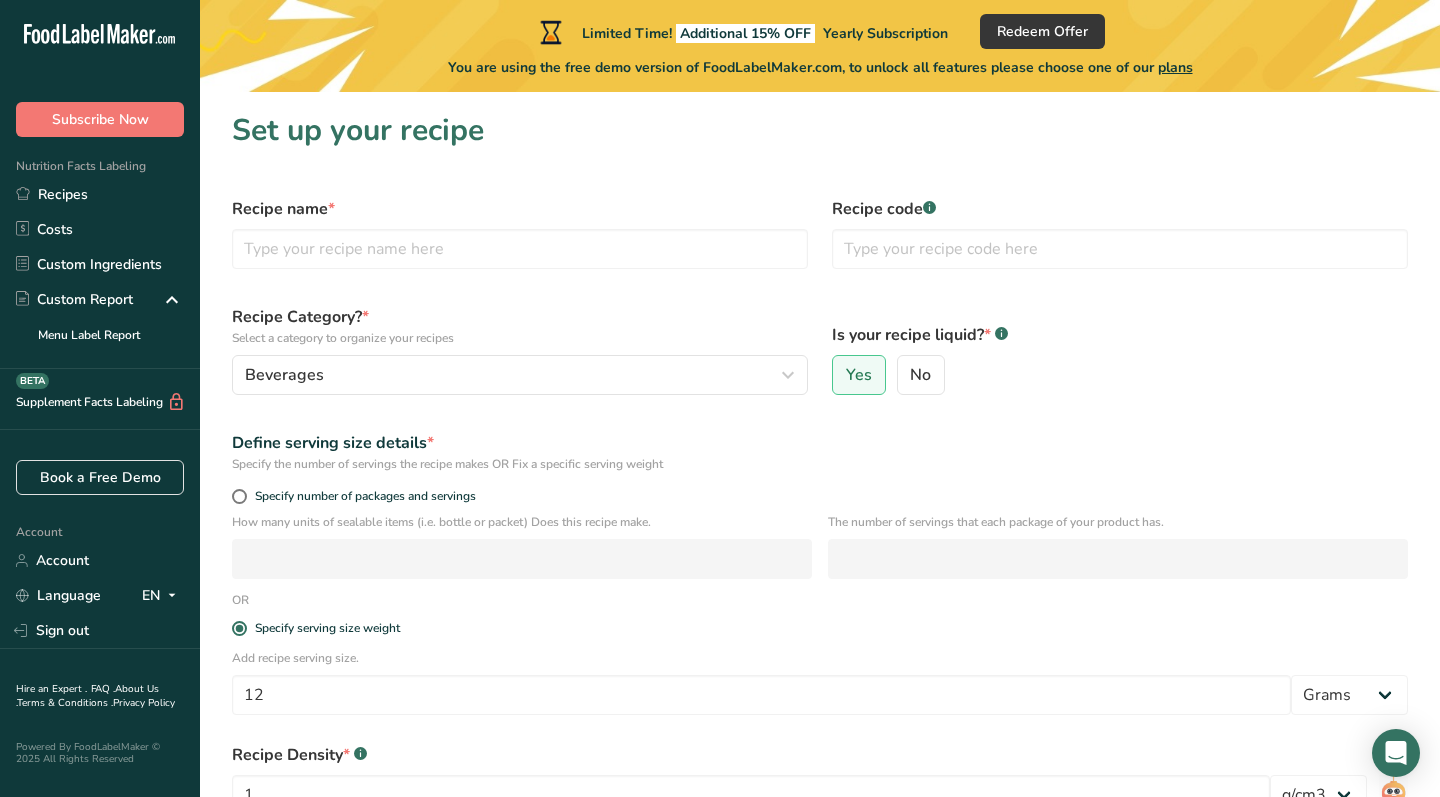 select on "22" 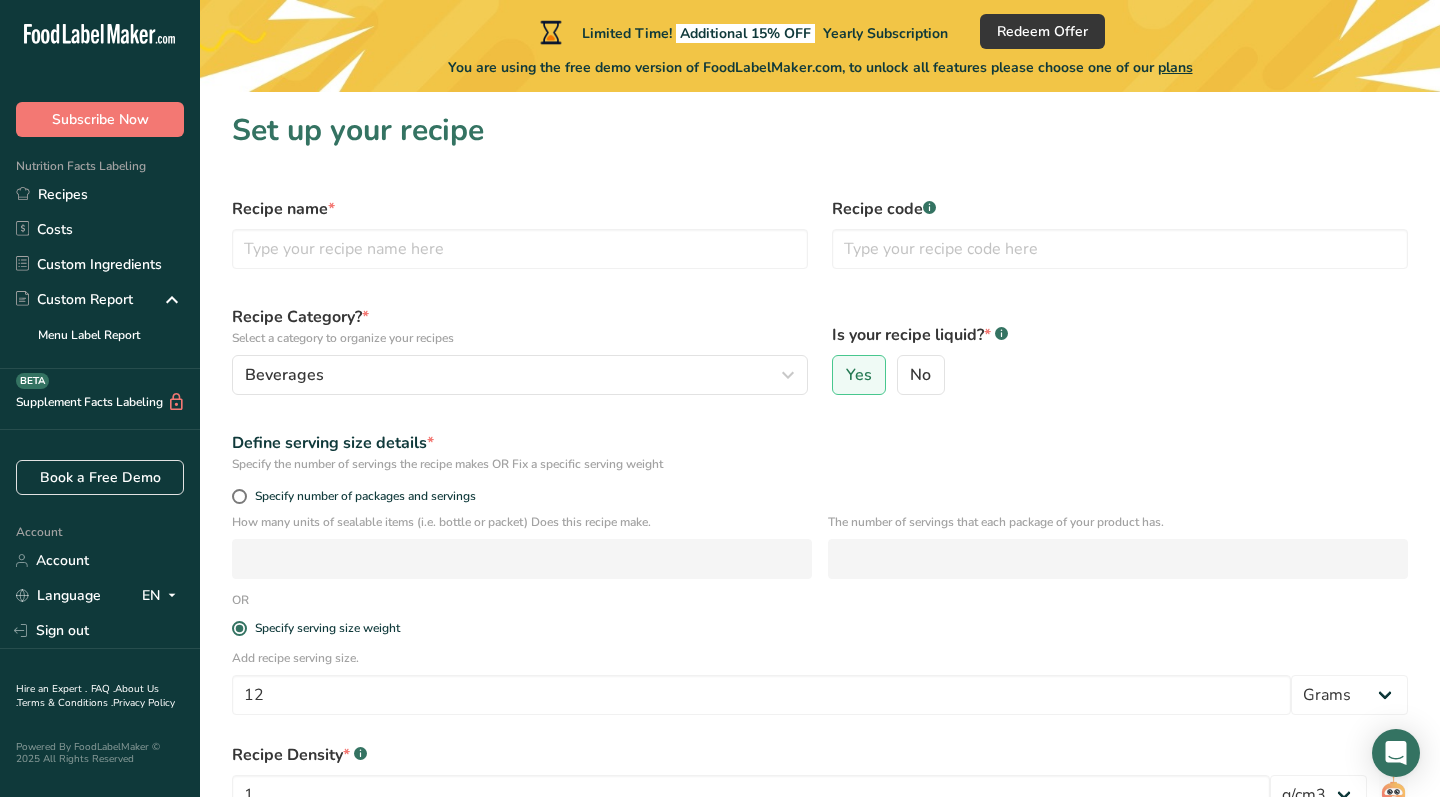 scroll, scrollTop: 114, scrollLeft: 0, axis: vertical 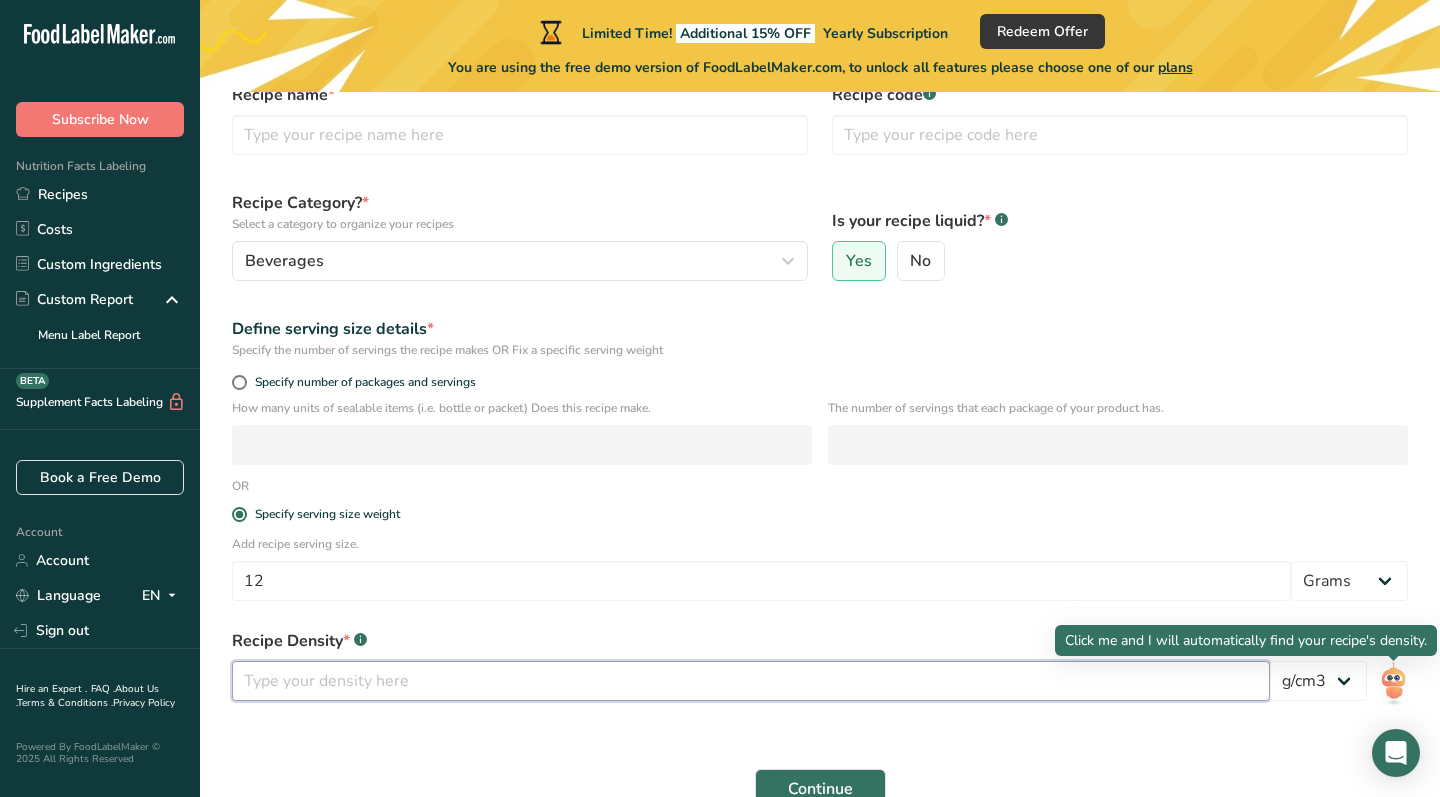 type 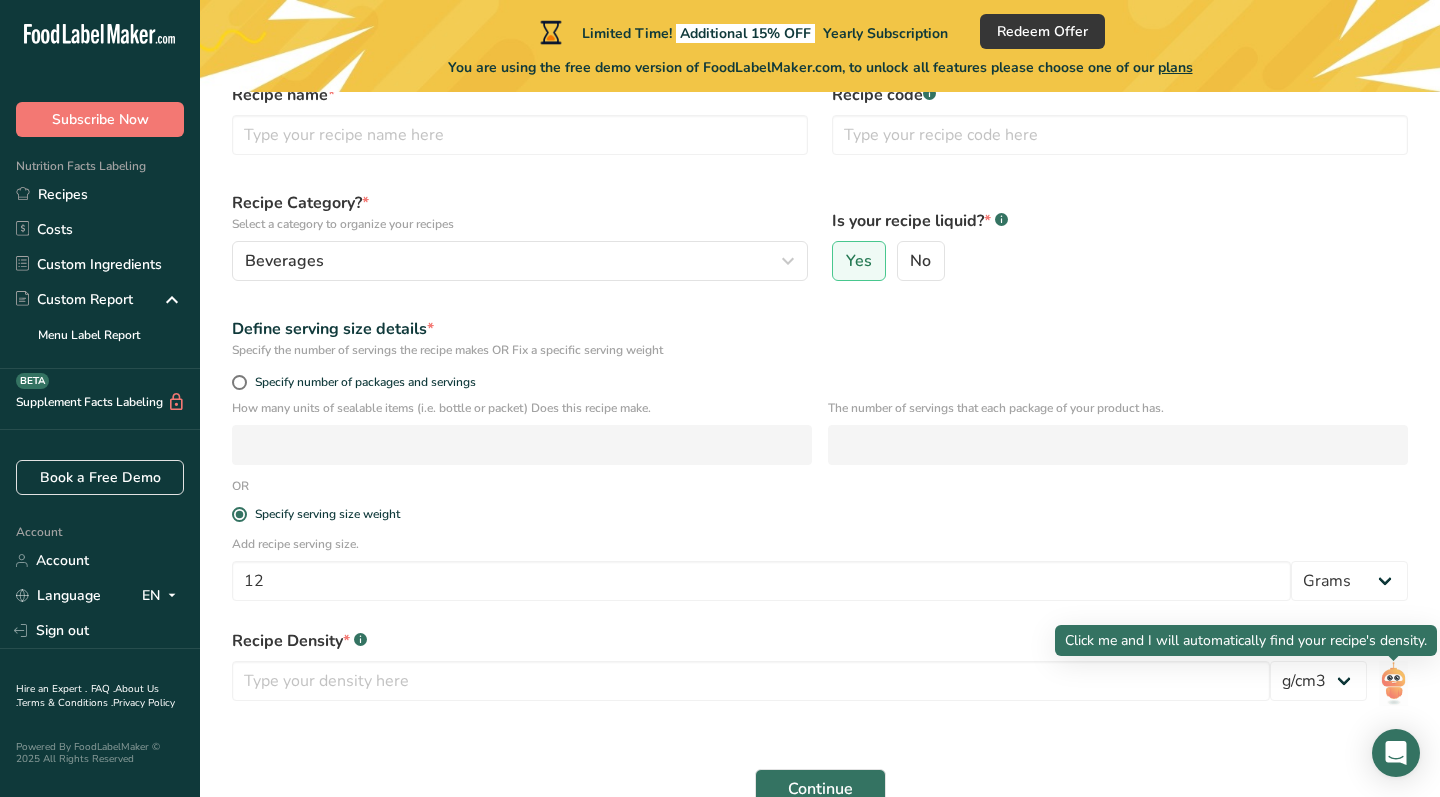 click at bounding box center [1393, 683] 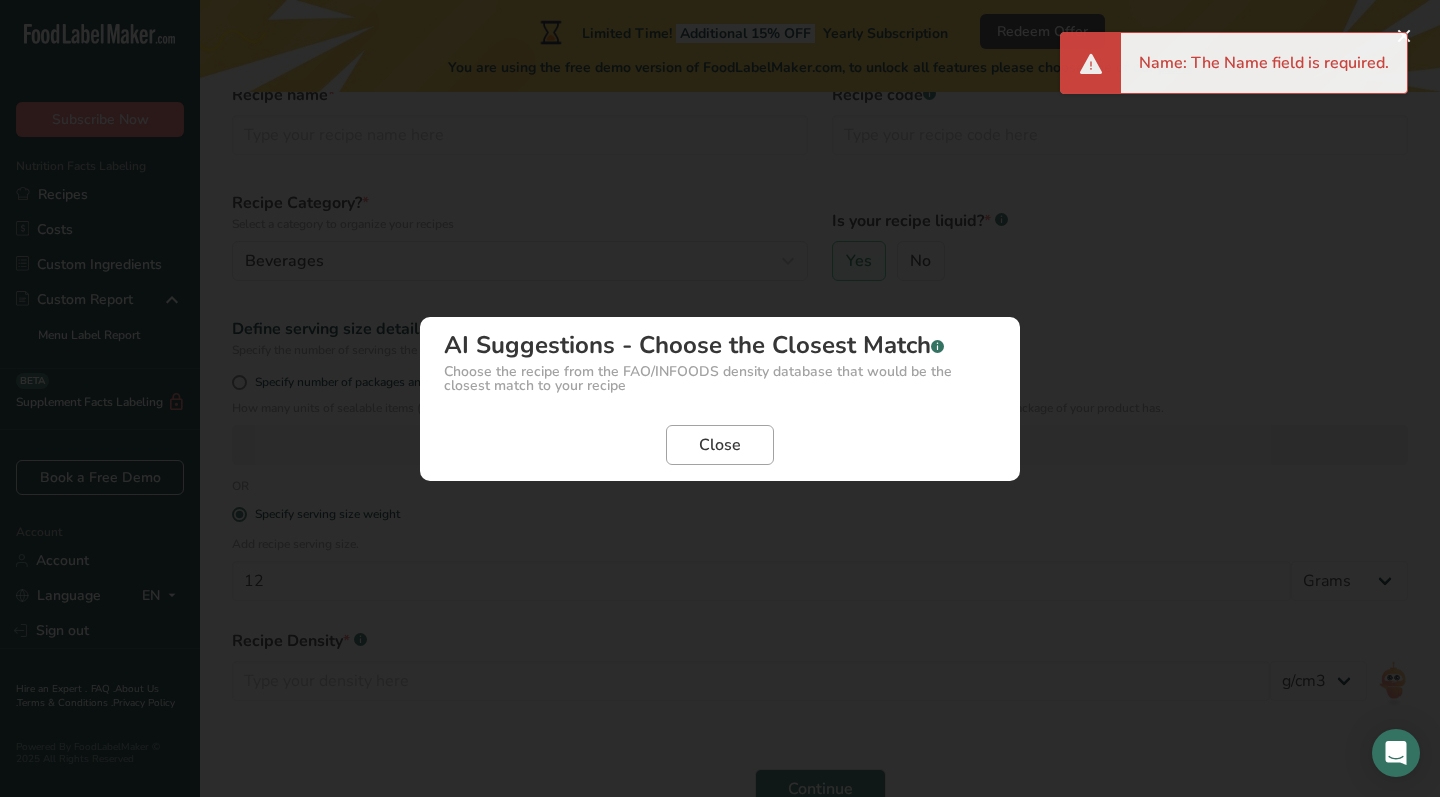 click on "Close" at bounding box center (720, 445) 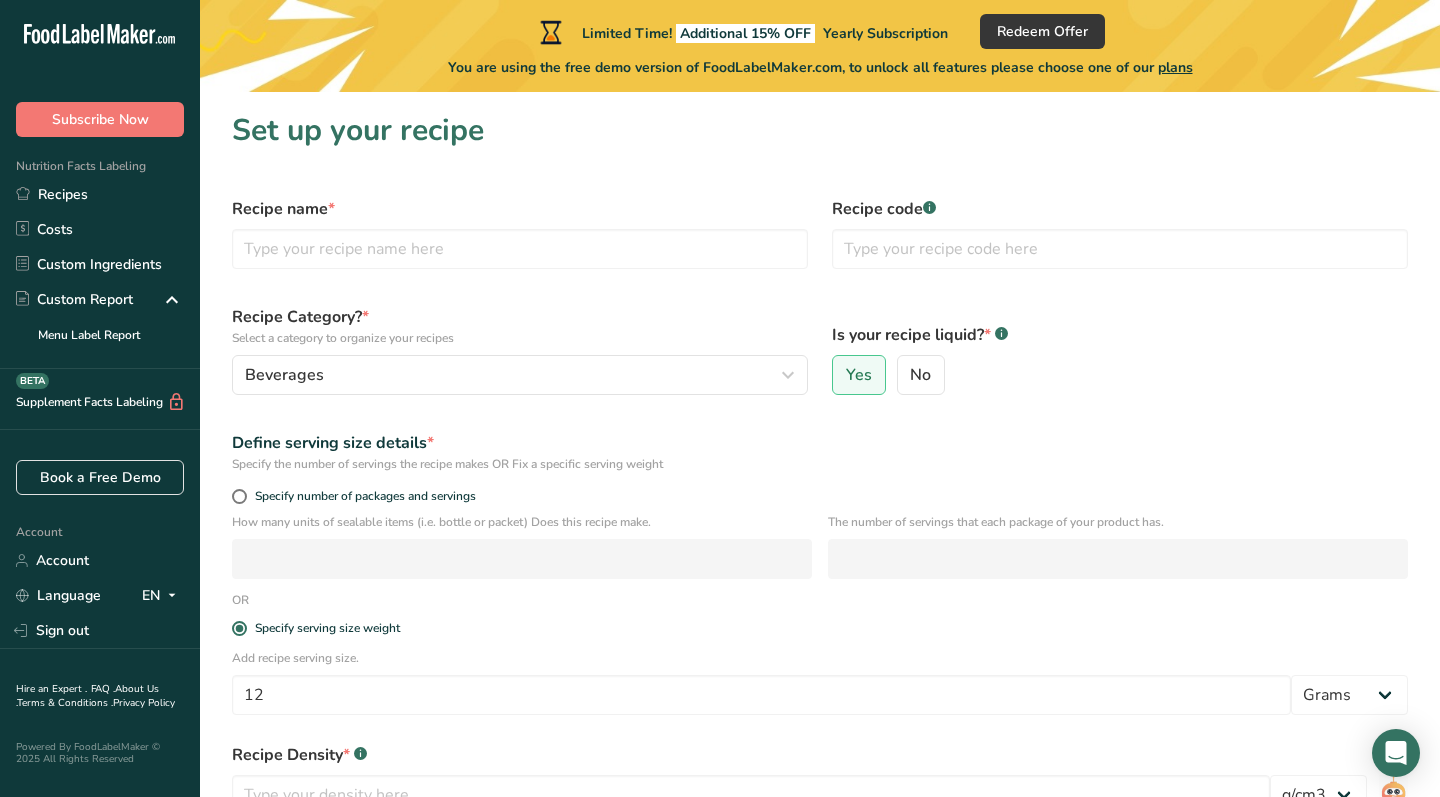 scroll, scrollTop: 0, scrollLeft: 0, axis: both 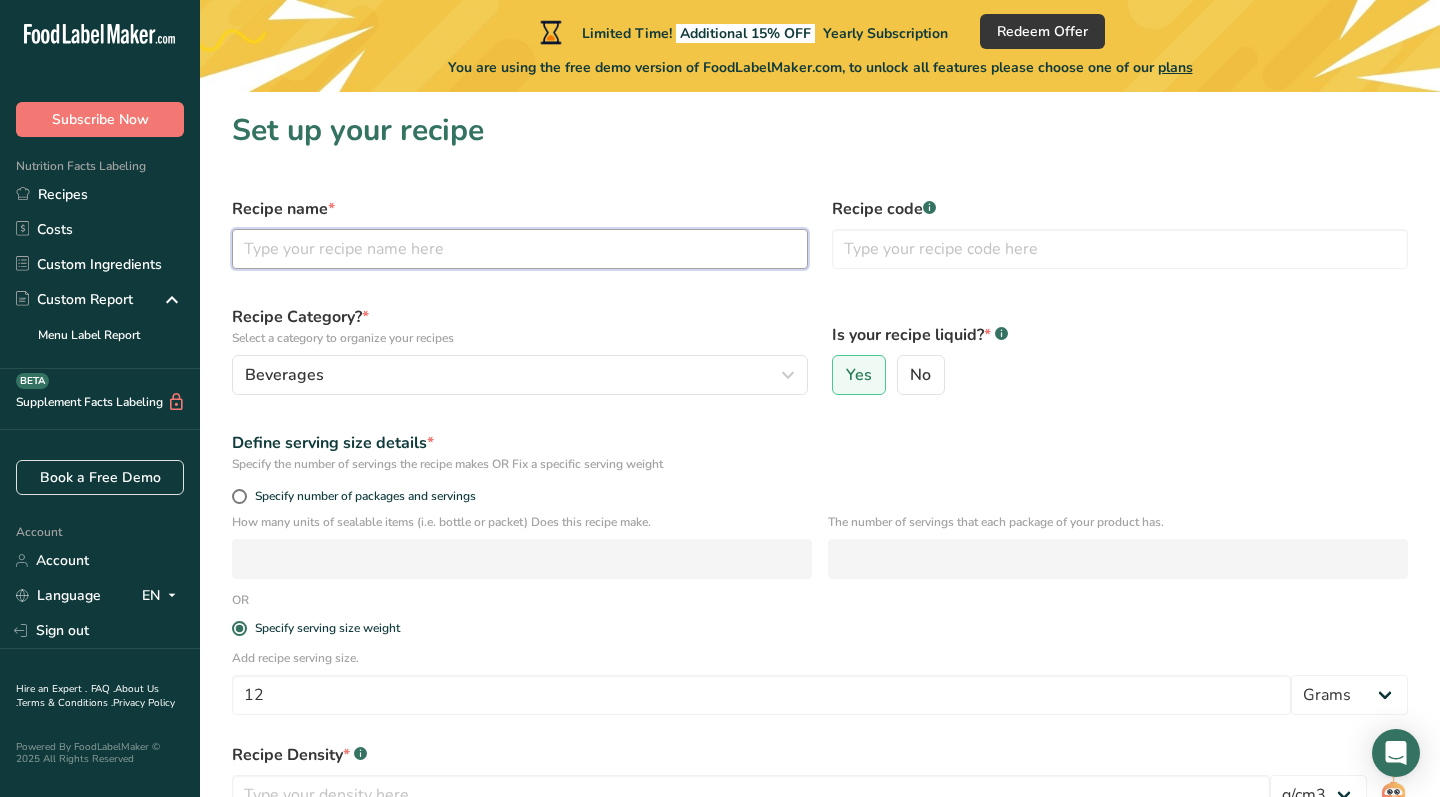 click at bounding box center [520, 249] 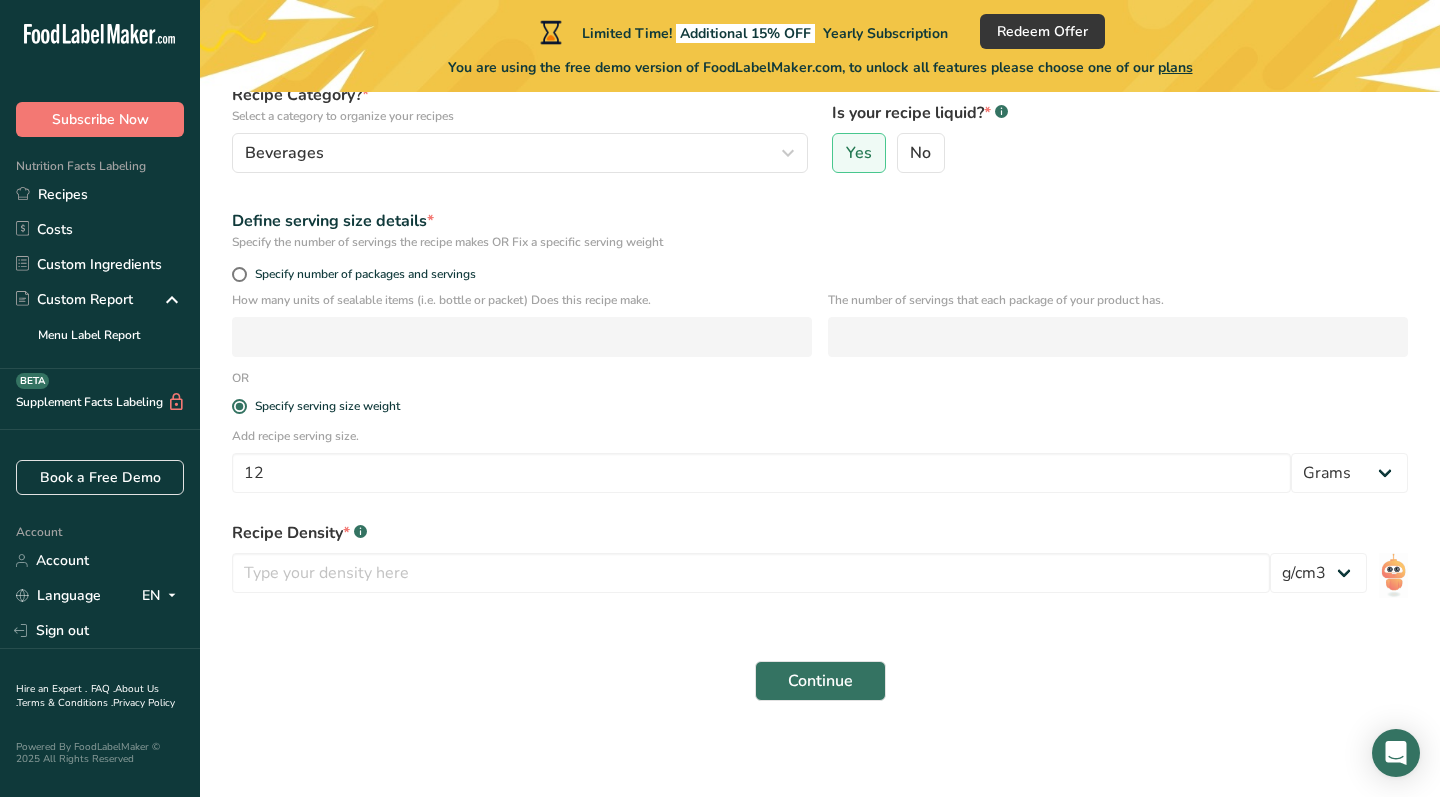 scroll, scrollTop: 222, scrollLeft: 0, axis: vertical 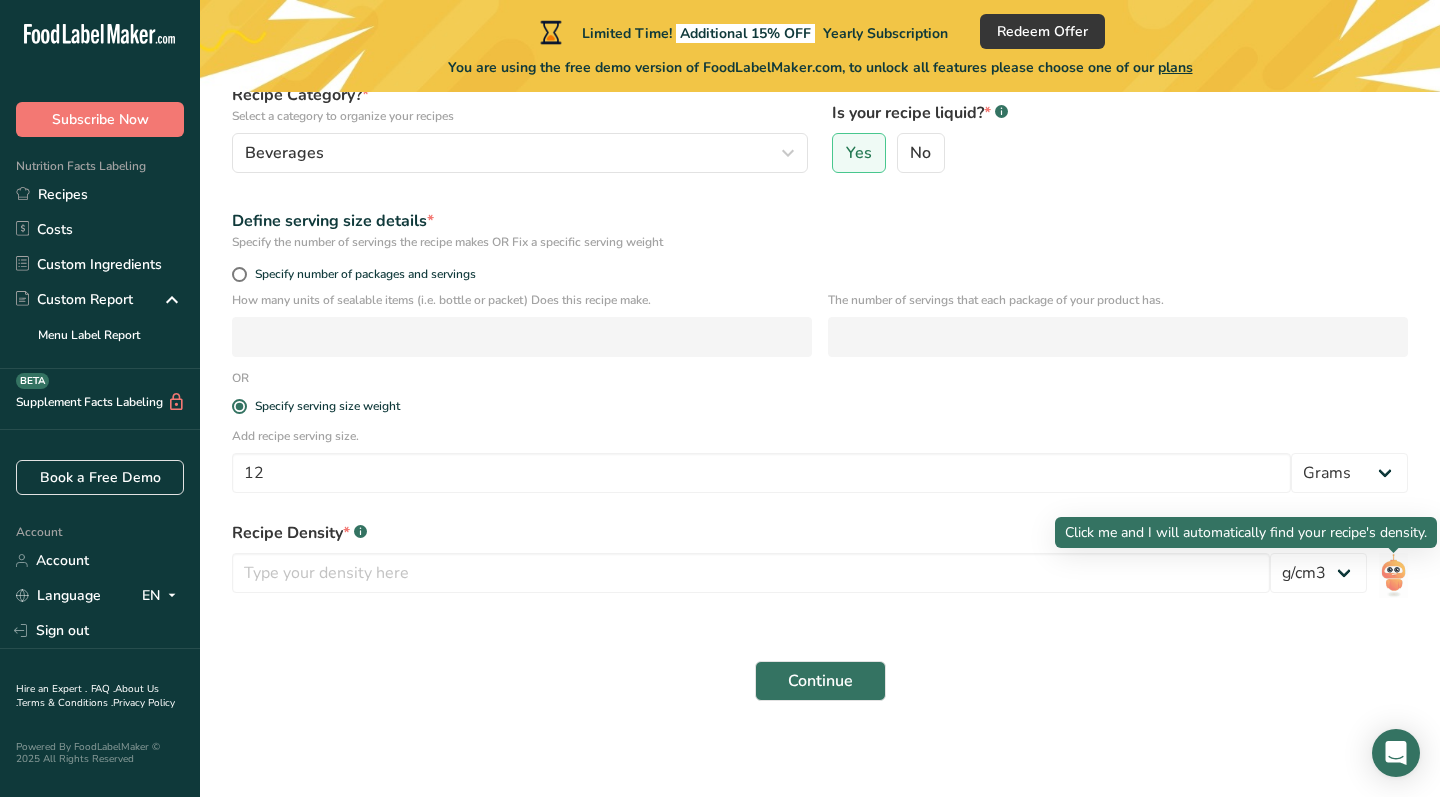 type on "Aguasfrescannas Strawberry Guava" 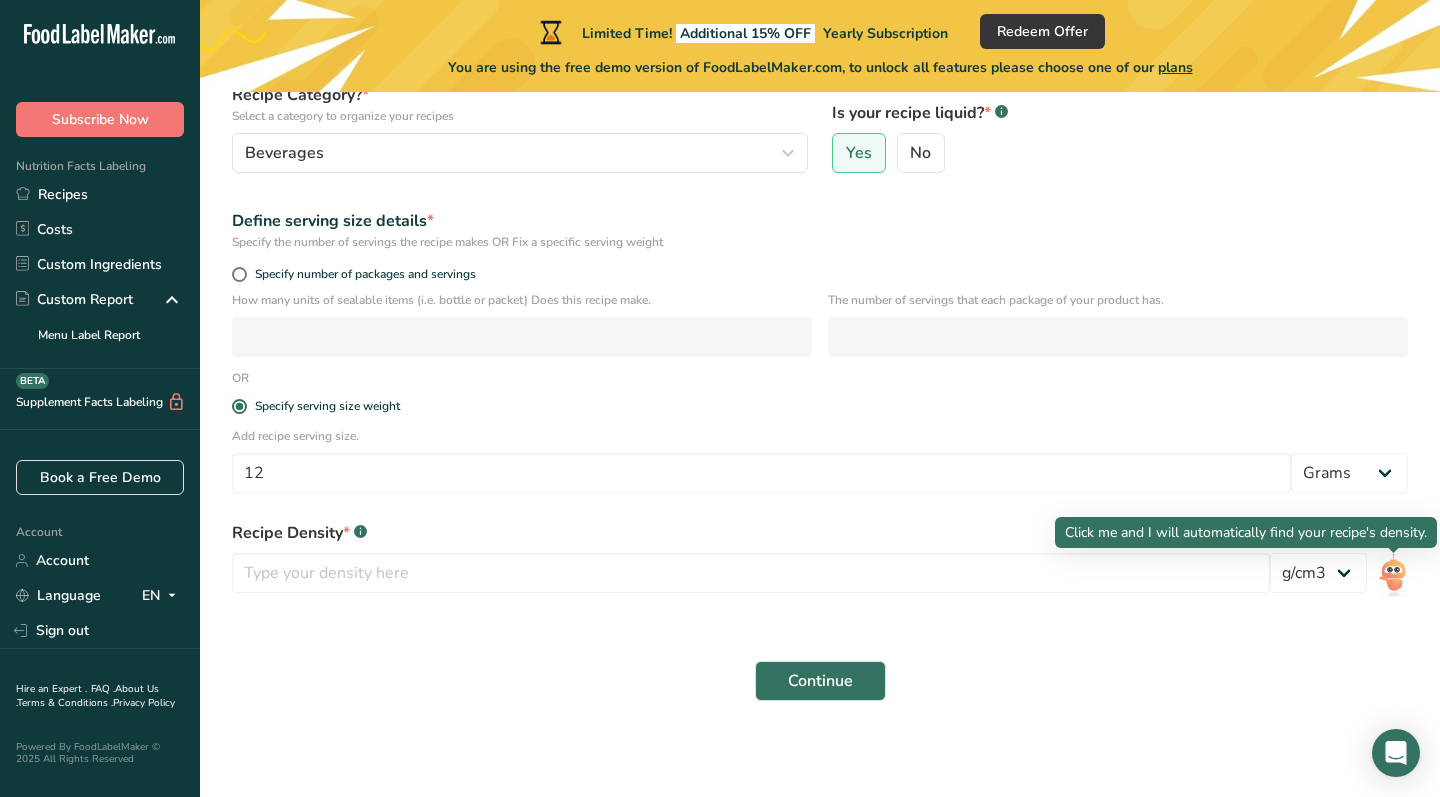click at bounding box center [1393, 575] 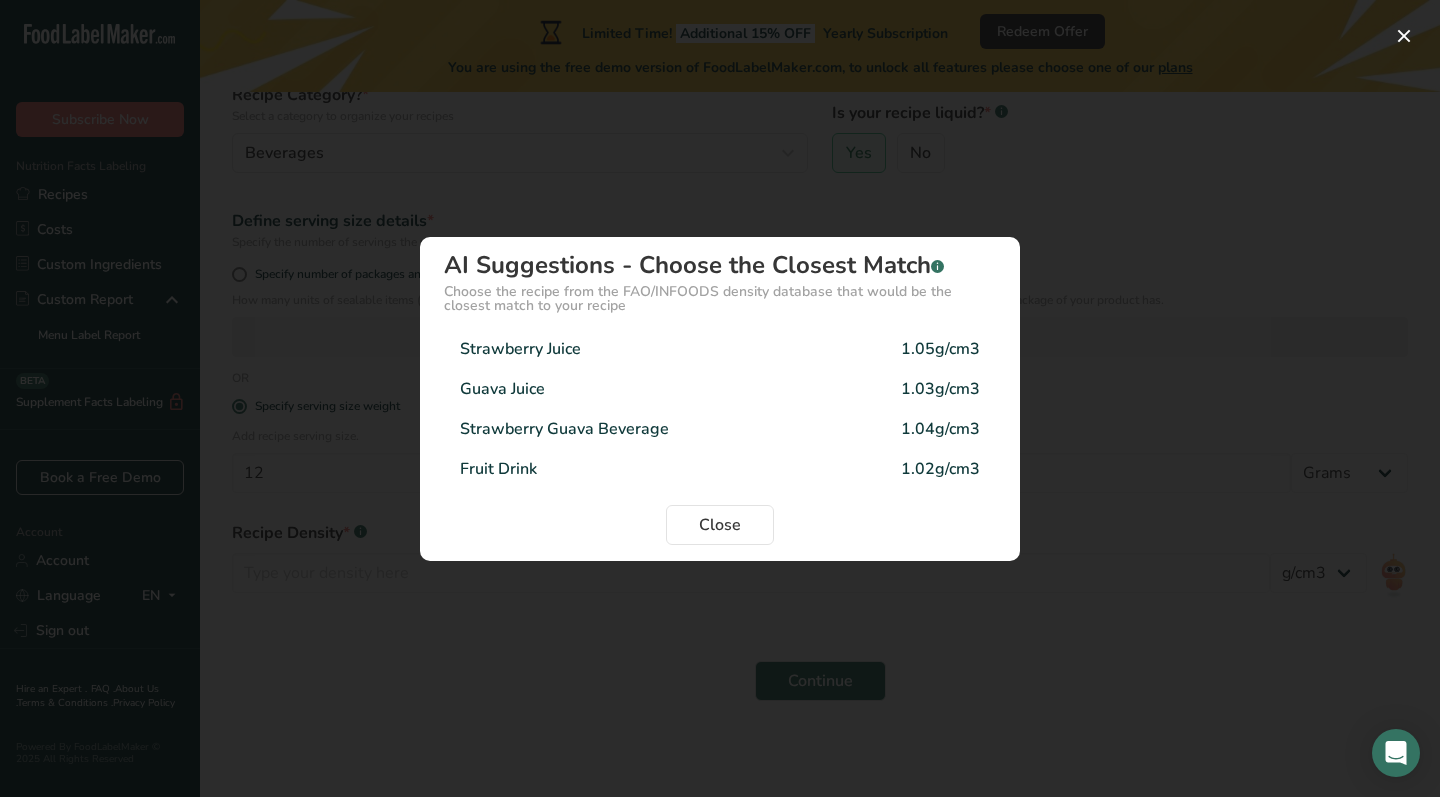 click on "Strawberry Guava Beverage" at bounding box center (564, 429) 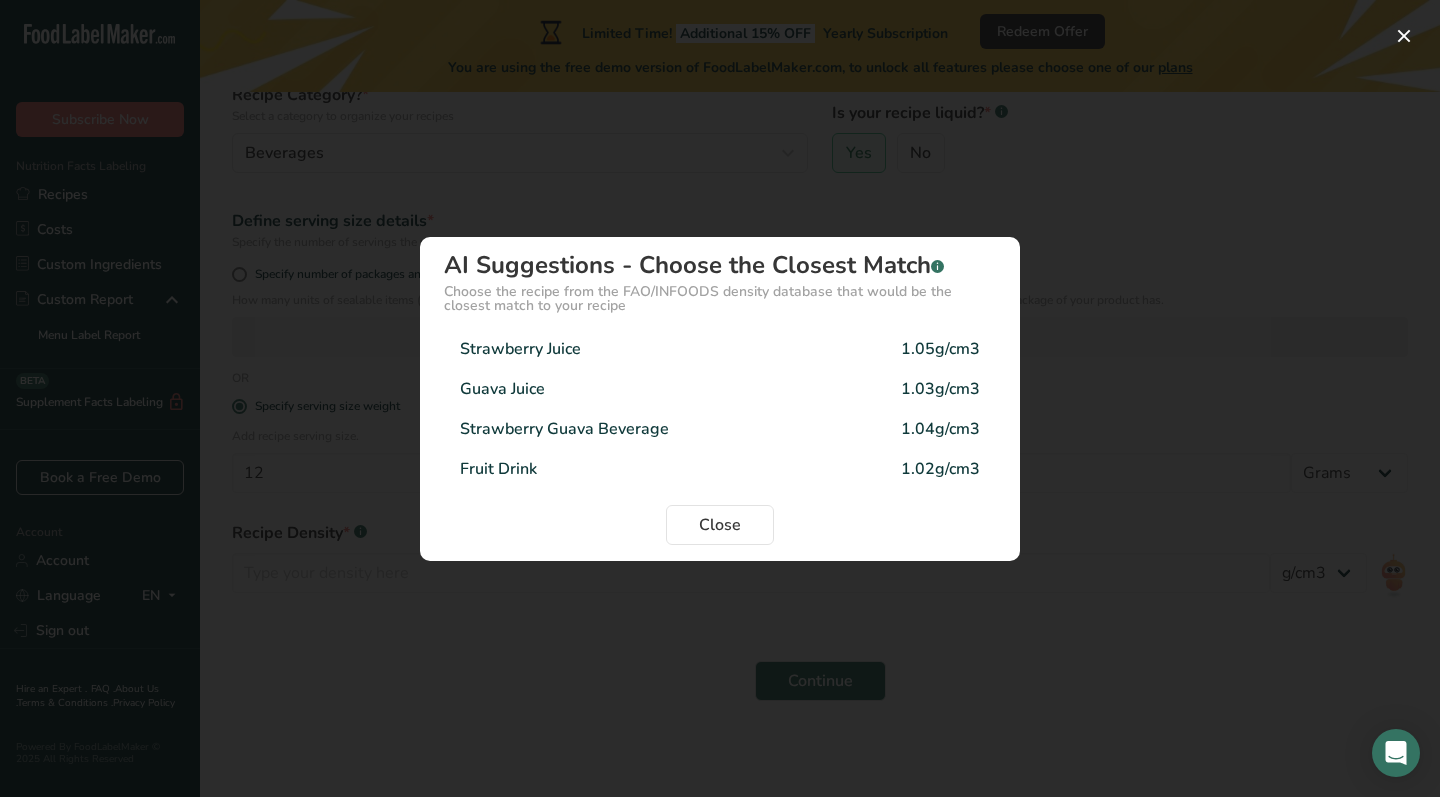 type on "1.04" 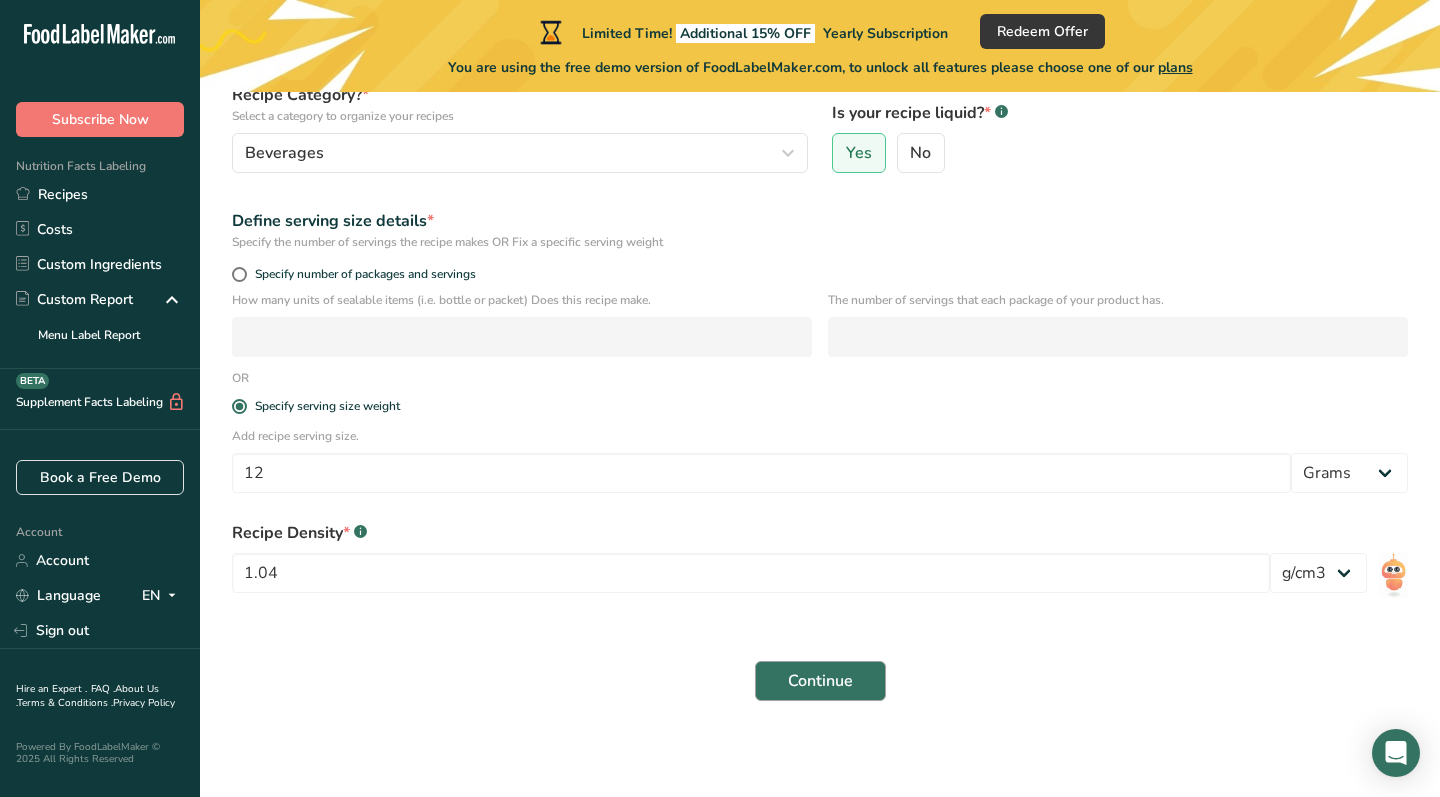 click on "Continue" at bounding box center (820, 681) 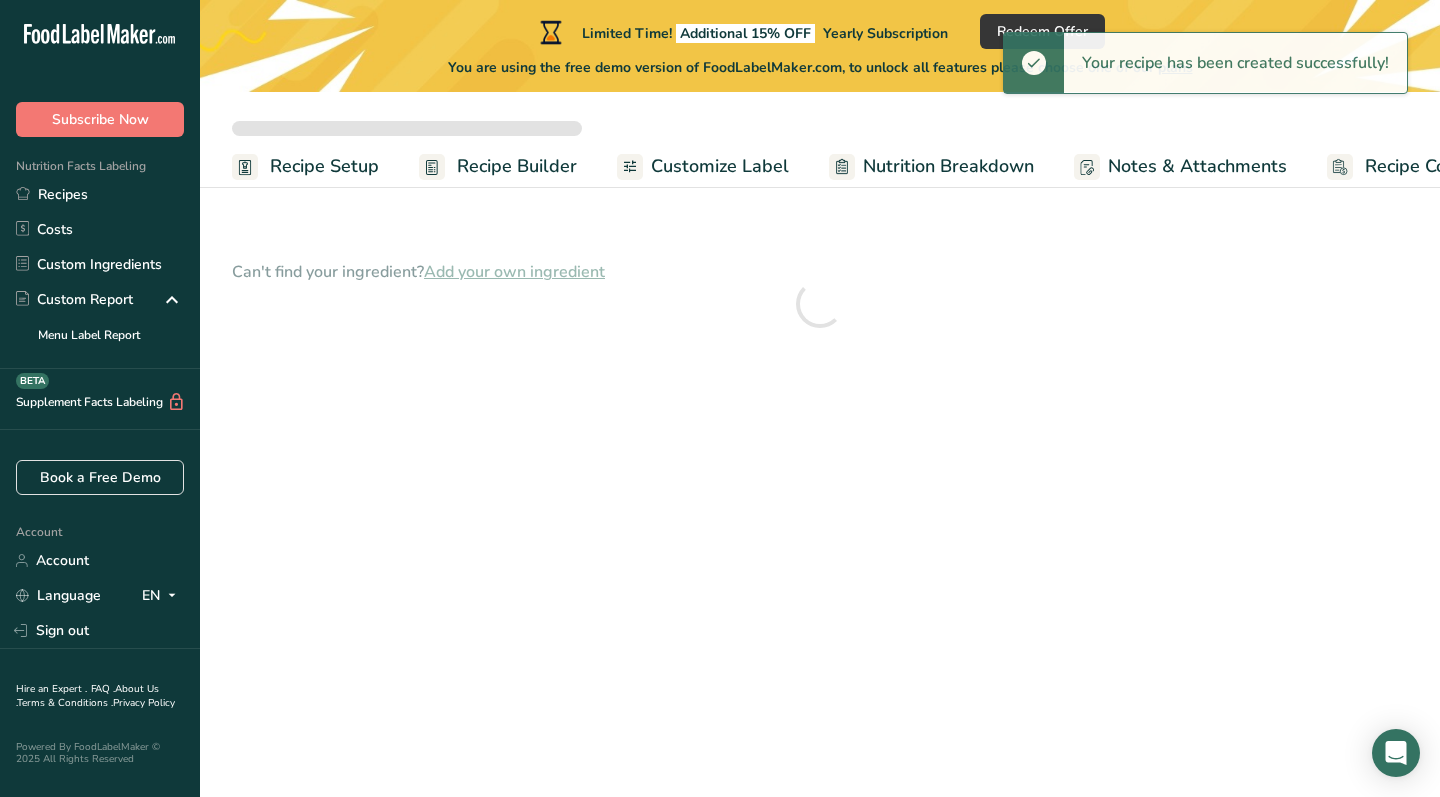 scroll, scrollTop: 0, scrollLeft: 0, axis: both 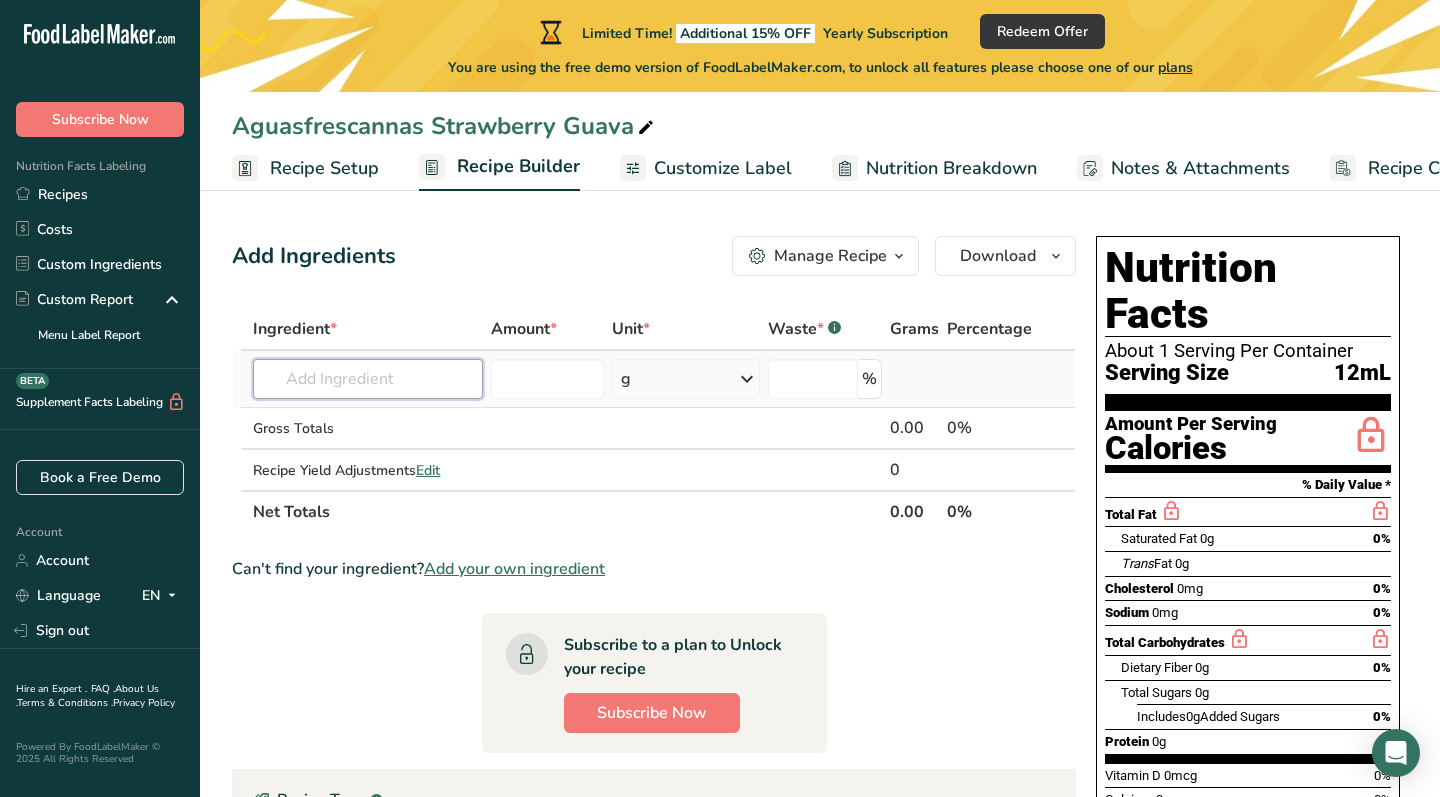 click at bounding box center [368, 379] 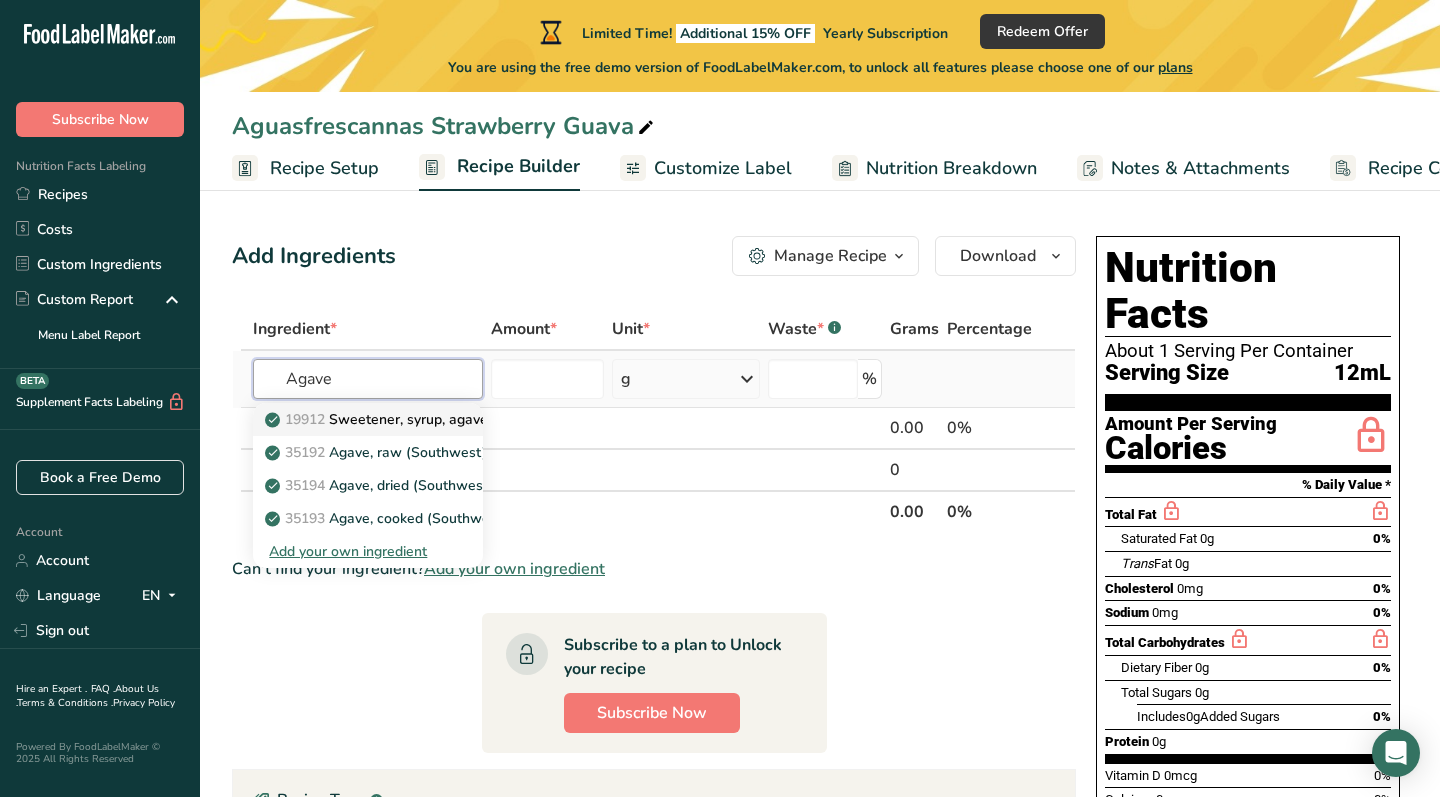 type on "Agave" 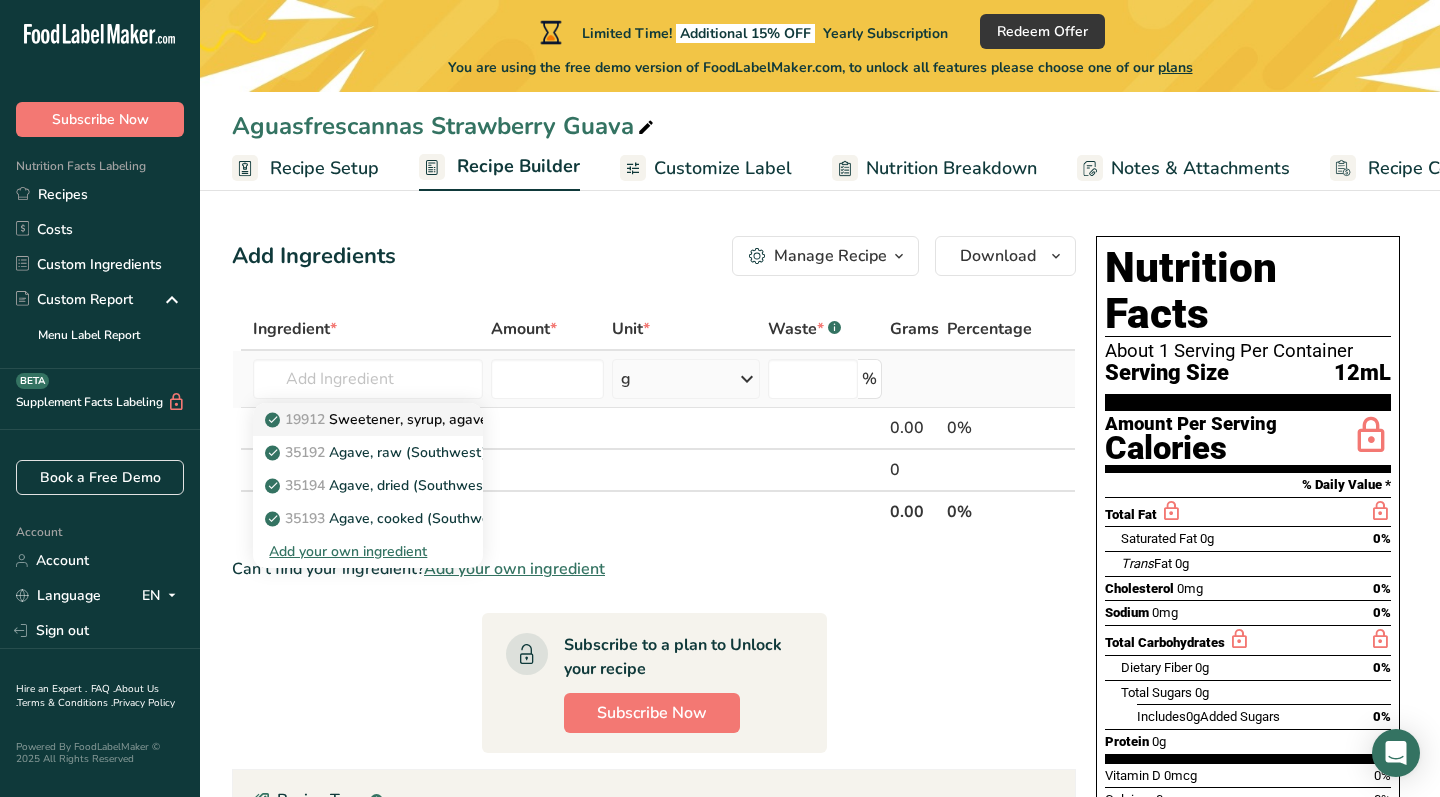 click on "19912
Sweetener, syrup, agave" at bounding box center [378, 419] 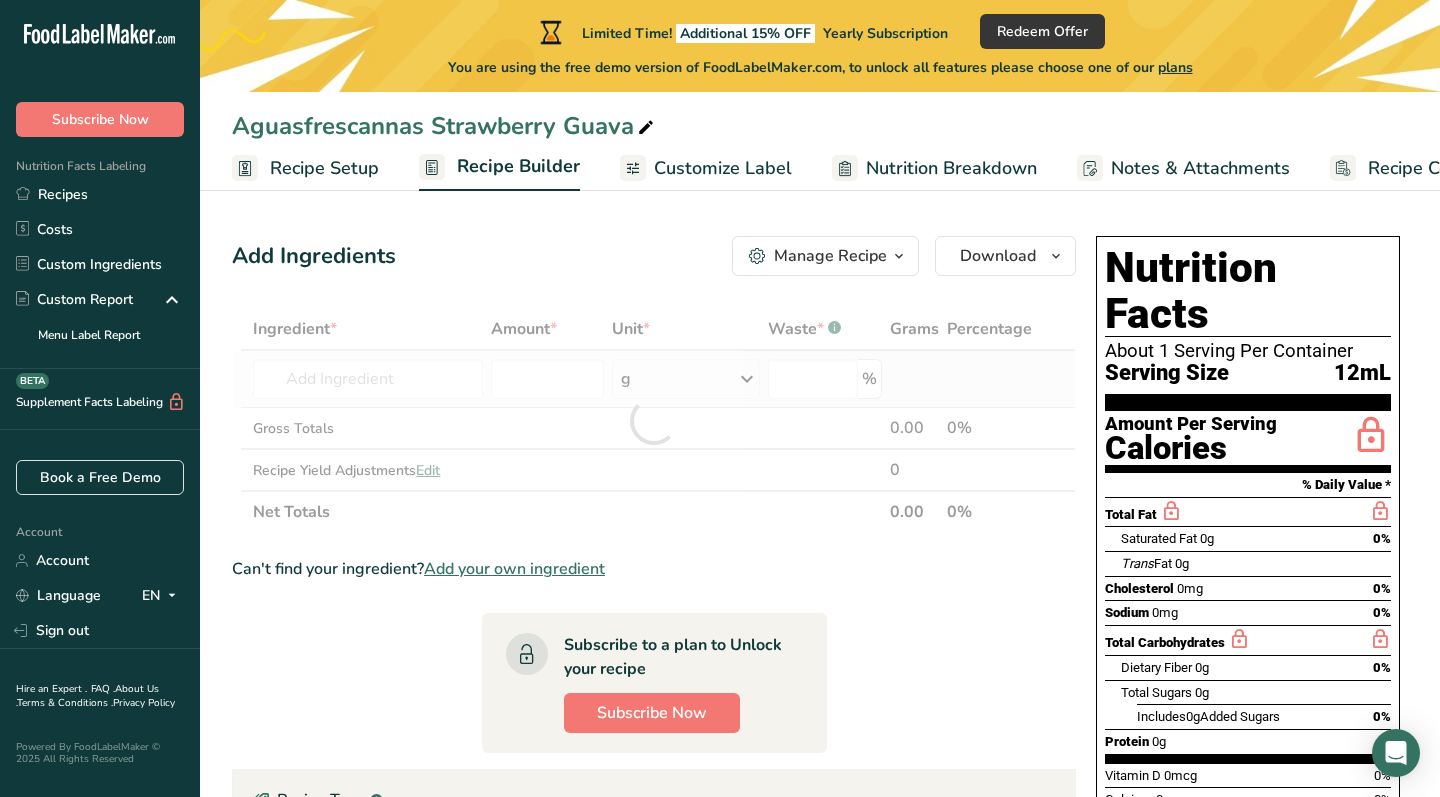 type on "Sweetener, syrup, agave" 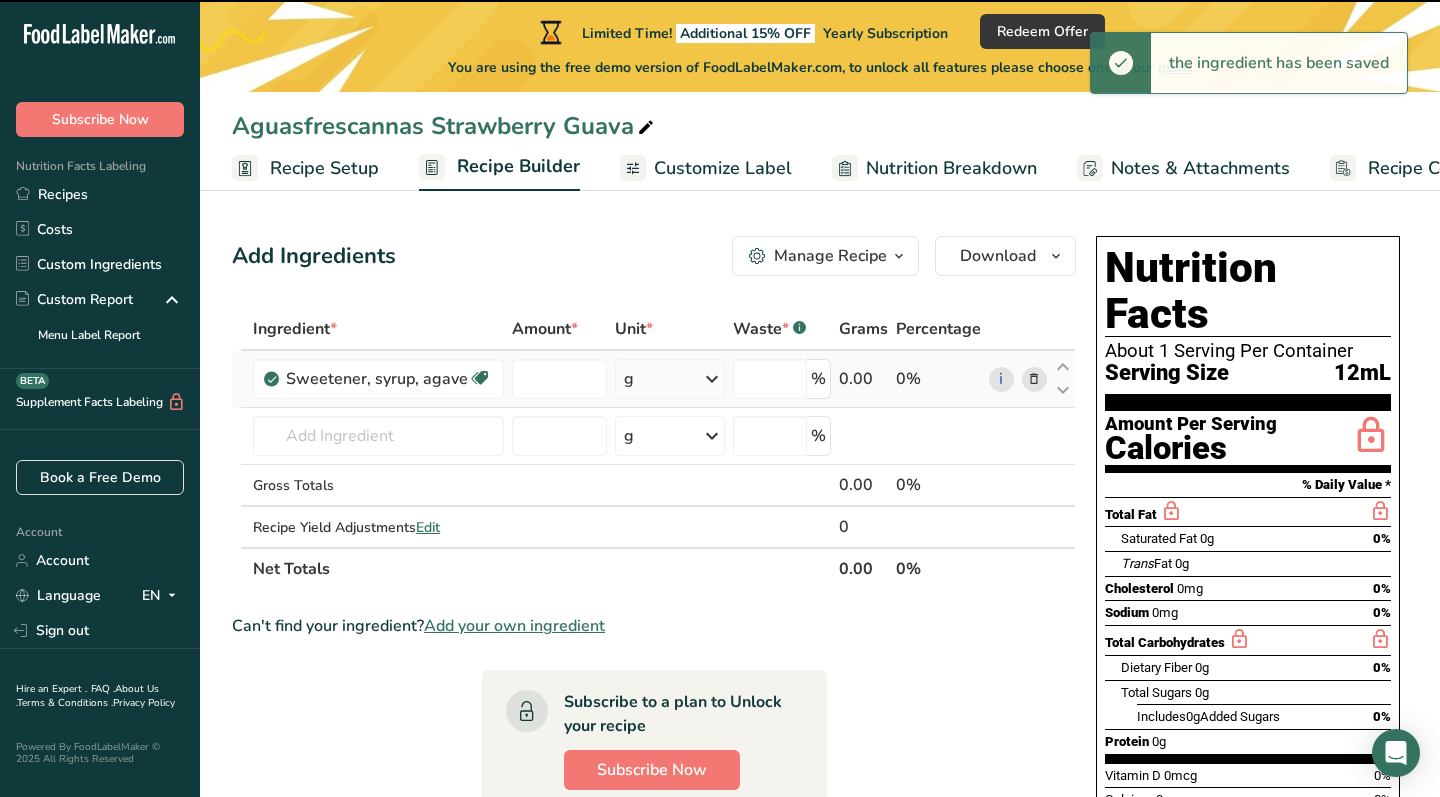 type on "0" 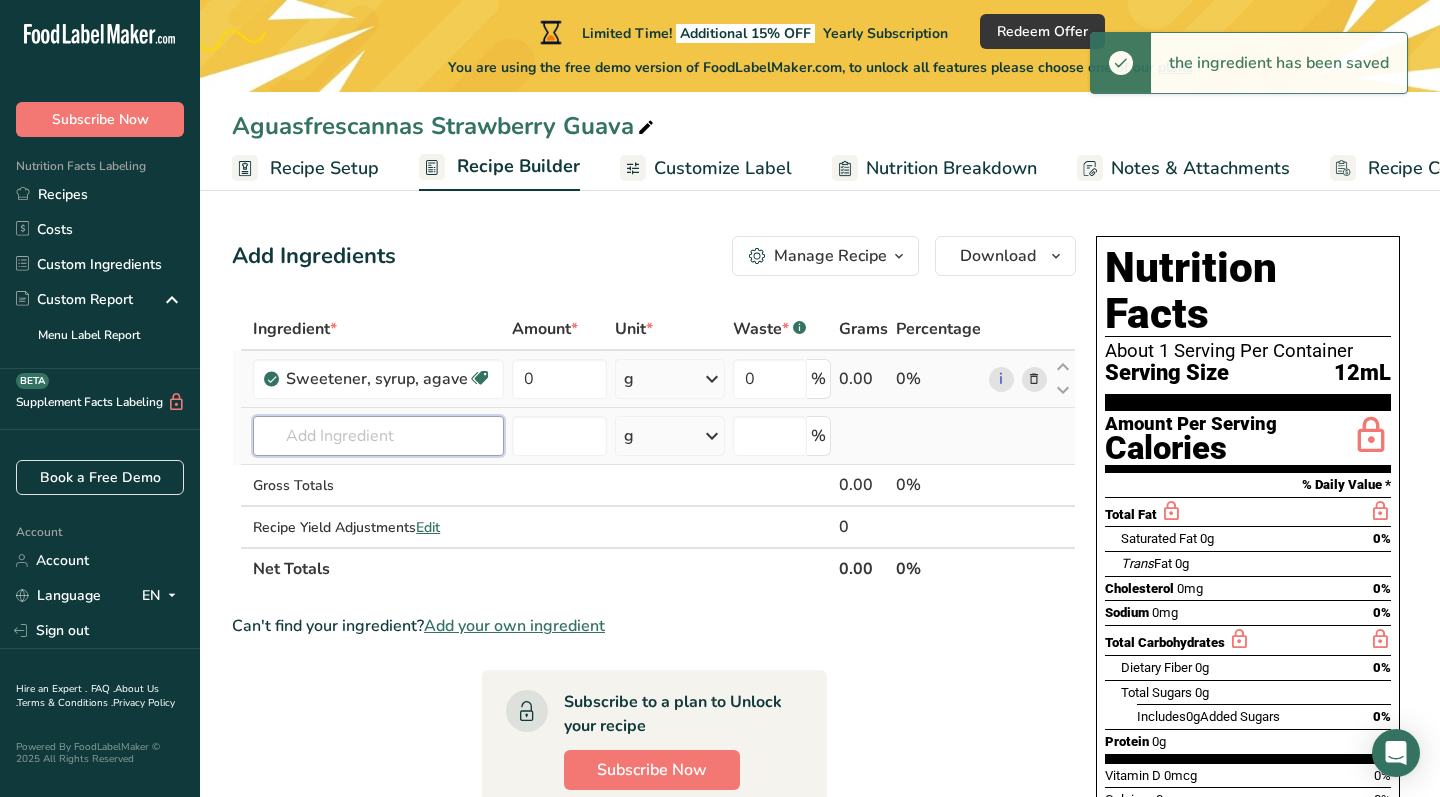 click at bounding box center (378, 436) 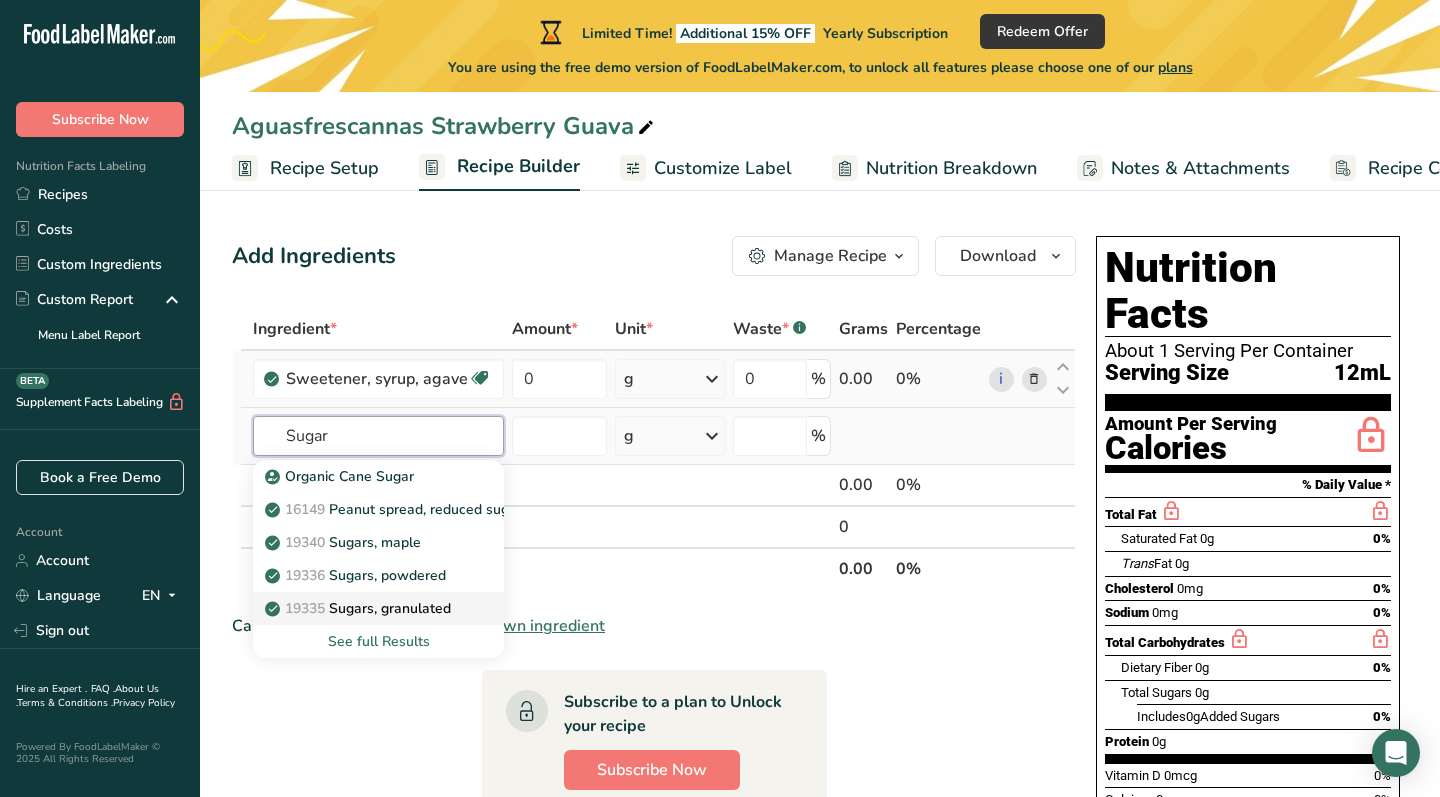 type on "Sugar" 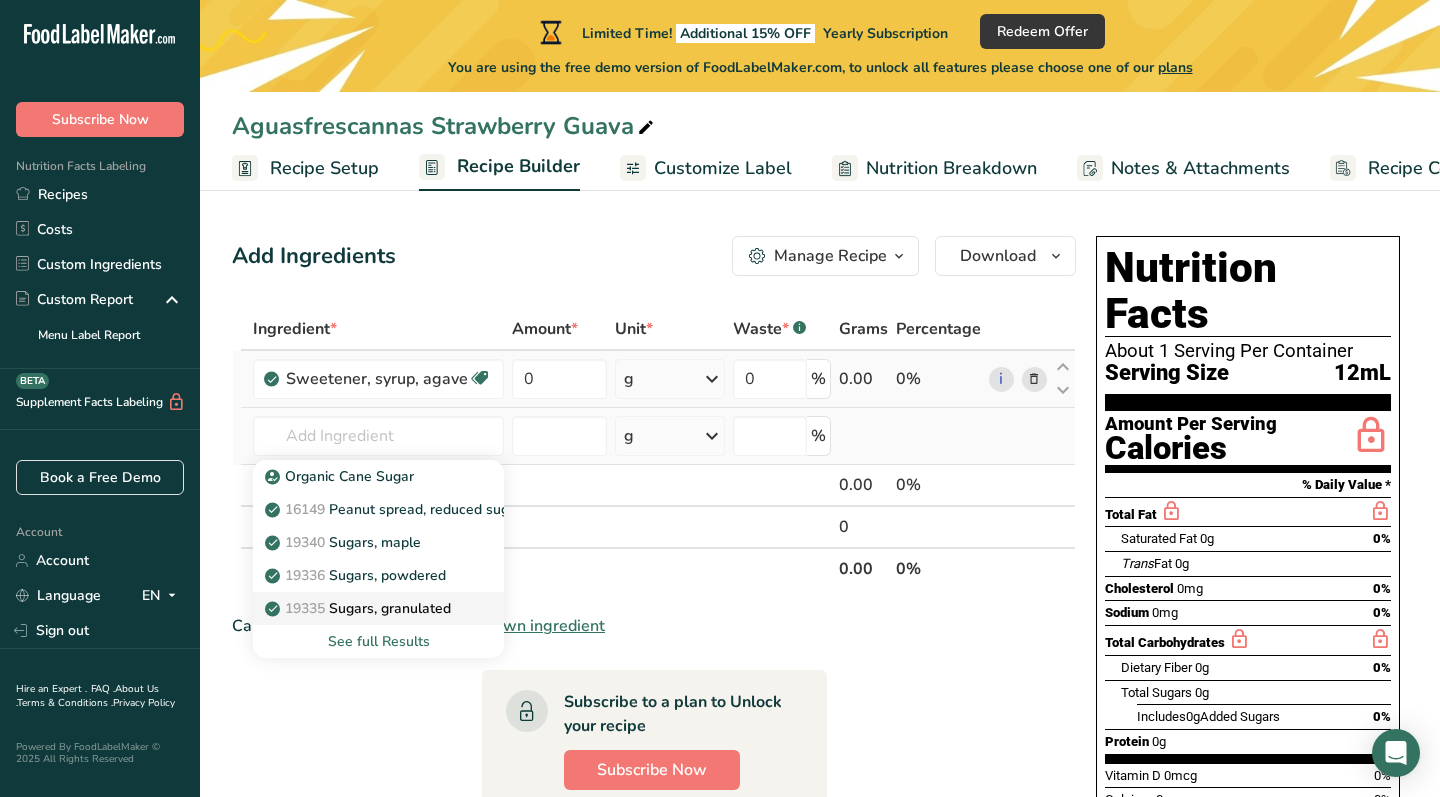click on "19335
Sugars, granulated" at bounding box center (360, 608) 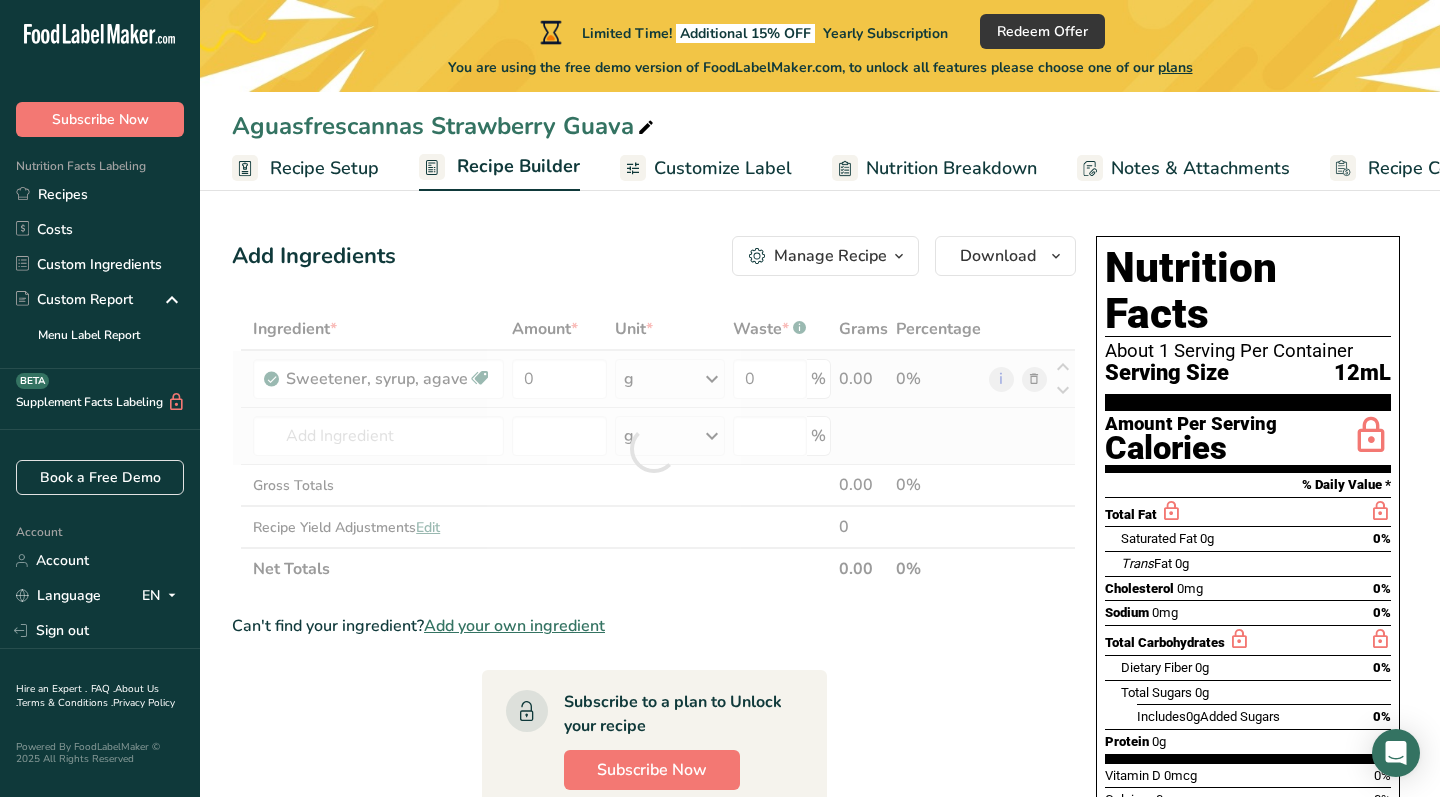 type on "Sugars, granulated" 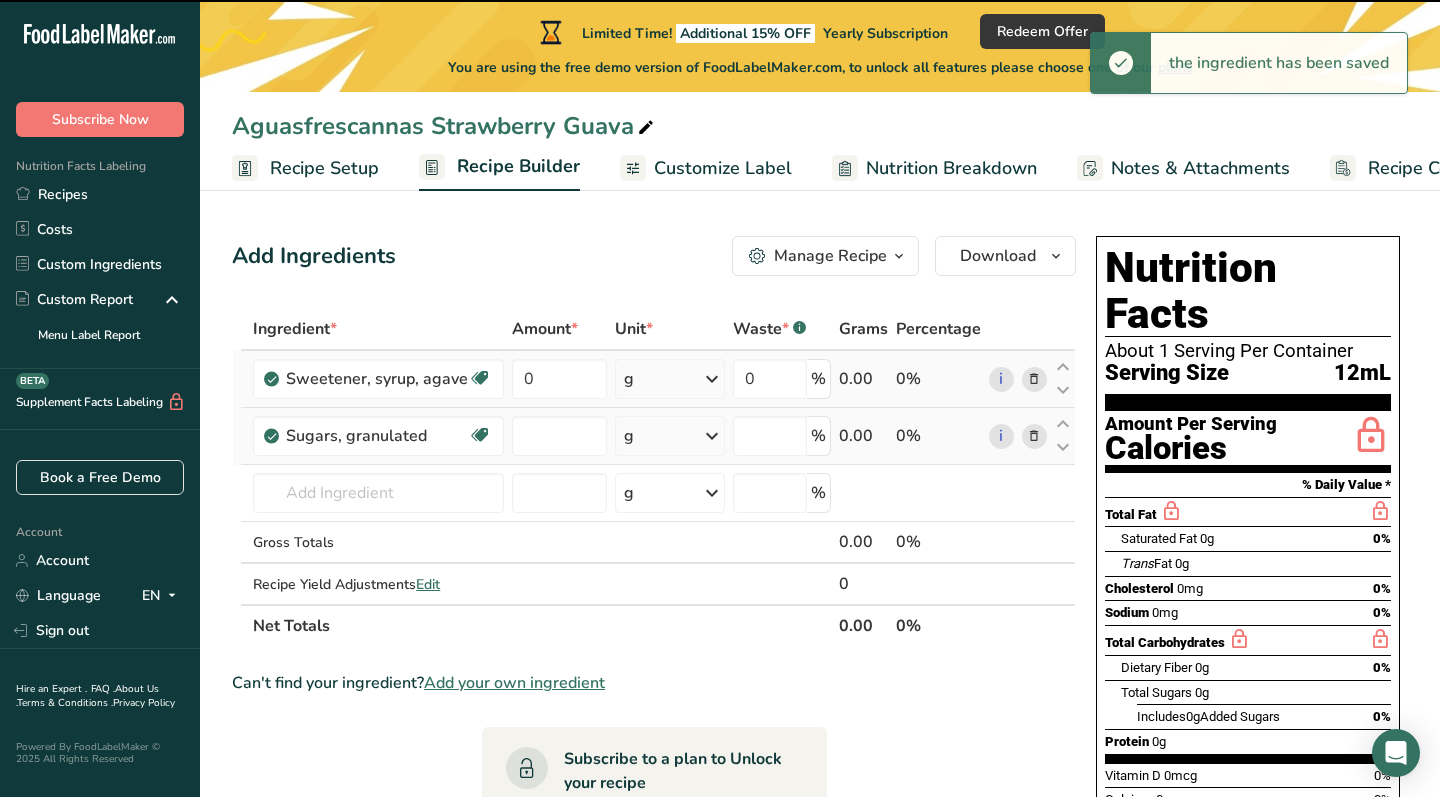 type on "0" 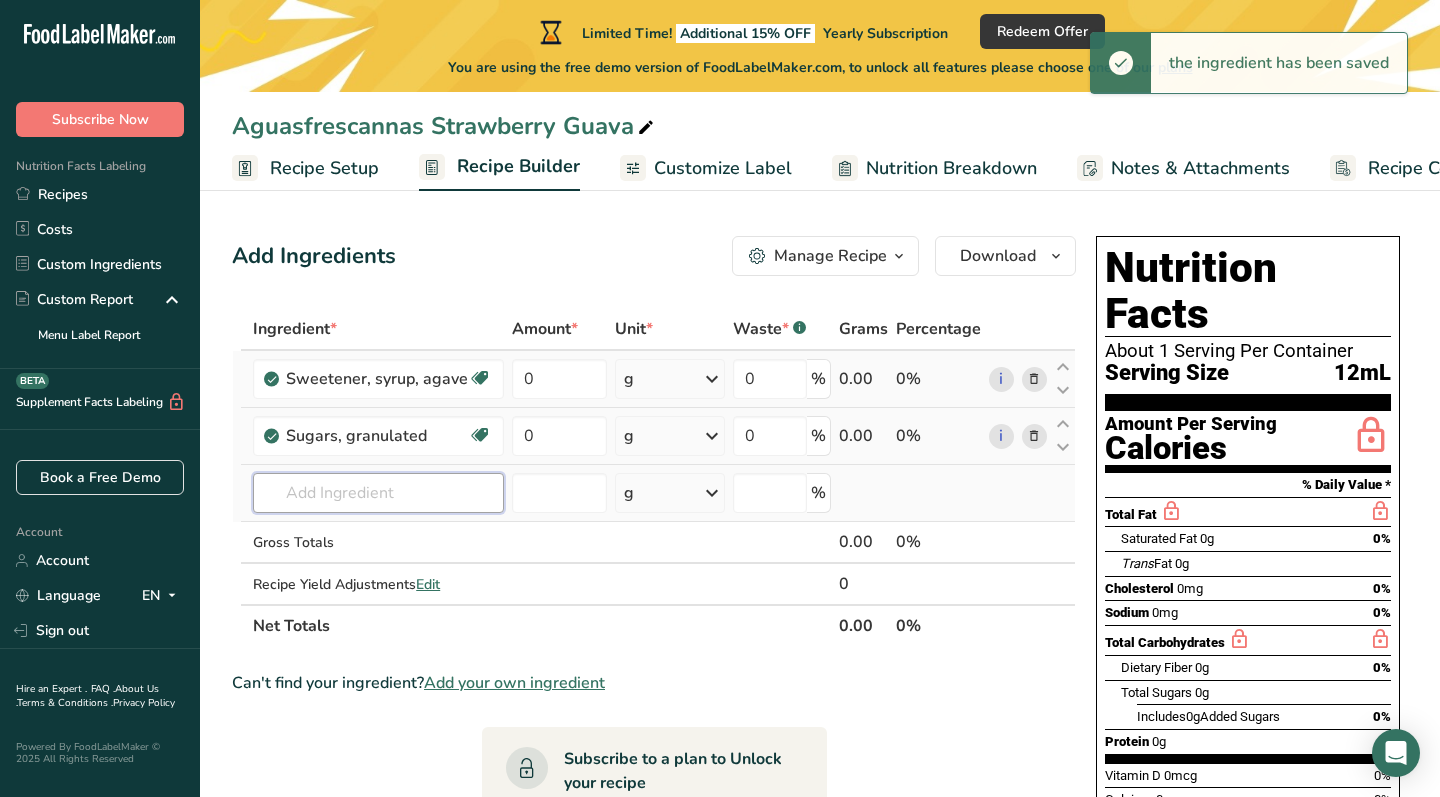 click at bounding box center (378, 493) 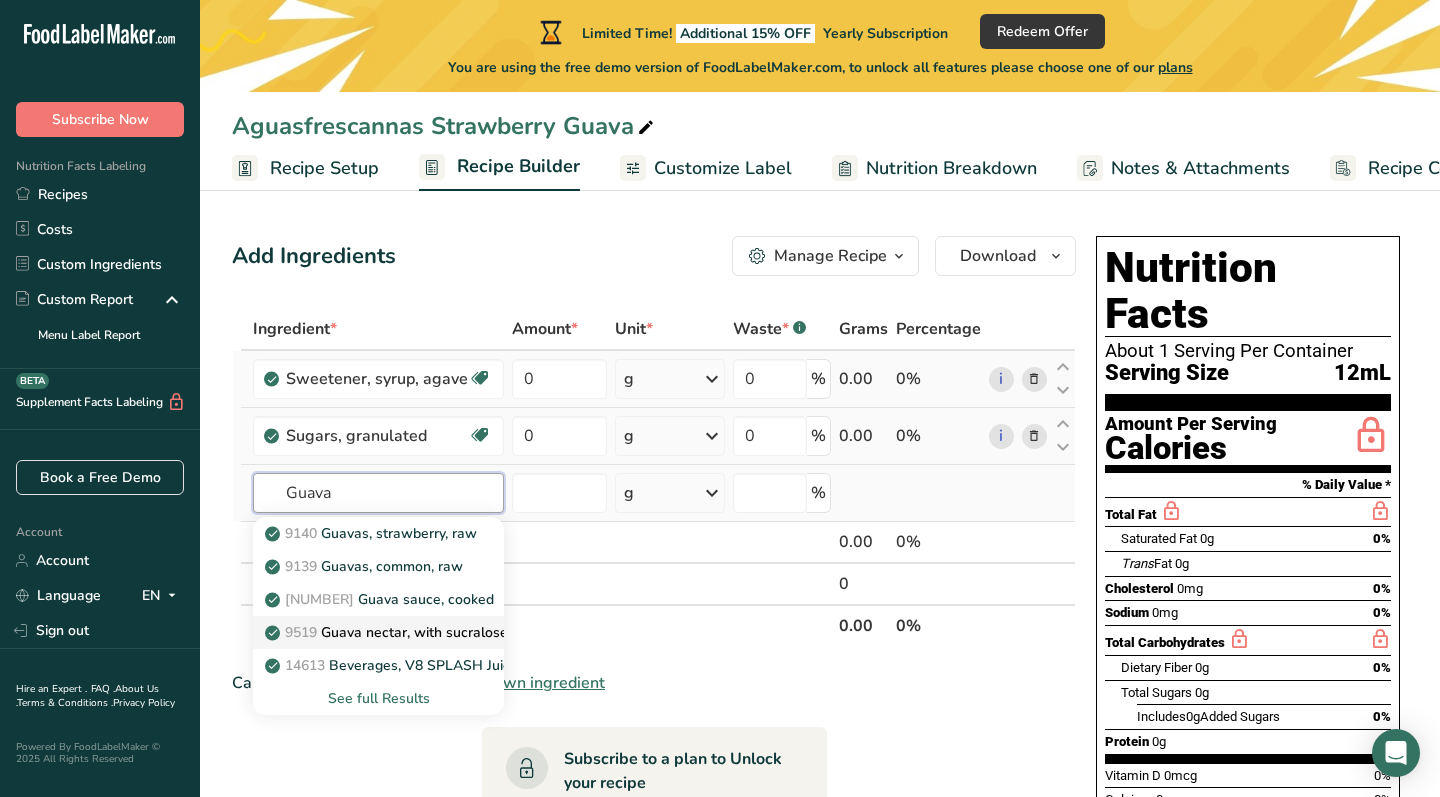 type on "Guava" 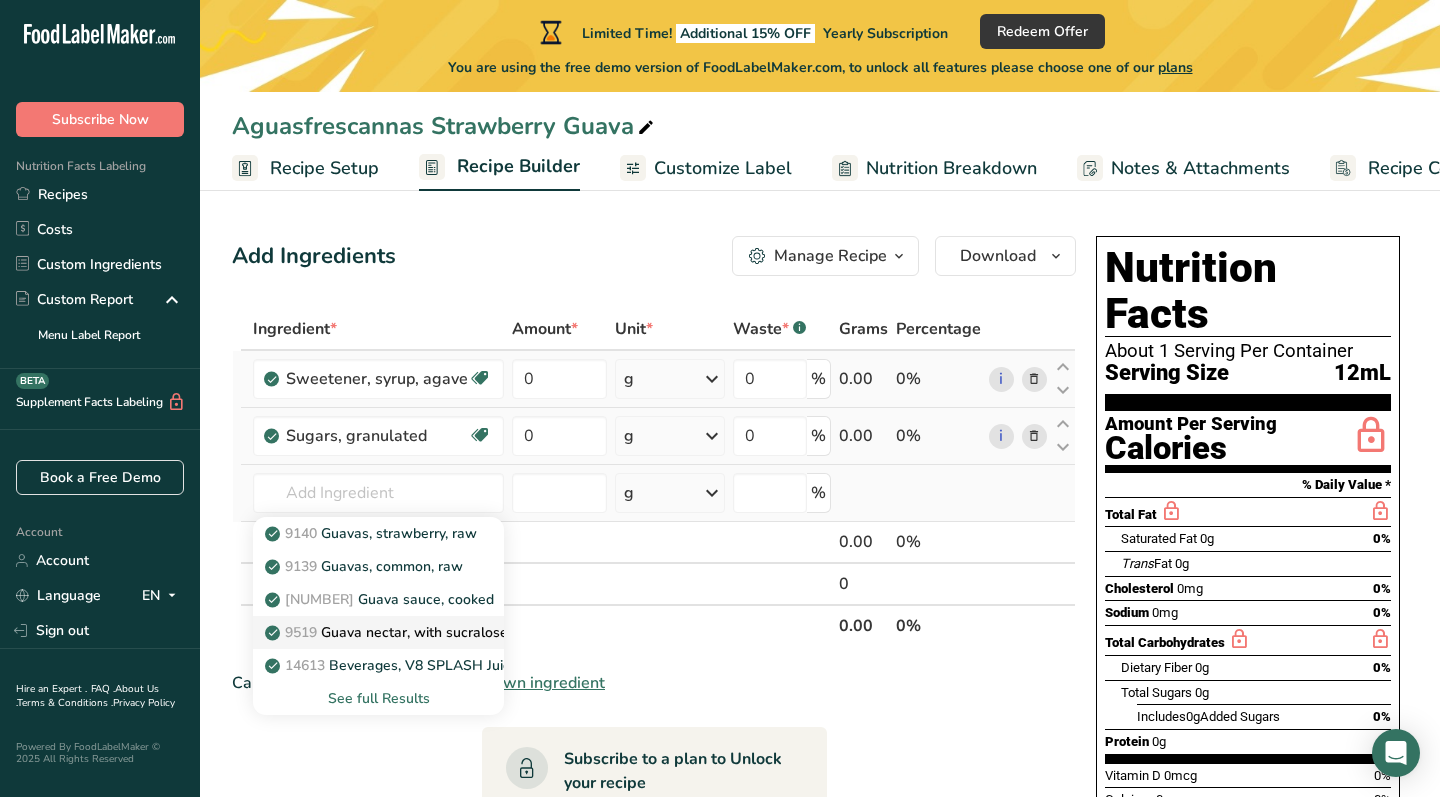 click on "9519
Guava nectar, with sucralose, canned" at bounding box center [415, 632] 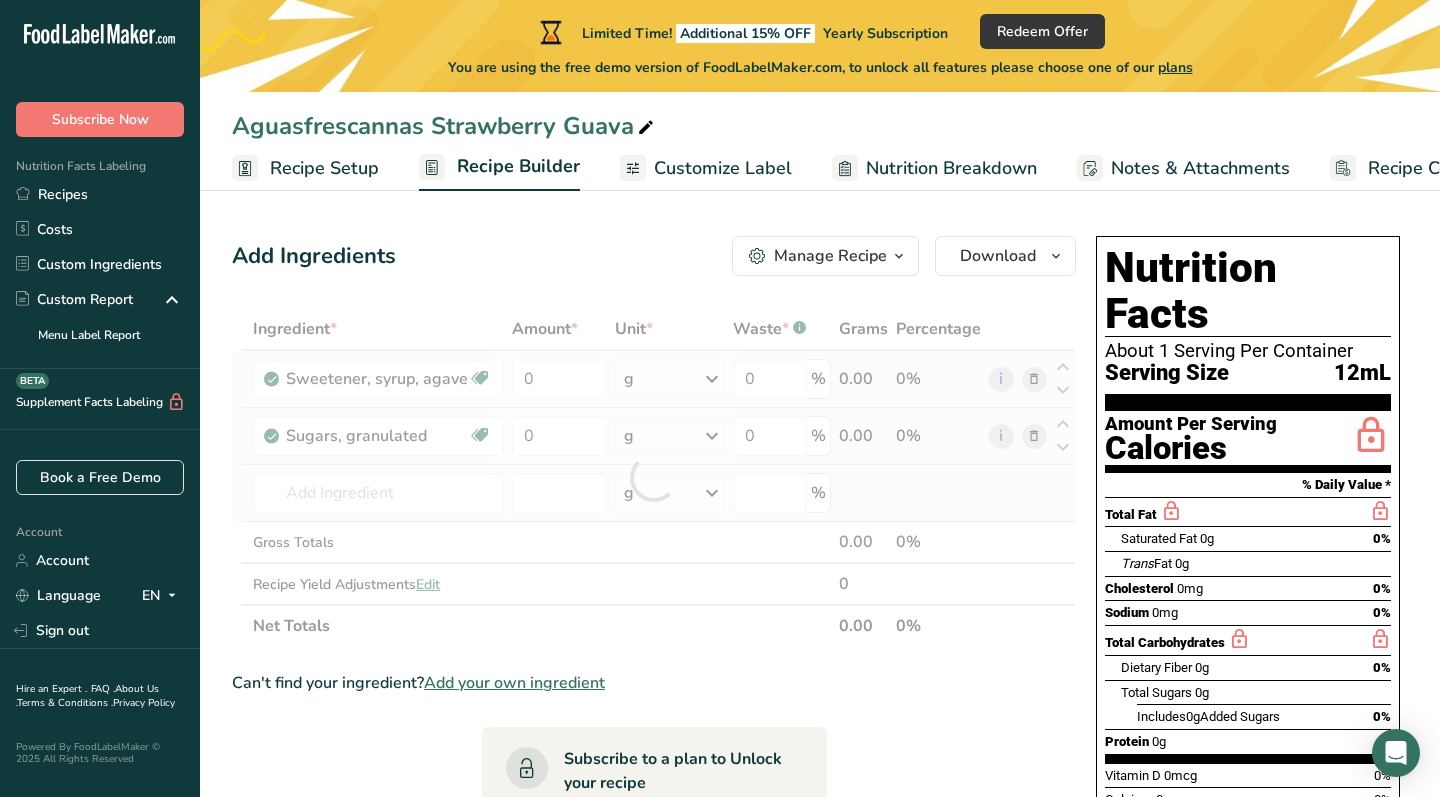 type on "Guava nectar, with sucralose, canned" 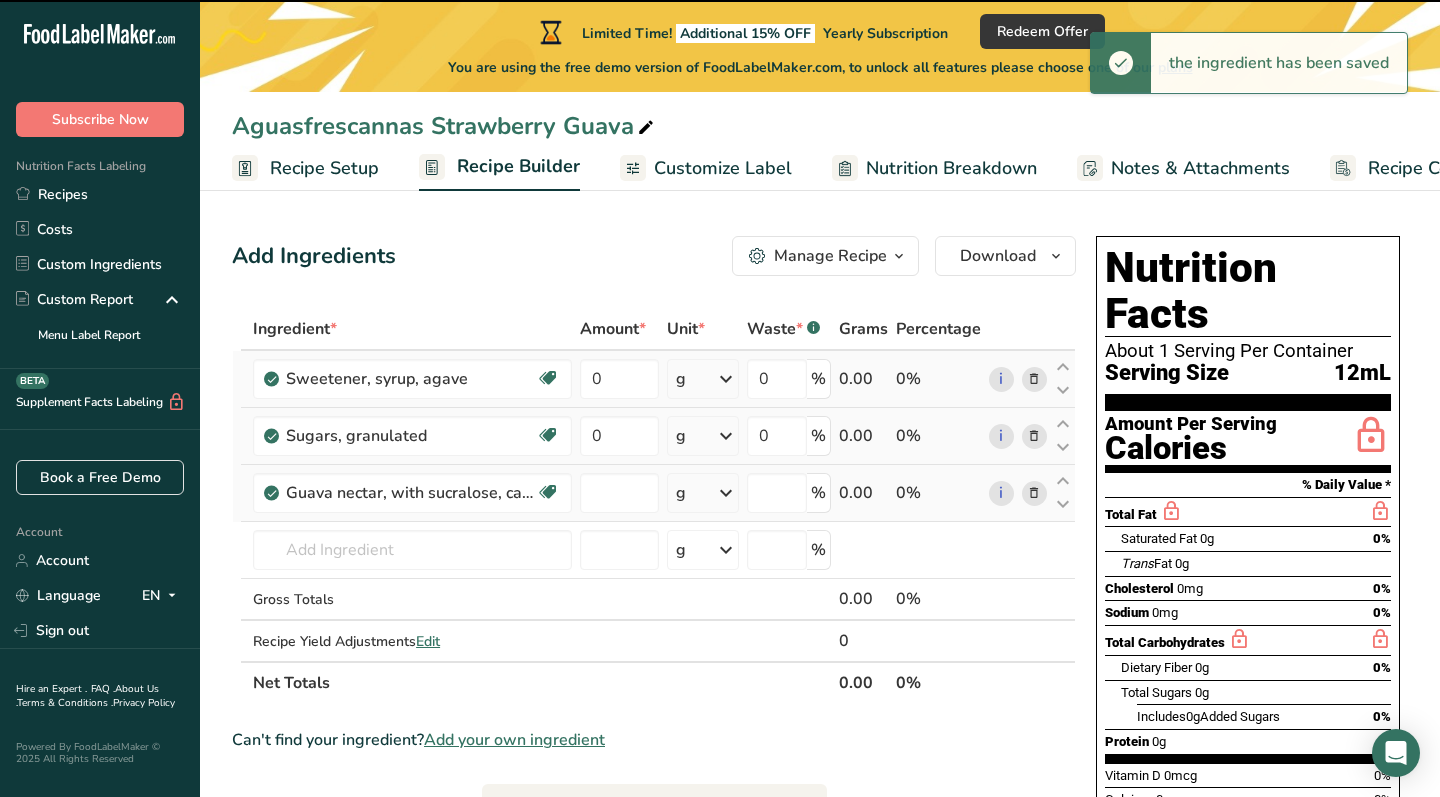 type on "0" 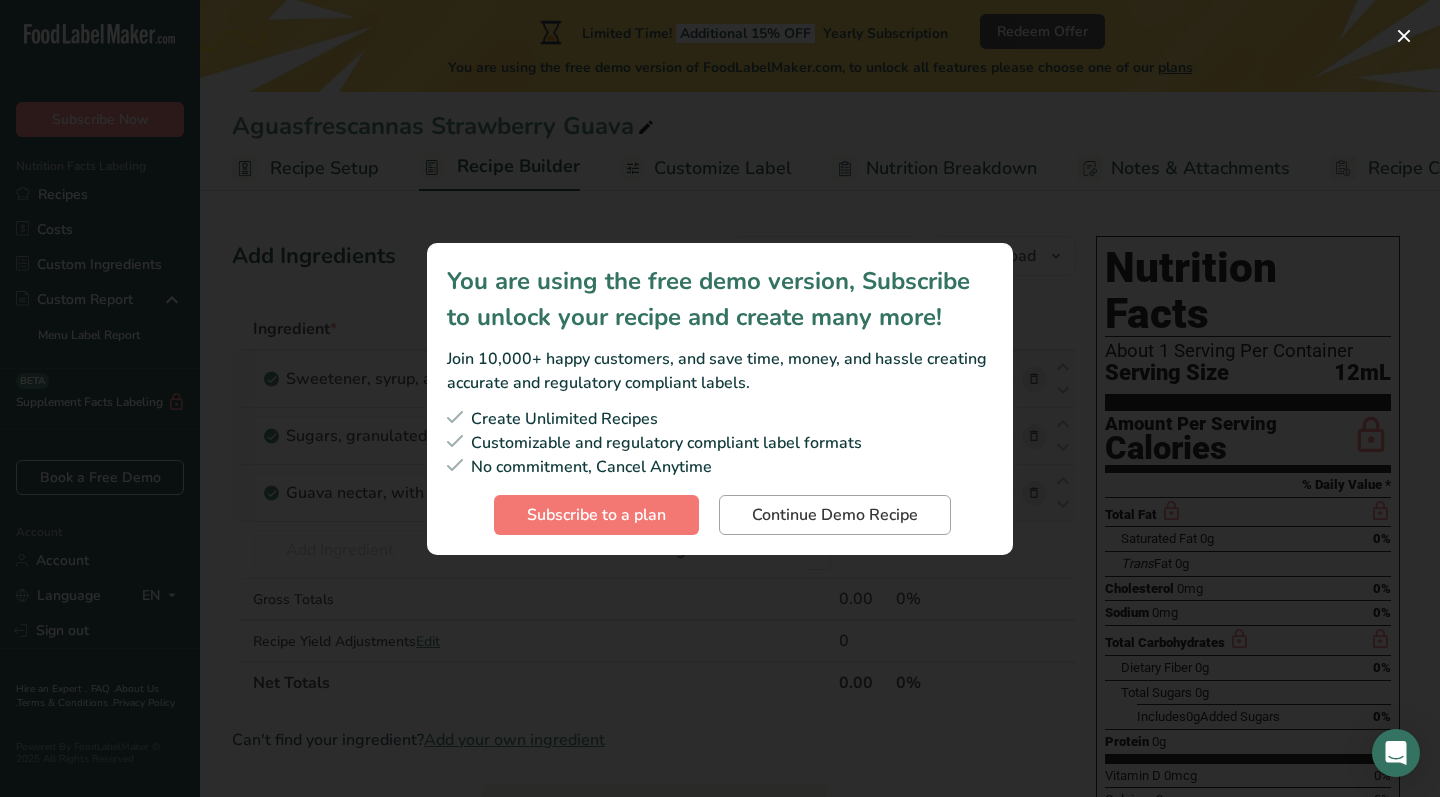 click on "Continue Demo Recipe" at bounding box center (835, 515) 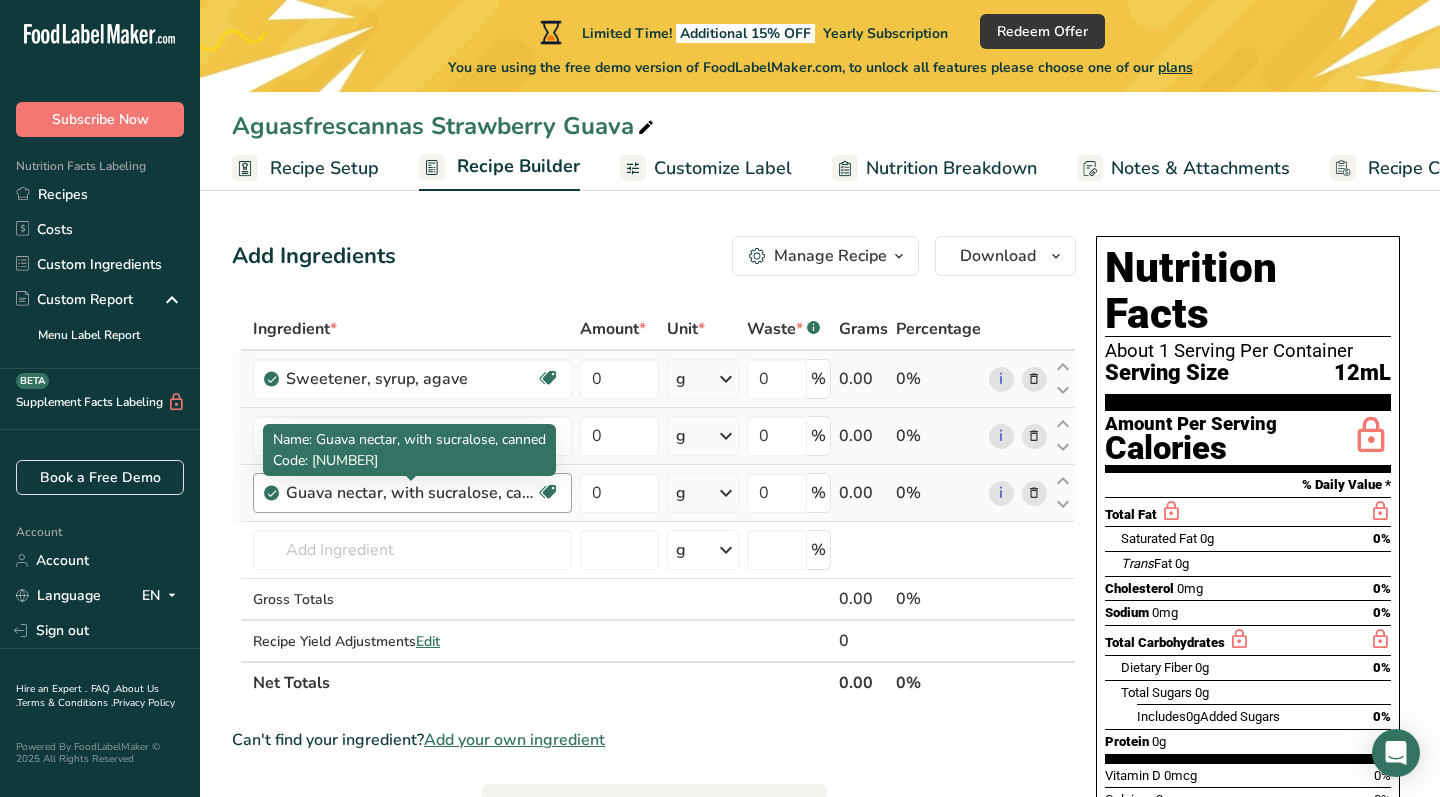 click on "Guava nectar, with sucralose, canned" at bounding box center [411, 493] 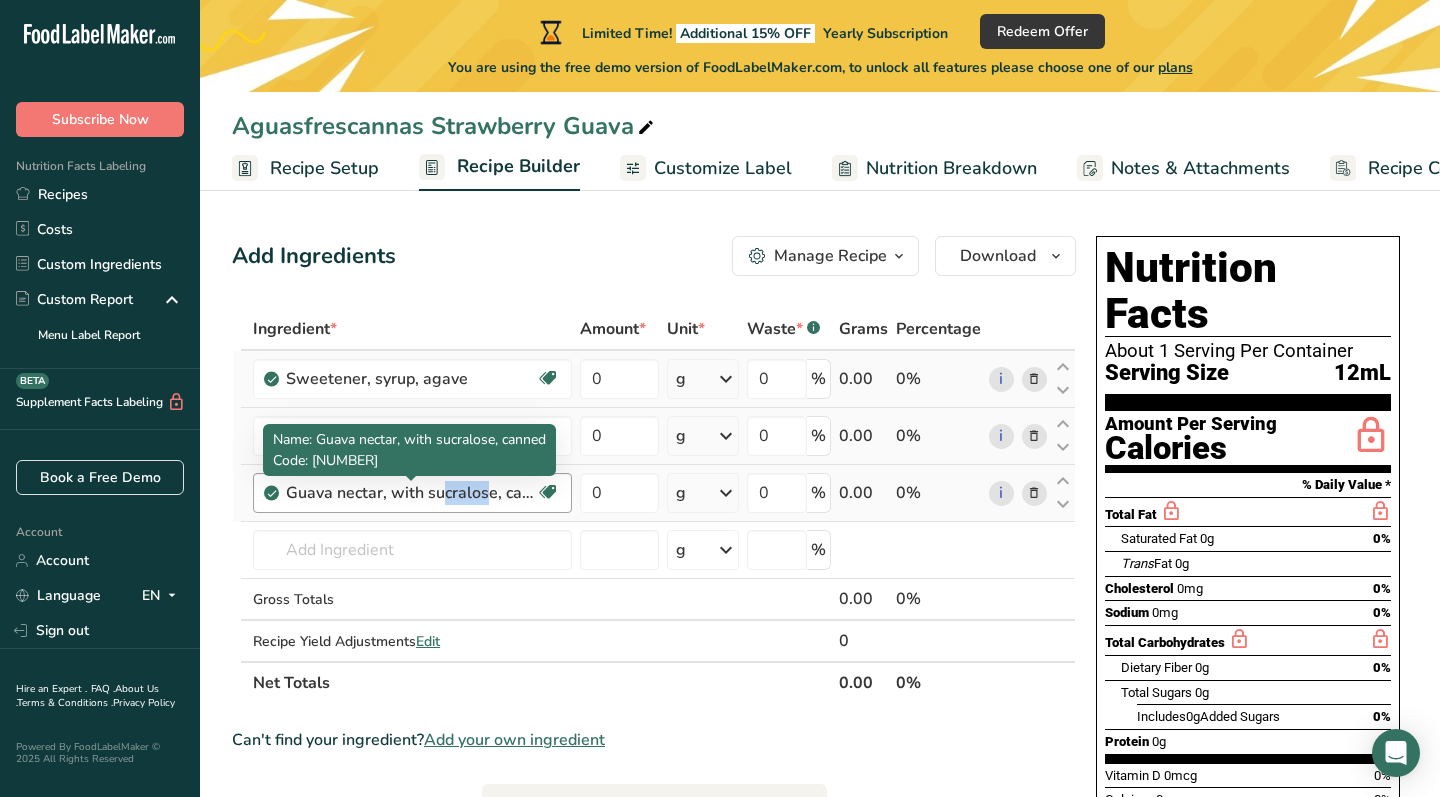 click on "Guava nectar, with sucralose, canned" at bounding box center [411, 493] 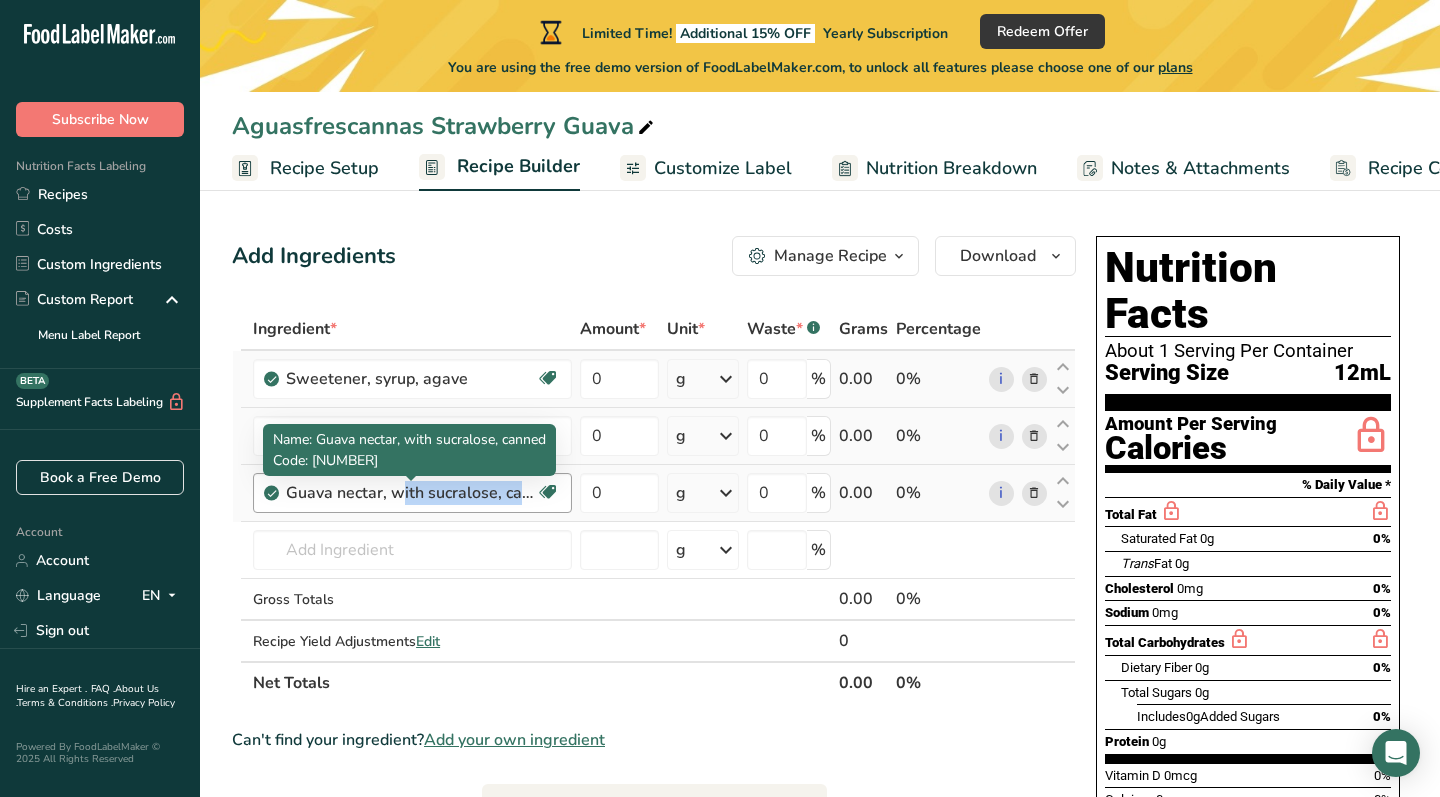 click on "Guava nectar, with sucralose, canned" at bounding box center (411, 493) 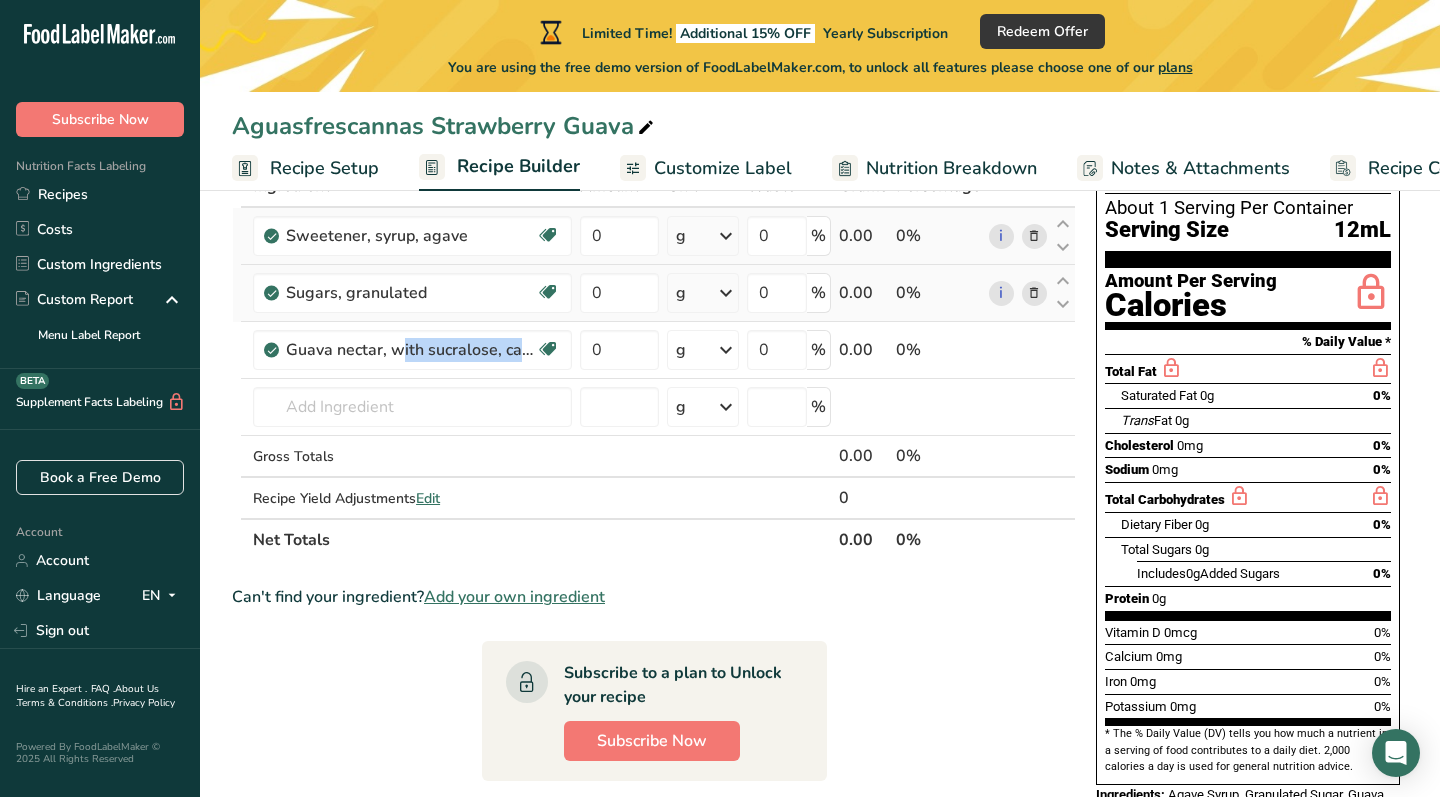 scroll, scrollTop: 112, scrollLeft: 0, axis: vertical 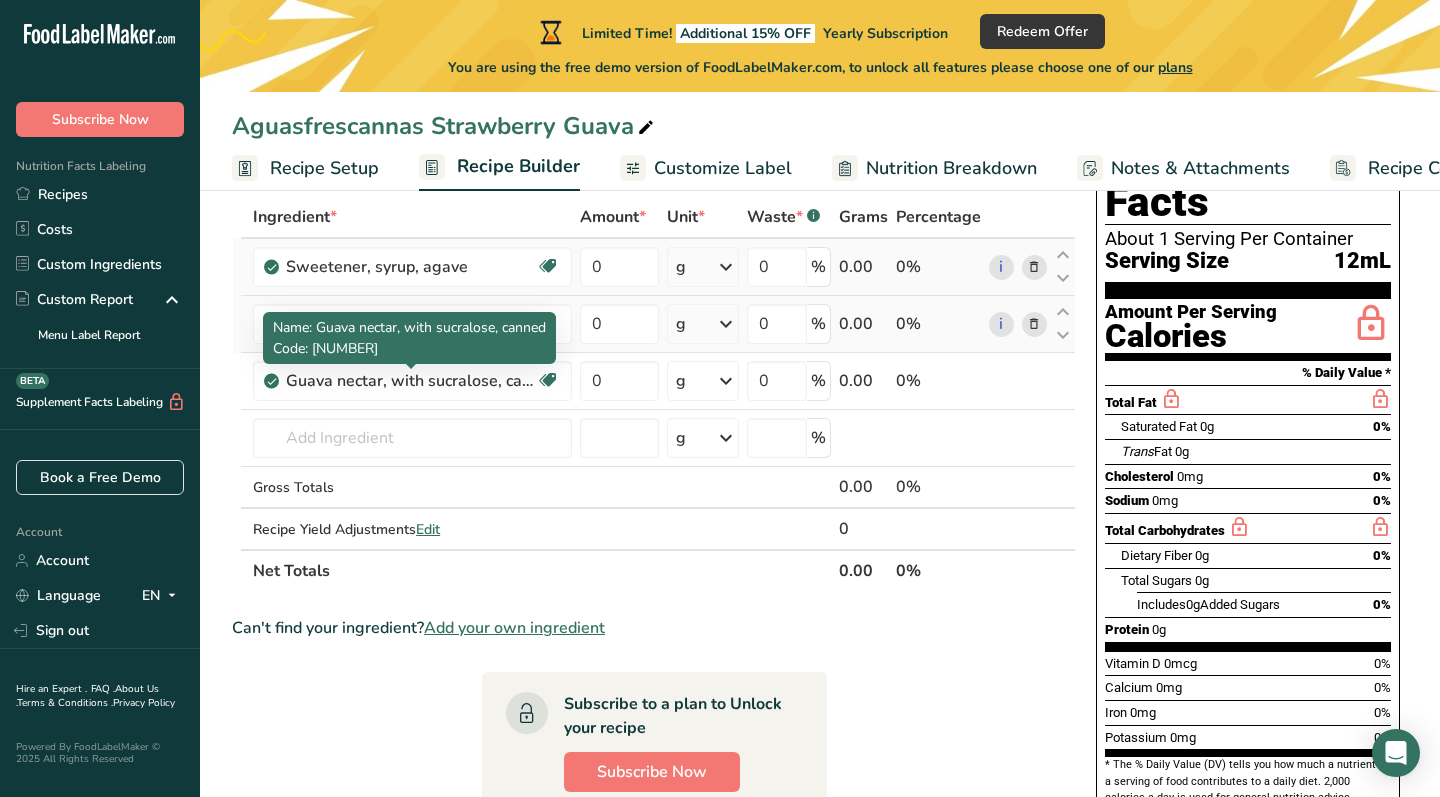 click on "Code: [NUMBER]" at bounding box center [409, 348] 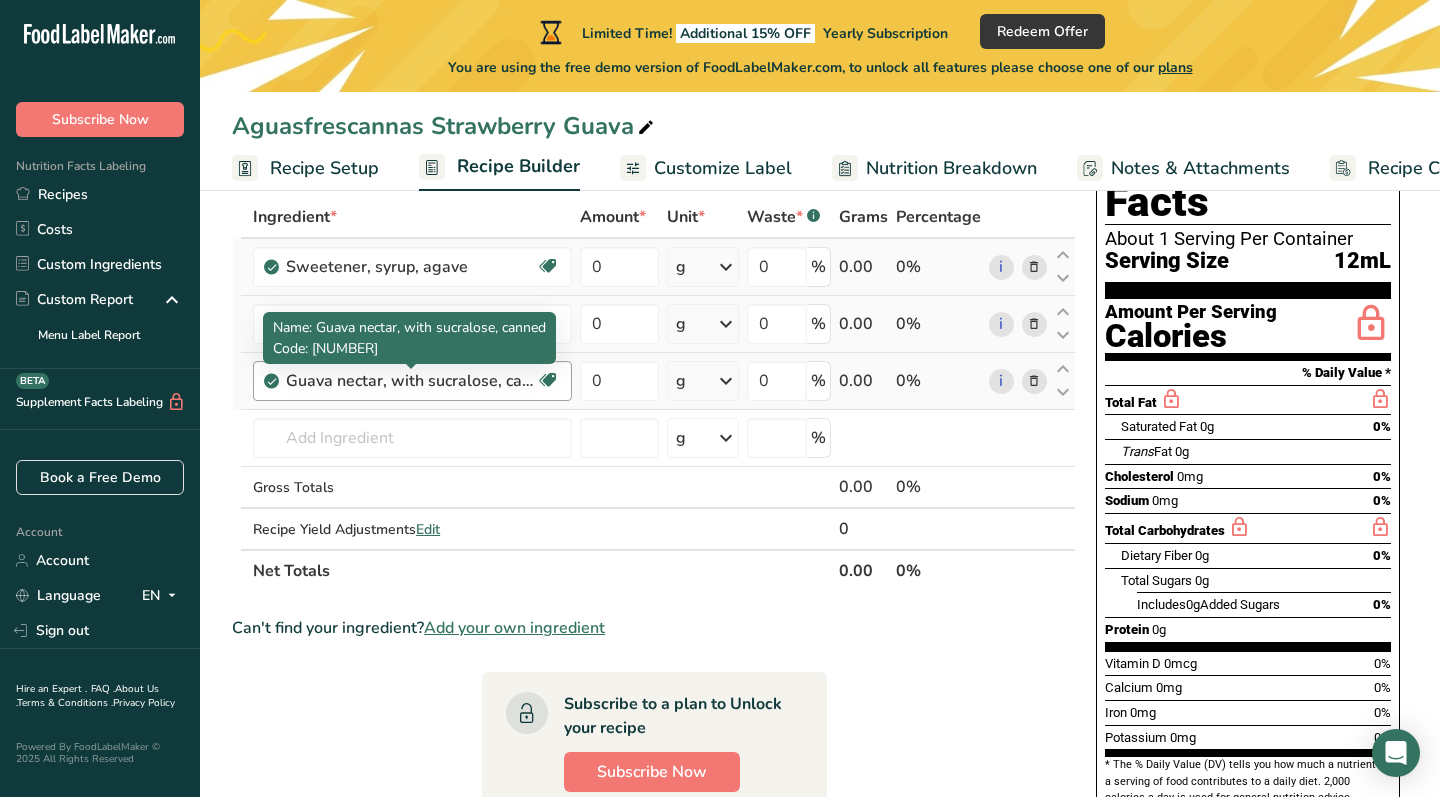 click on "Guava nectar, with sucralose, canned" at bounding box center [411, 381] 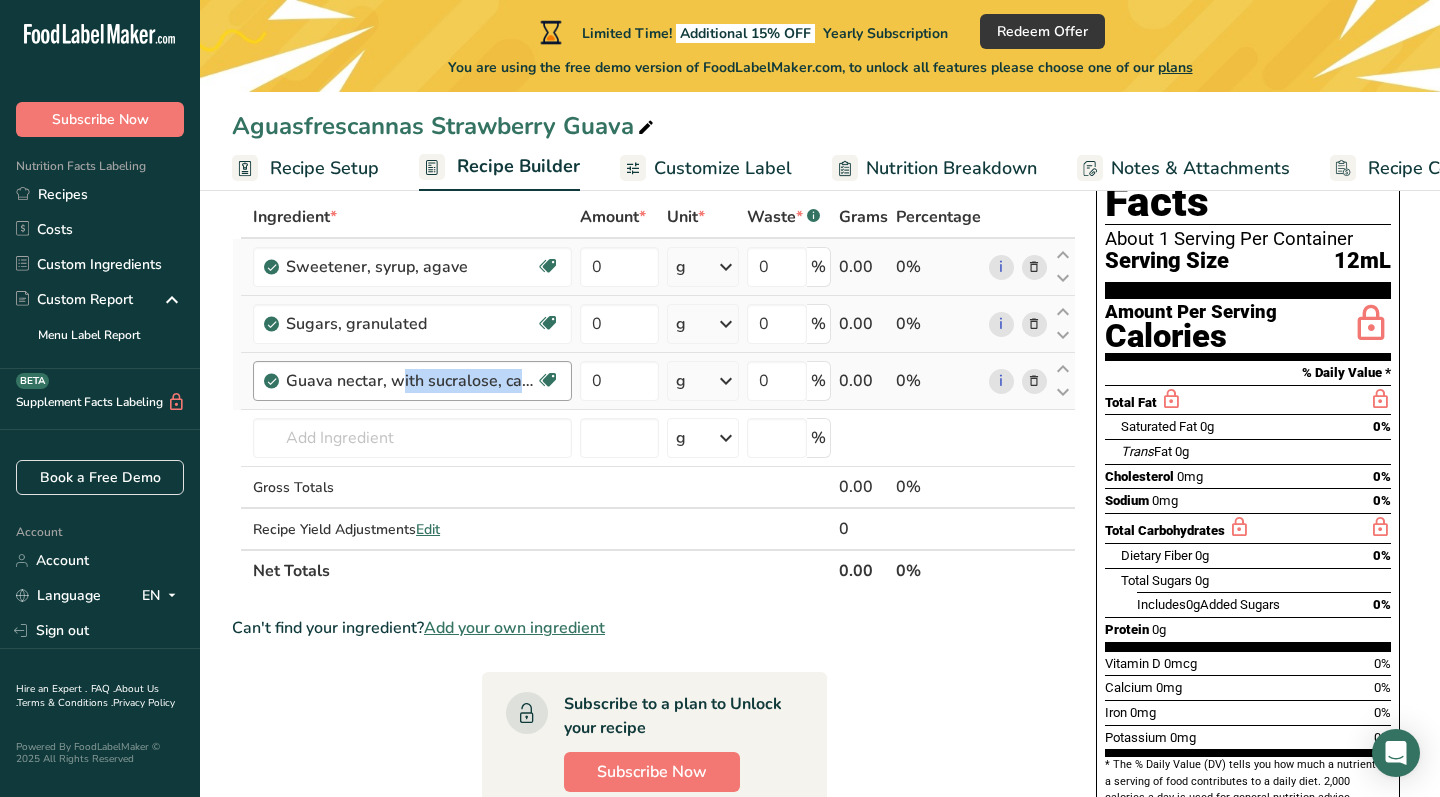 click on "Guava nectar, with sucralose, canned" at bounding box center [411, 381] 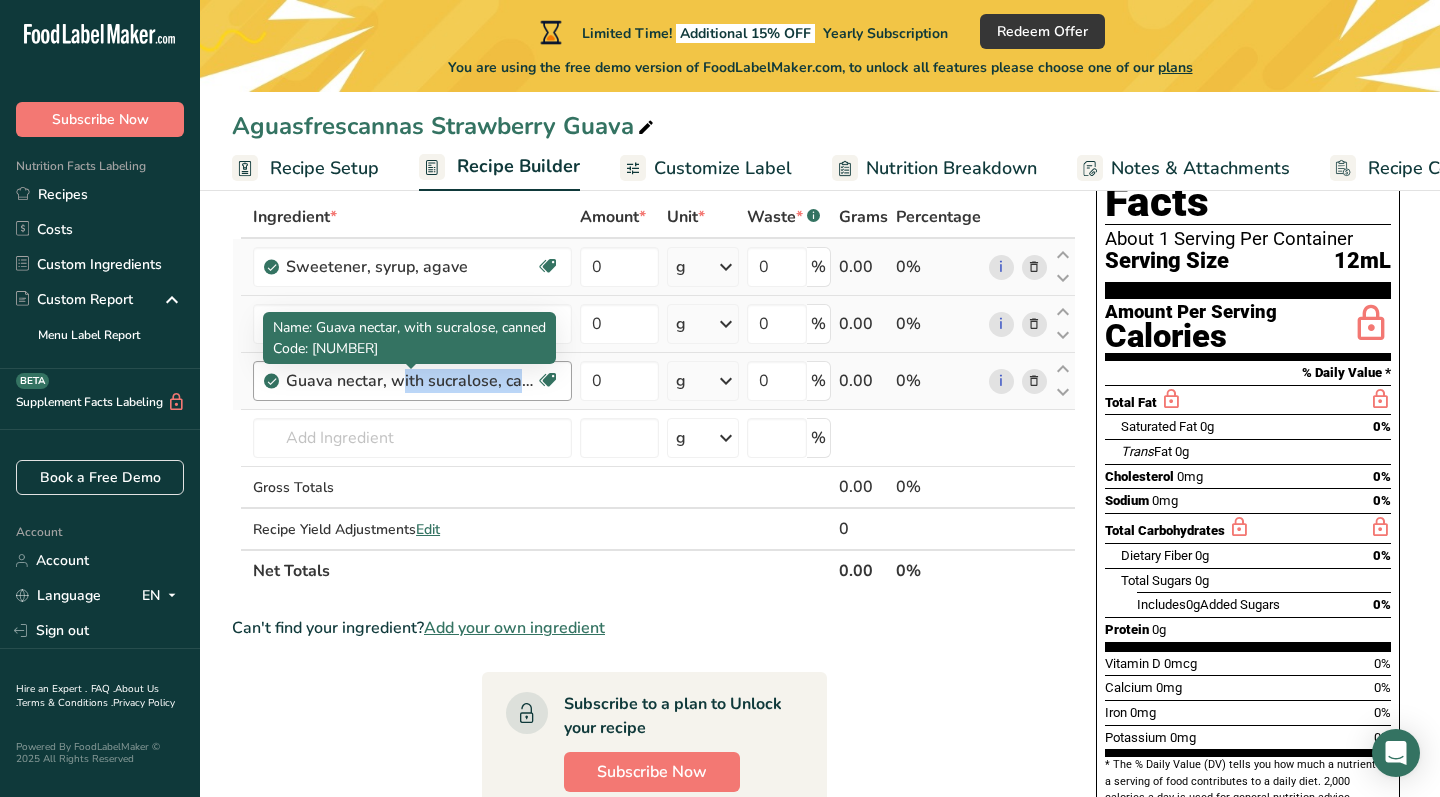 click on "Guava nectar, with sucralose, canned" at bounding box center (411, 381) 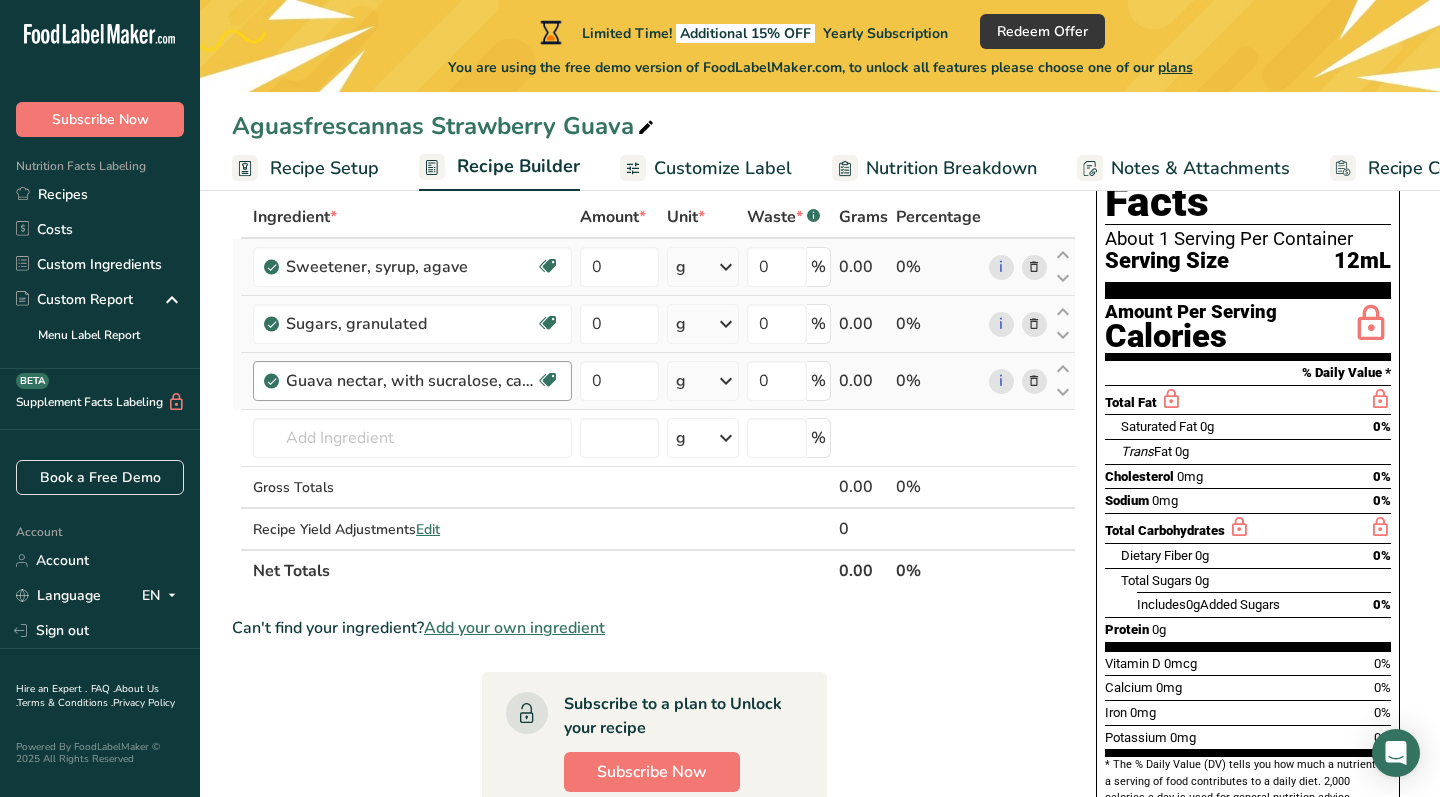 click on "Guava nectar, with sucralose, canned" at bounding box center (411, 381) 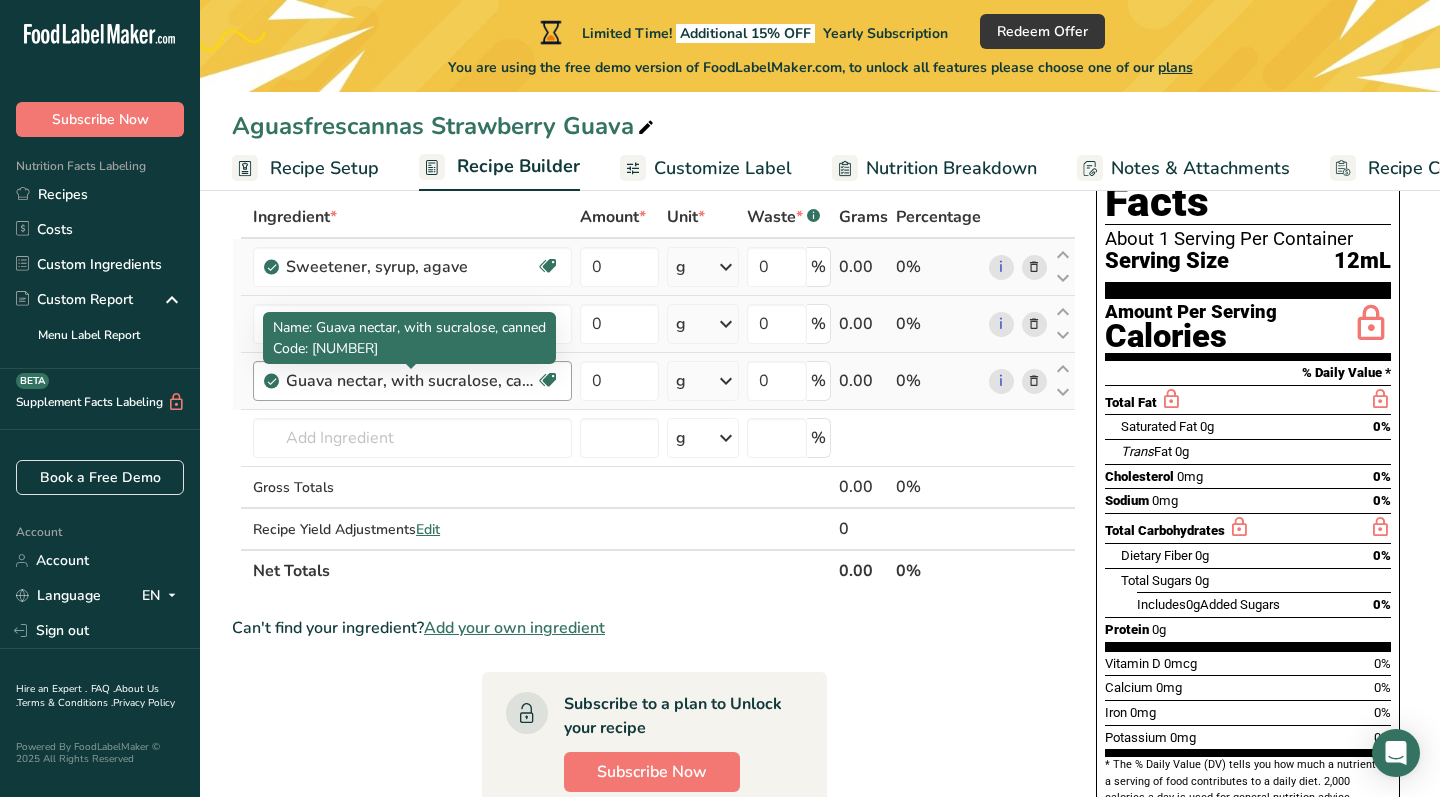 click on "Guava nectar, with sucralose, canned" at bounding box center (411, 381) 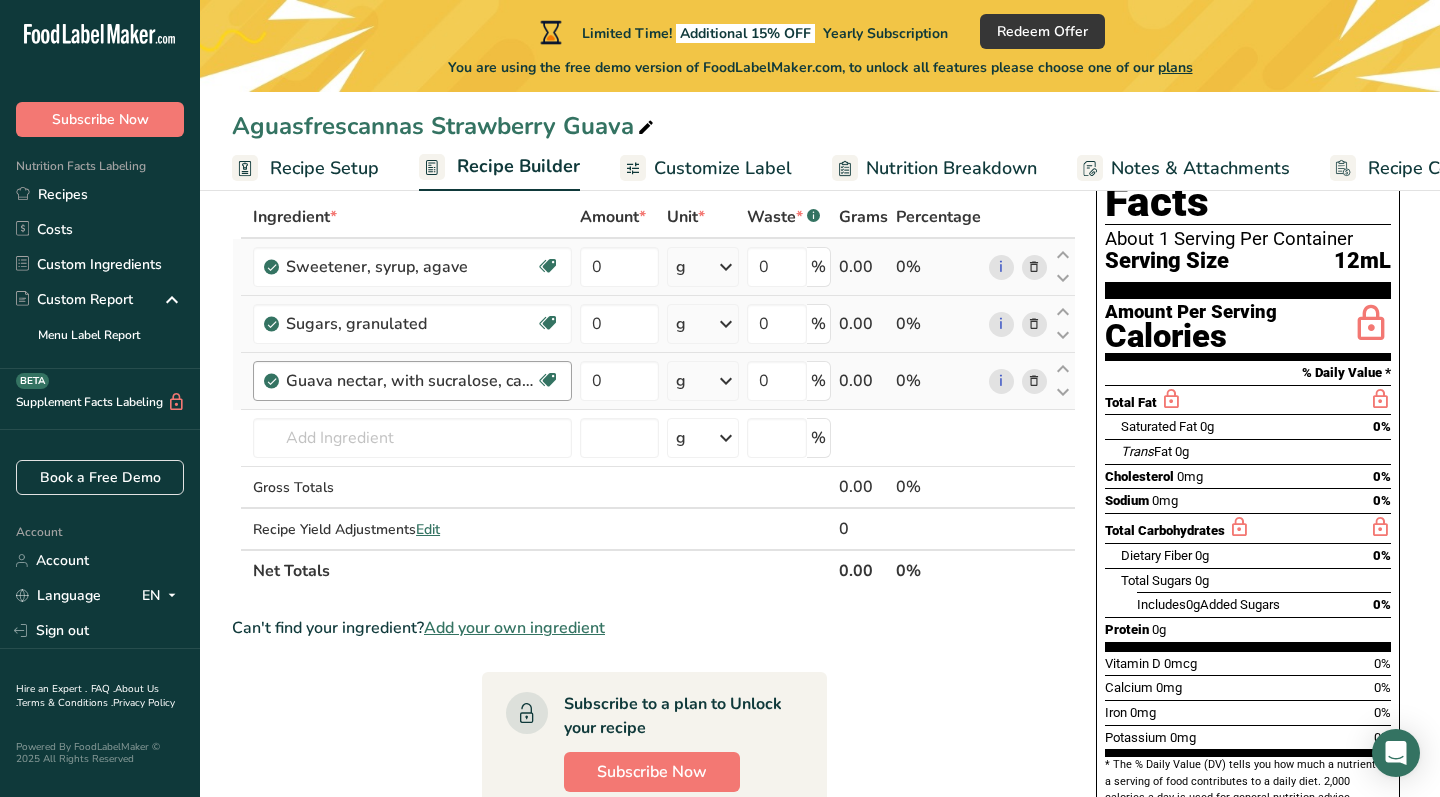 click on "Guava nectar, with sucralose, canned" at bounding box center [411, 381] 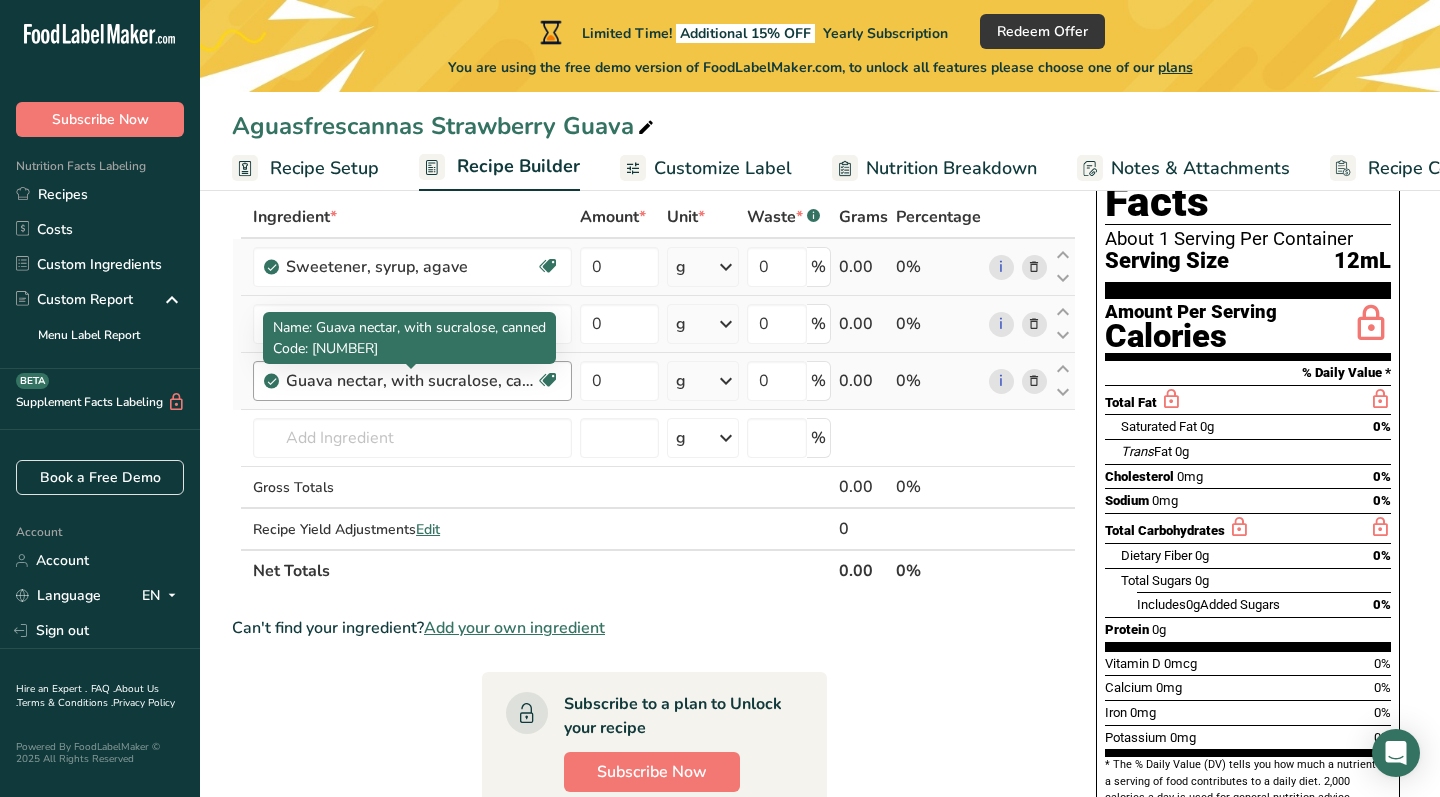 click on "Guava nectar, with sucralose, canned" at bounding box center (411, 381) 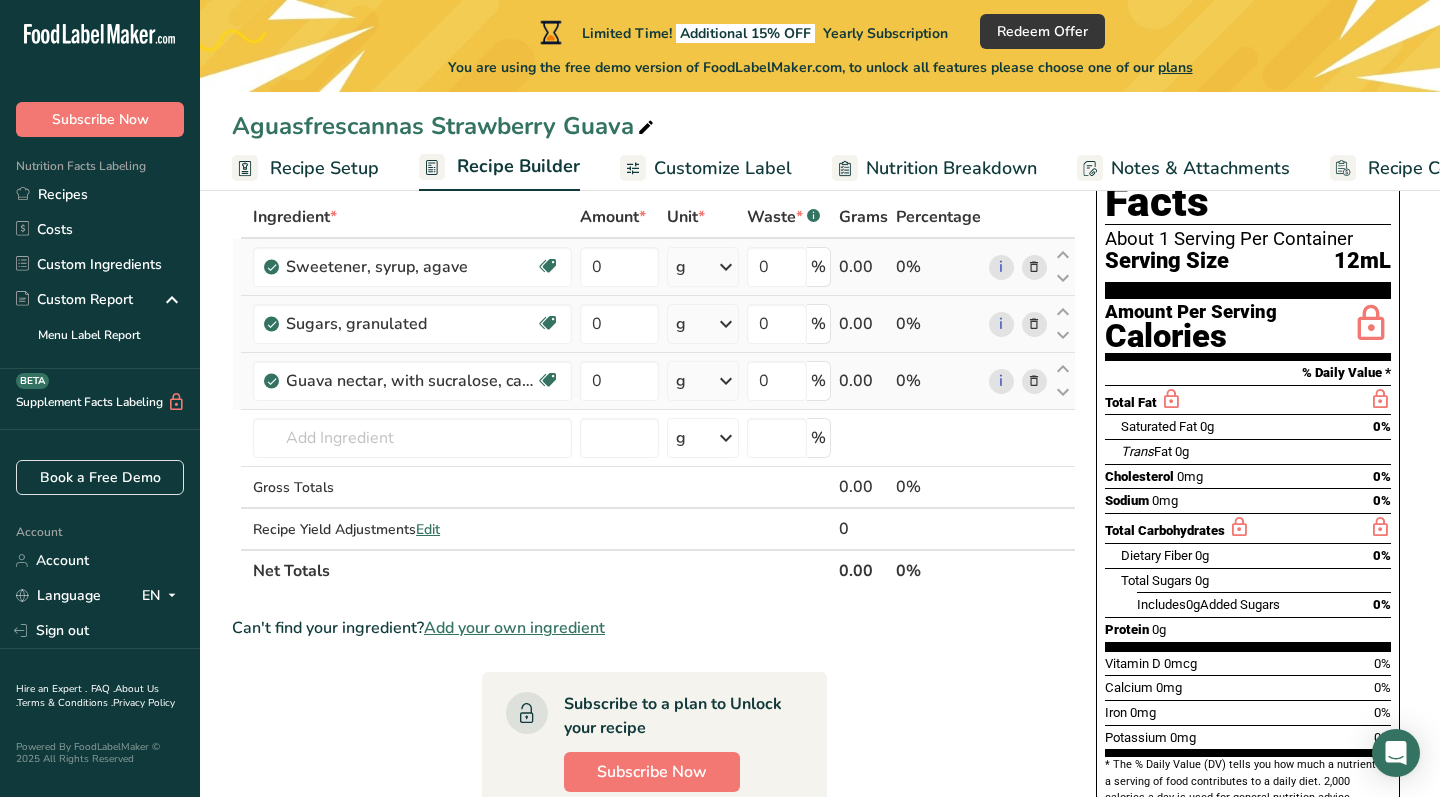 click at bounding box center [1034, 381] 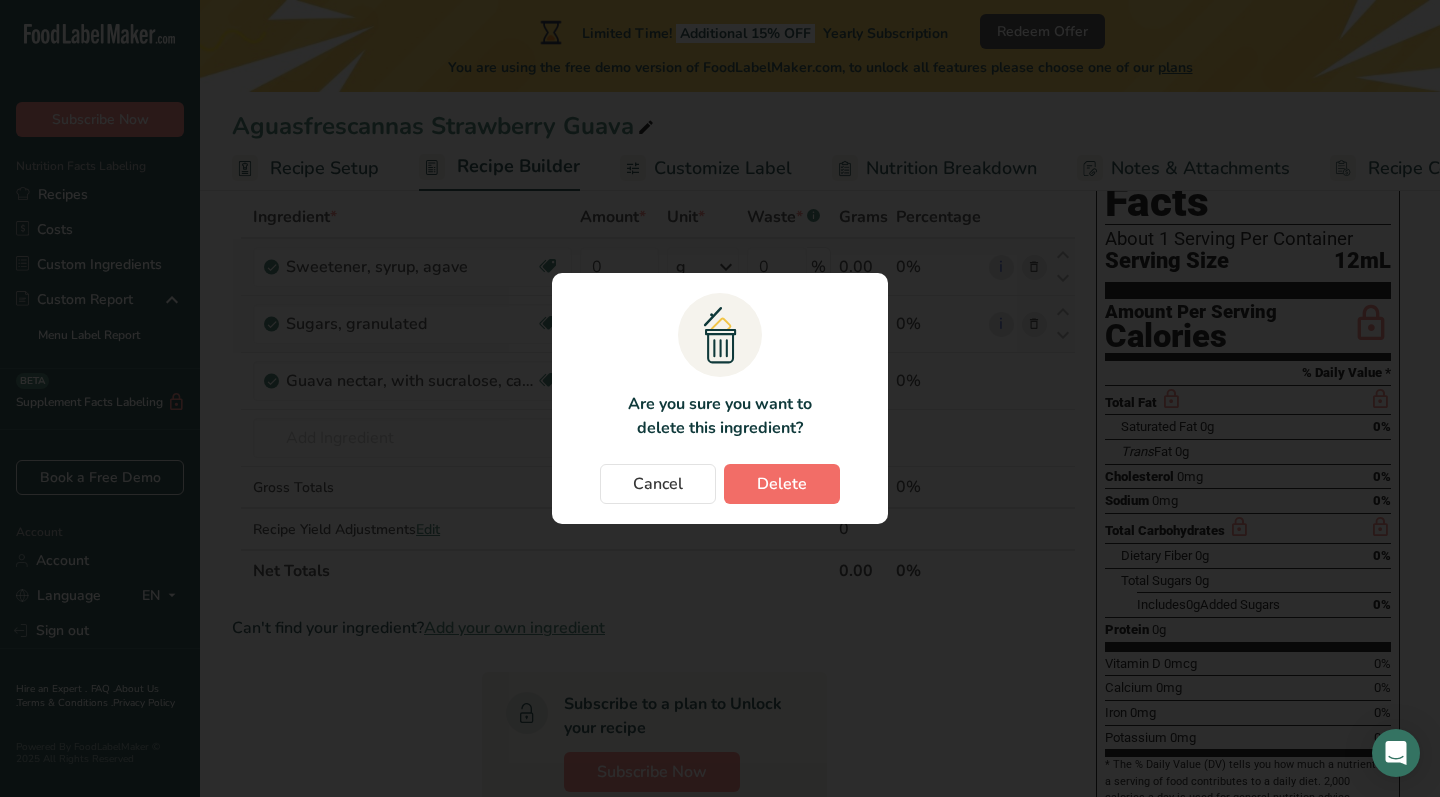 click on "Delete" at bounding box center [782, 484] 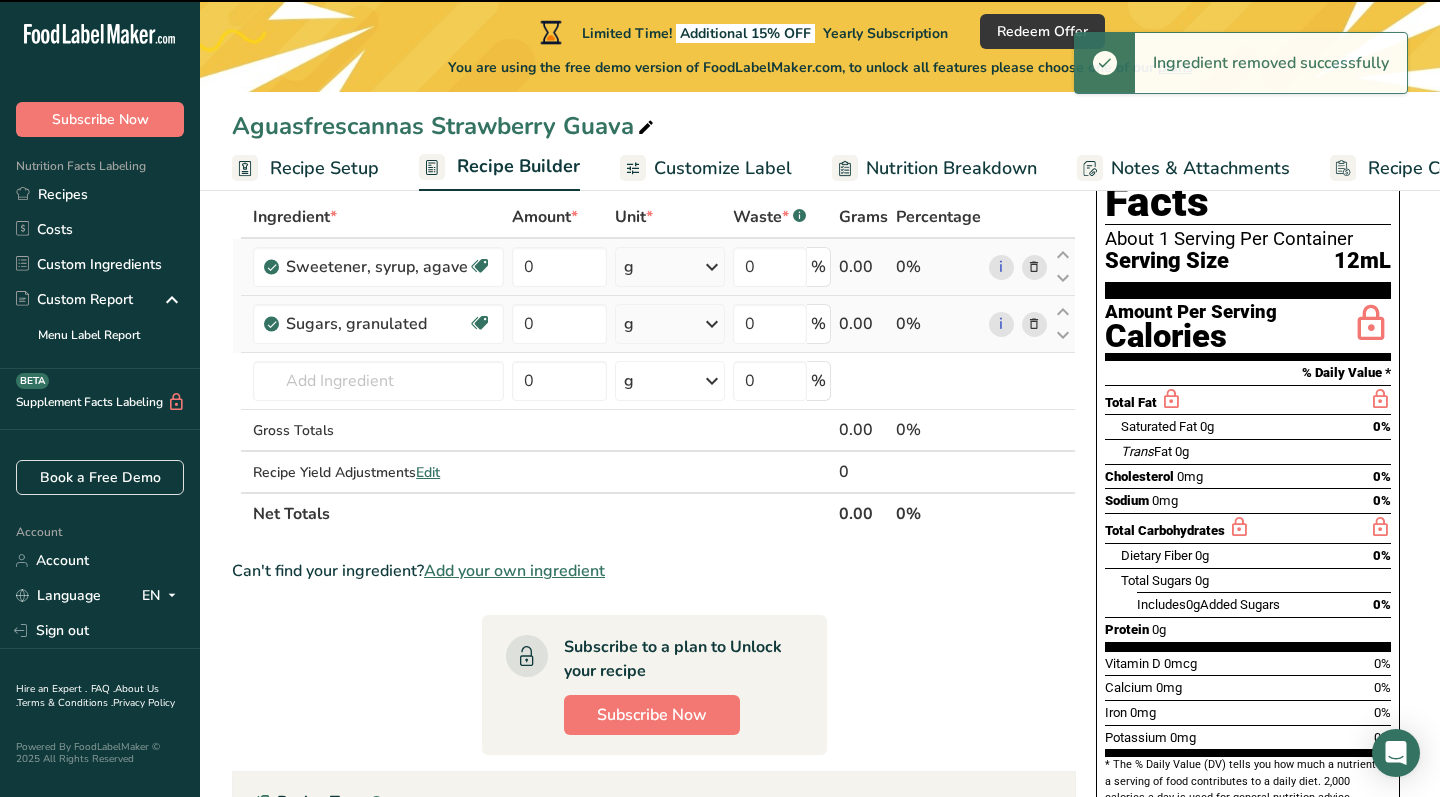 type 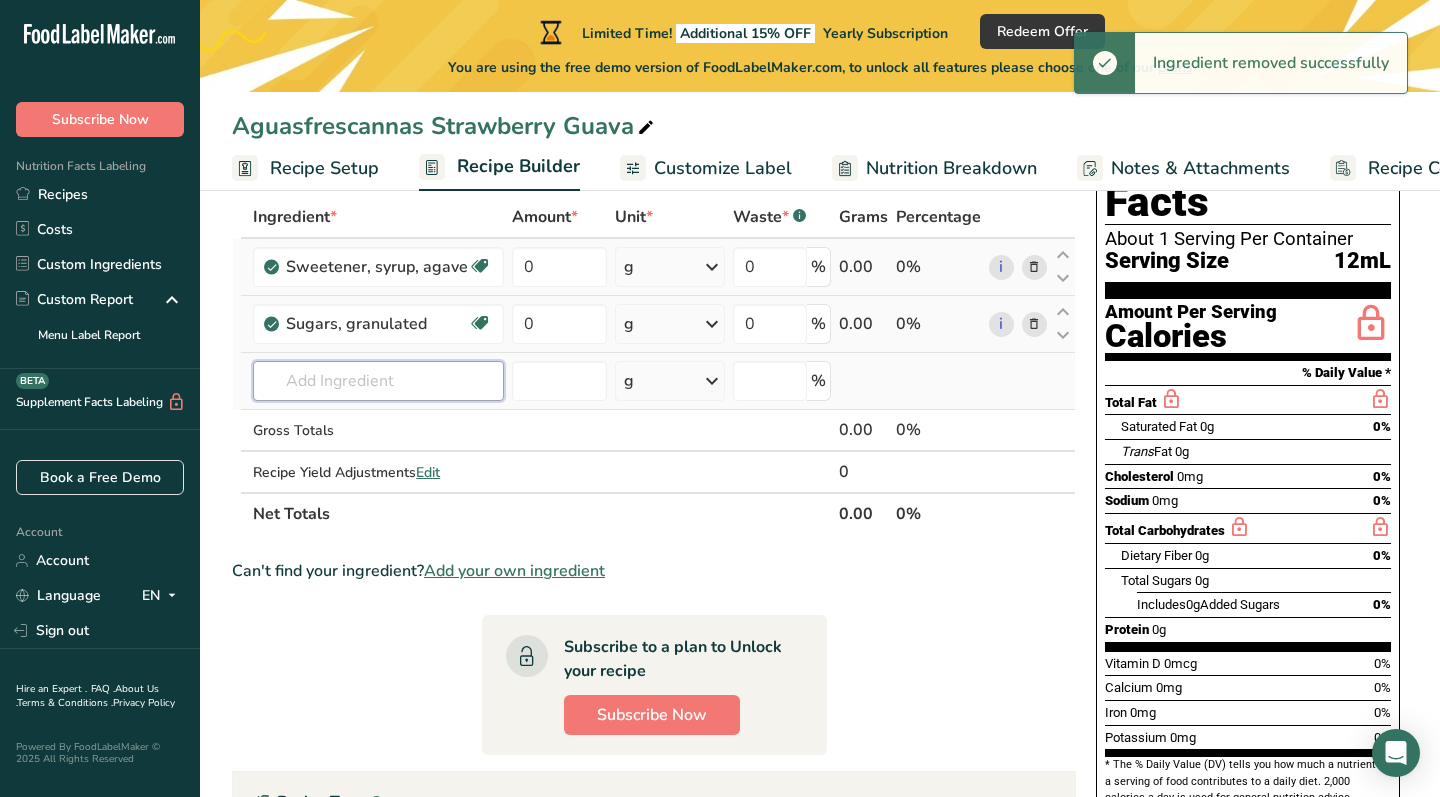 click at bounding box center [378, 381] 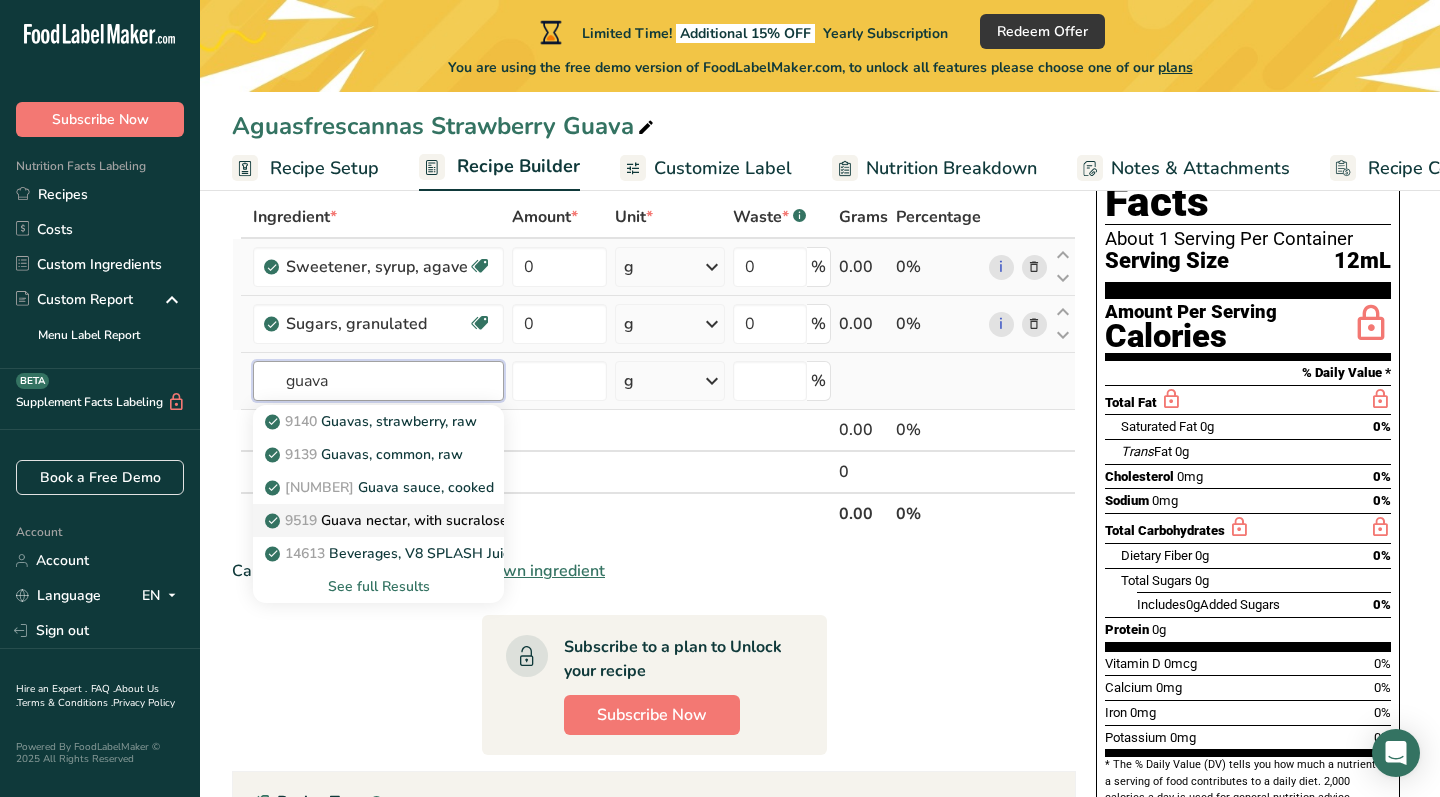 type on "guava" 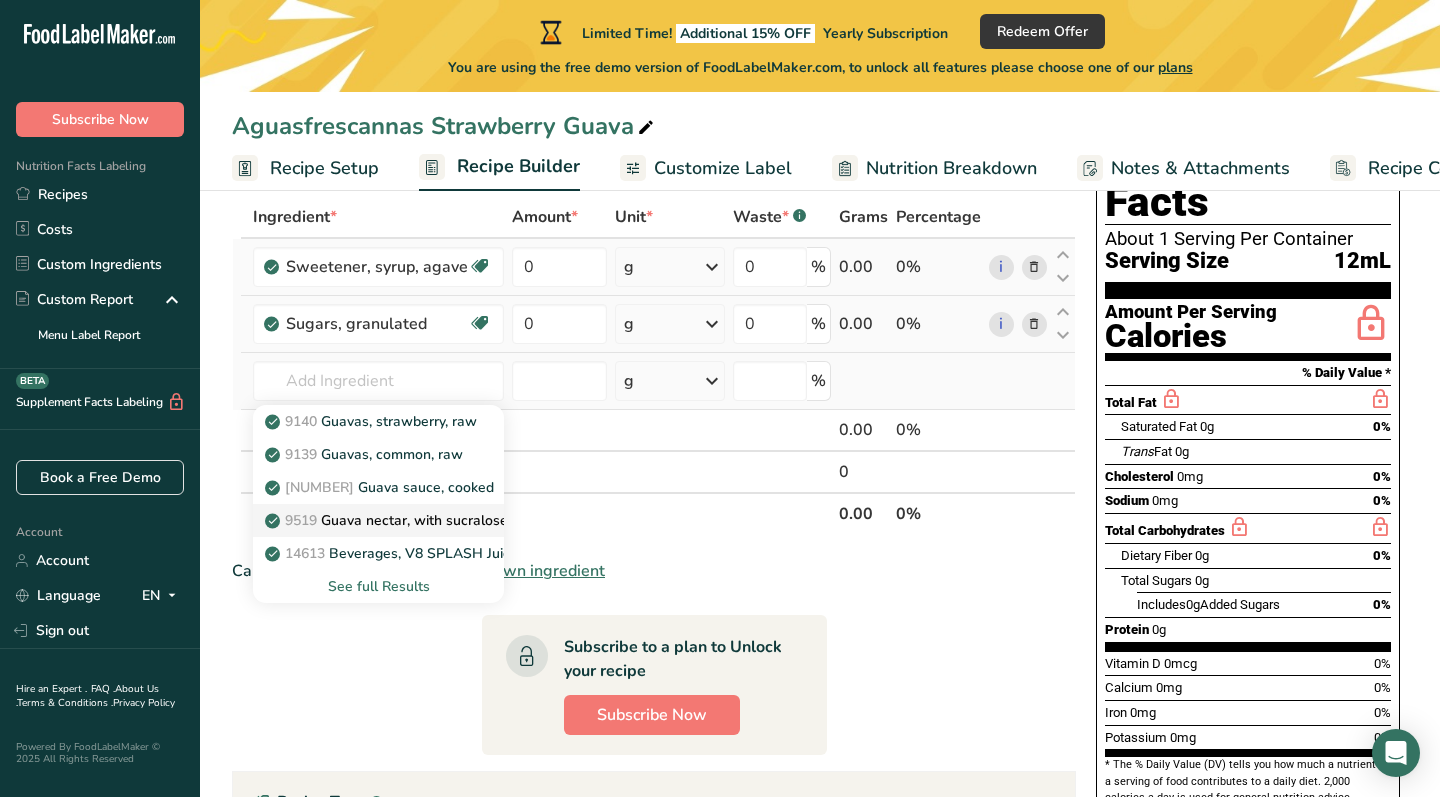 click on "9519
Guava nectar, with sucralose, canned" at bounding box center (415, 520) 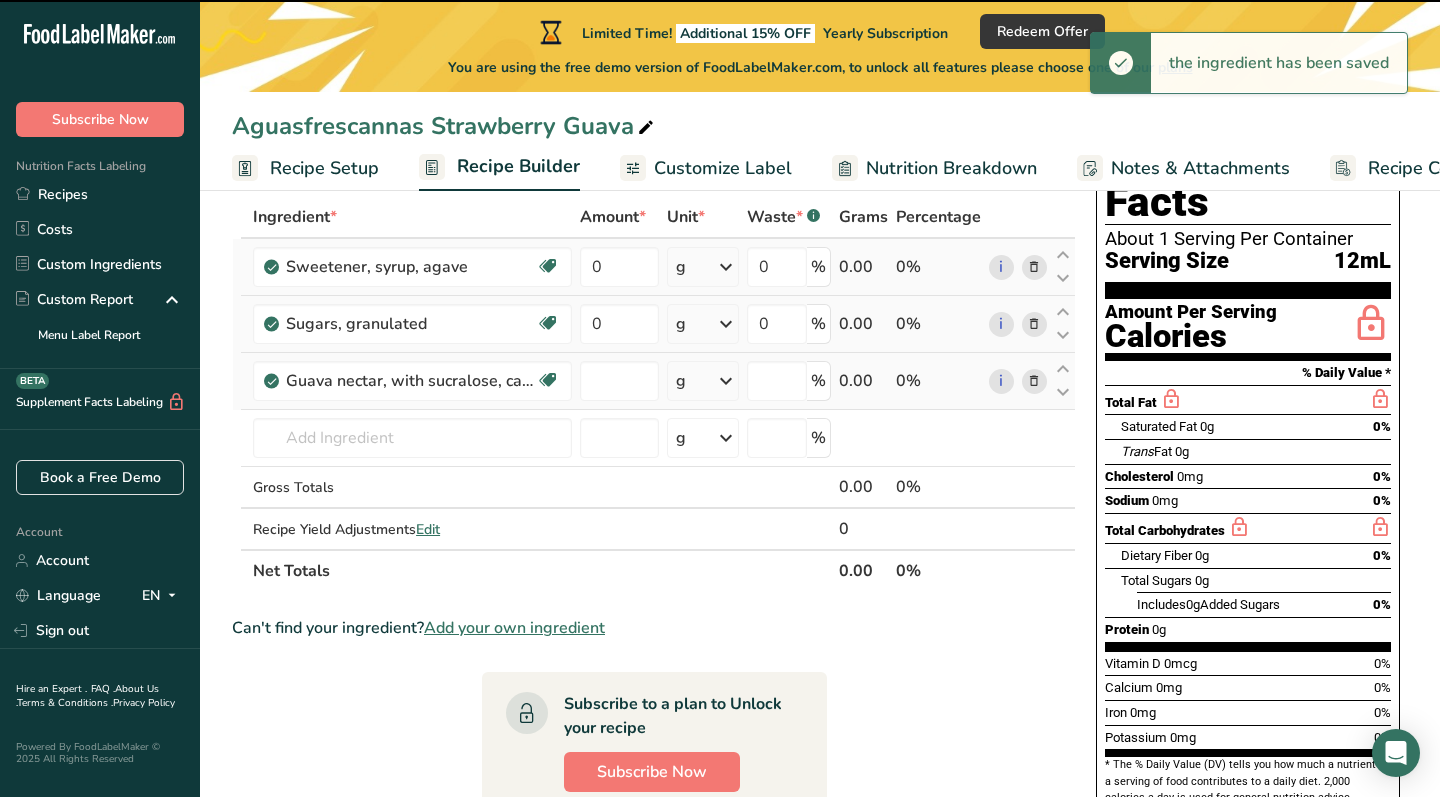 type on "0" 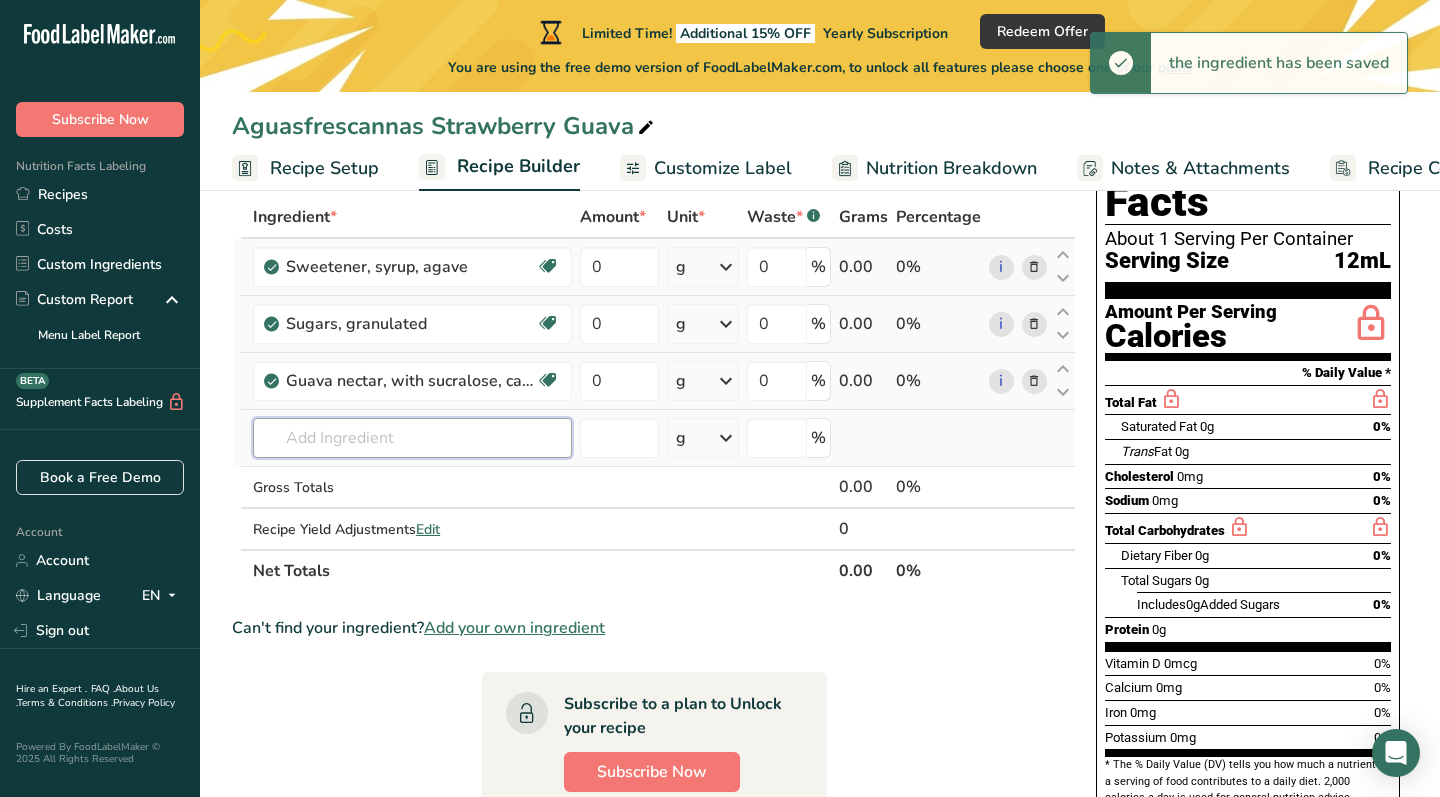 click at bounding box center (412, 438) 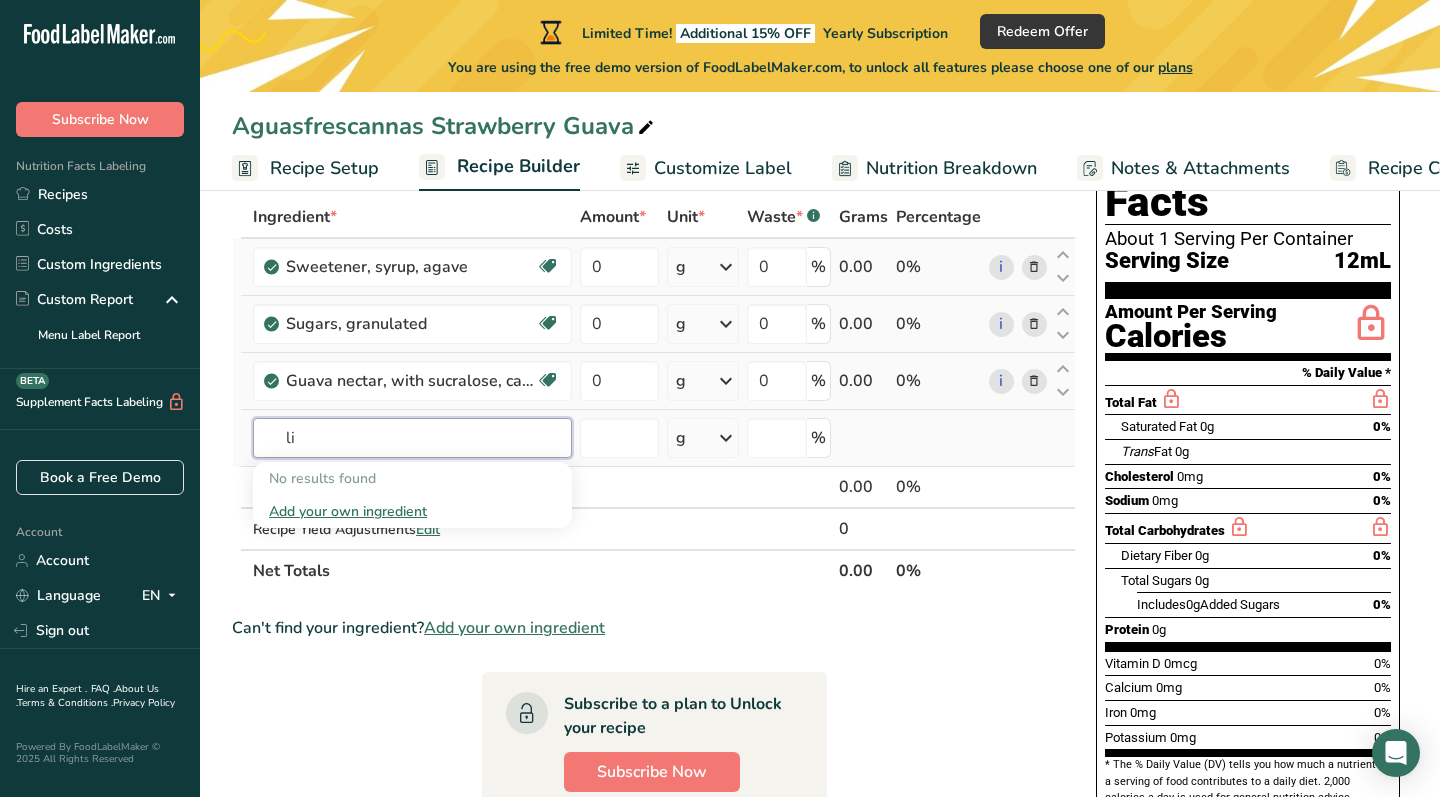 type on "l" 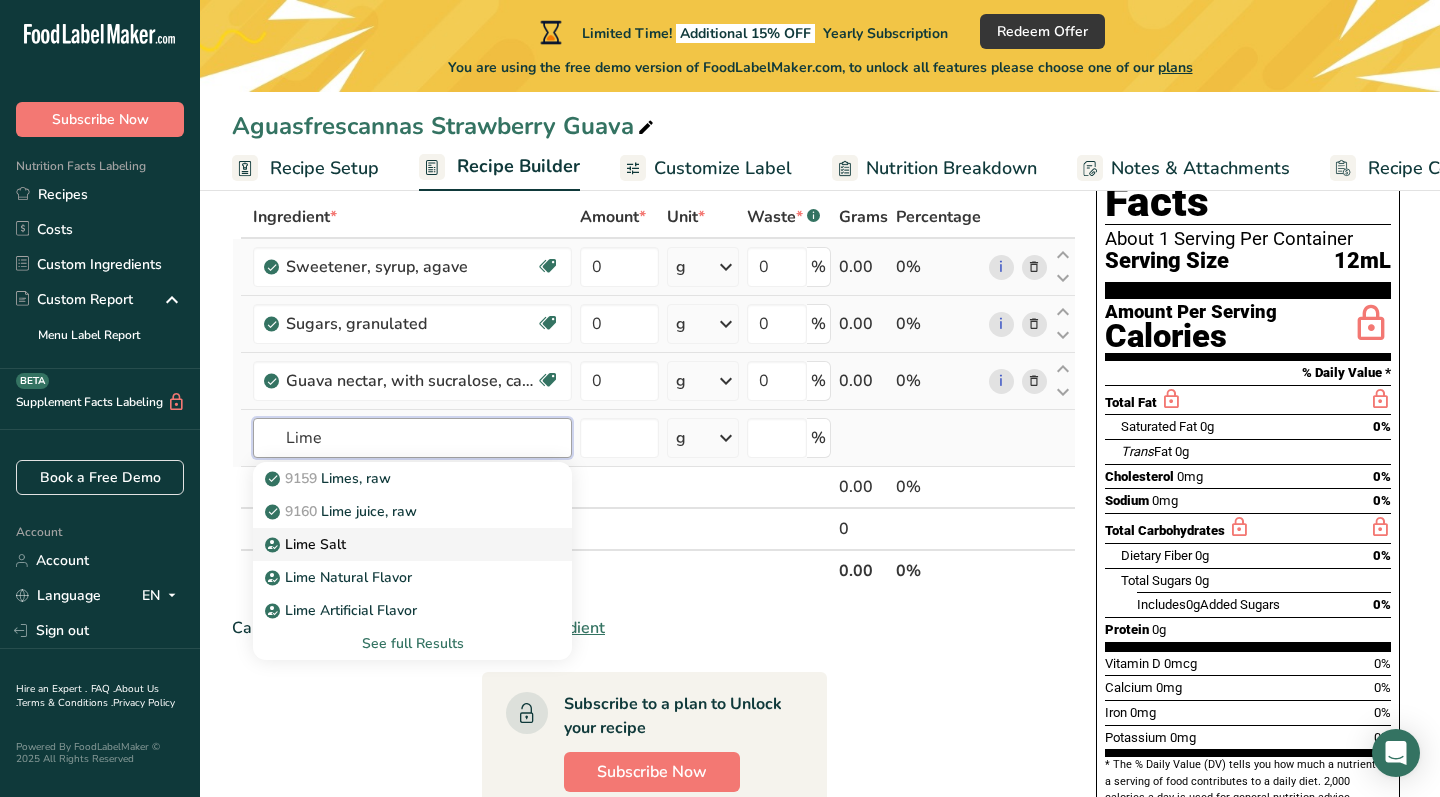 type on "Lime" 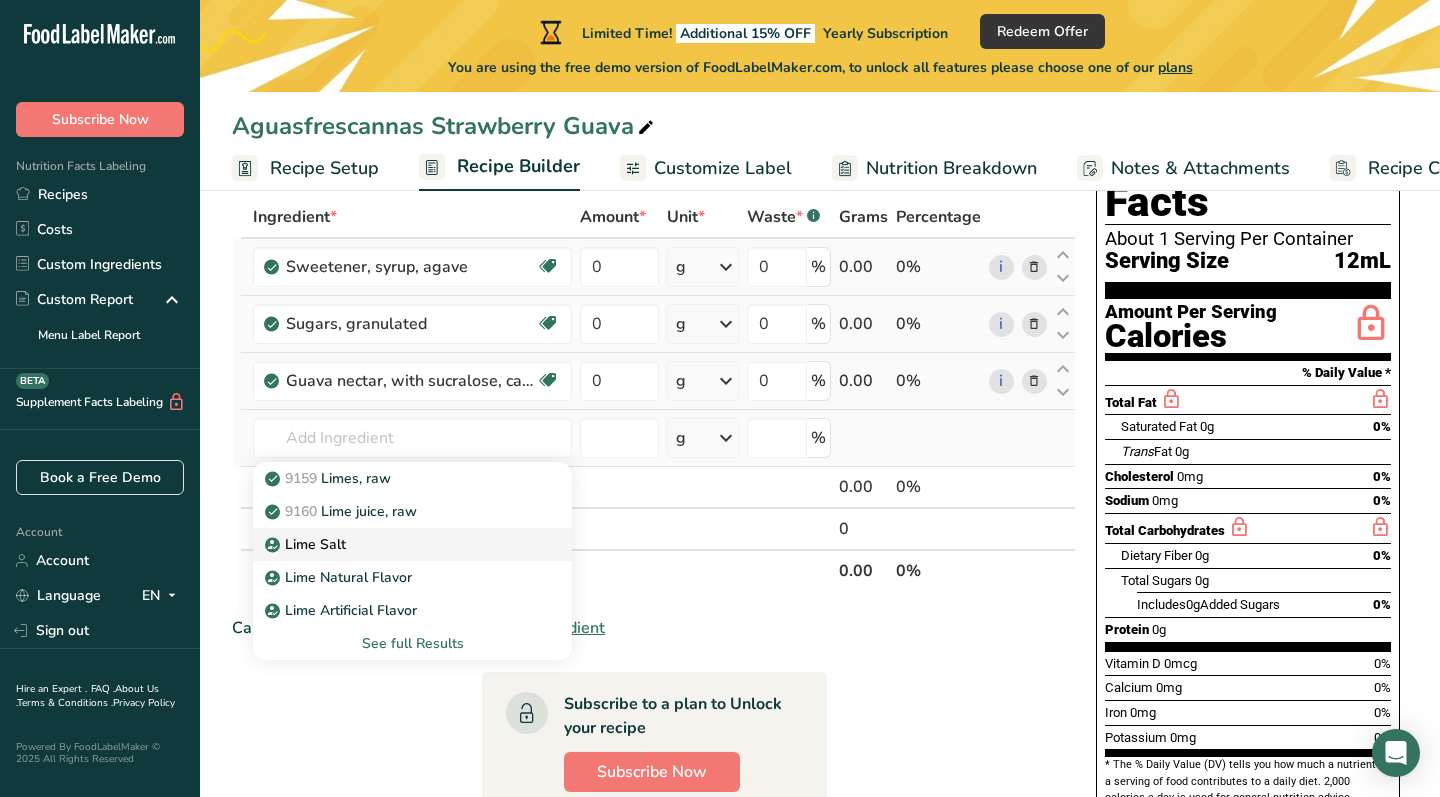 click on "Lime Salt" at bounding box center (396, 544) 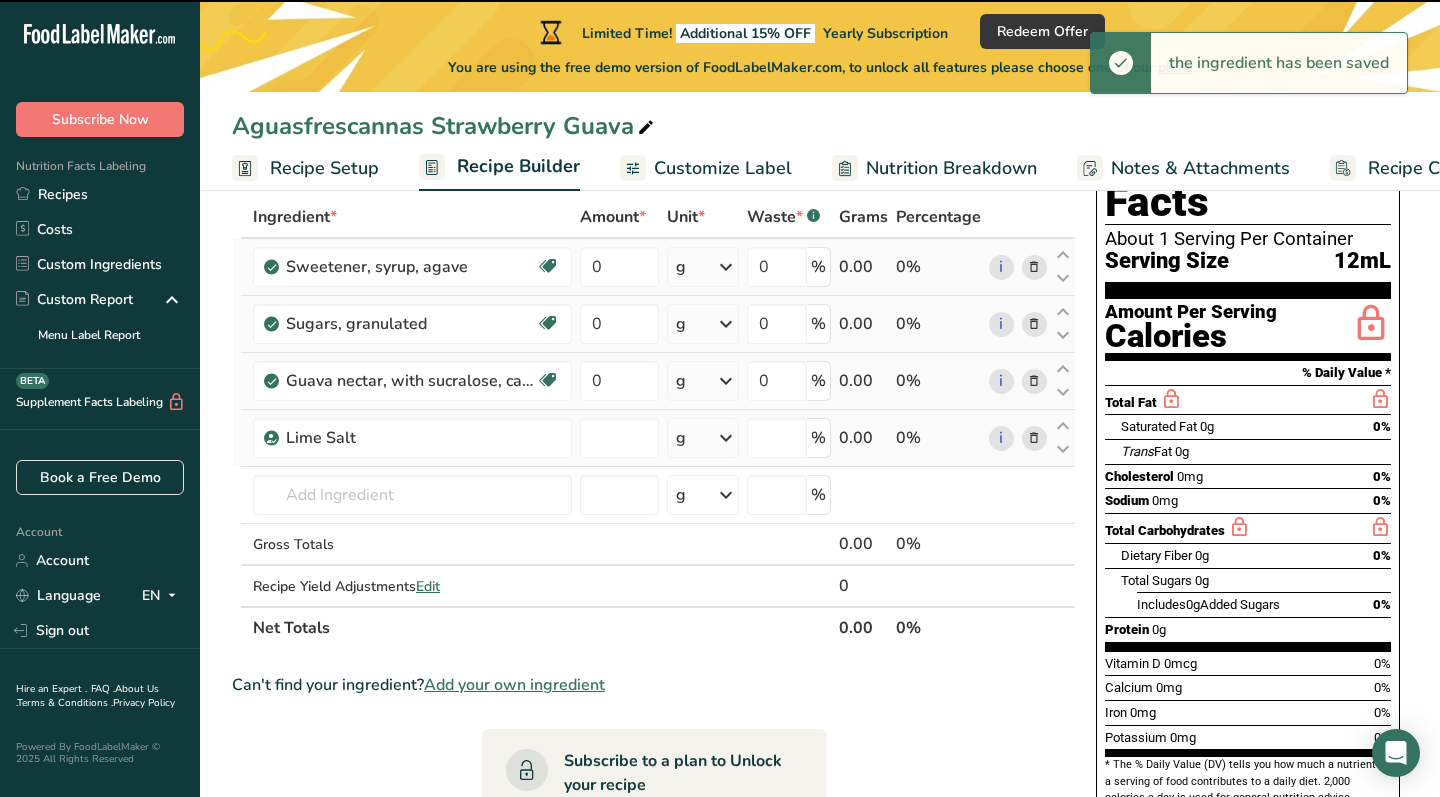 type on "0" 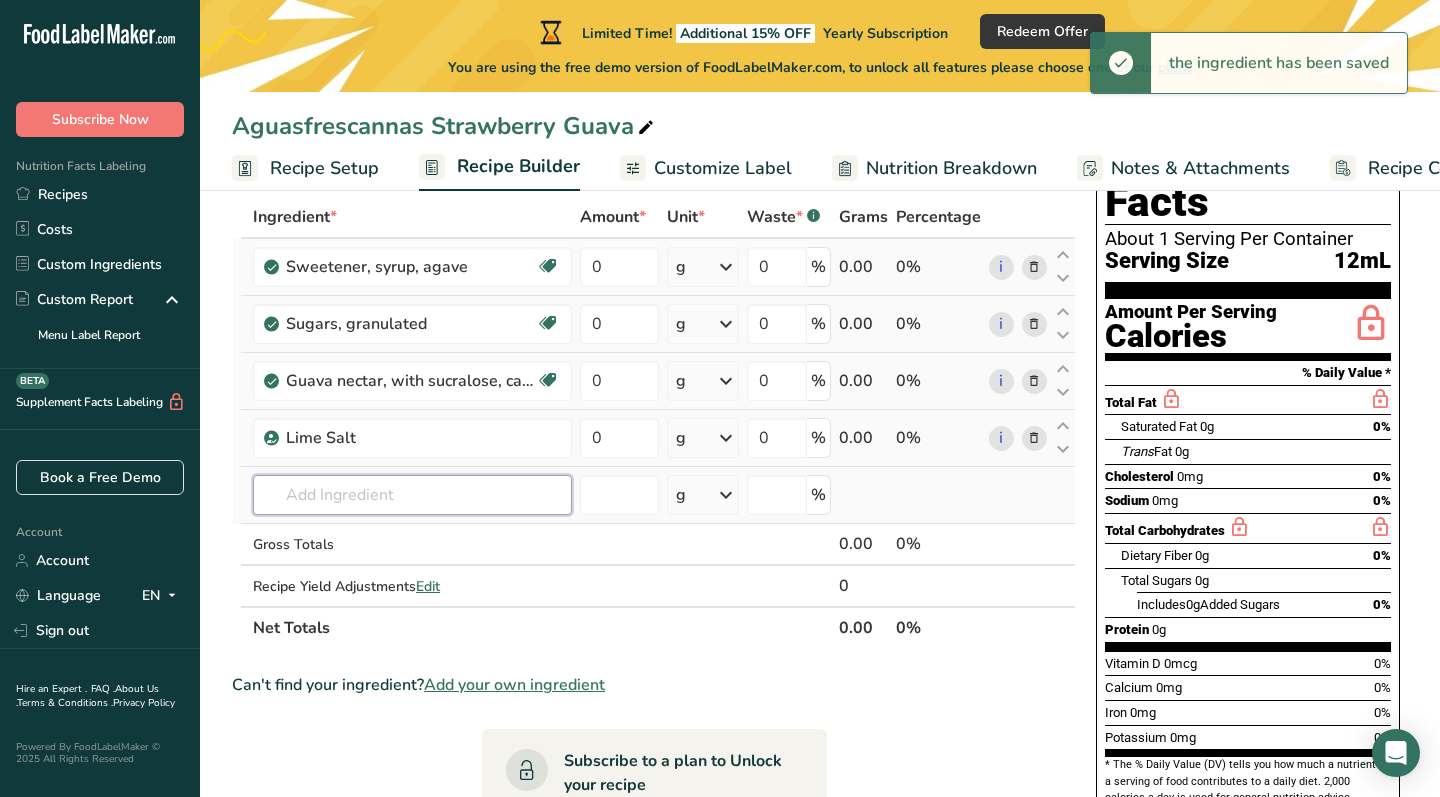 click at bounding box center [412, 495] 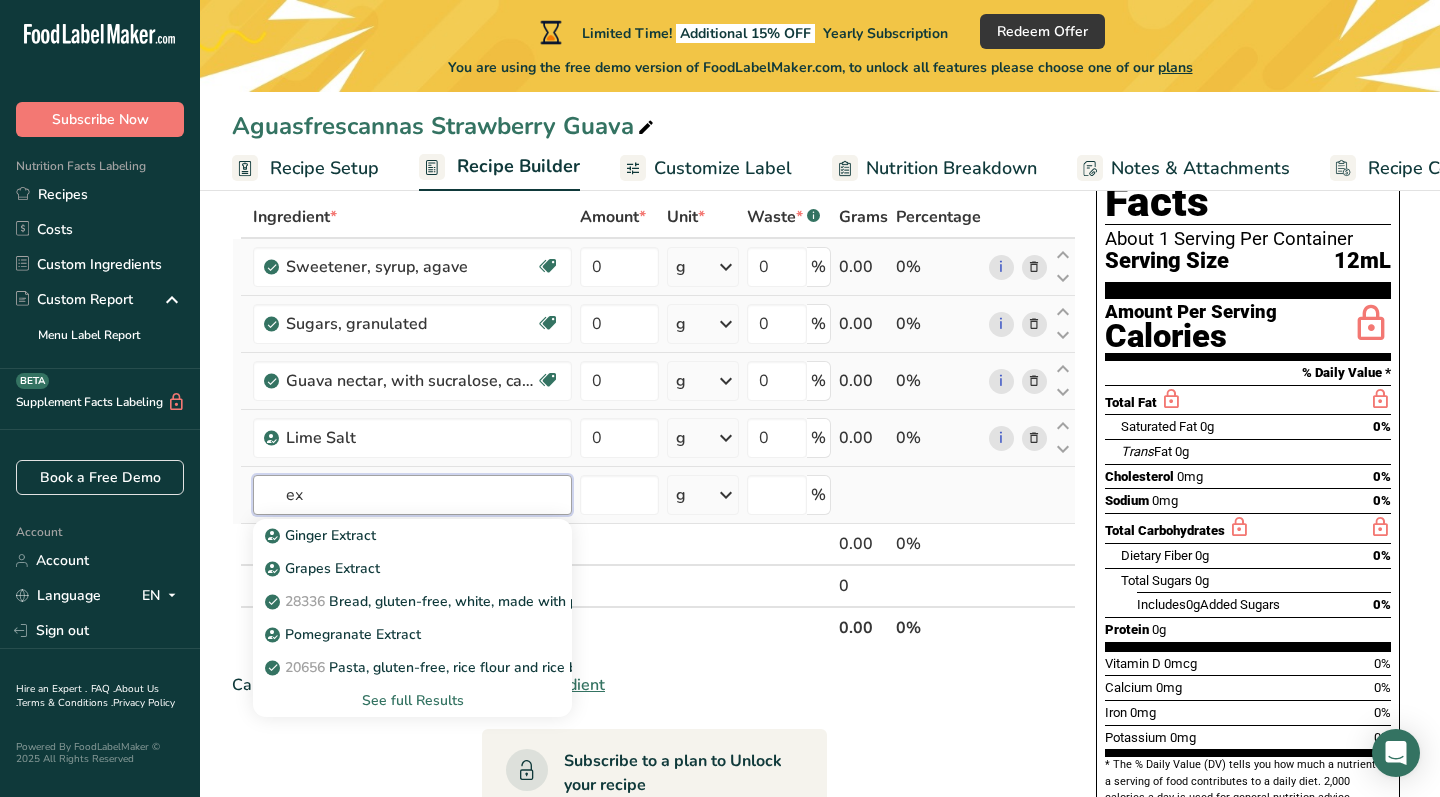 type on "e" 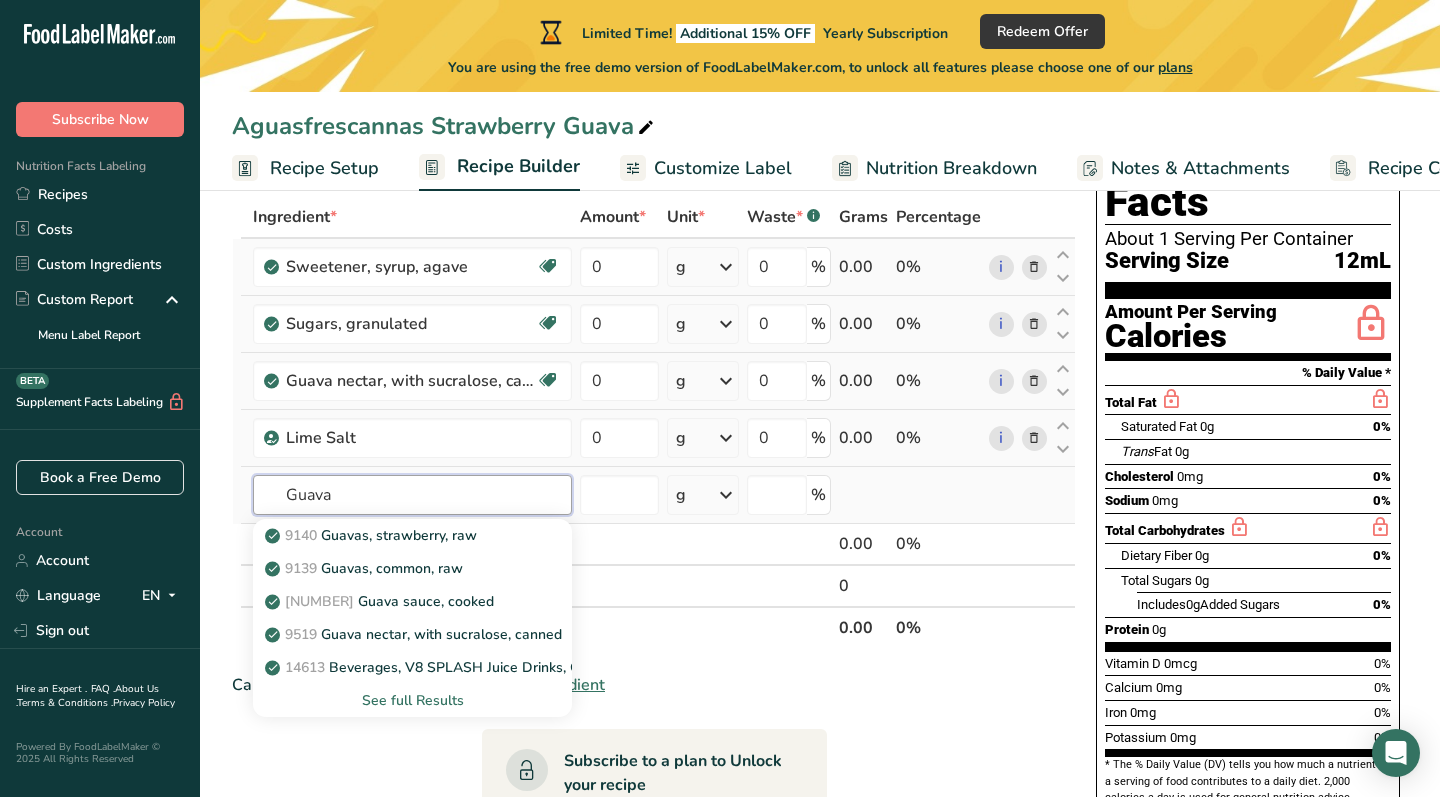 type on "Guava" 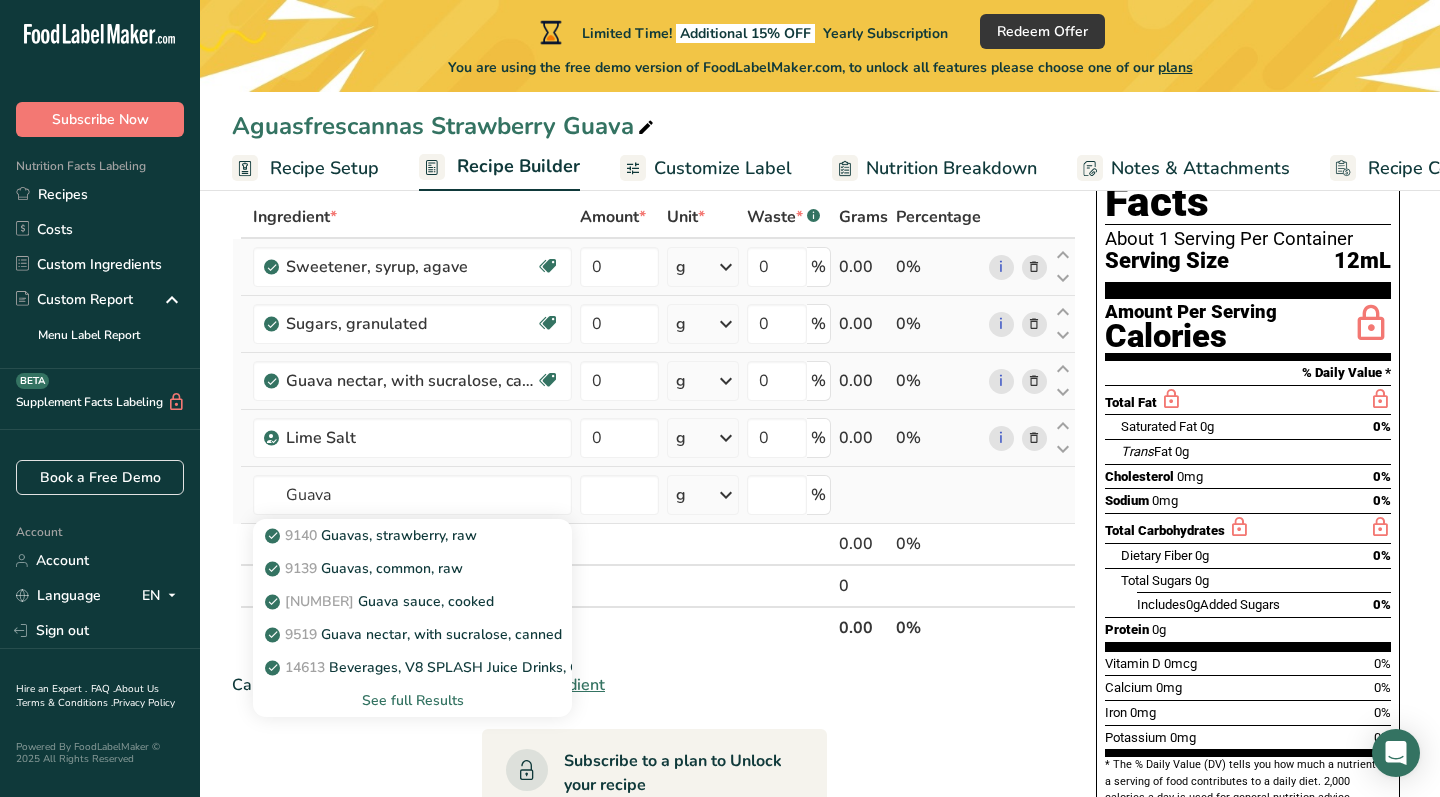 type 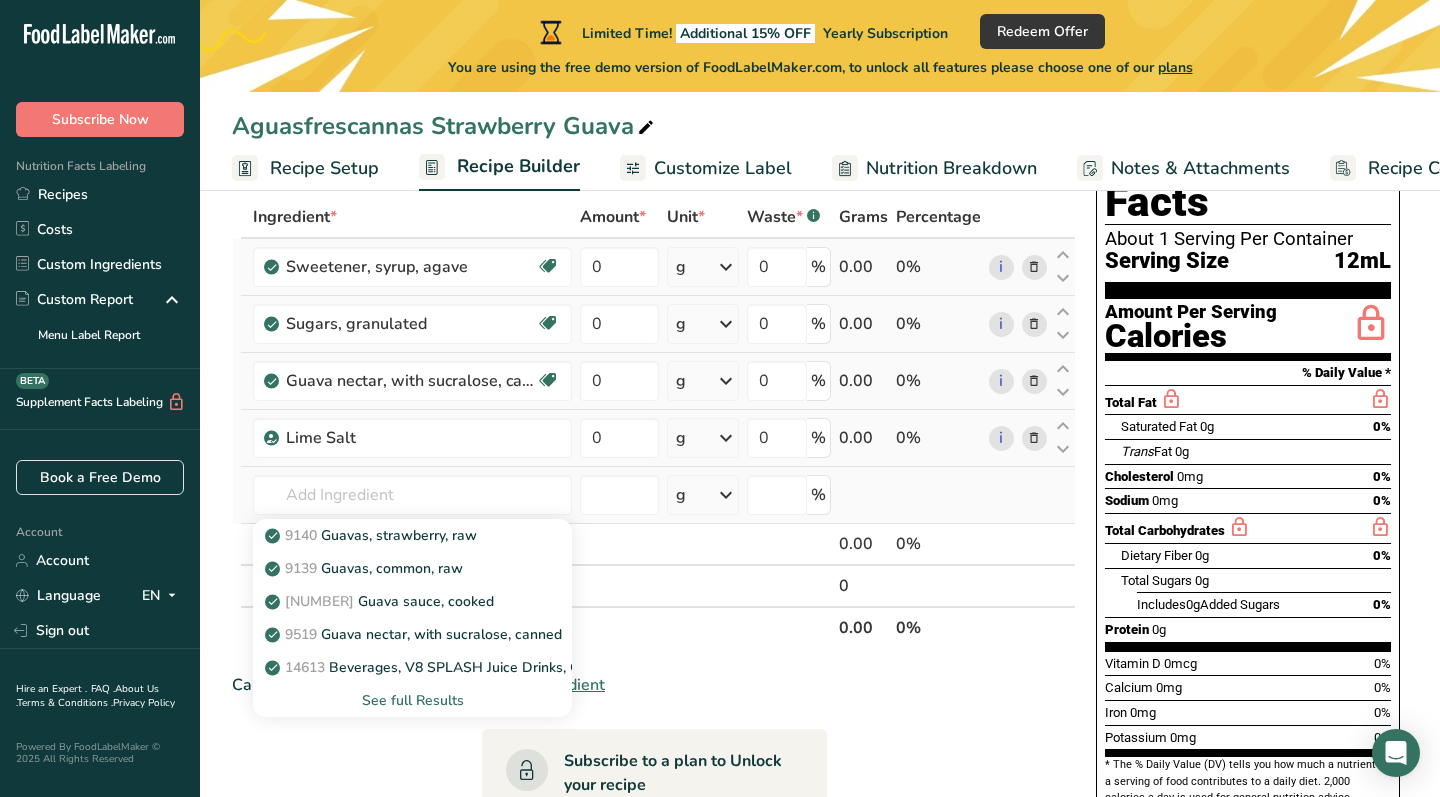 click on "See full Results" at bounding box center (412, 700) 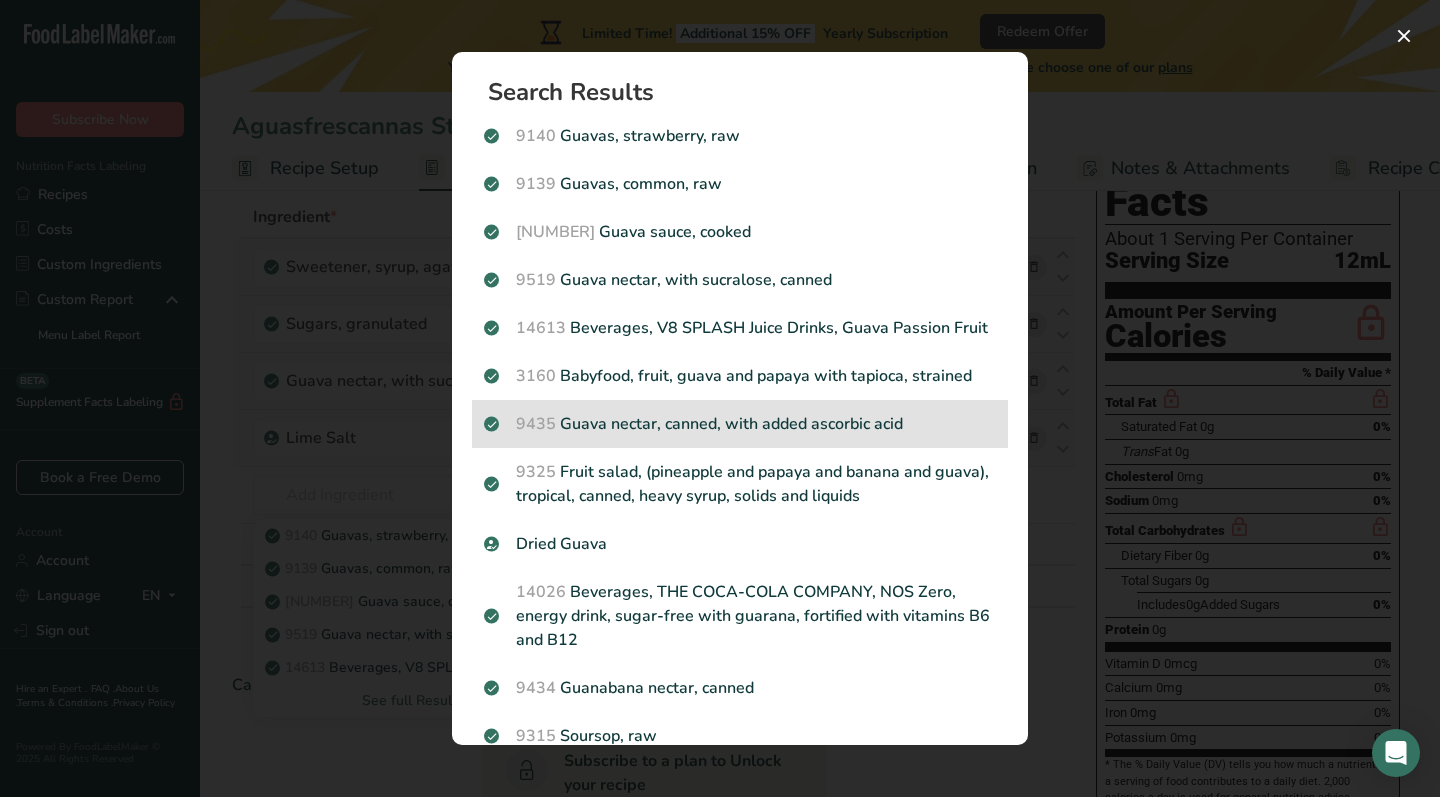 scroll, scrollTop: 0, scrollLeft: 0, axis: both 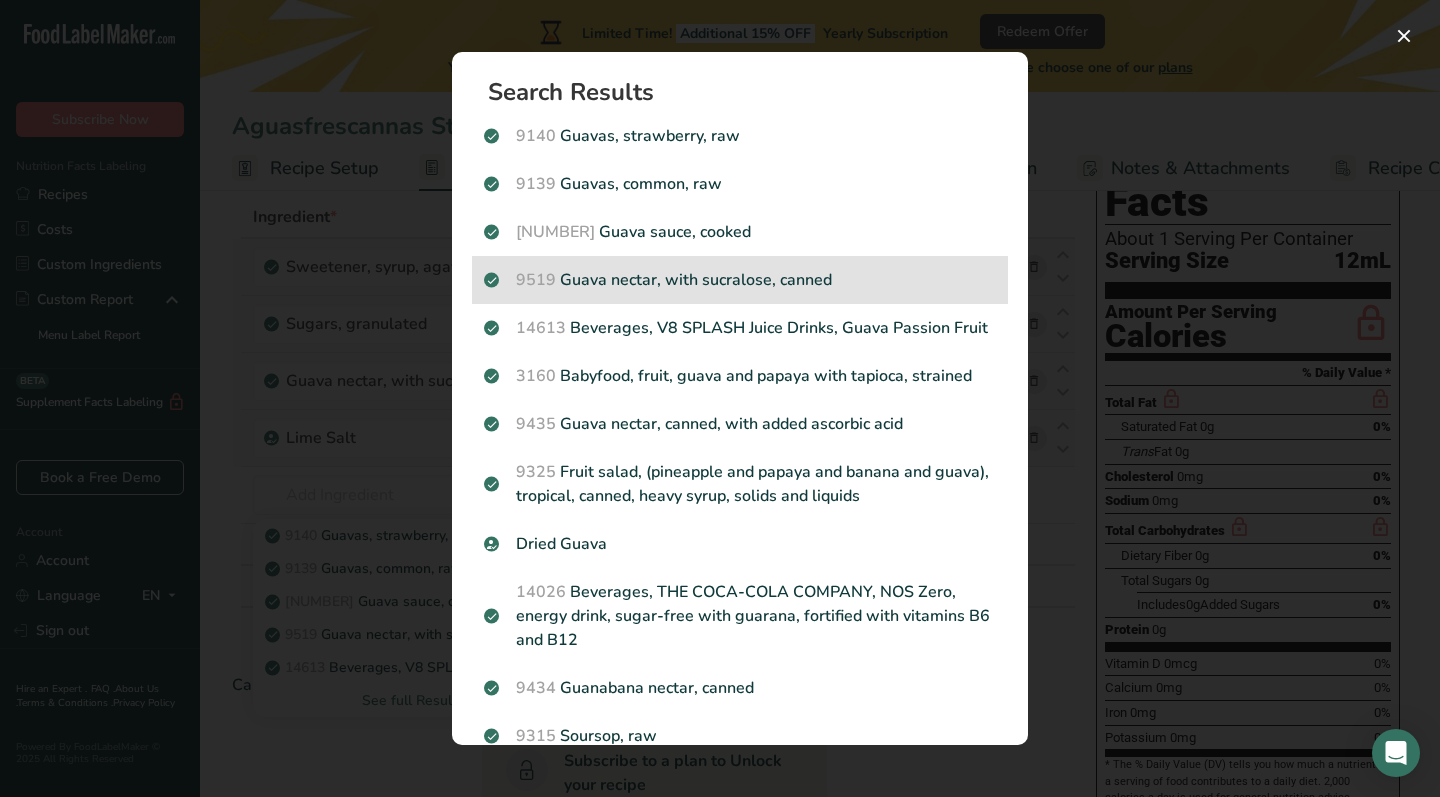 click on "[NUMBER]
Guava nectar, with sucralose, canned" at bounding box center [740, 280] 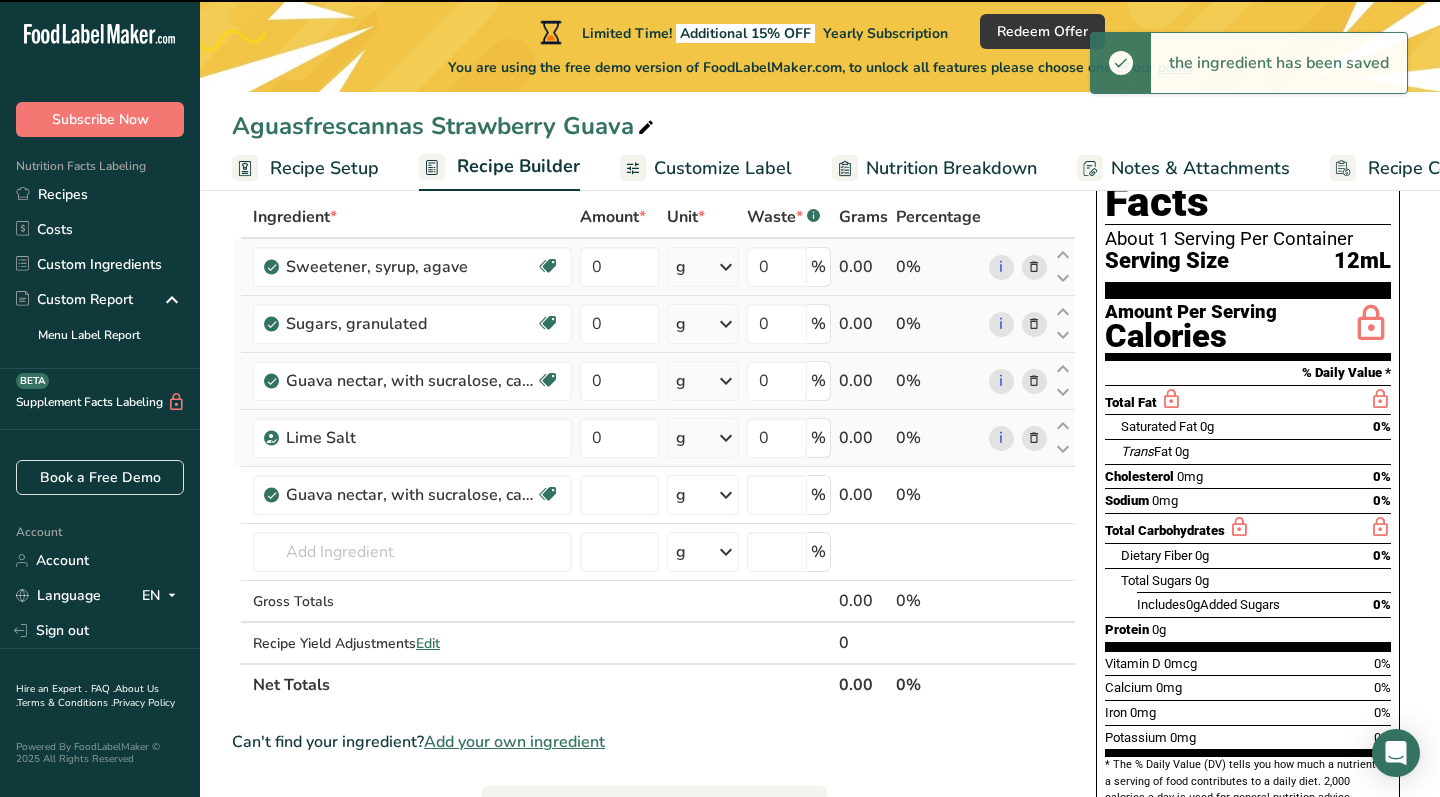 type on "0" 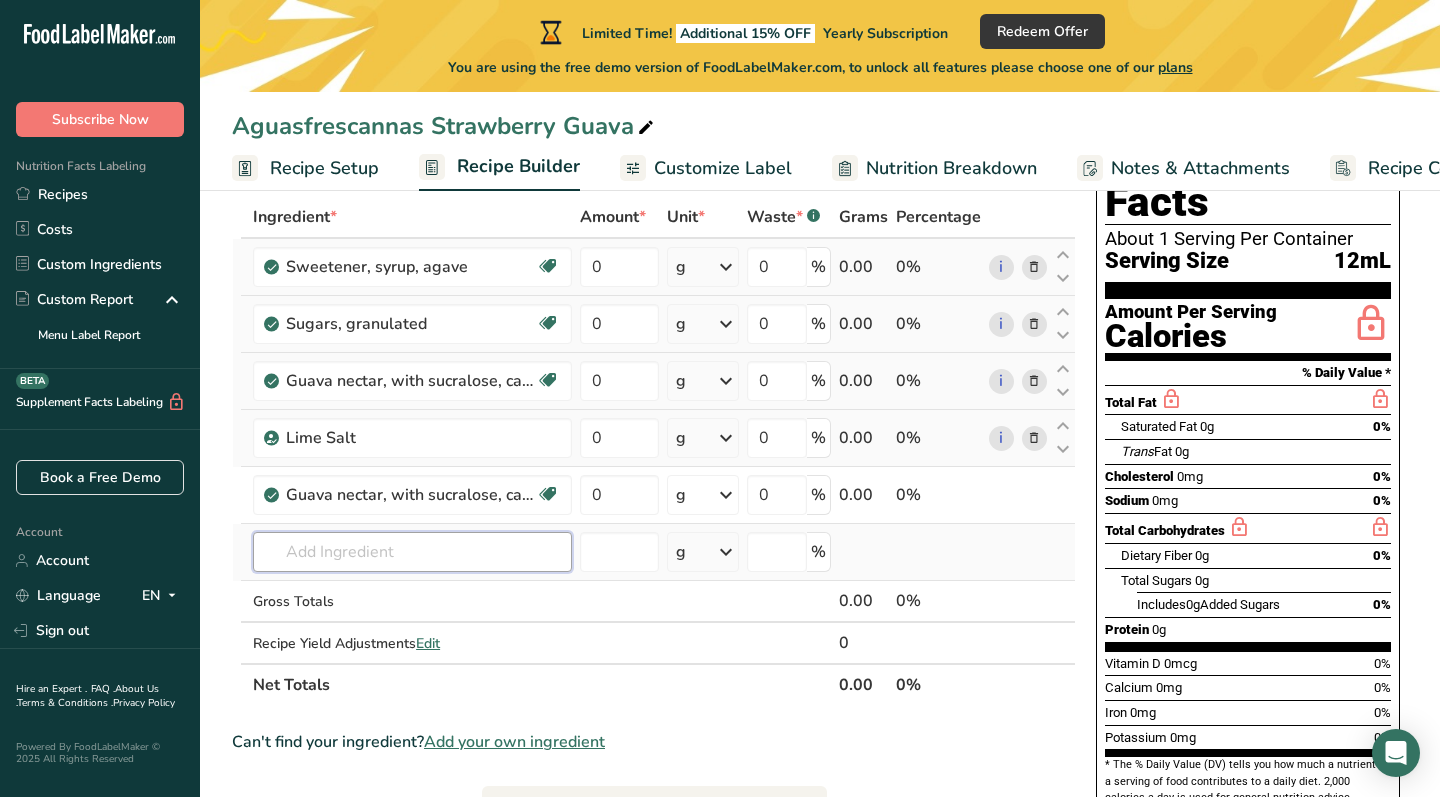 click at bounding box center (412, 552) 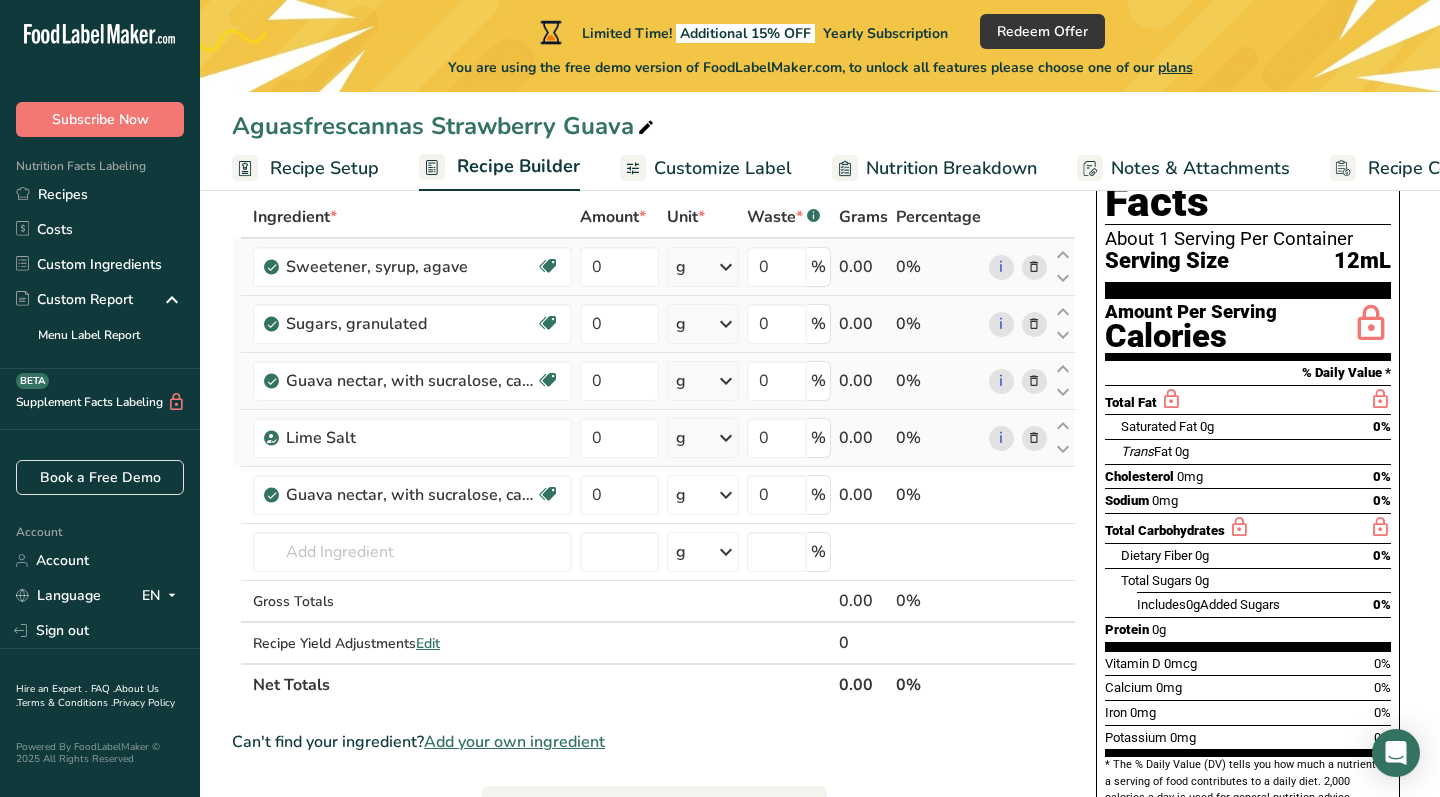 click at bounding box center [1034, 381] 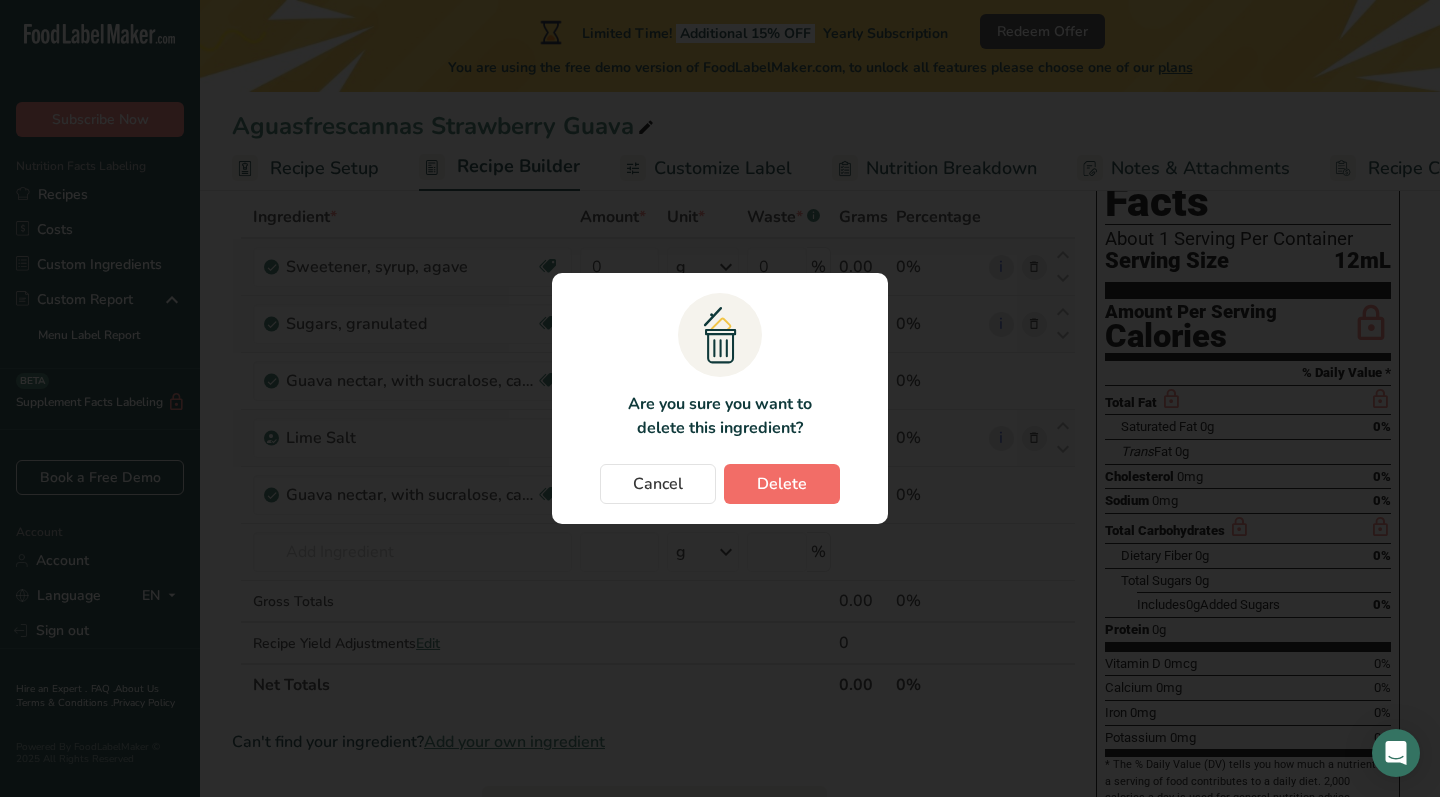 click on "Delete" at bounding box center [782, 484] 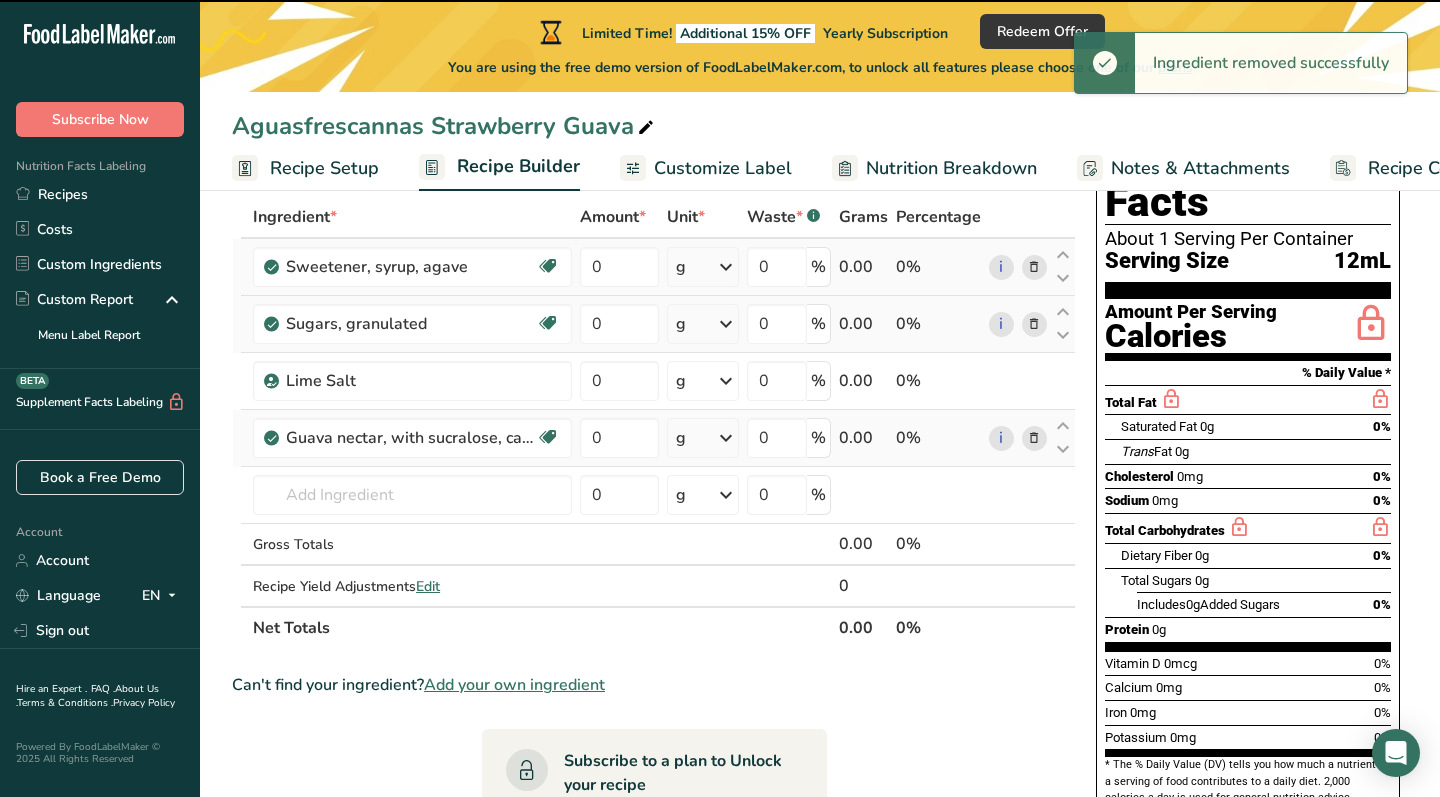 type 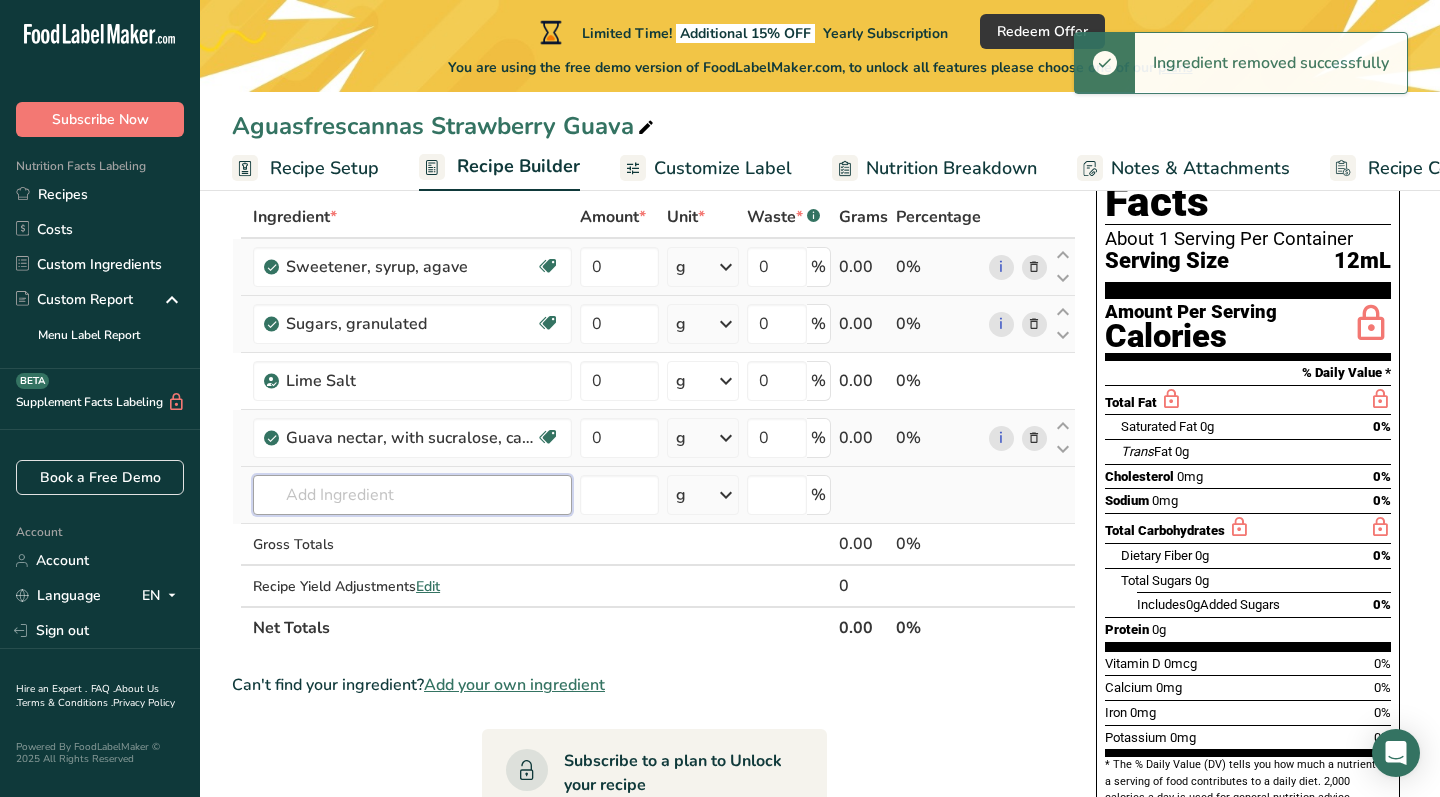 click at bounding box center (412, 495) 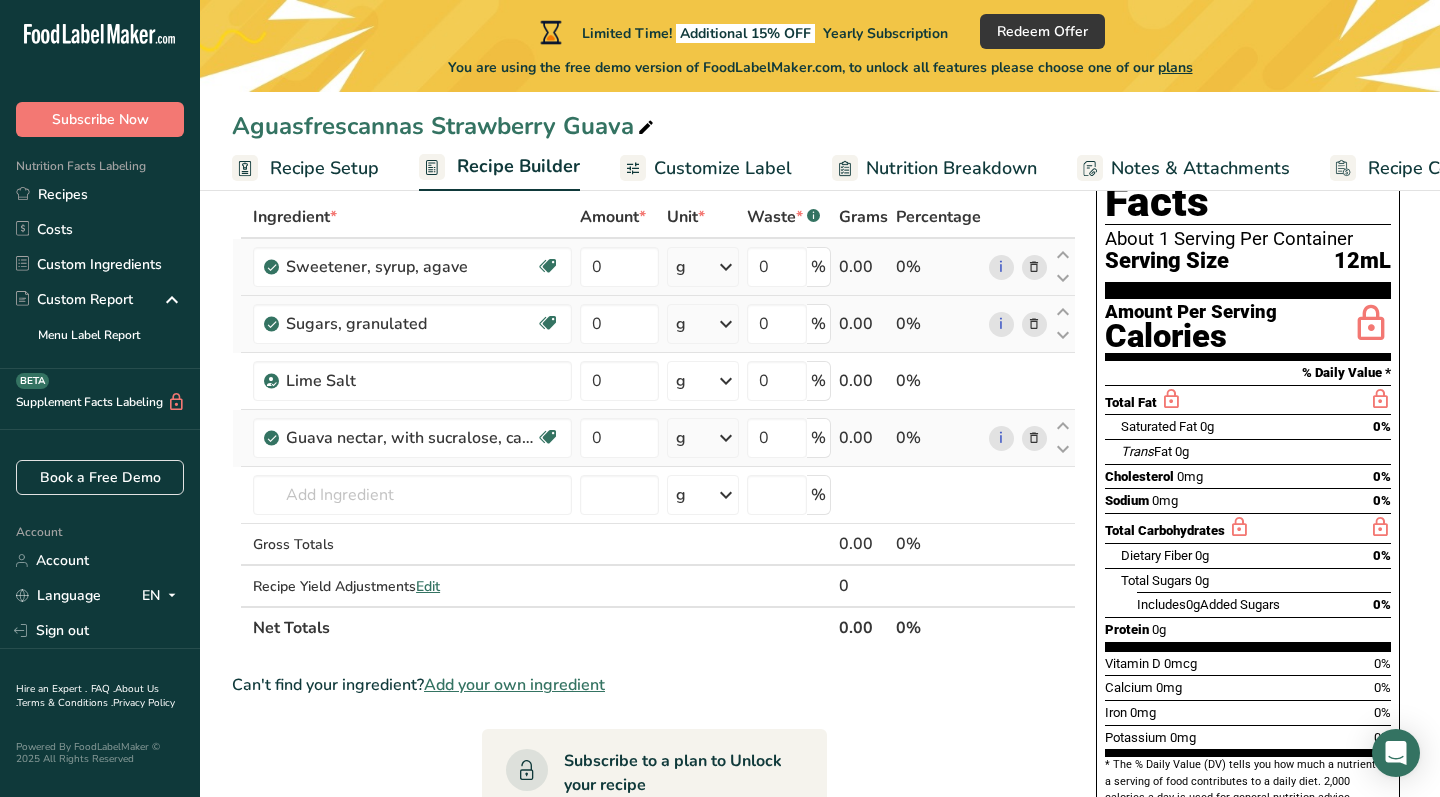 click at bounding box center (1034, 438) 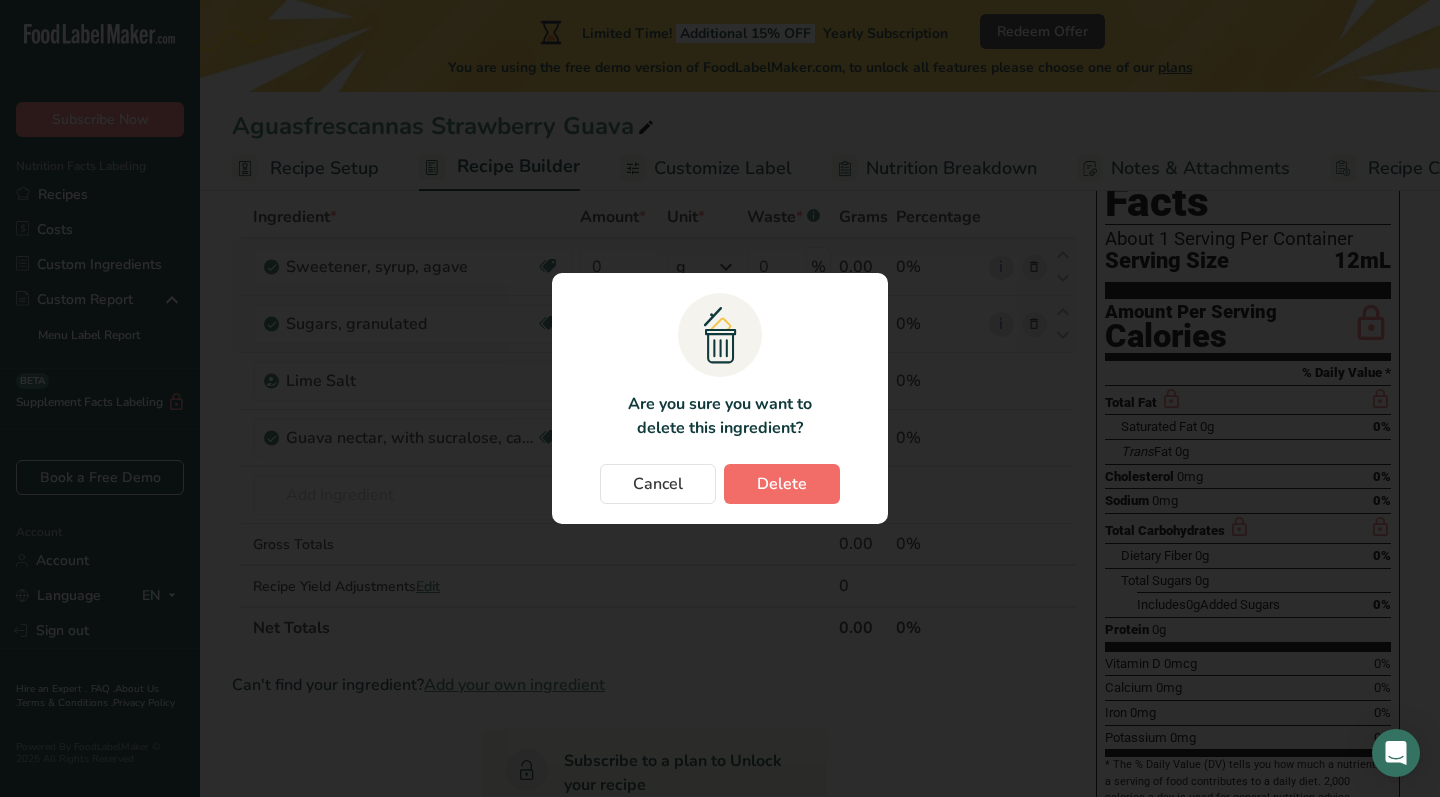 click on "Delete" at bounding box center [782, 484] 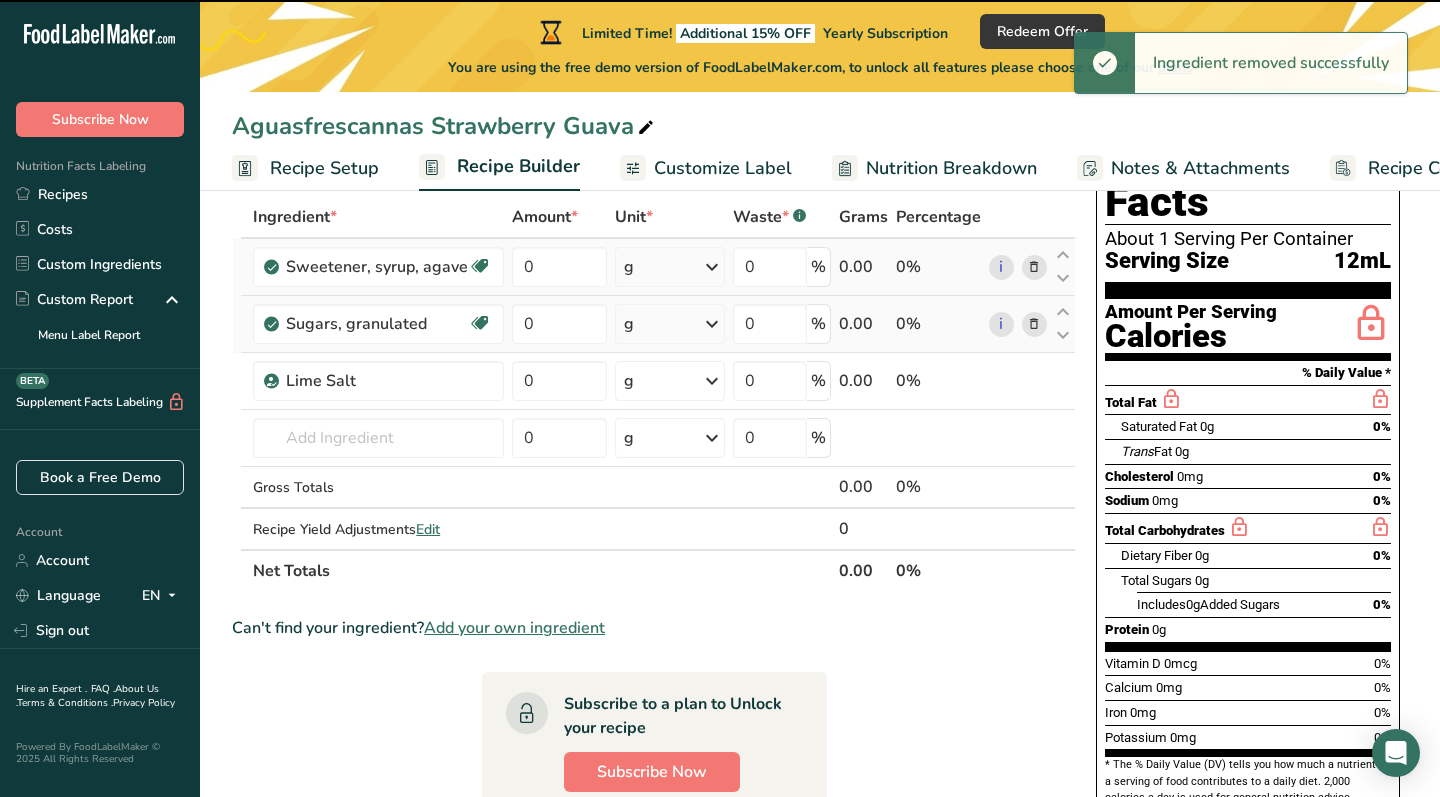 type 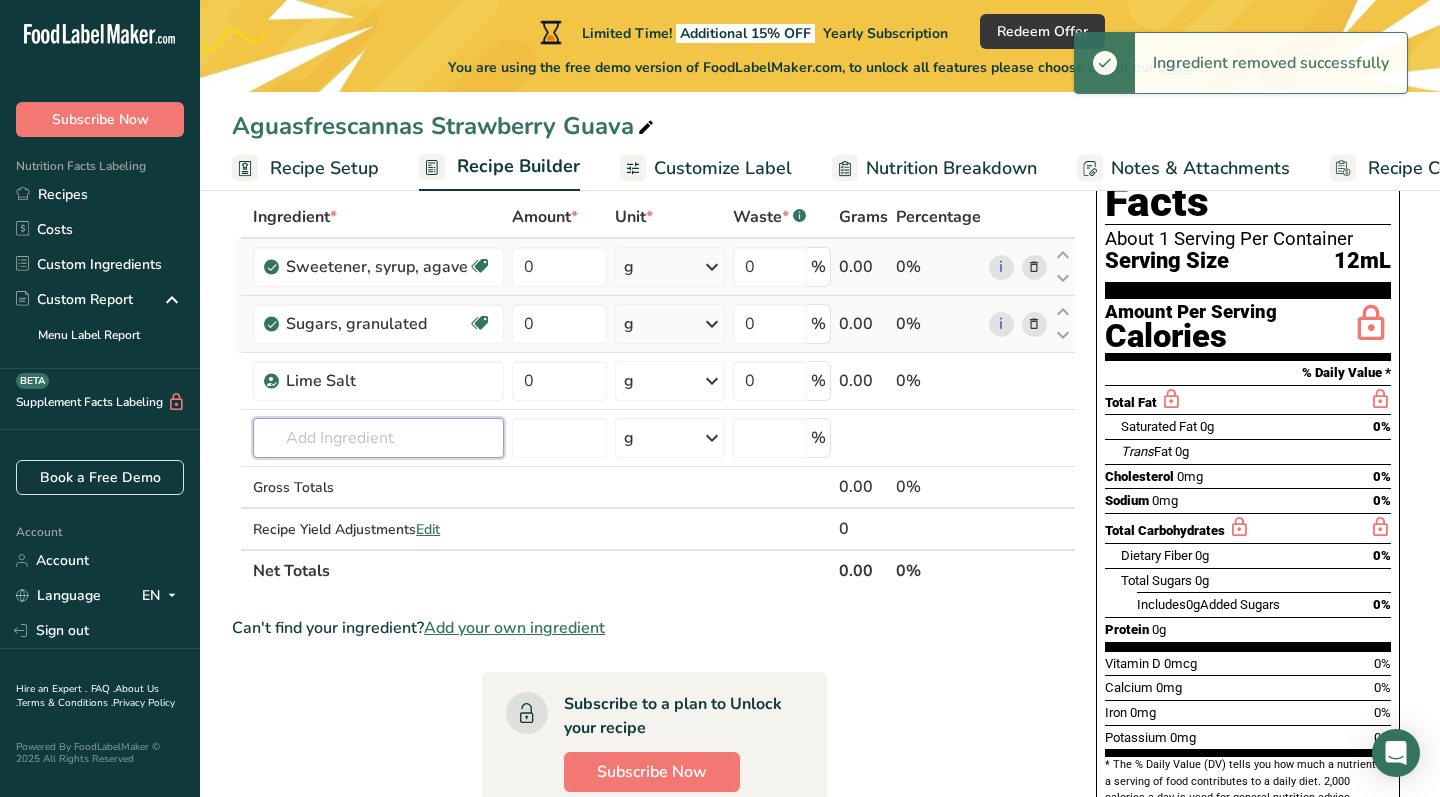 click at bounding box center (378, 438) 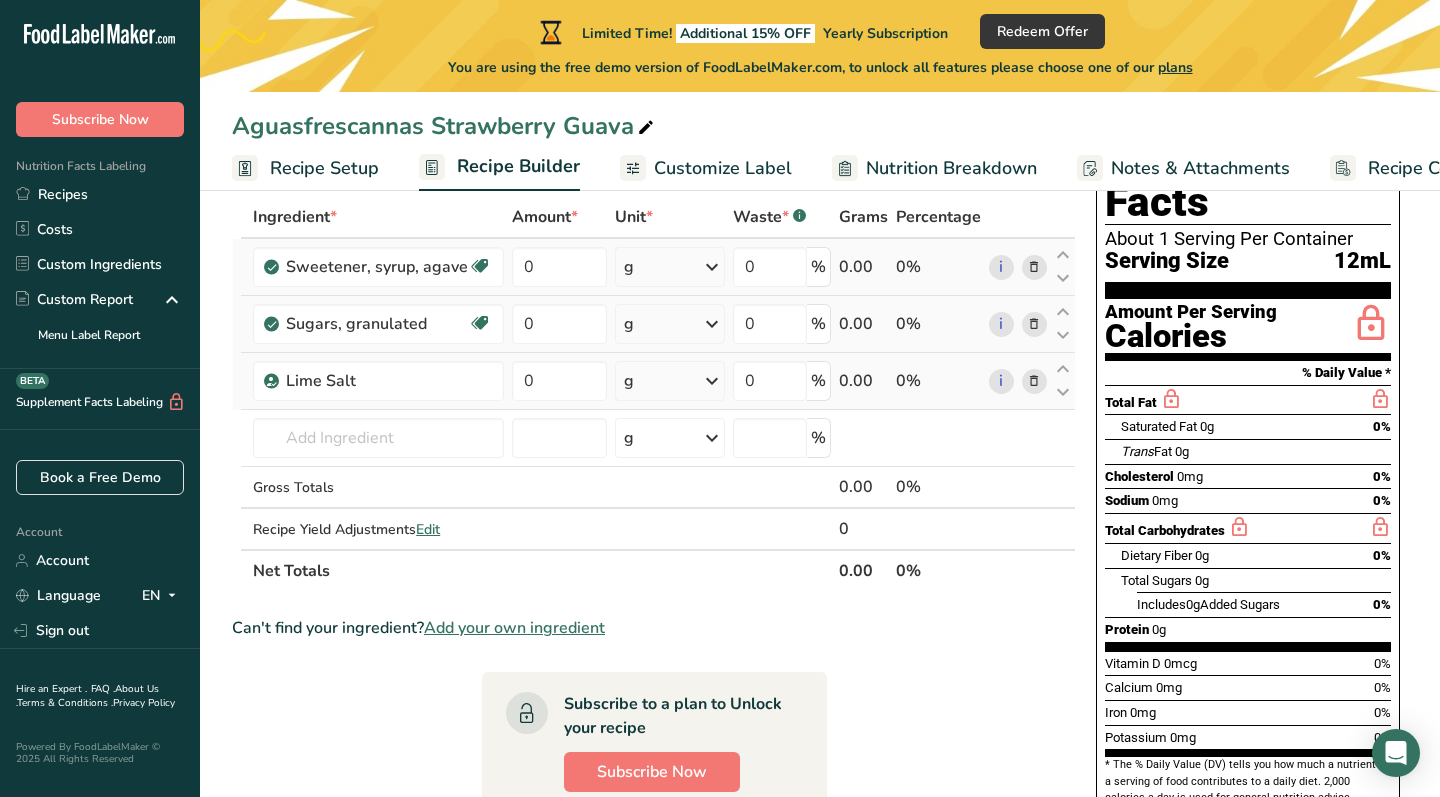 click at bounding box center (1034, 381) 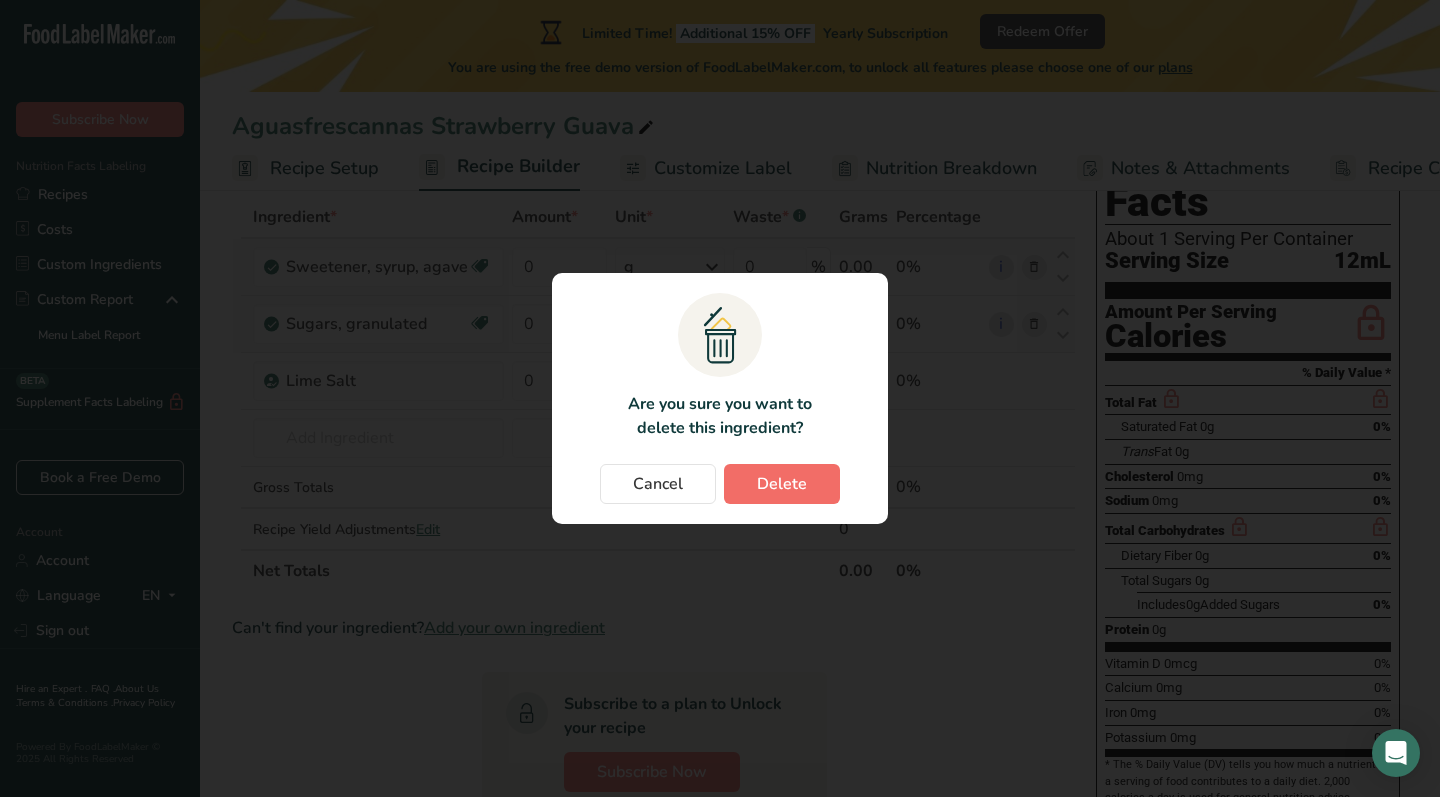 click on "Delete" at bounding box center (782, 484) 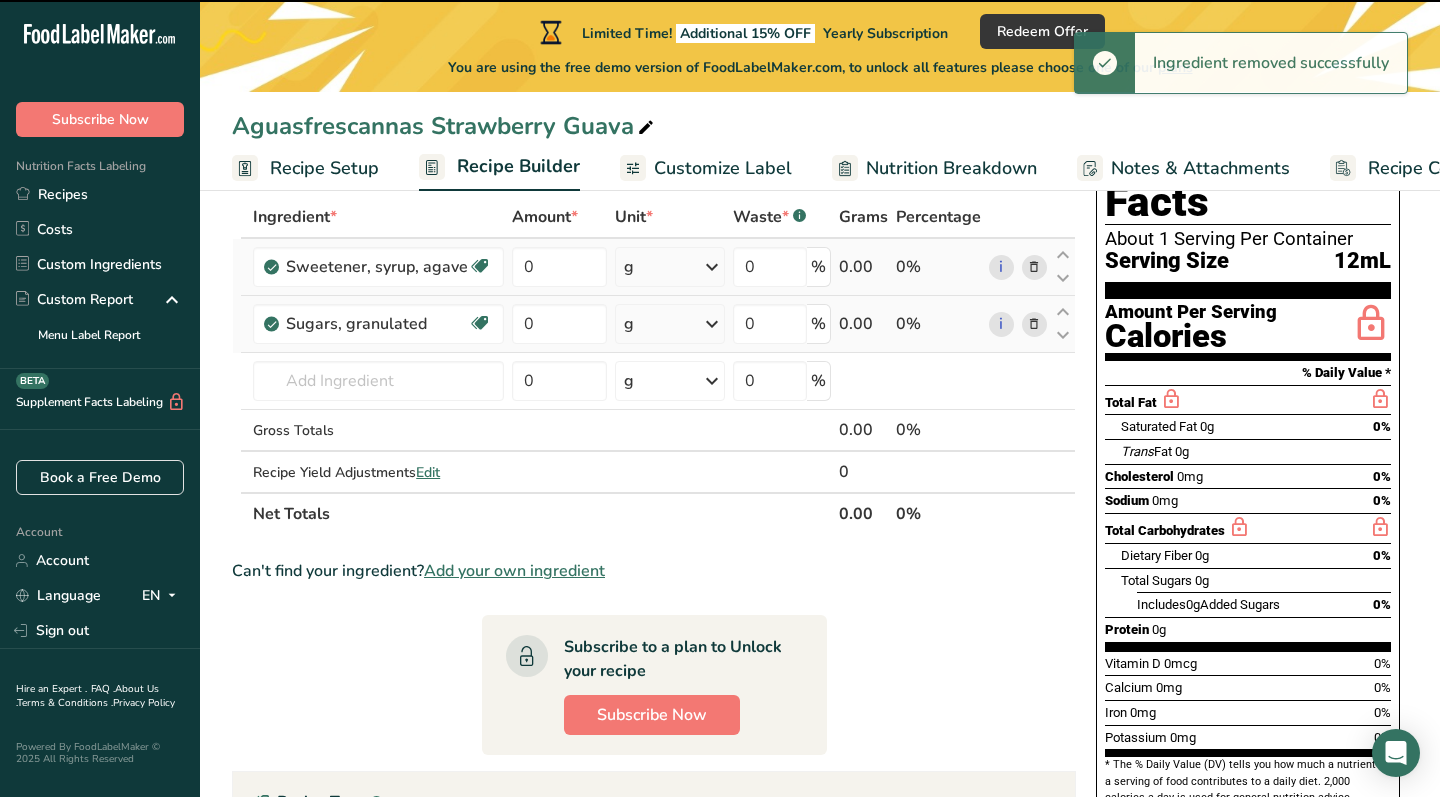 type 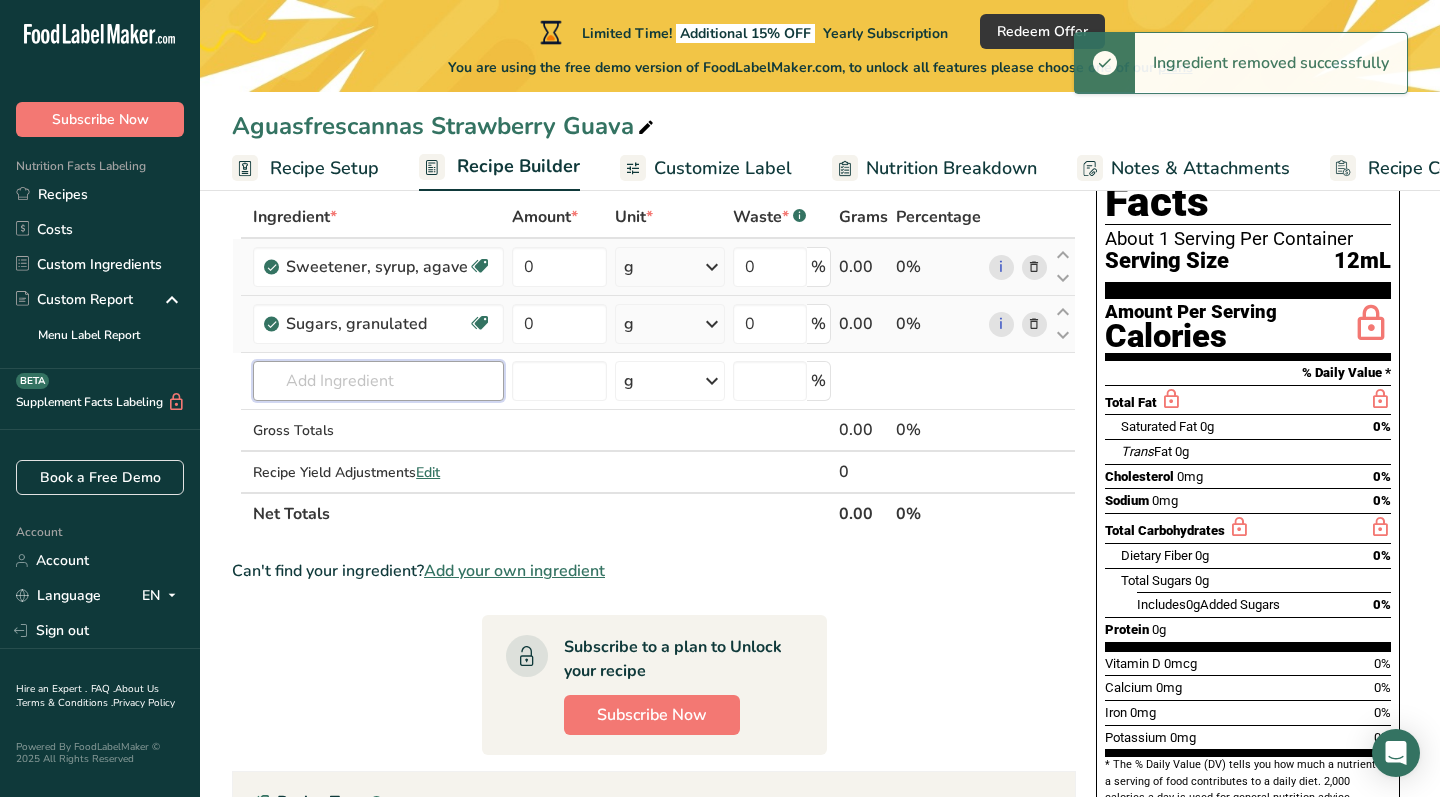 click at bounding box center [378, 381] 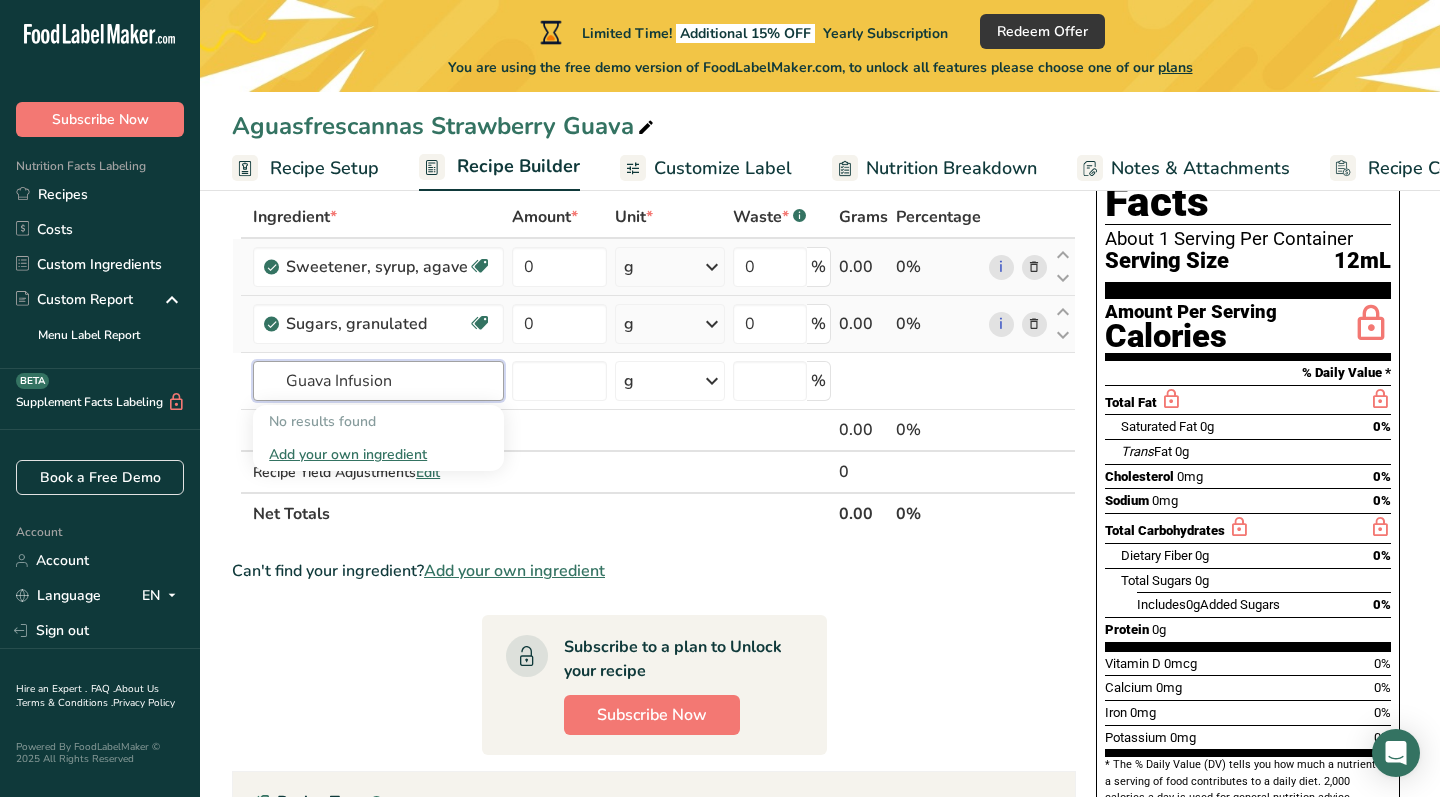 type on "Guava Infusion" 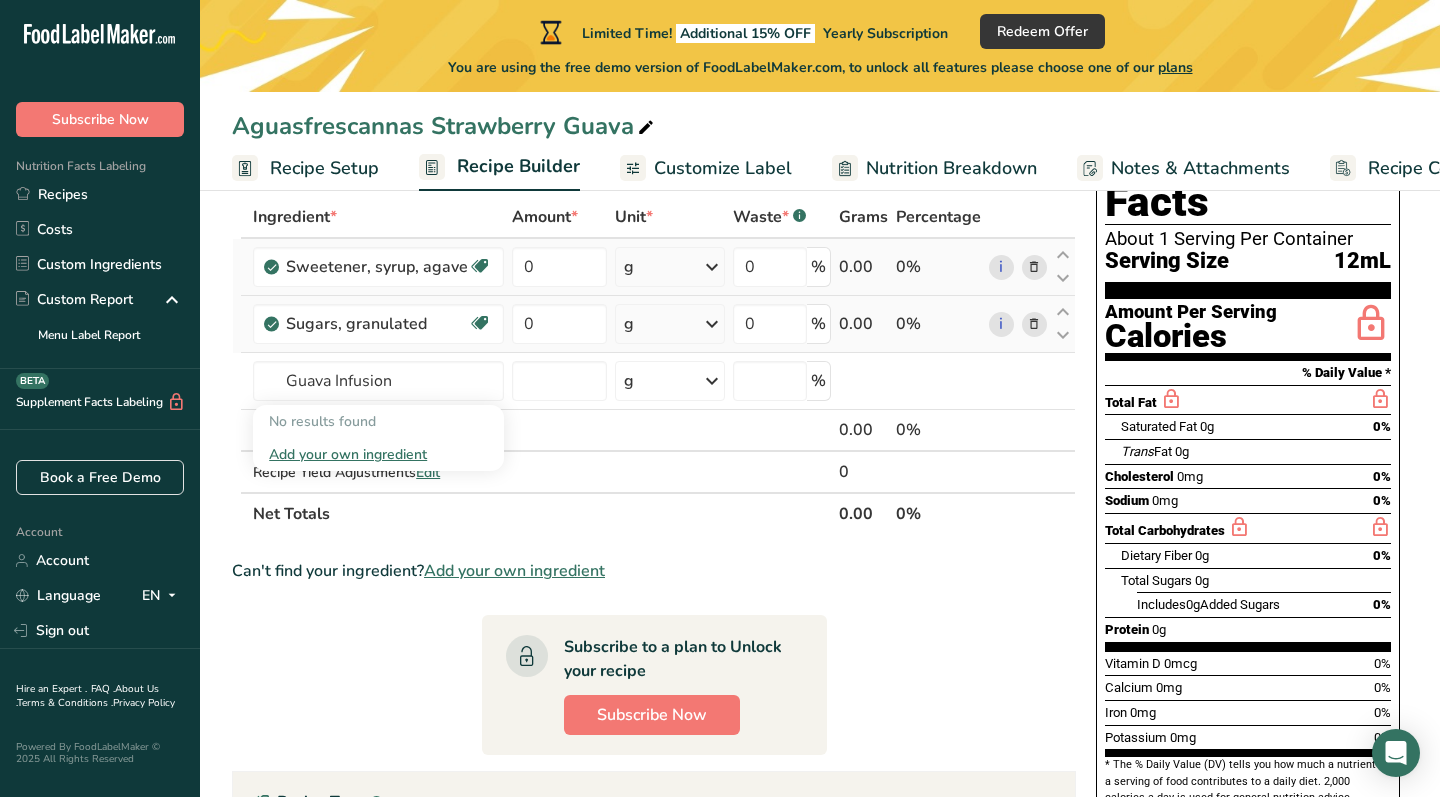 type 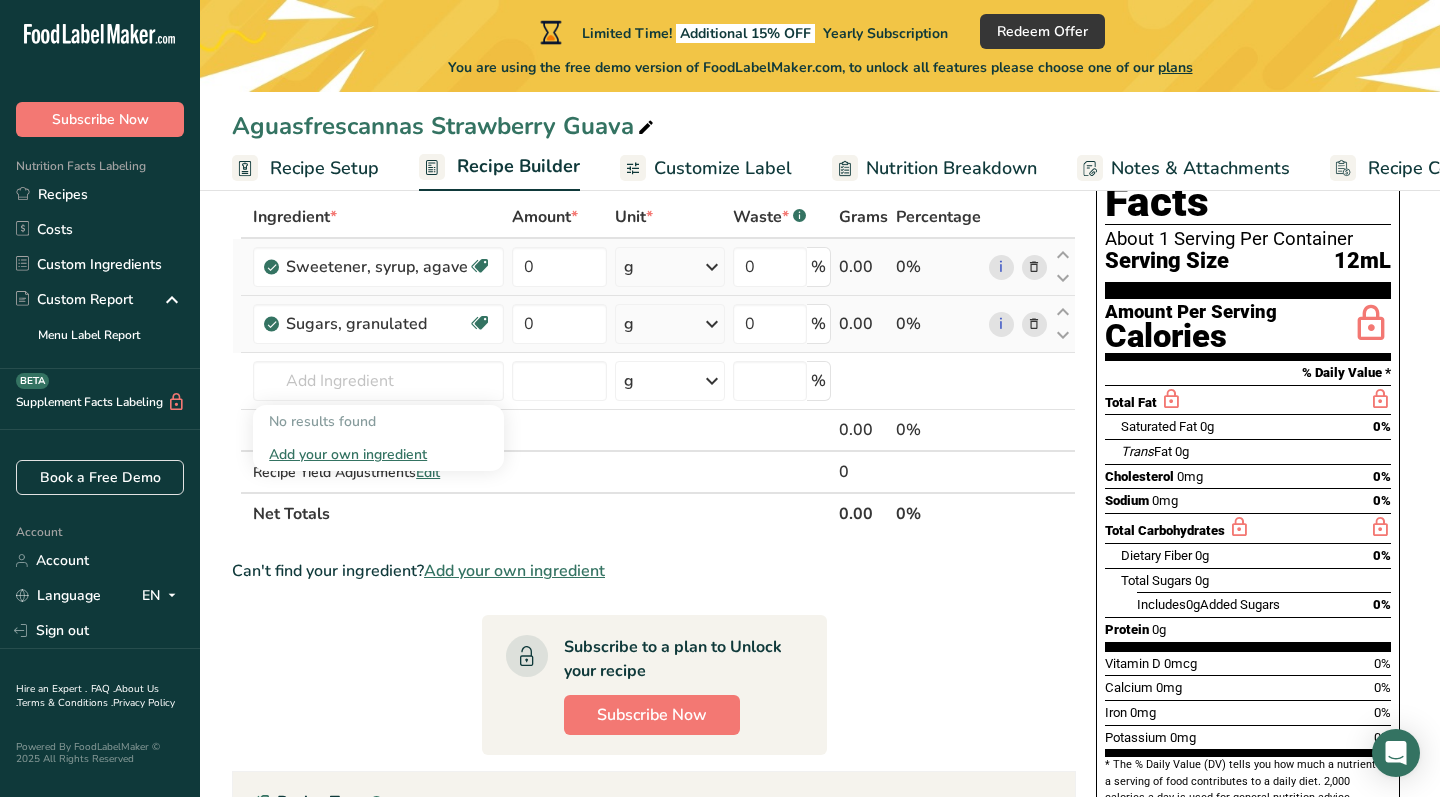 click on "Add your own ingredient" at bounding box center (378, 454) 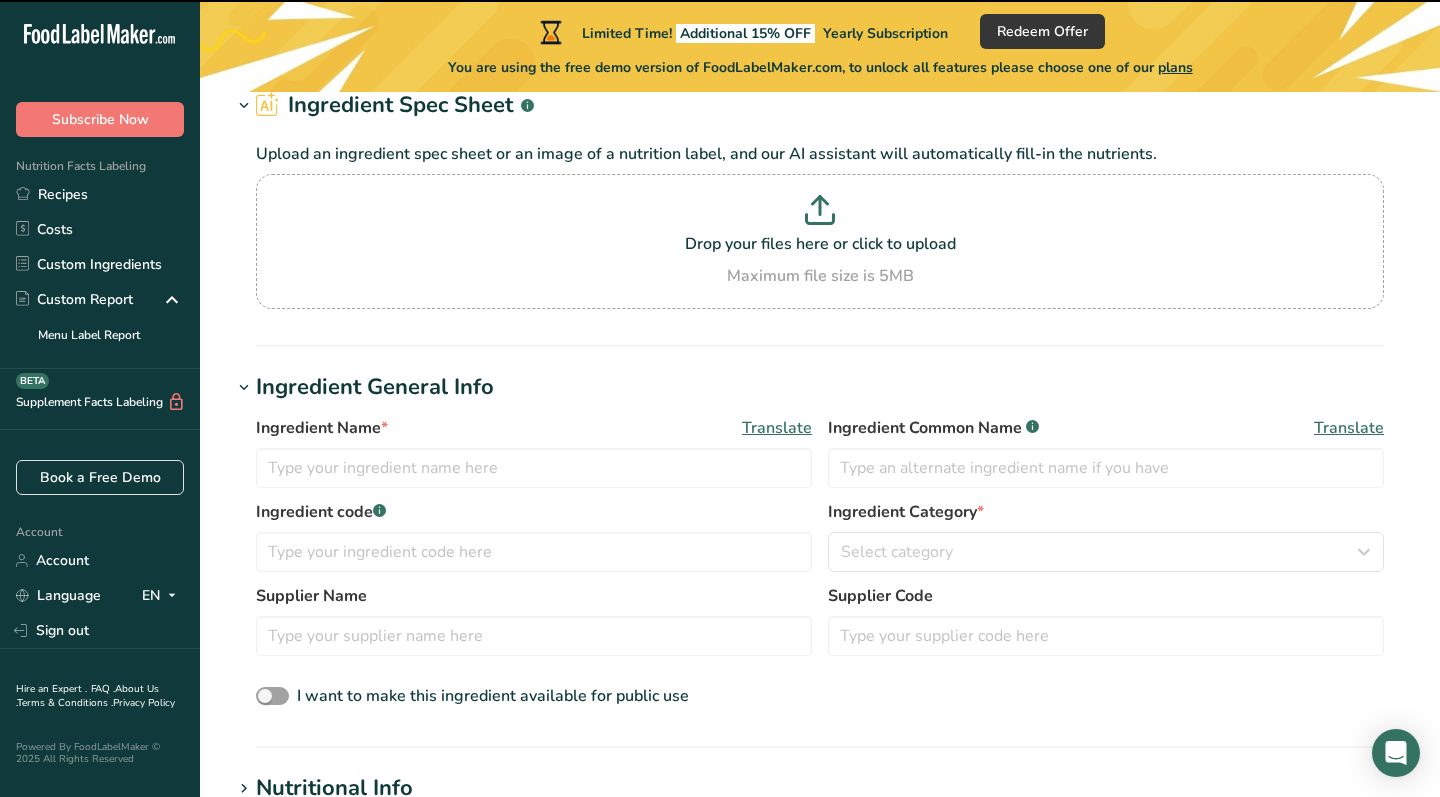 scroll, scrollTop: 0, scrollLeft: 0, axis: both 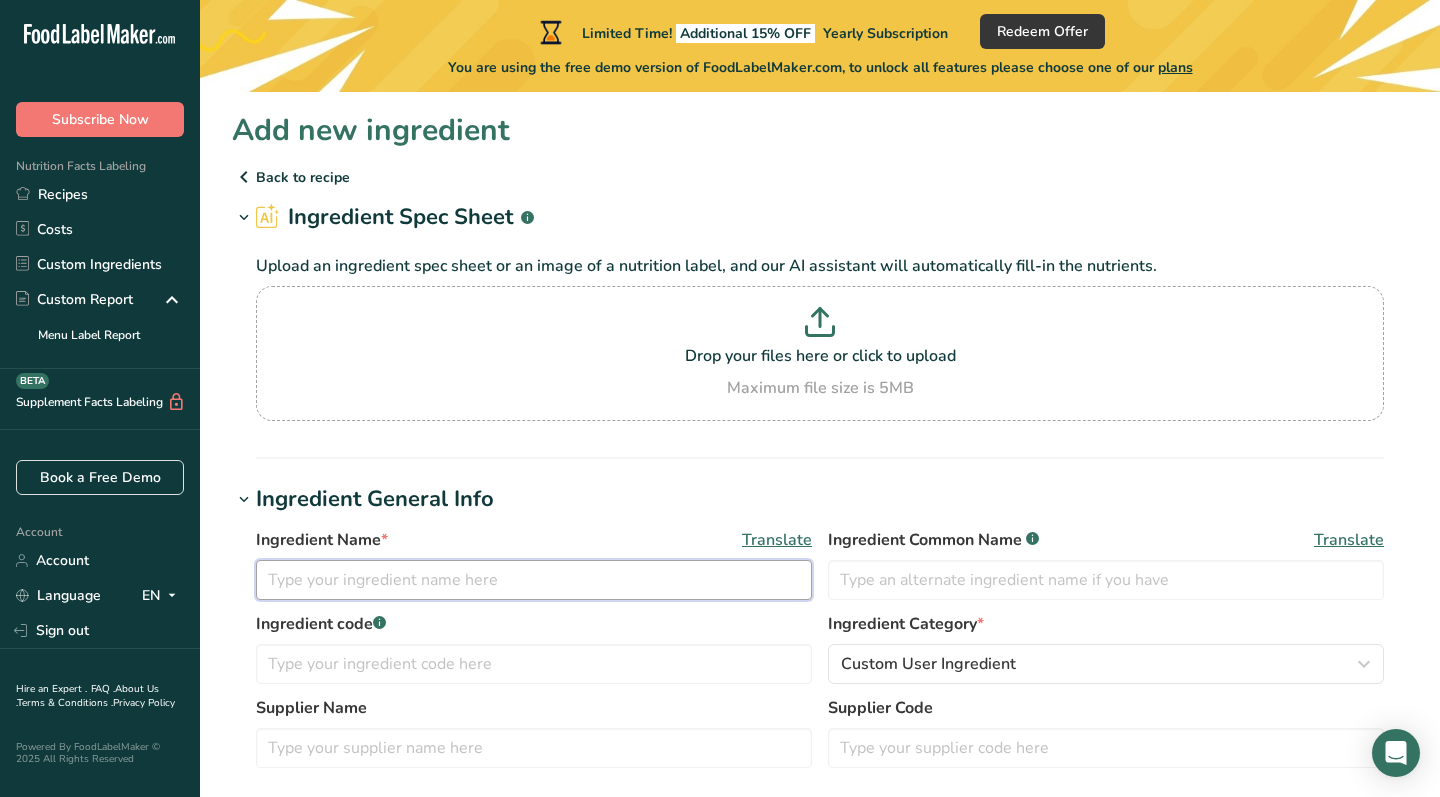 click at bounding box center (534, 580) 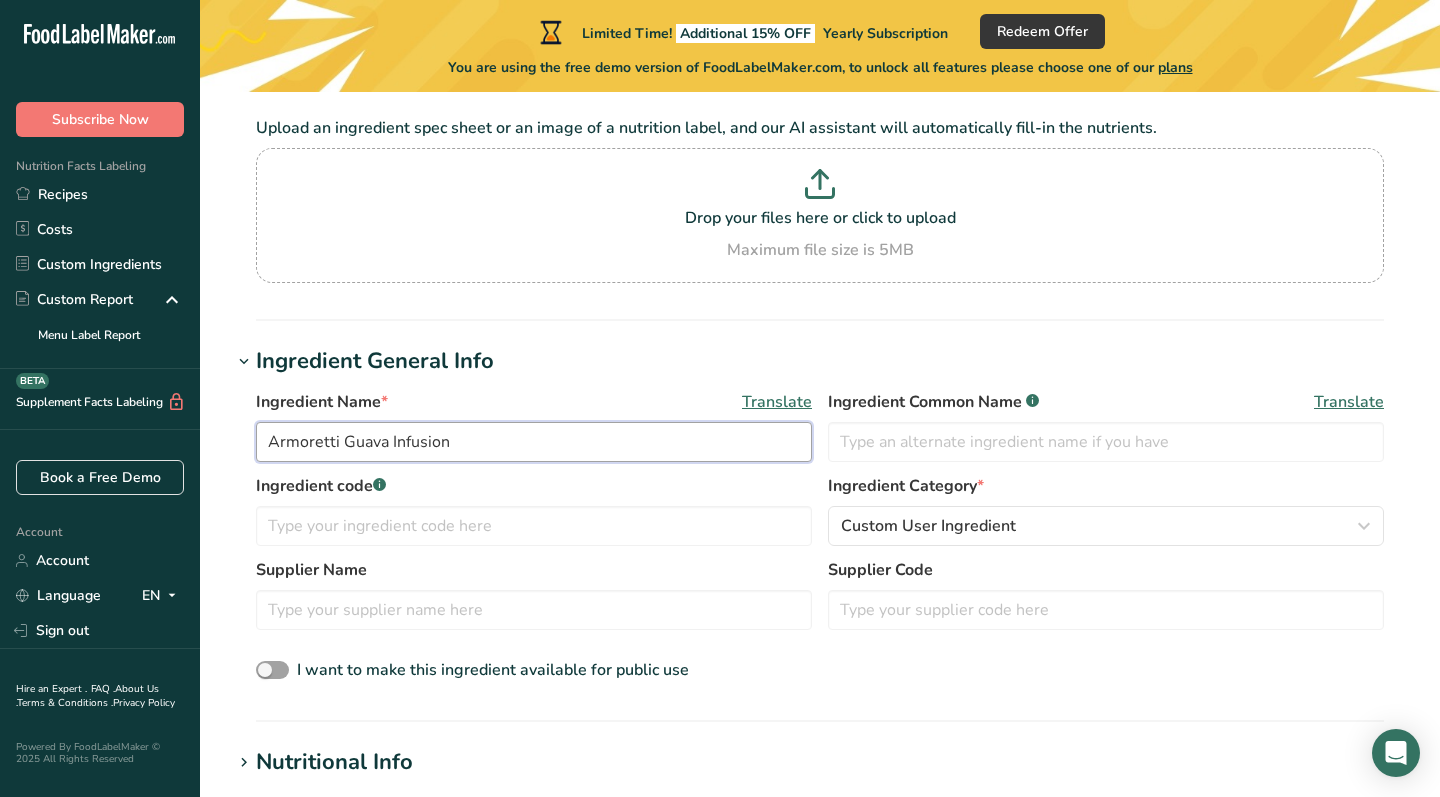 scroll, scrollTop: 197, scrollLeft: 0, axis: vertical 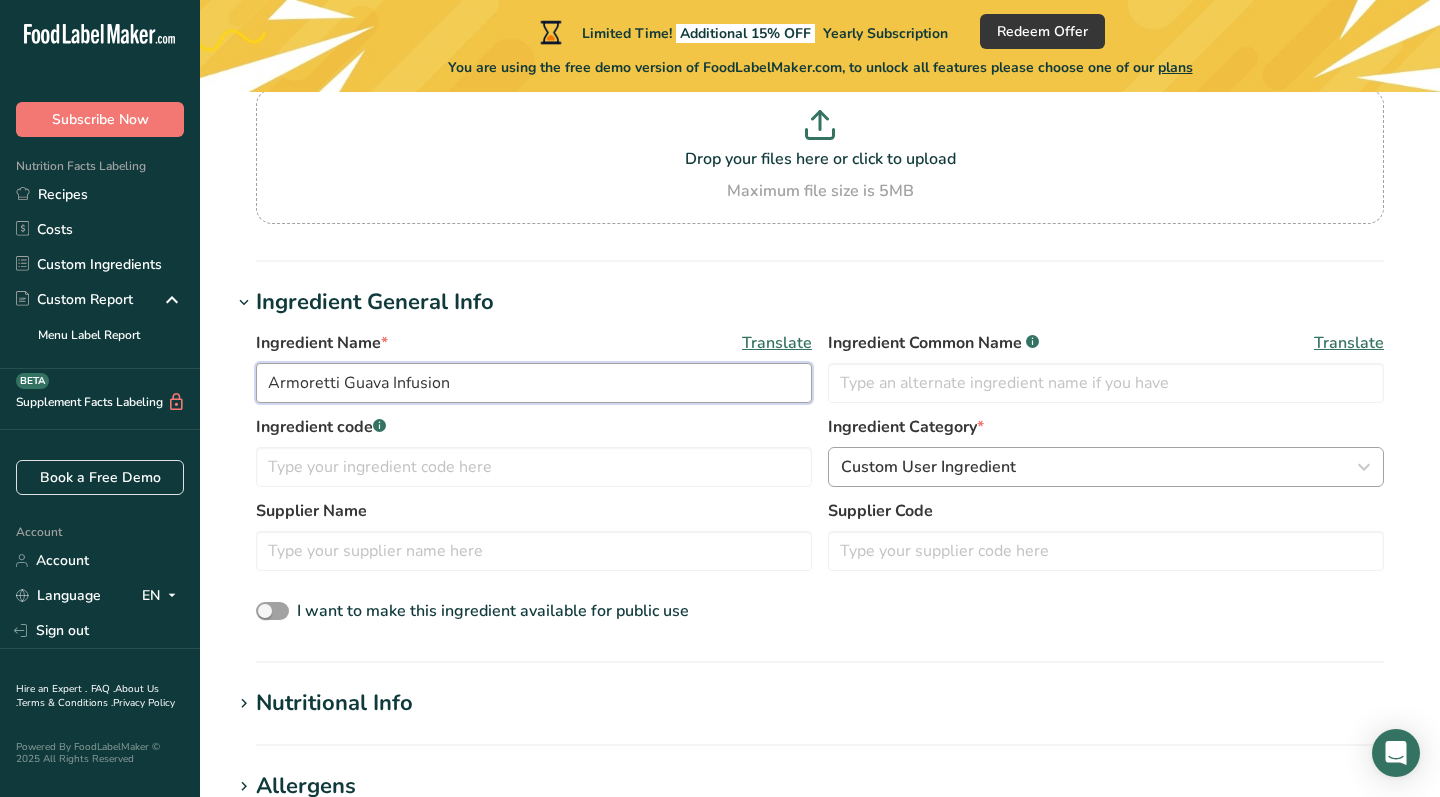 type on "Armoretti Guava Infusion" 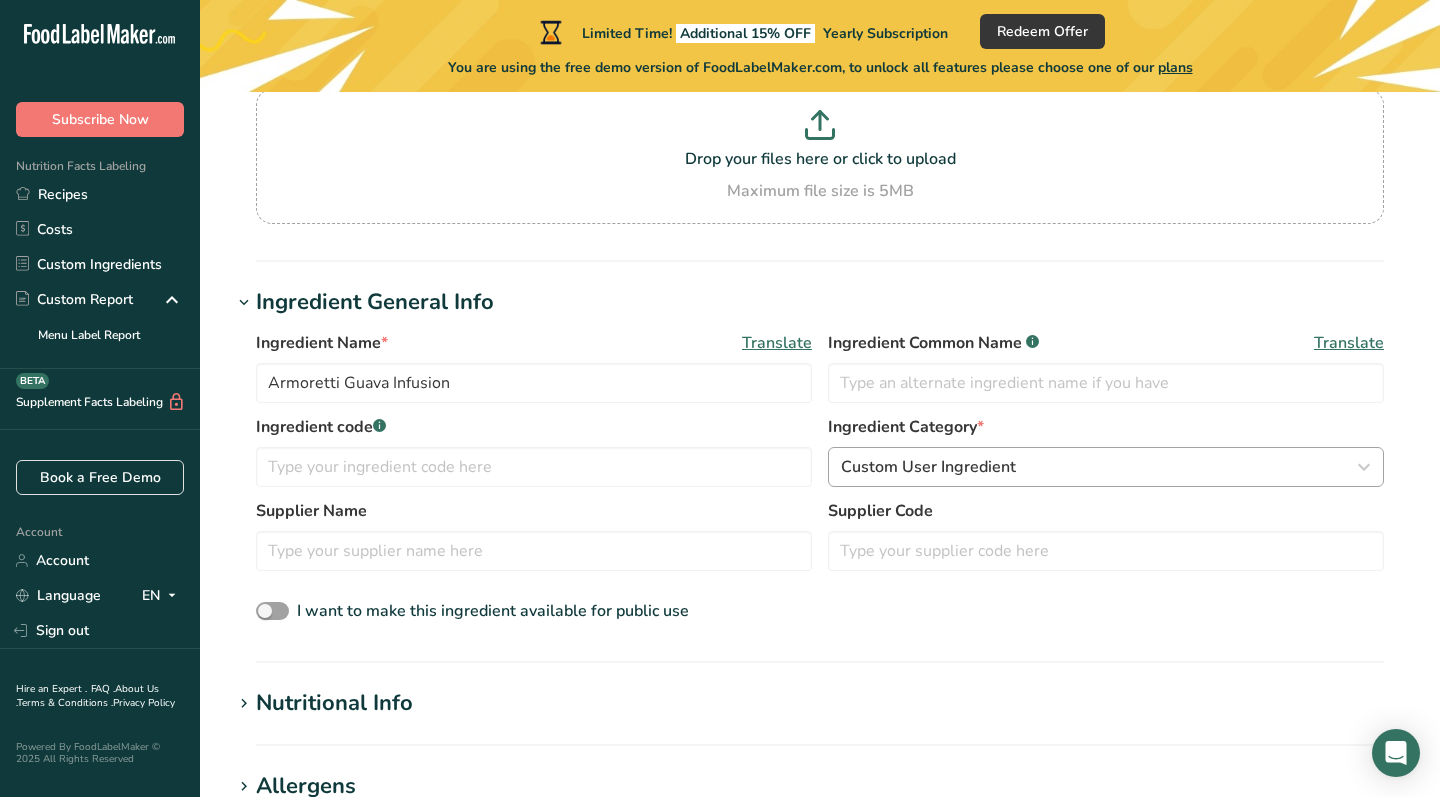 click on "Custom User Ingredient" at bounding box center [928, 467] 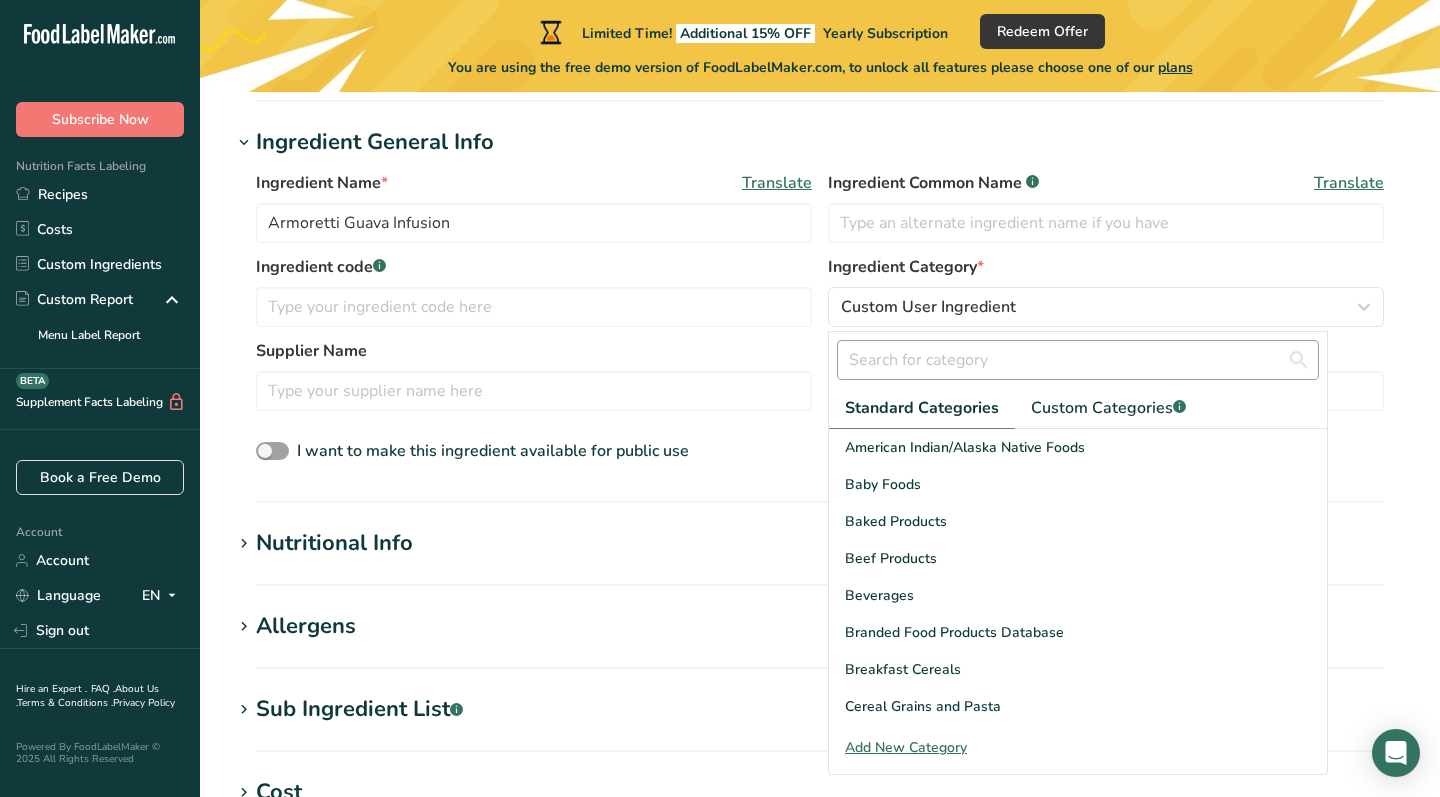 scroll, scrollTop: 360, scrollLeft: 0, axis: vertical 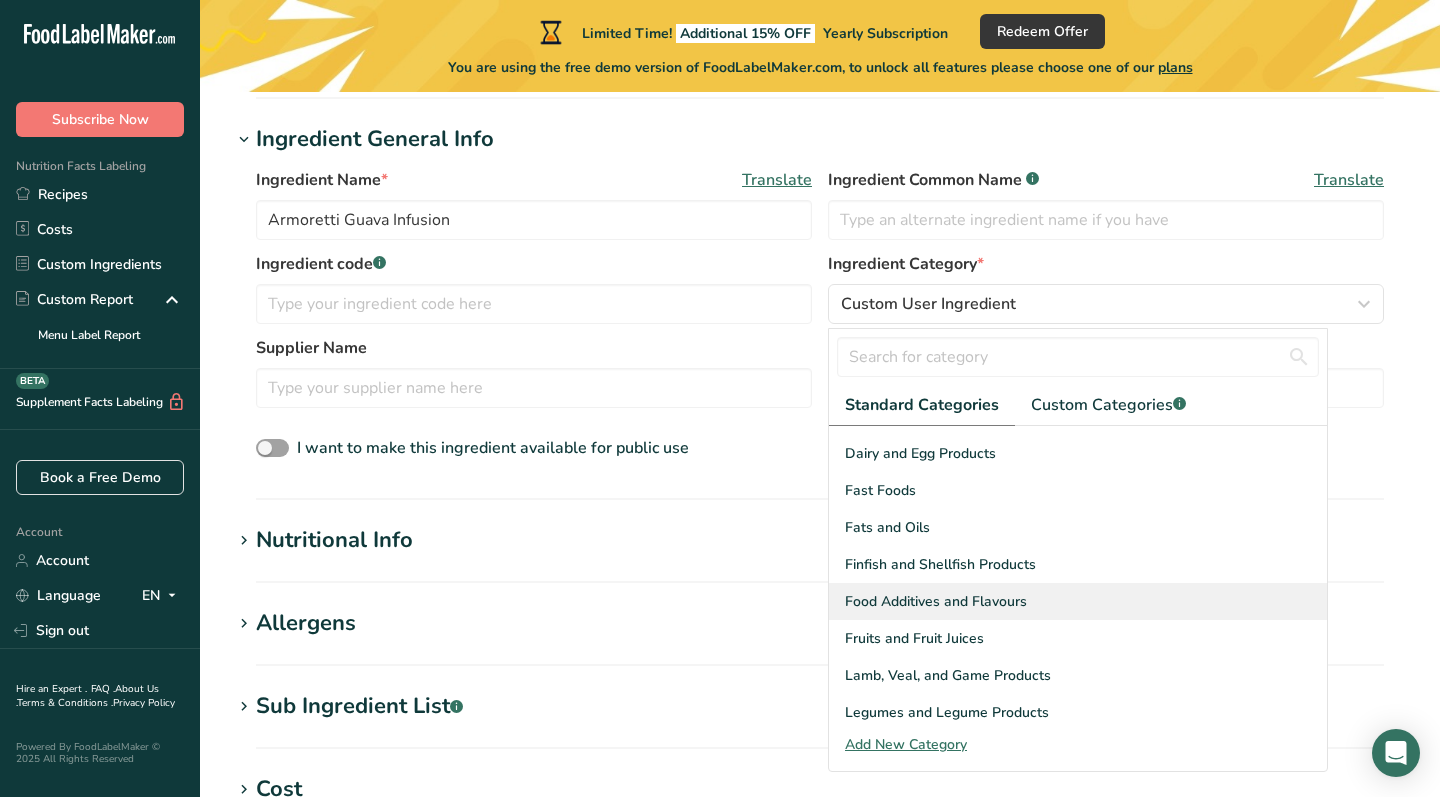 click on "Food Additives and Flavours" at bounding box center [936, 601] 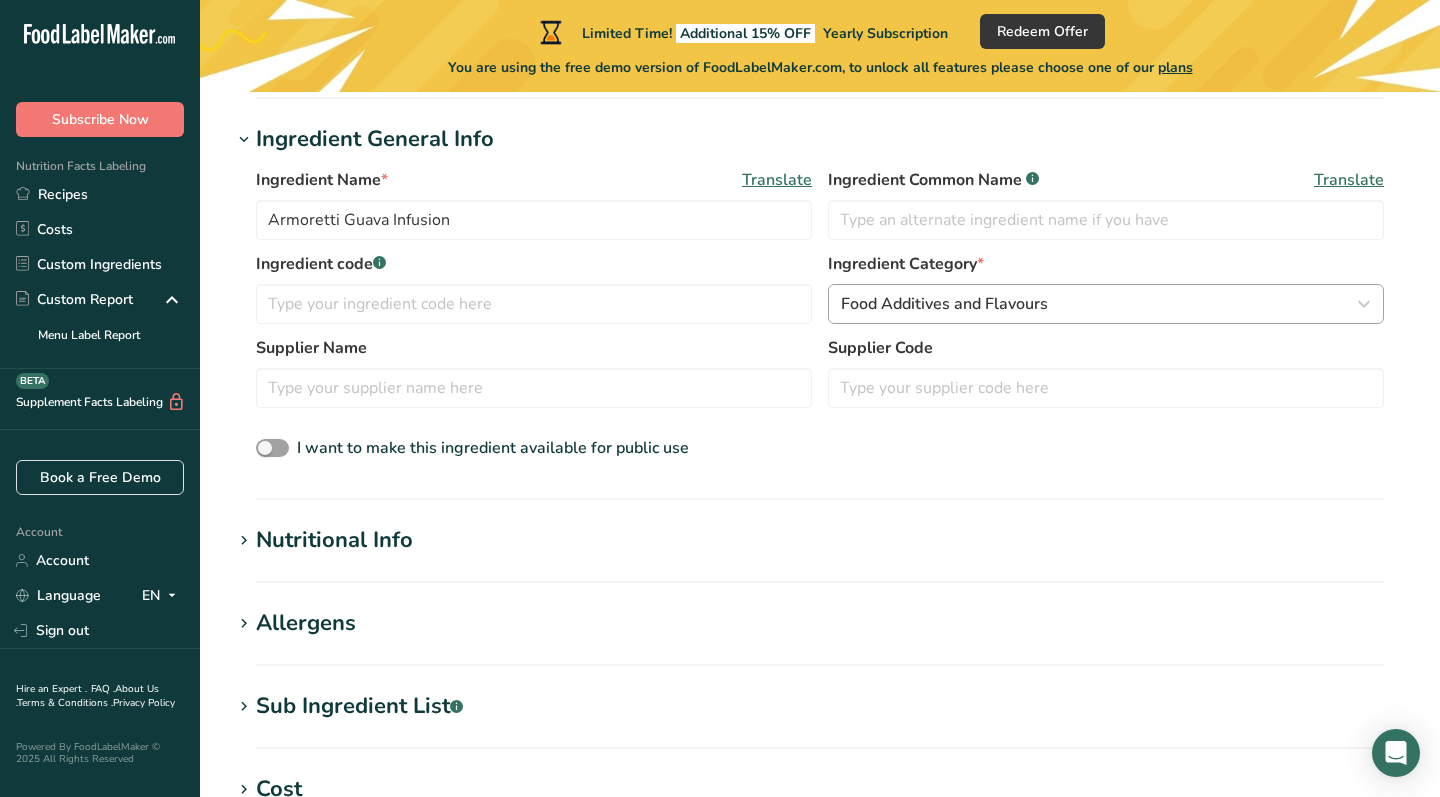 click on "Food Additives and Flavours" at bounding box center [944, 304] 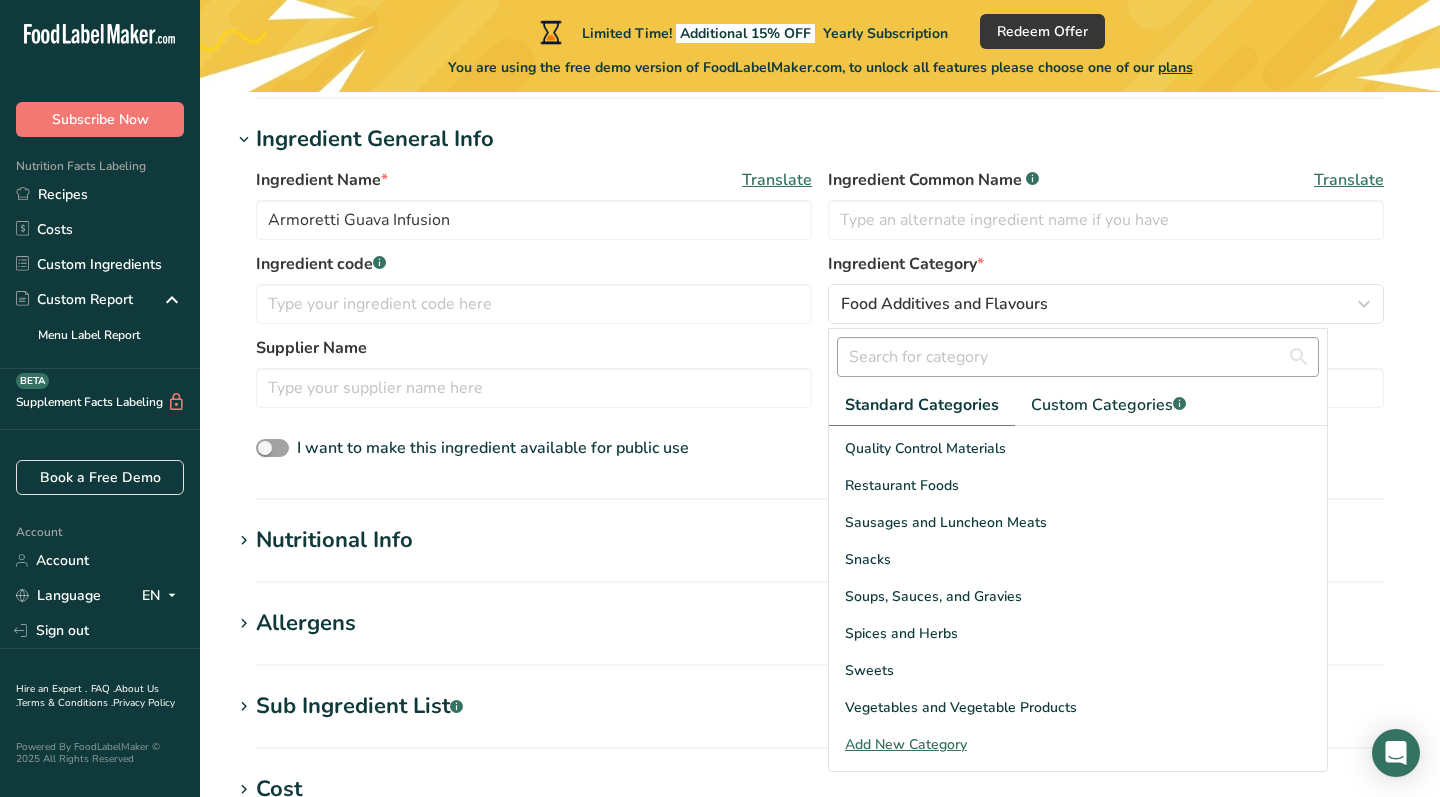 scroll, scrollTop: 773, scrollLeft: 0, axis: vertical 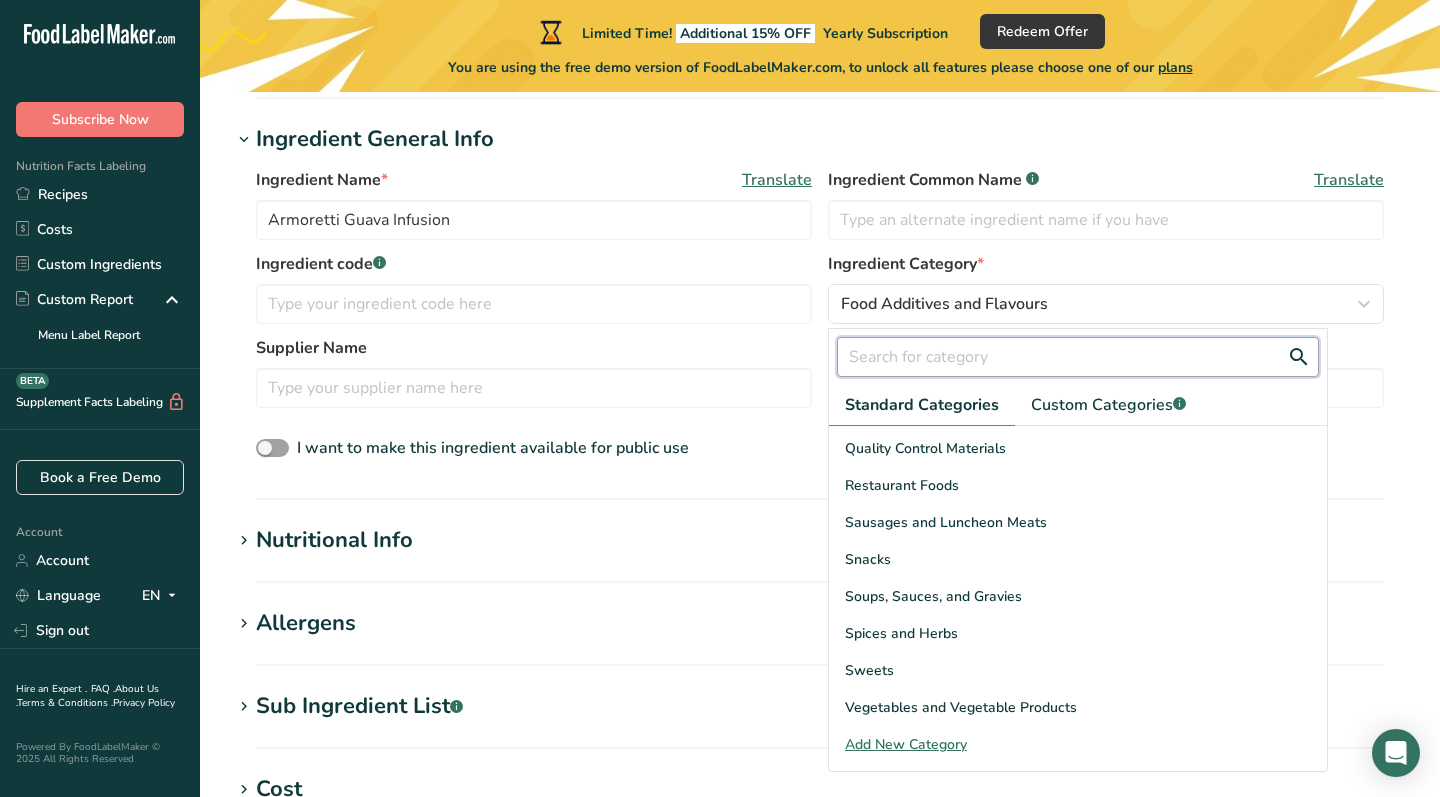 click at bounding box center (1078, 357) 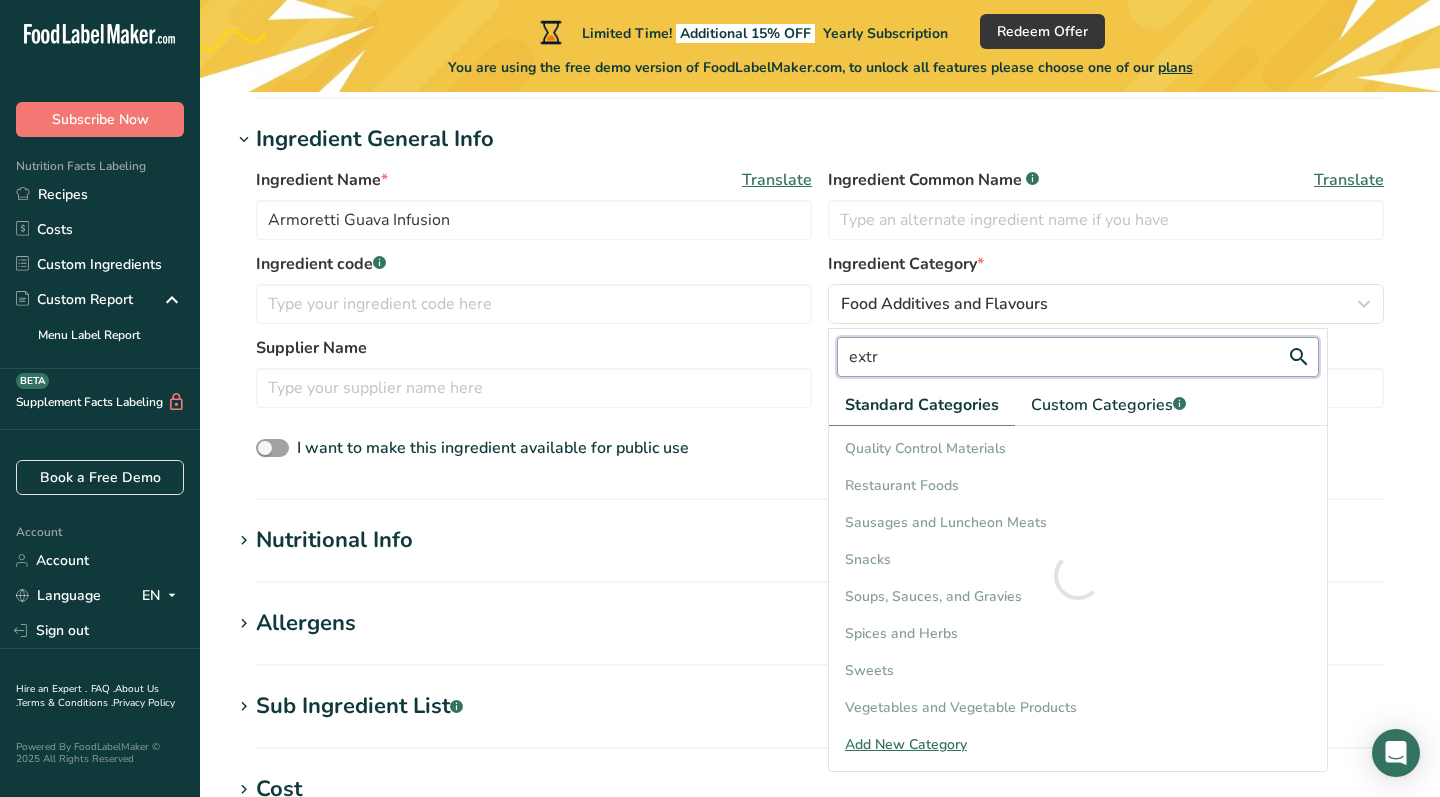 scroll, scrollTop: 0, scrollLeft: 0, axis: both 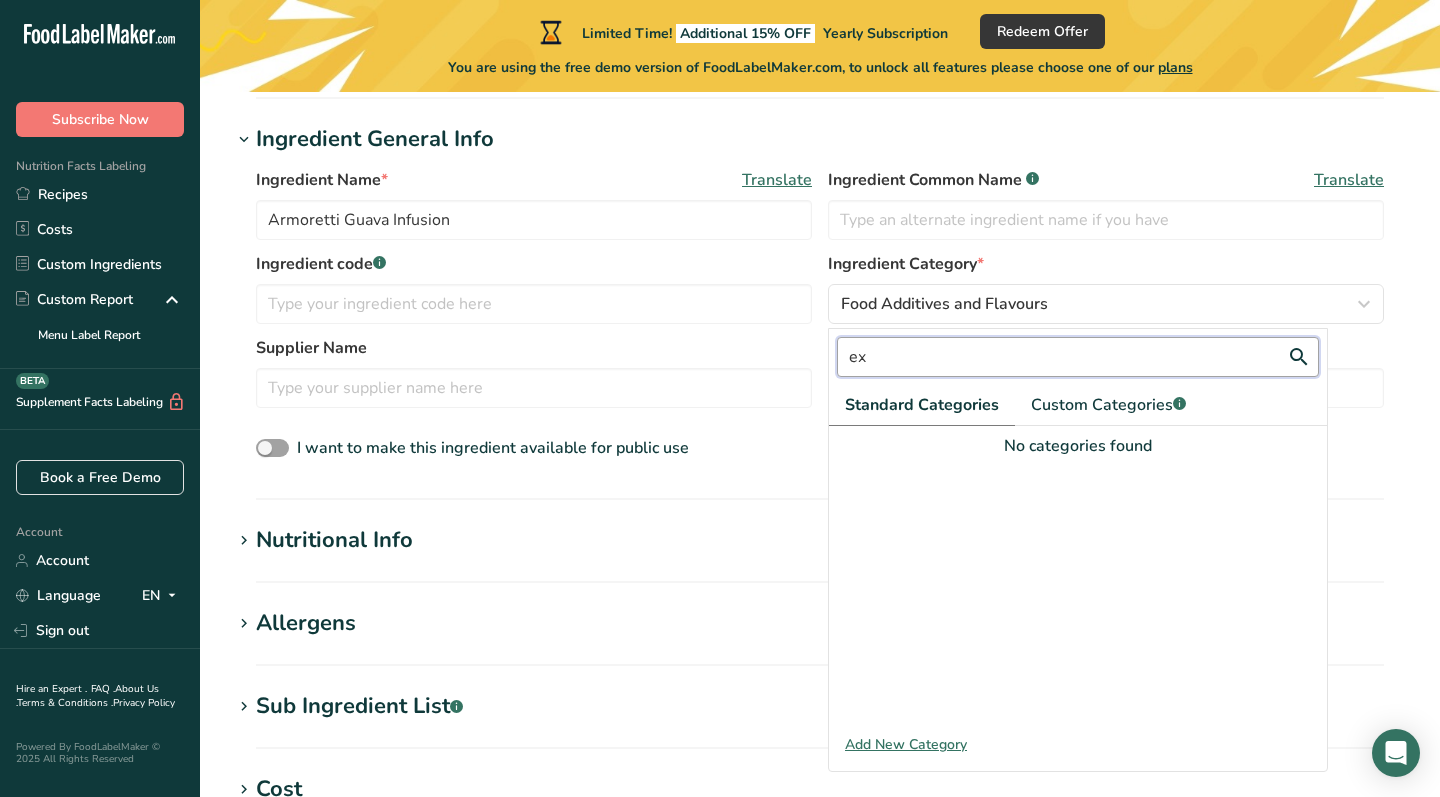 type on "e" 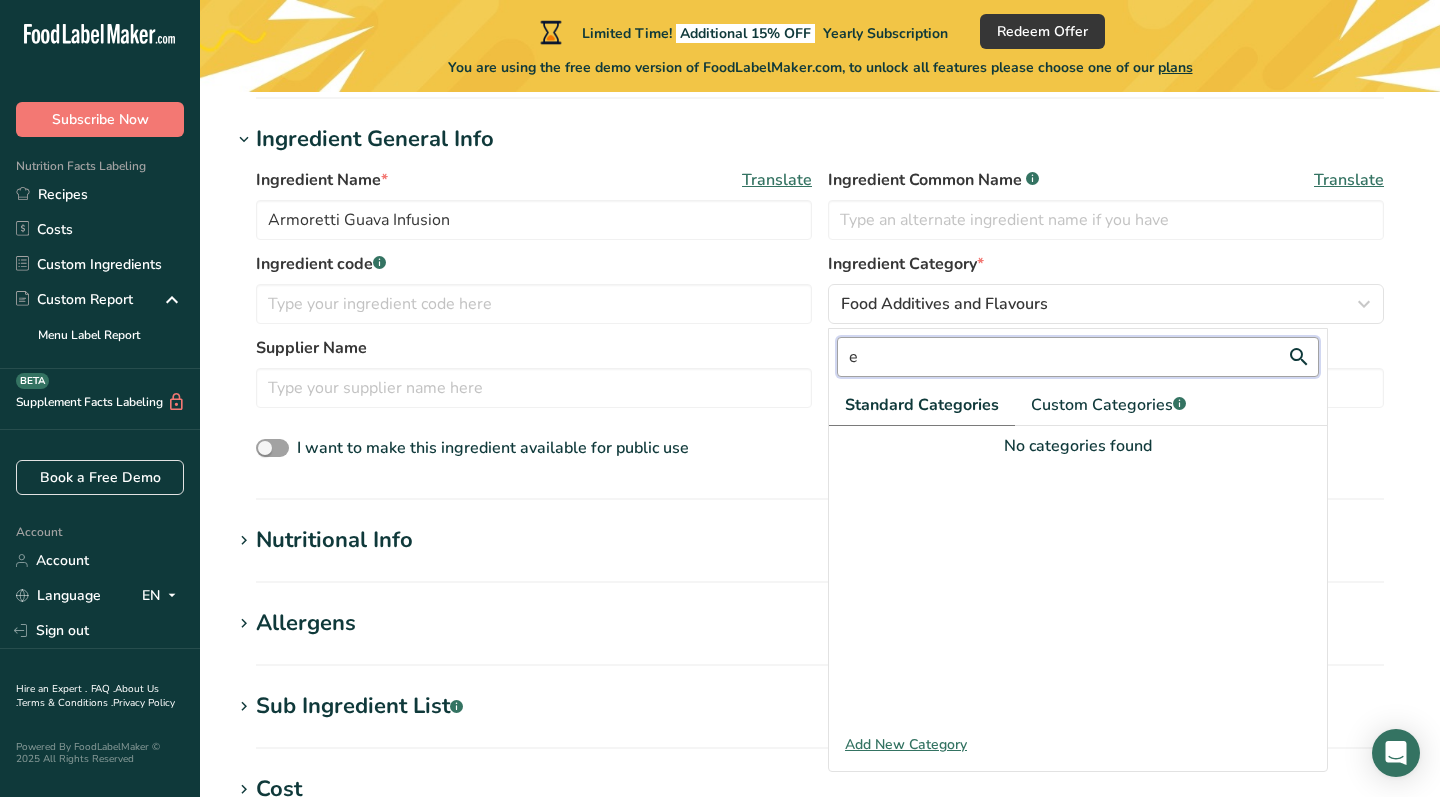 type 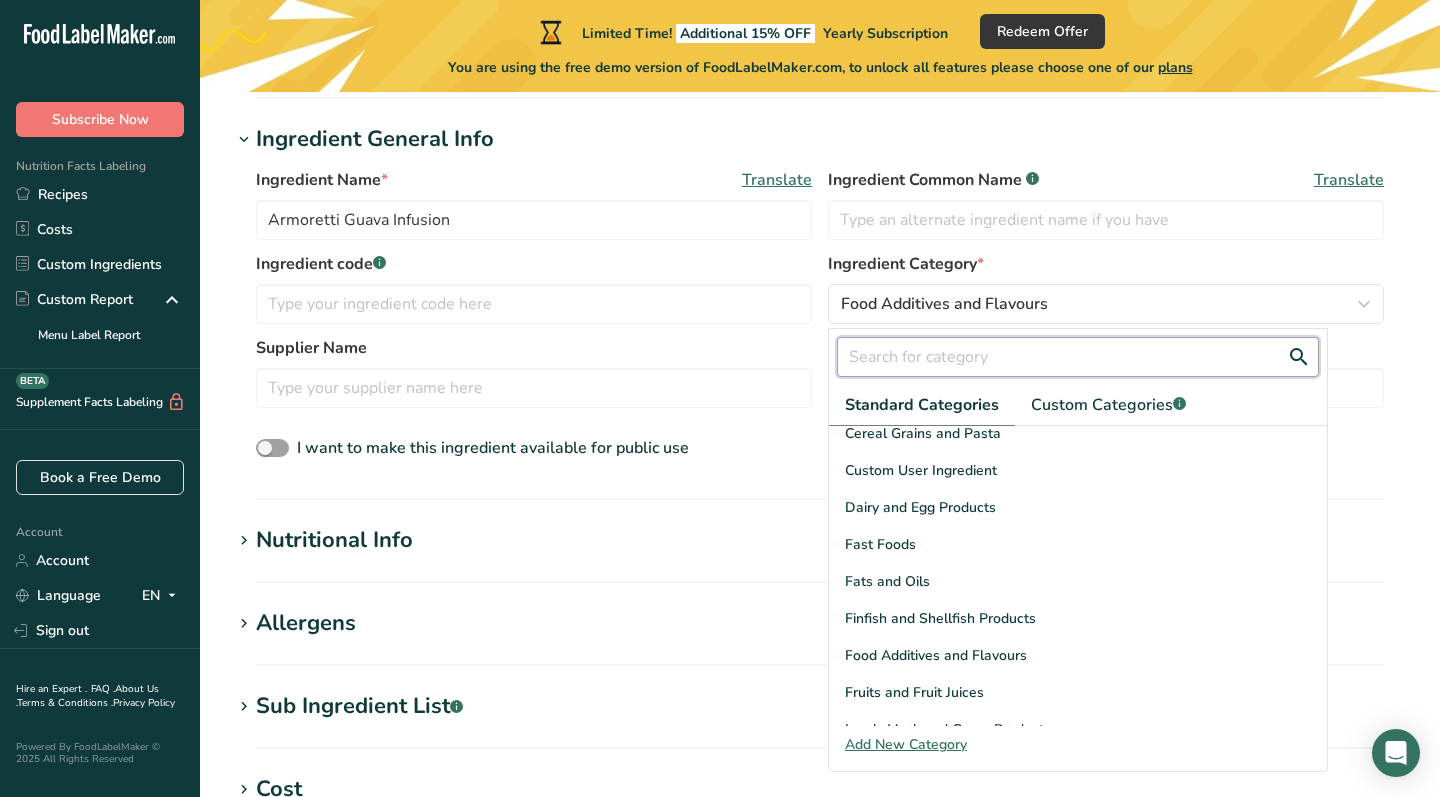 scroll, scrollTop: 271, scrollLeft: 0, axis: vertical 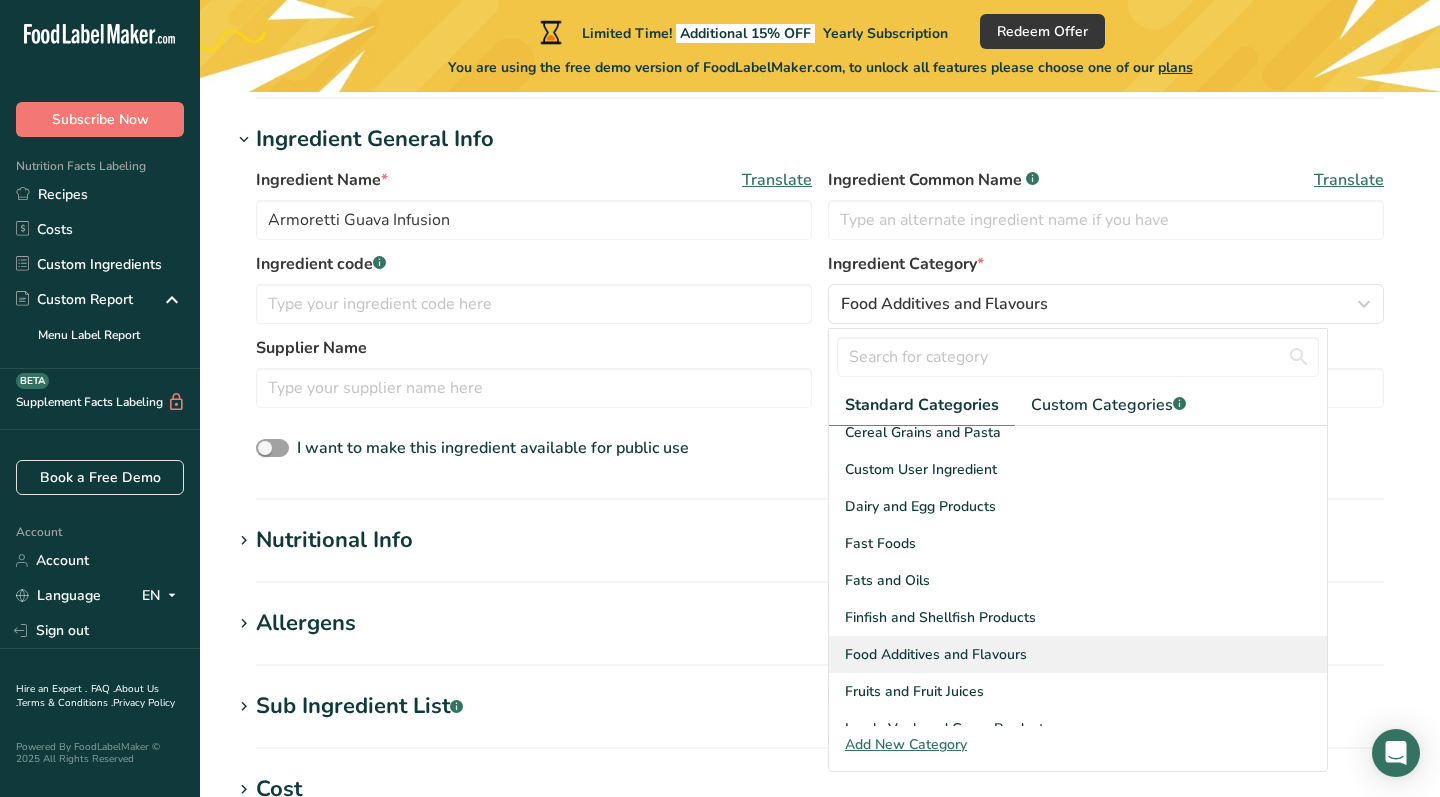 click on "Food Additives and Flavours" at bounding box center (936, 654) 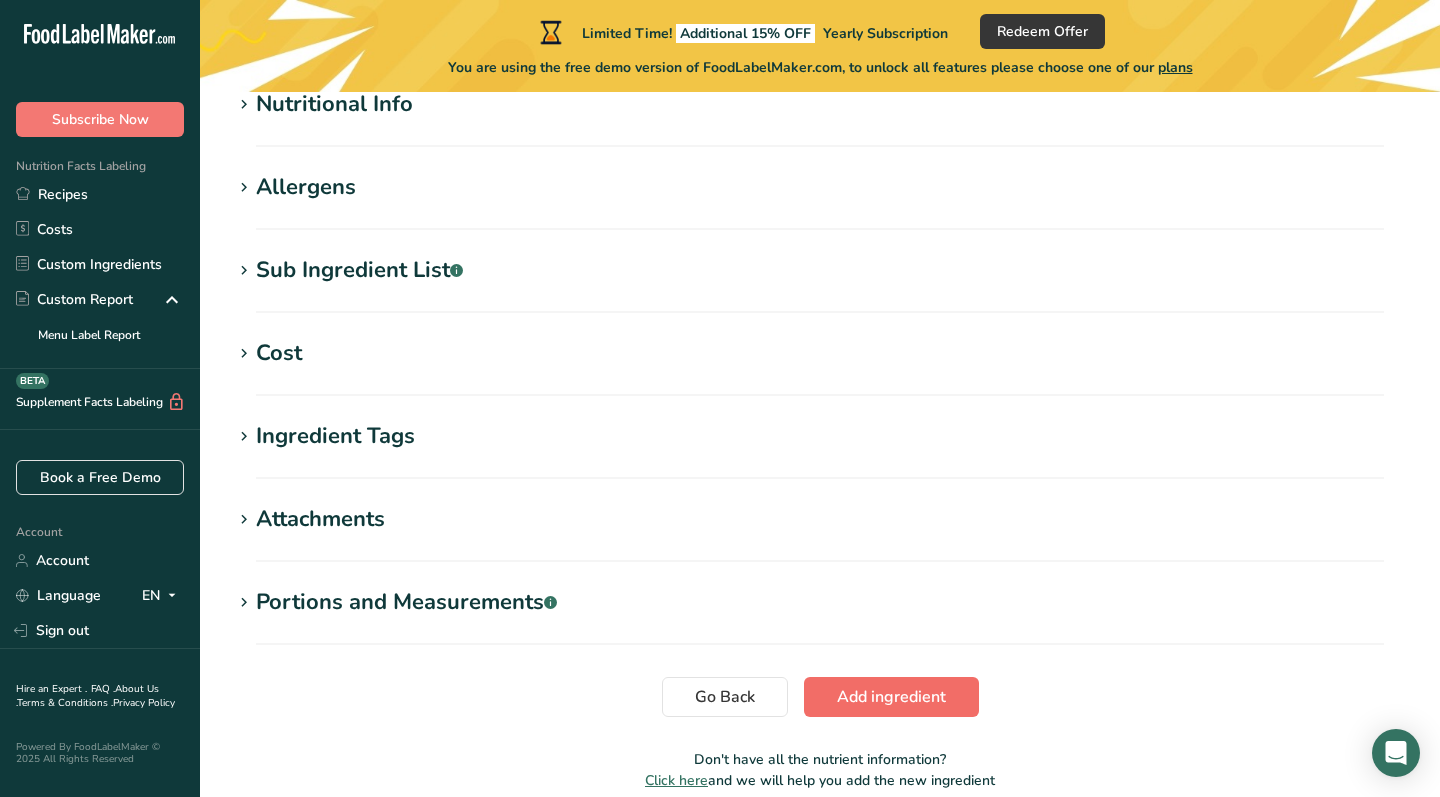 click on "Add ingredient" at bounding box center [891, 697] 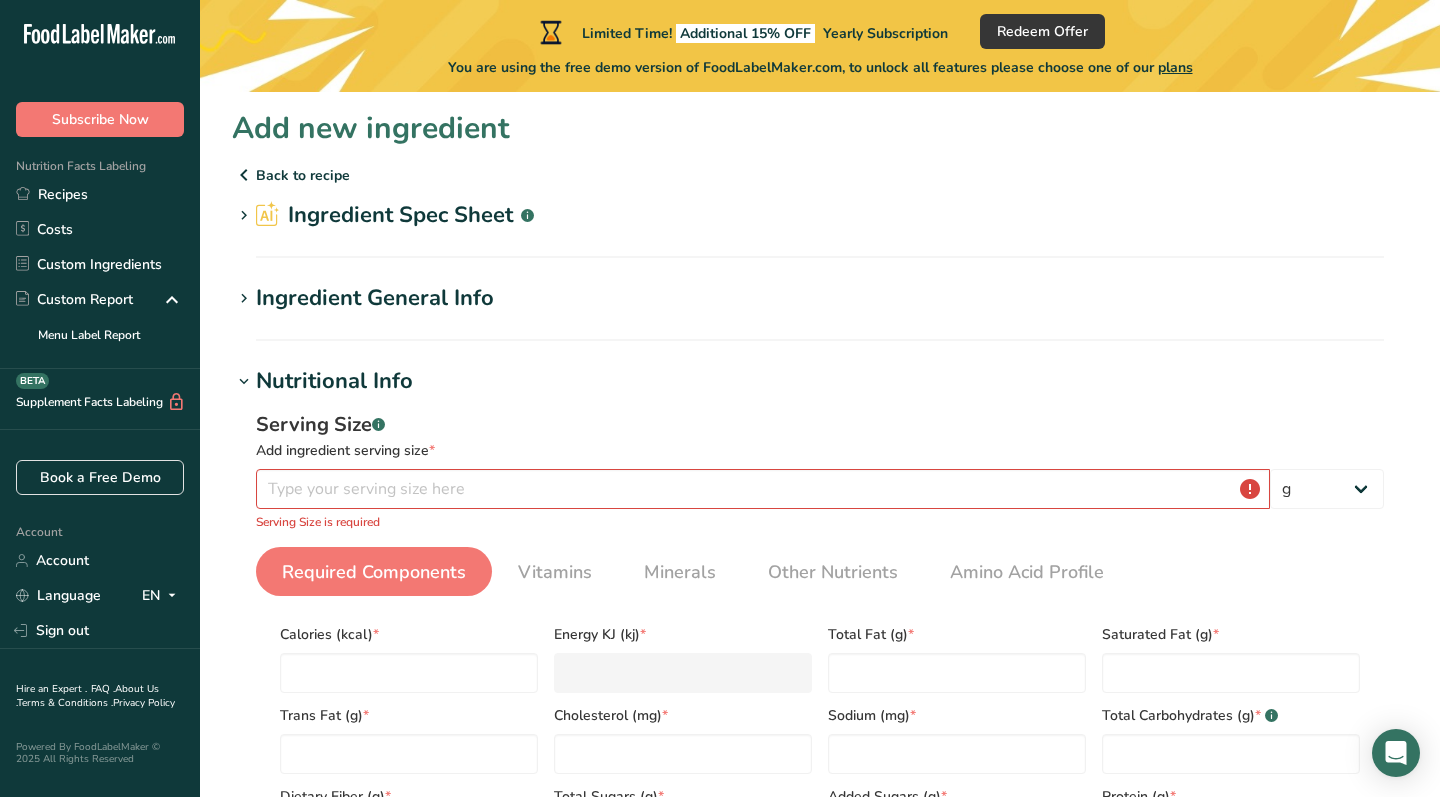 scroll, scrollTop: 10, scrollLeft: 0, axis: vertical 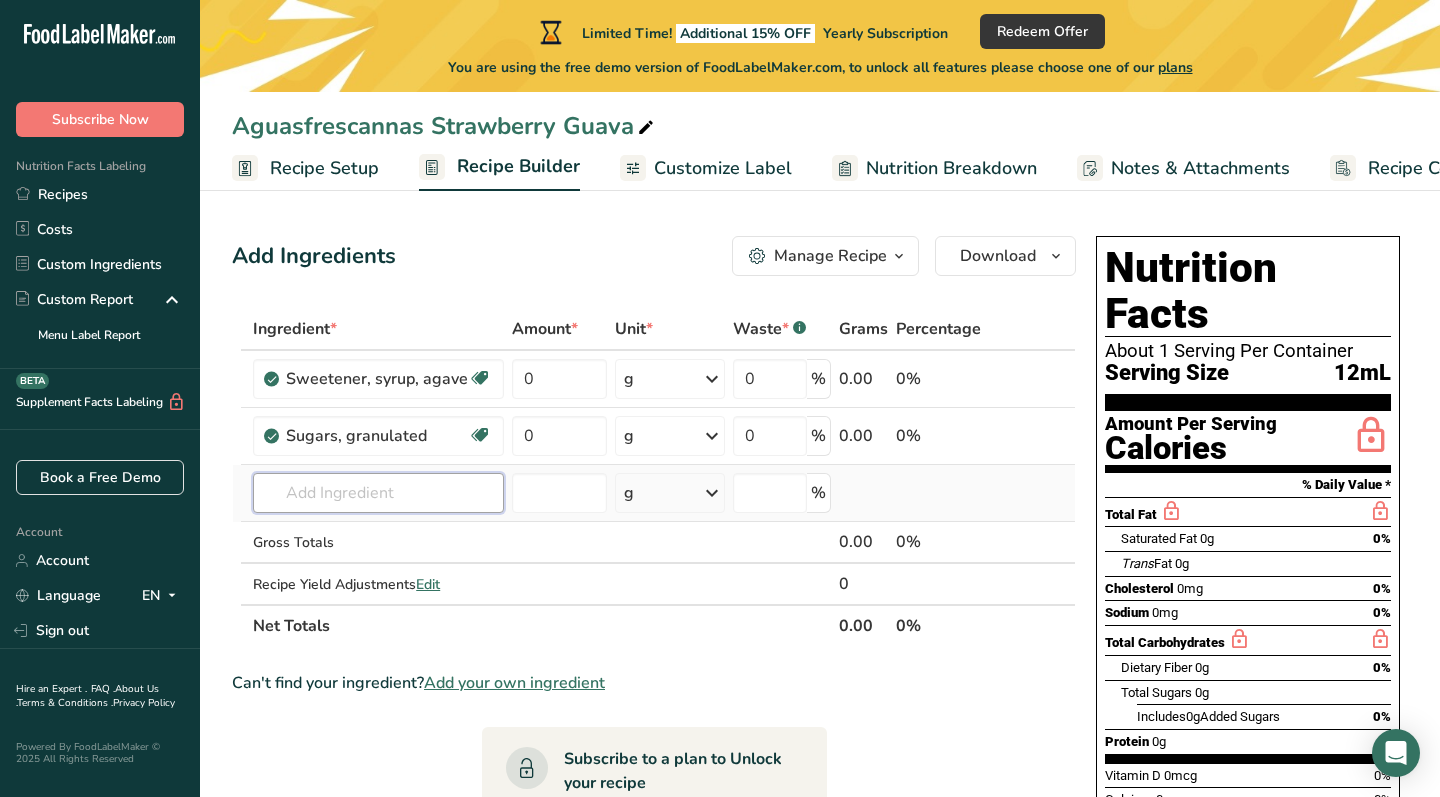 click at bounding box center (378, 493) 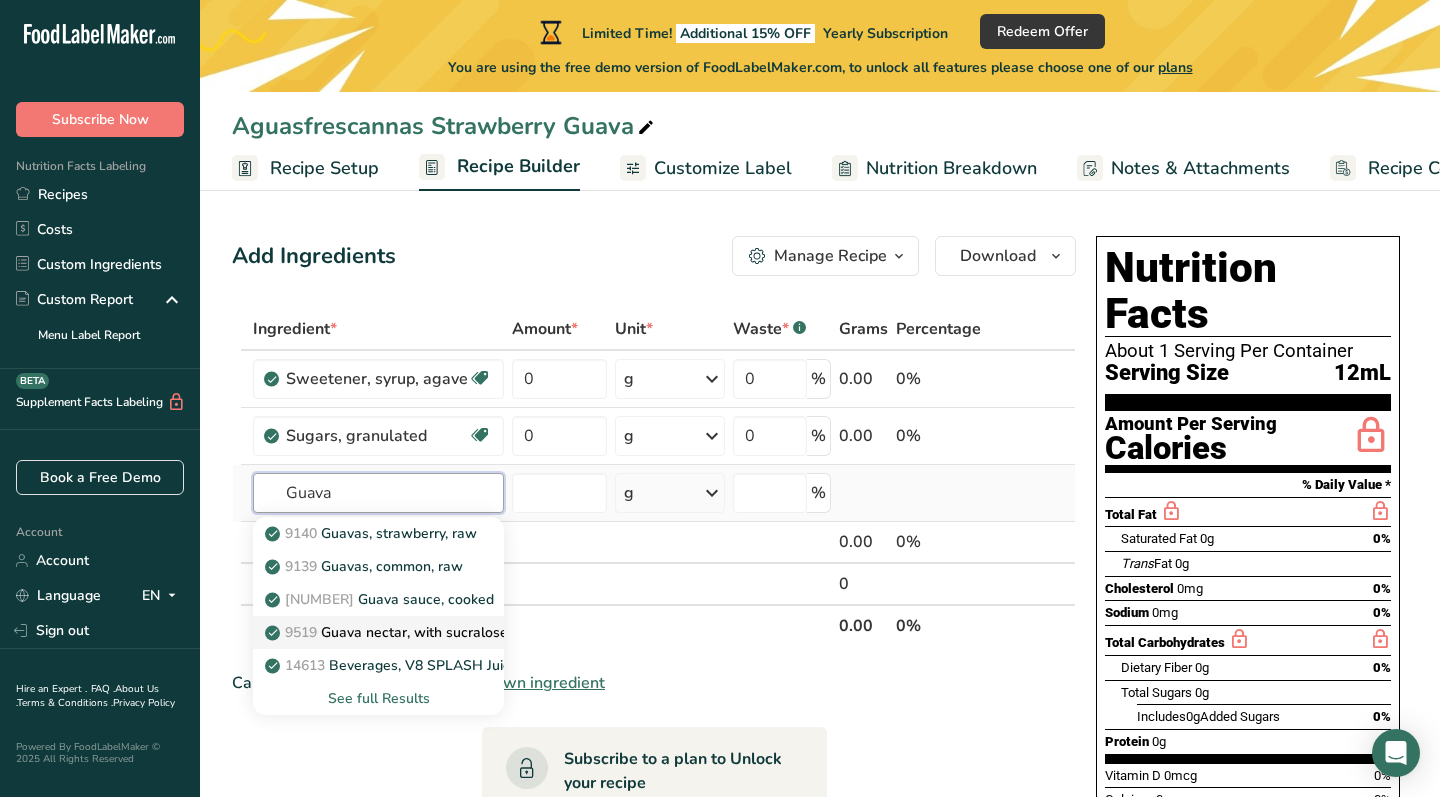type on "Guava" 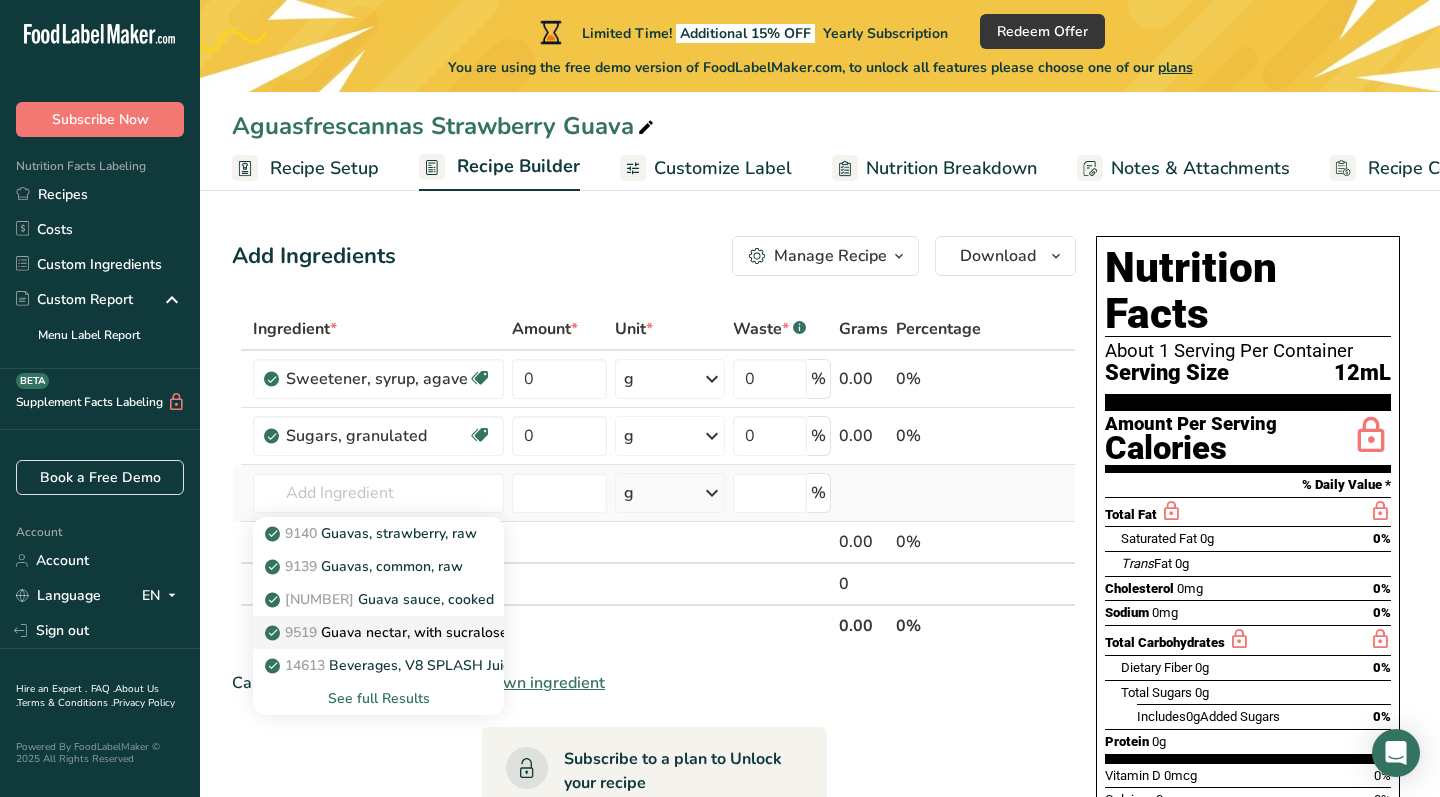 click on "9519
Guava nectar, with sucralose, canned" at bounding box center (415, 632) 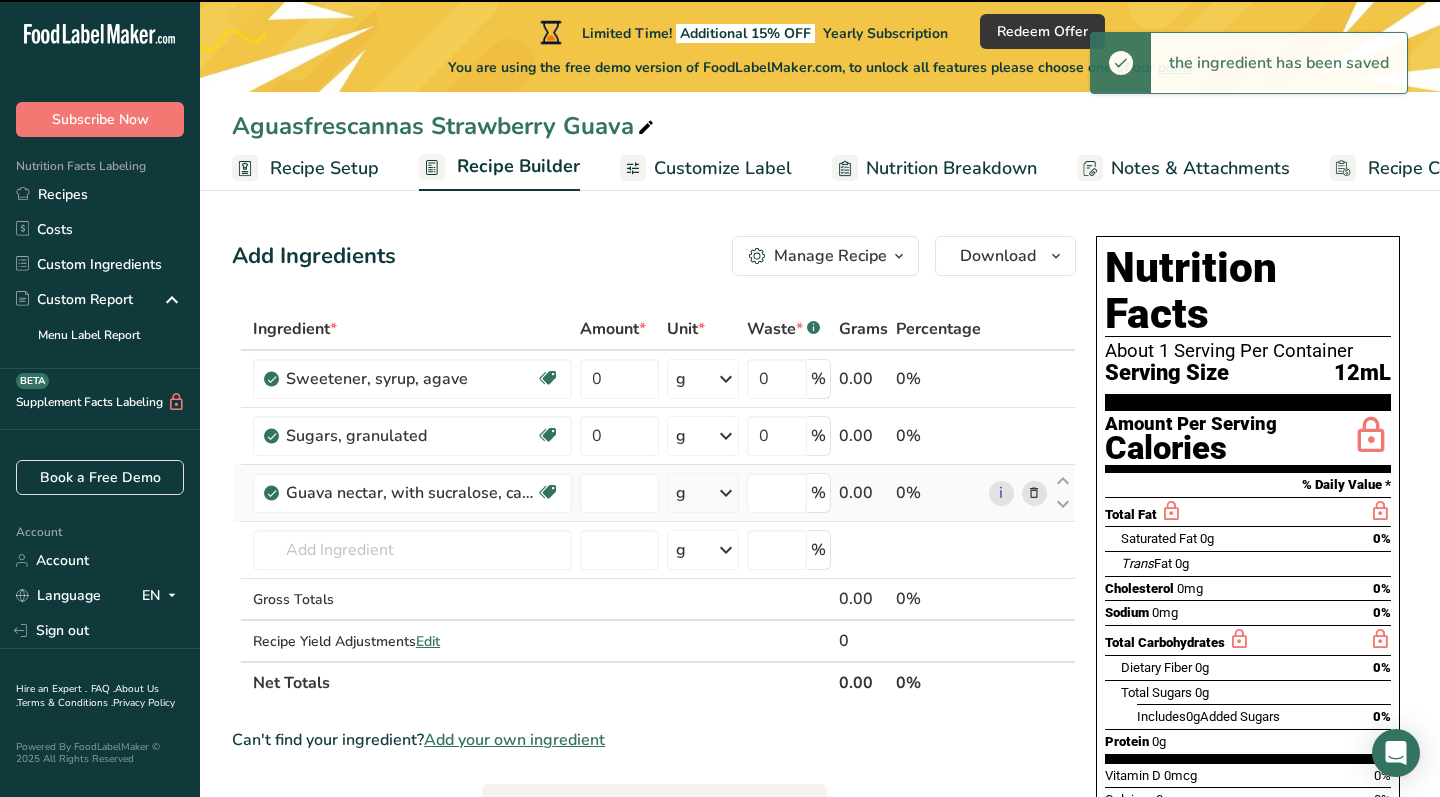 type on "0" 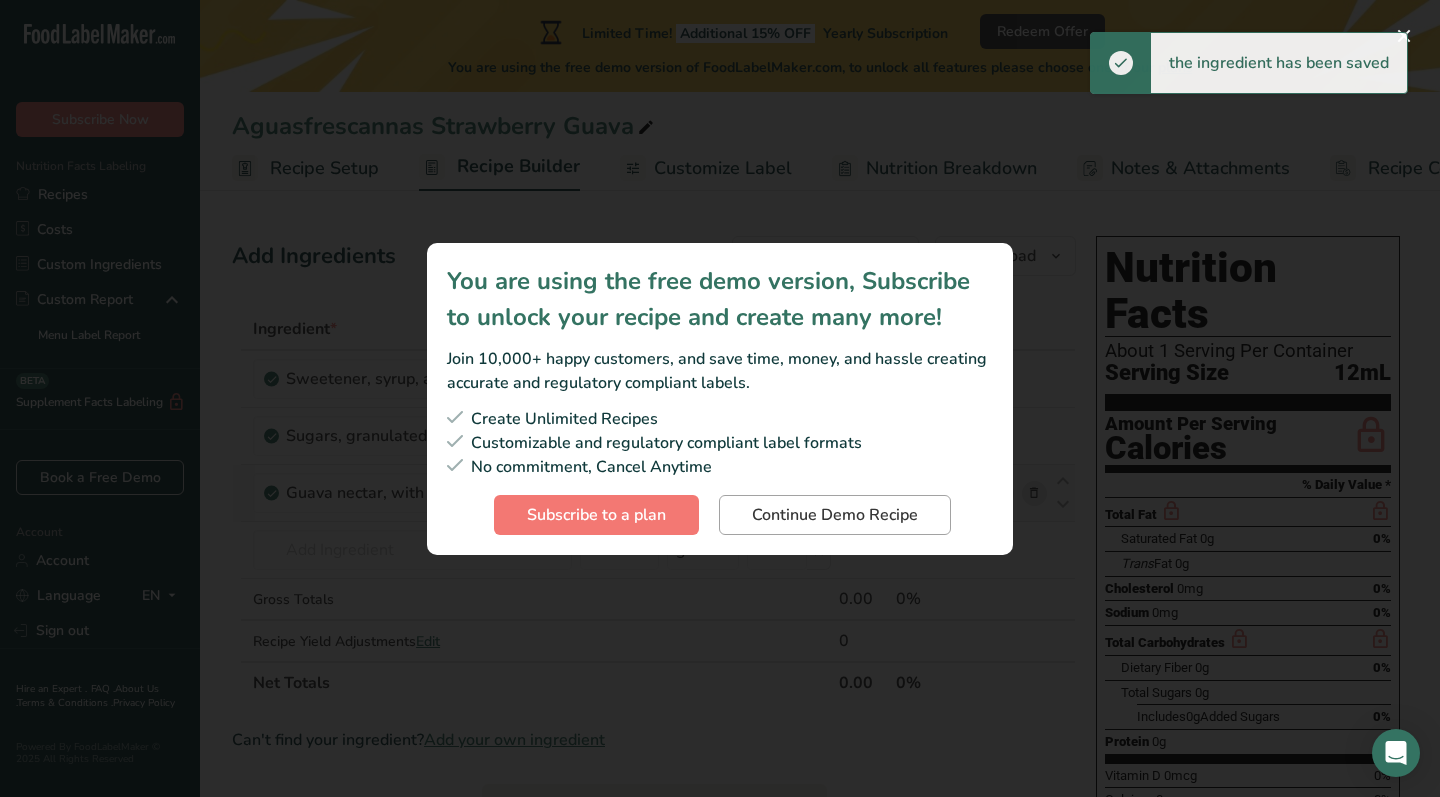 click on "Continue Demo Recipe" at bounding box center (835, 515) 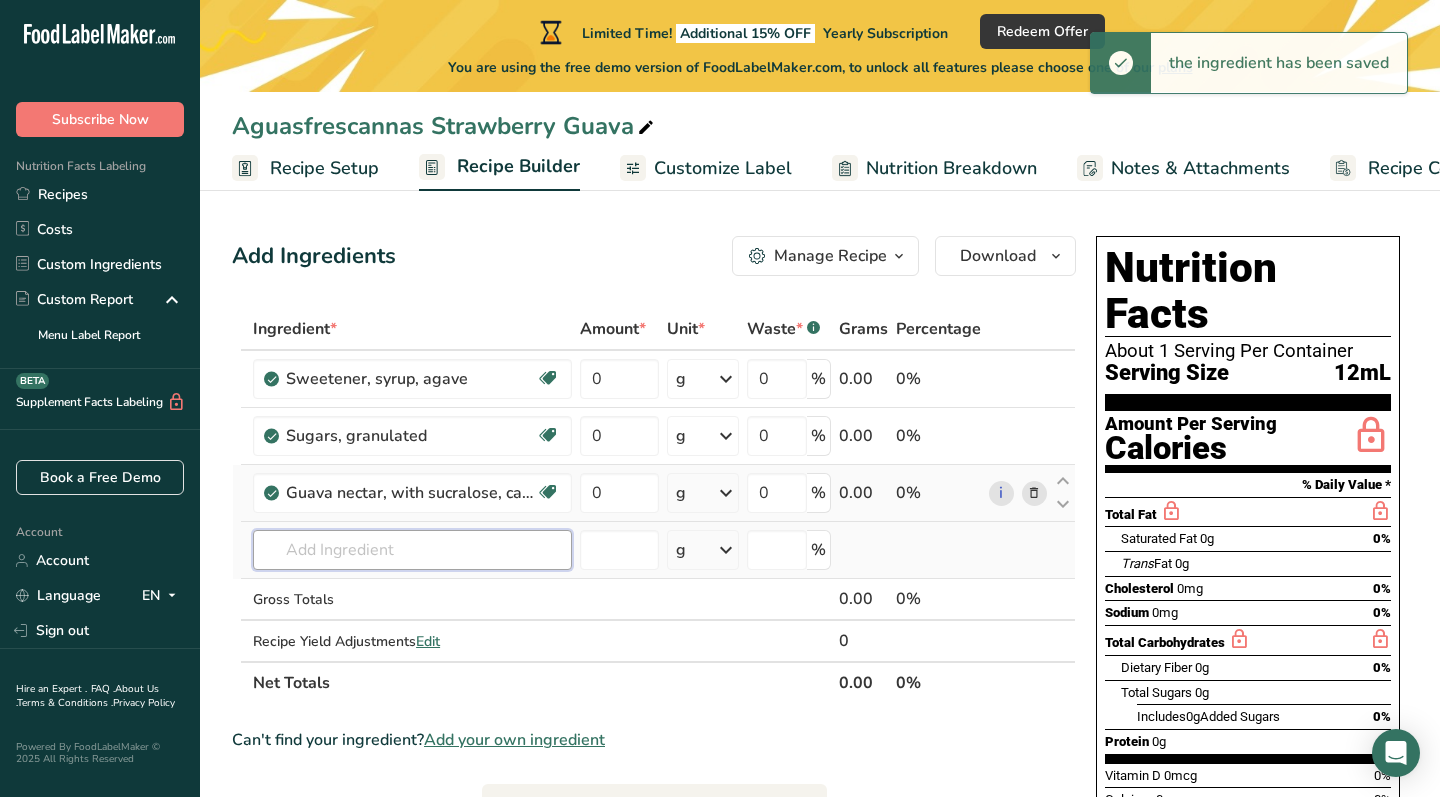 click at bounding box center (412, 550) 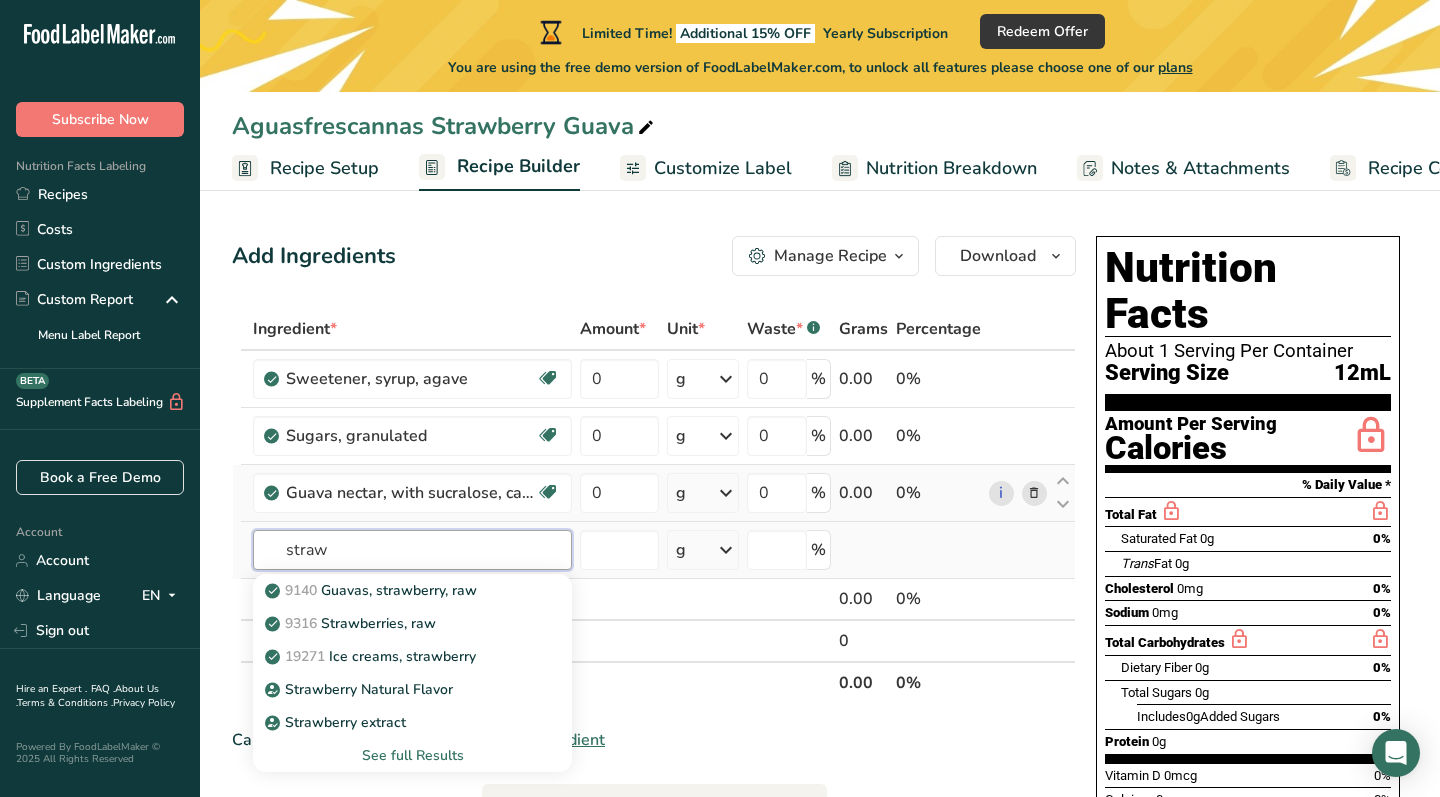 type on "straw" 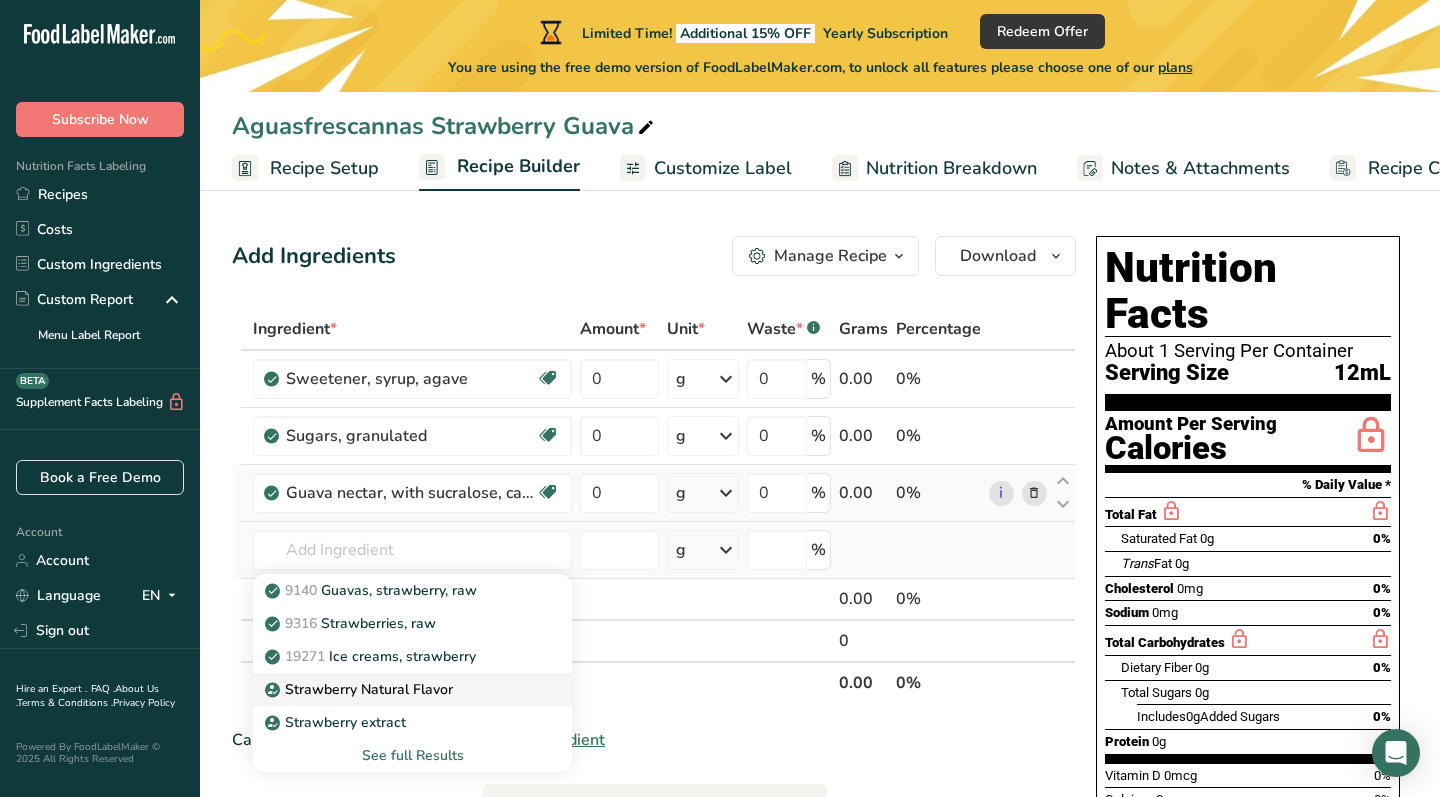 drag, startPoint x: 426, startPoint y: 548, endPoint x: 378, endPoint y: 686, distance: 146.10954 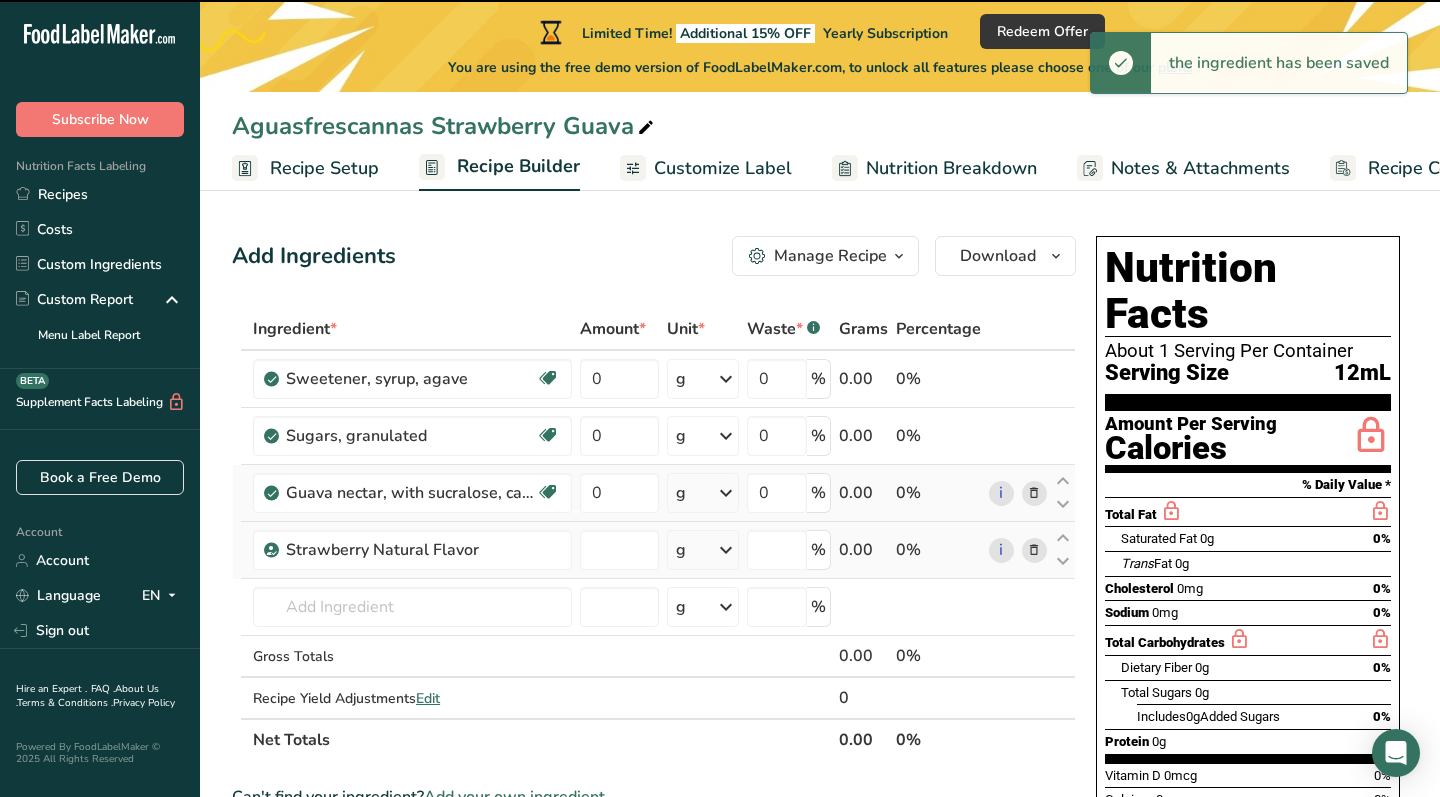 type on "0" 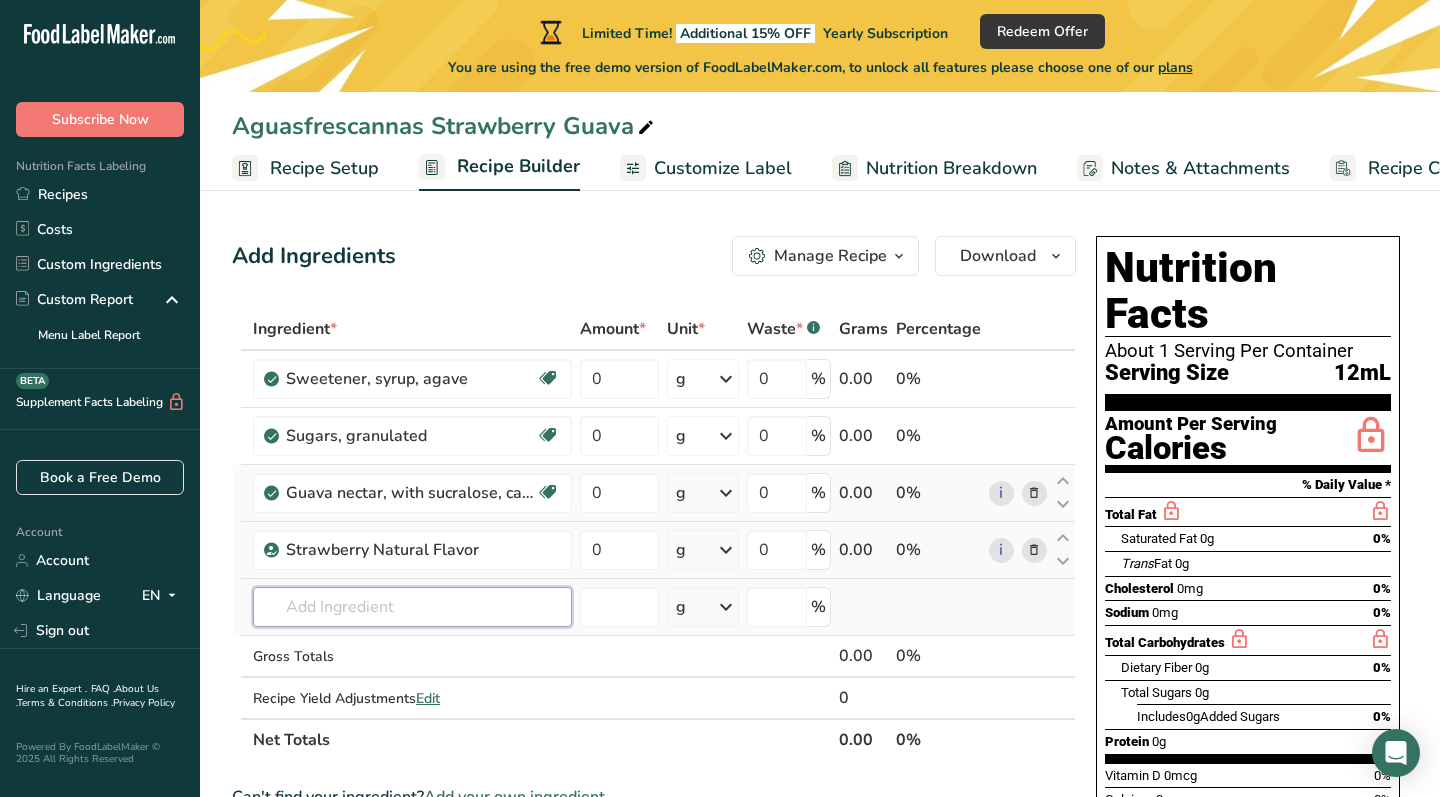 click at bounding box center [412, 607] 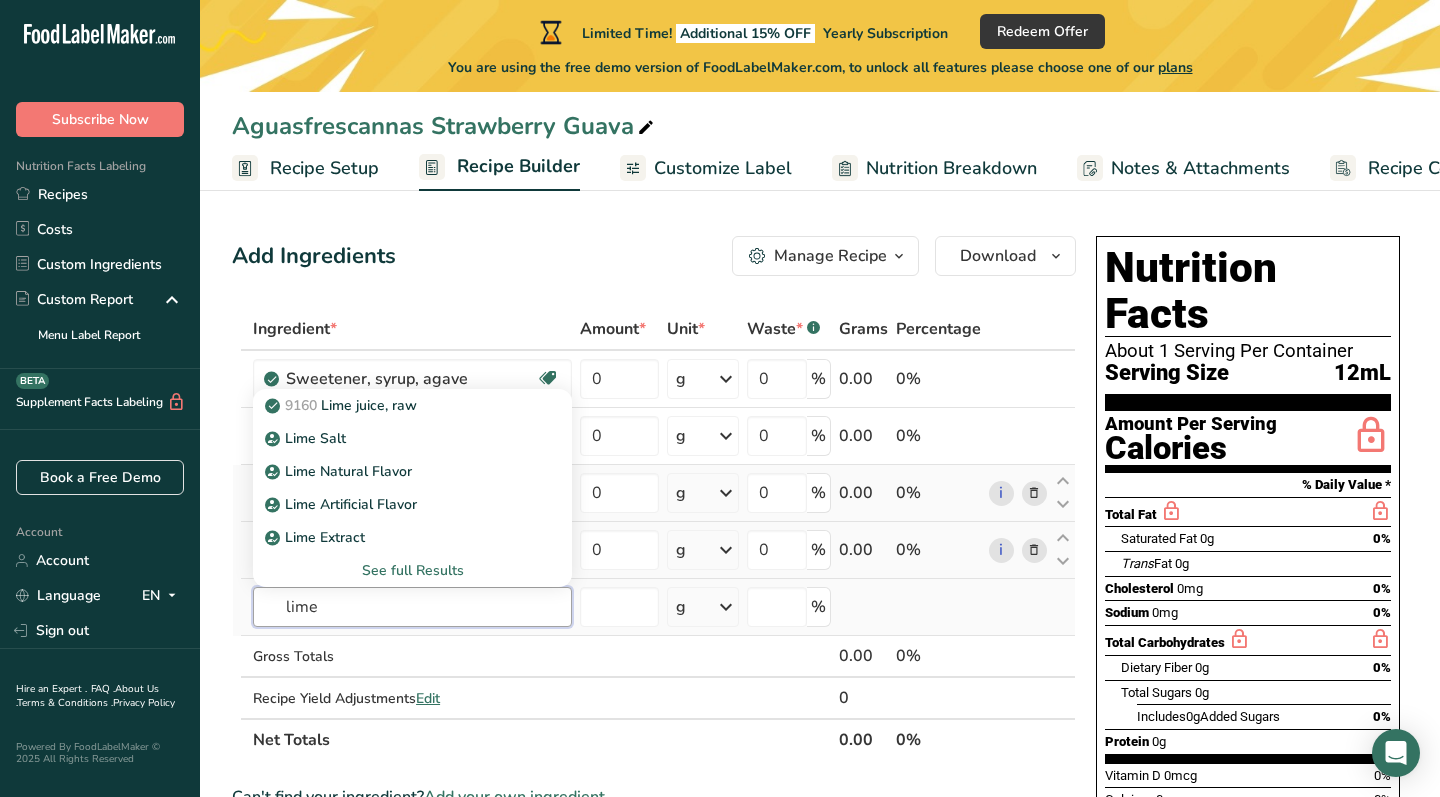 type on "lime" 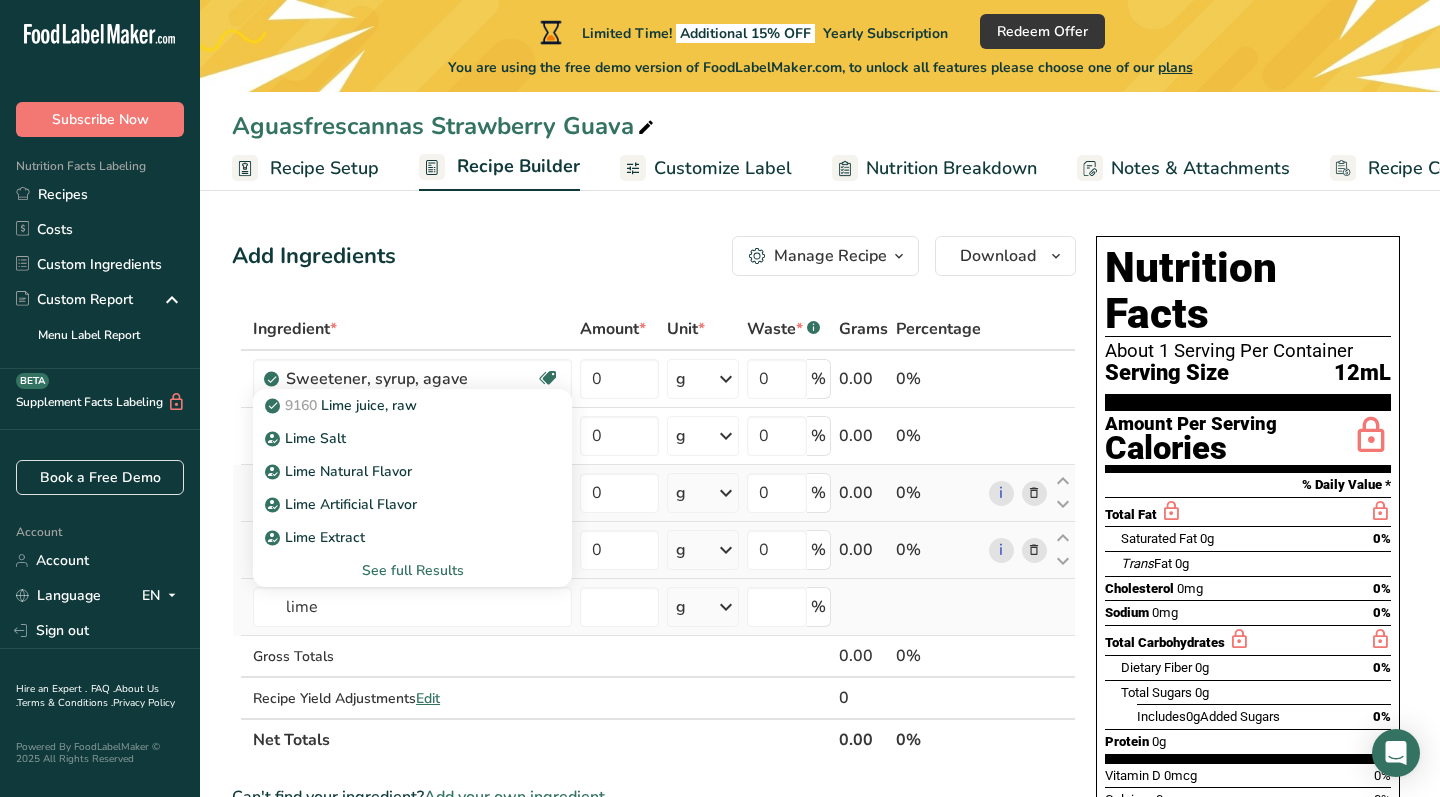 type 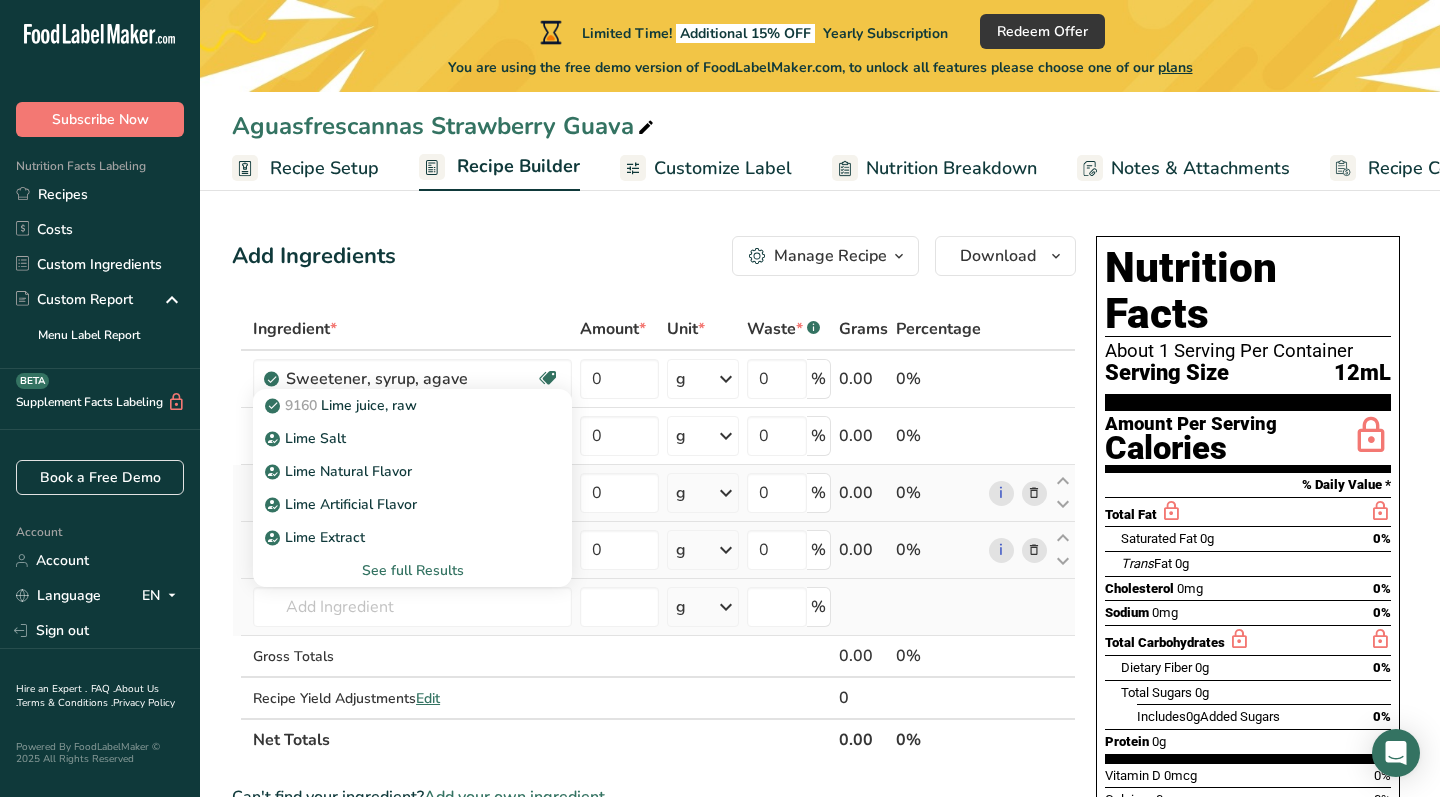 click on "See full Results" at bounding box center [412, 570] 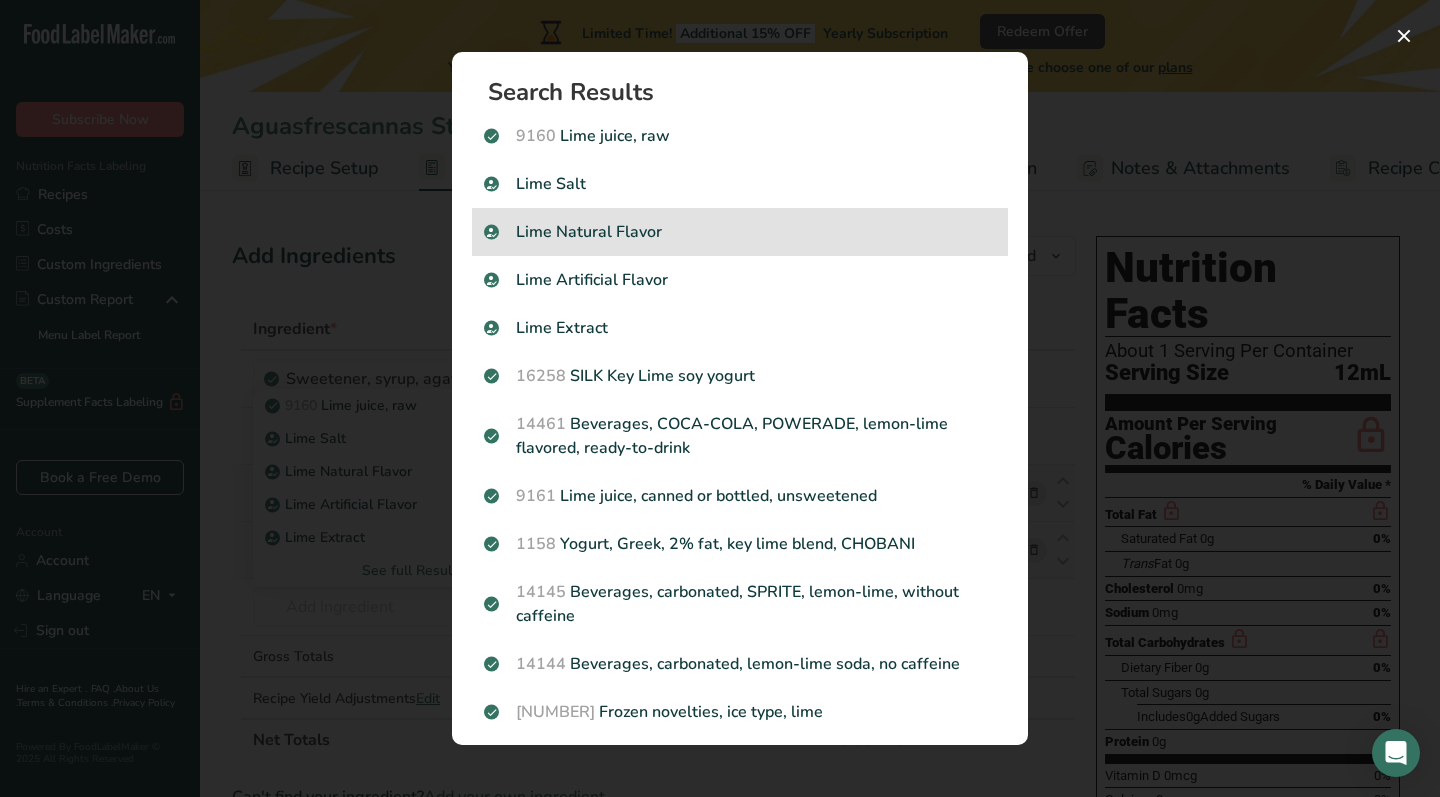 scroll, scrollTop: 0, scrollLeft: 0, axis: both 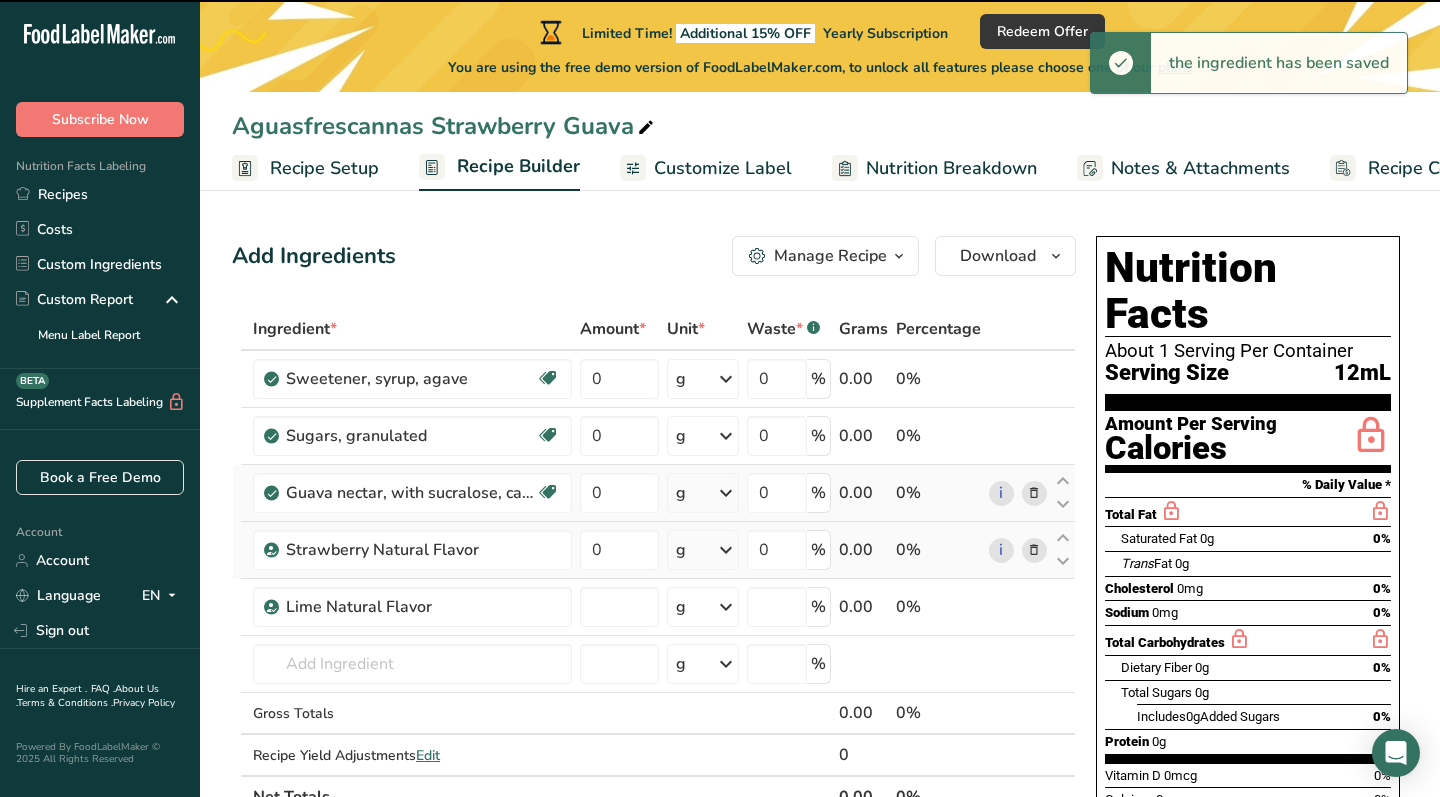 type on "0" 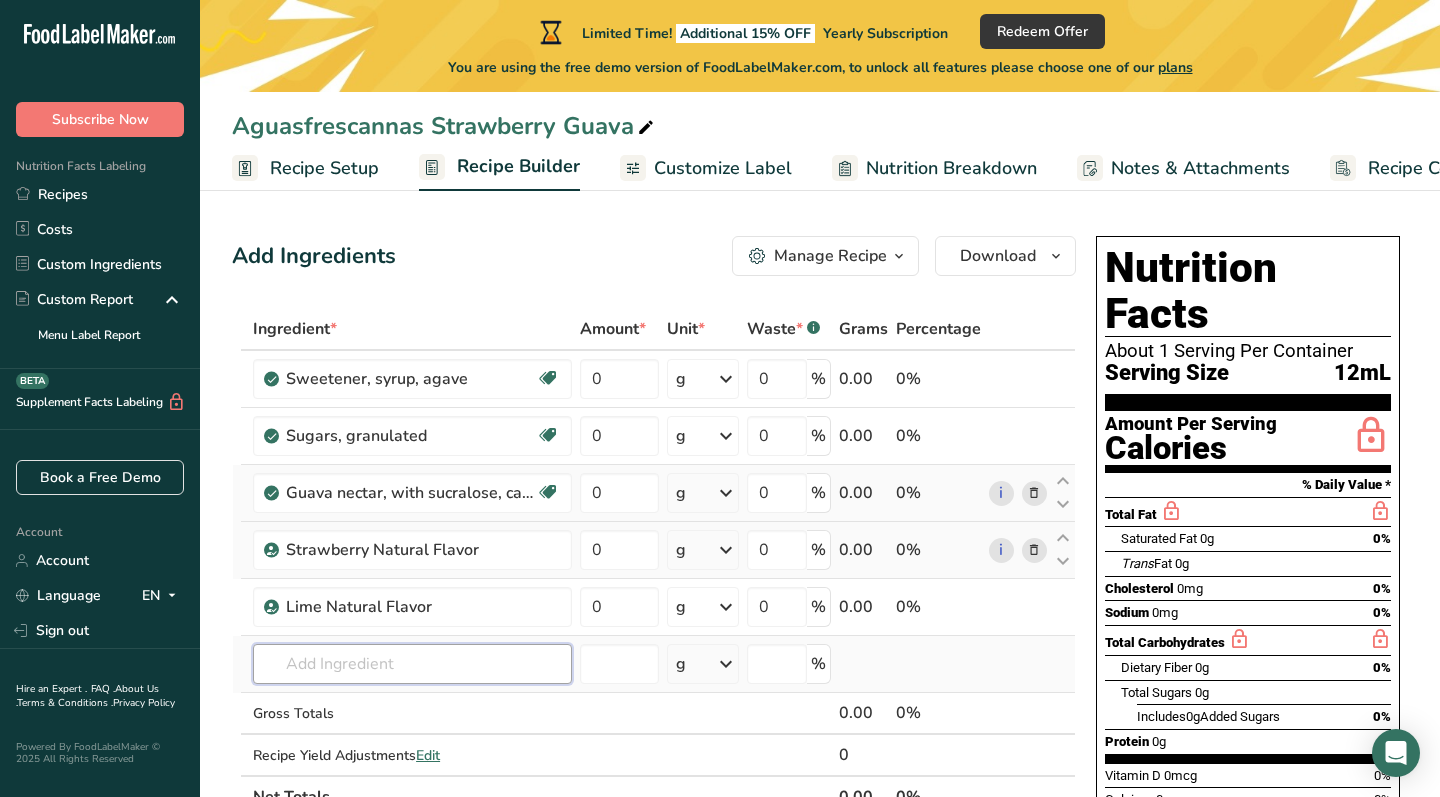 click at bounding box center (412, 664) 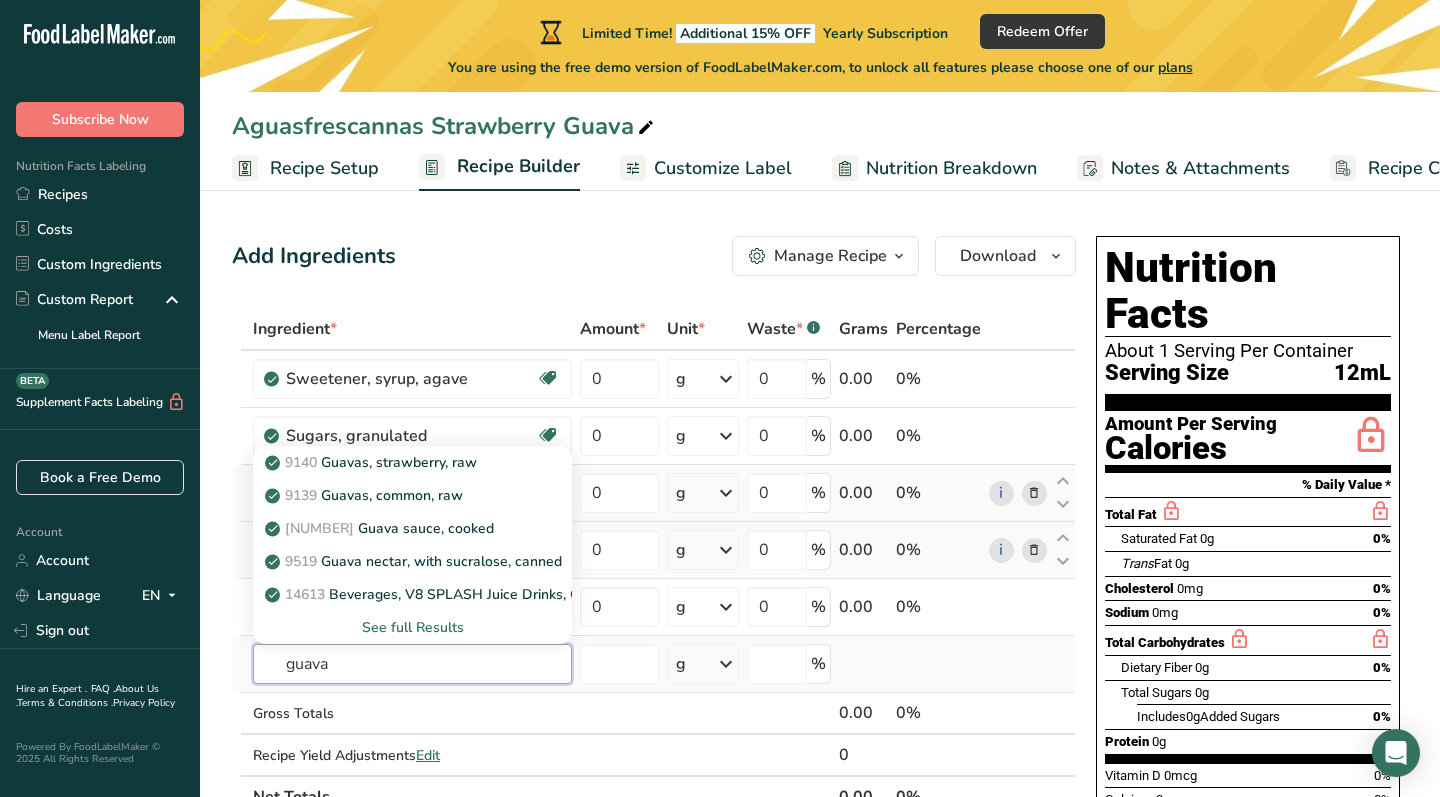 type on "guava" 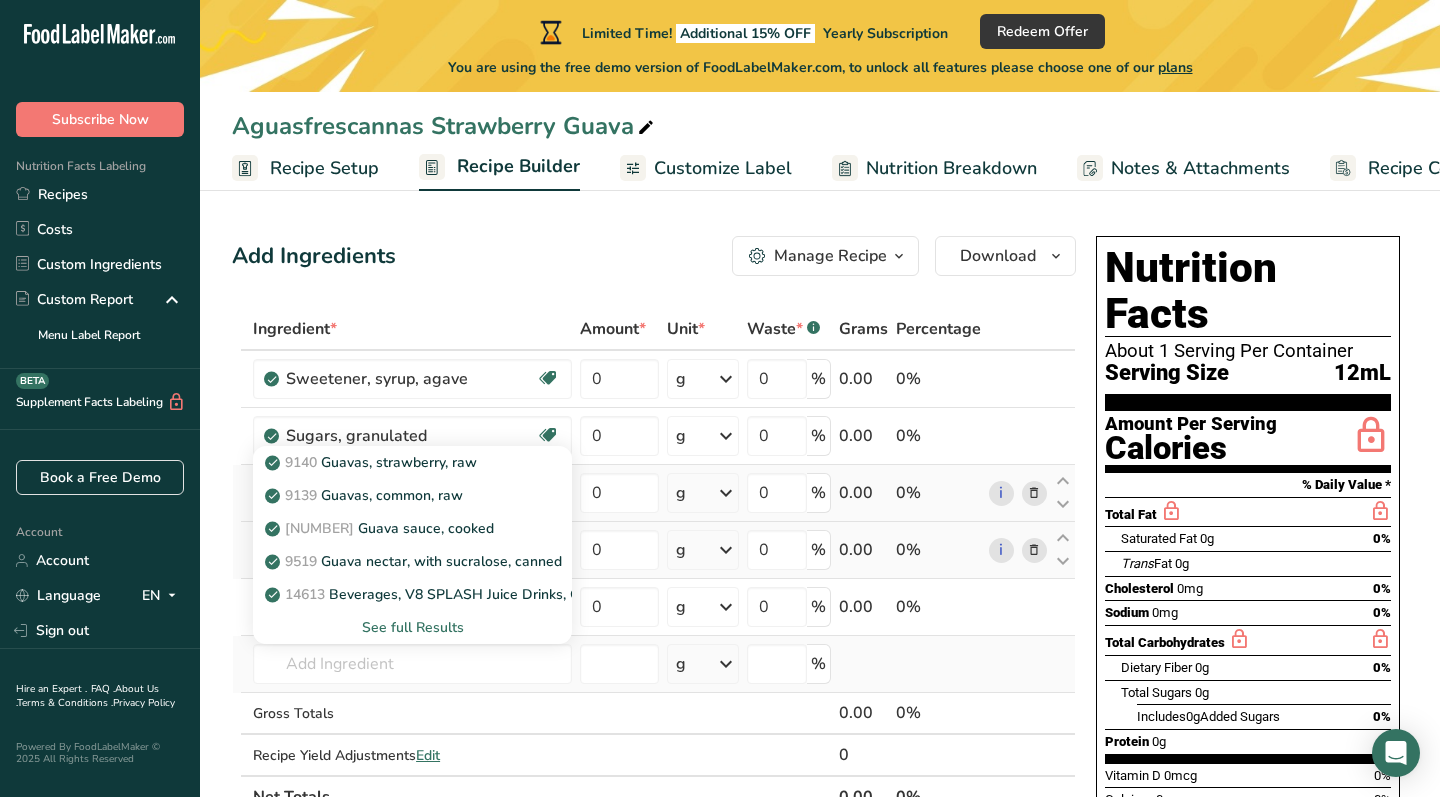 click on "See full Results" at bounding box center (412, 627) 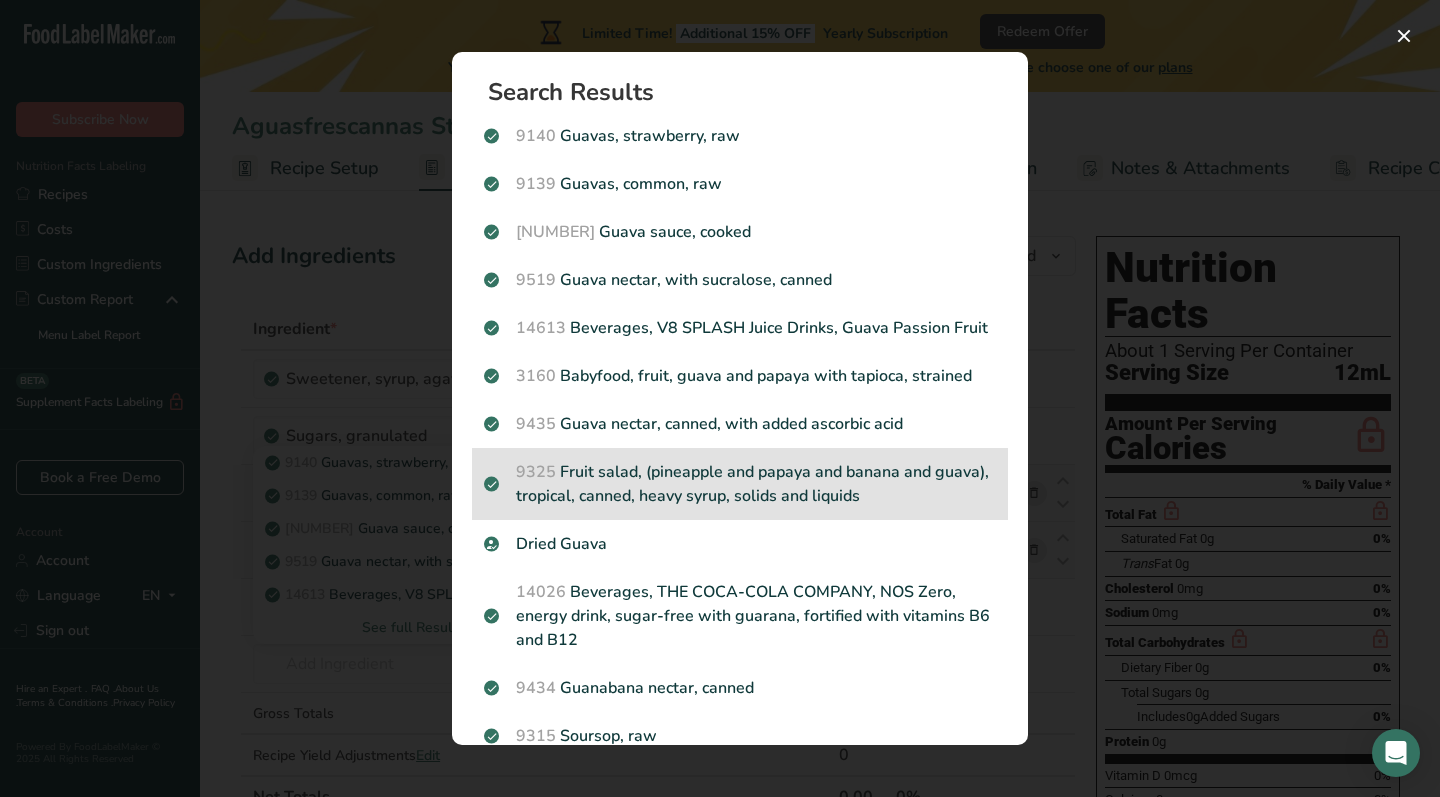 scroll, scrollTop: 0, scrollLeft: 0, axis: both 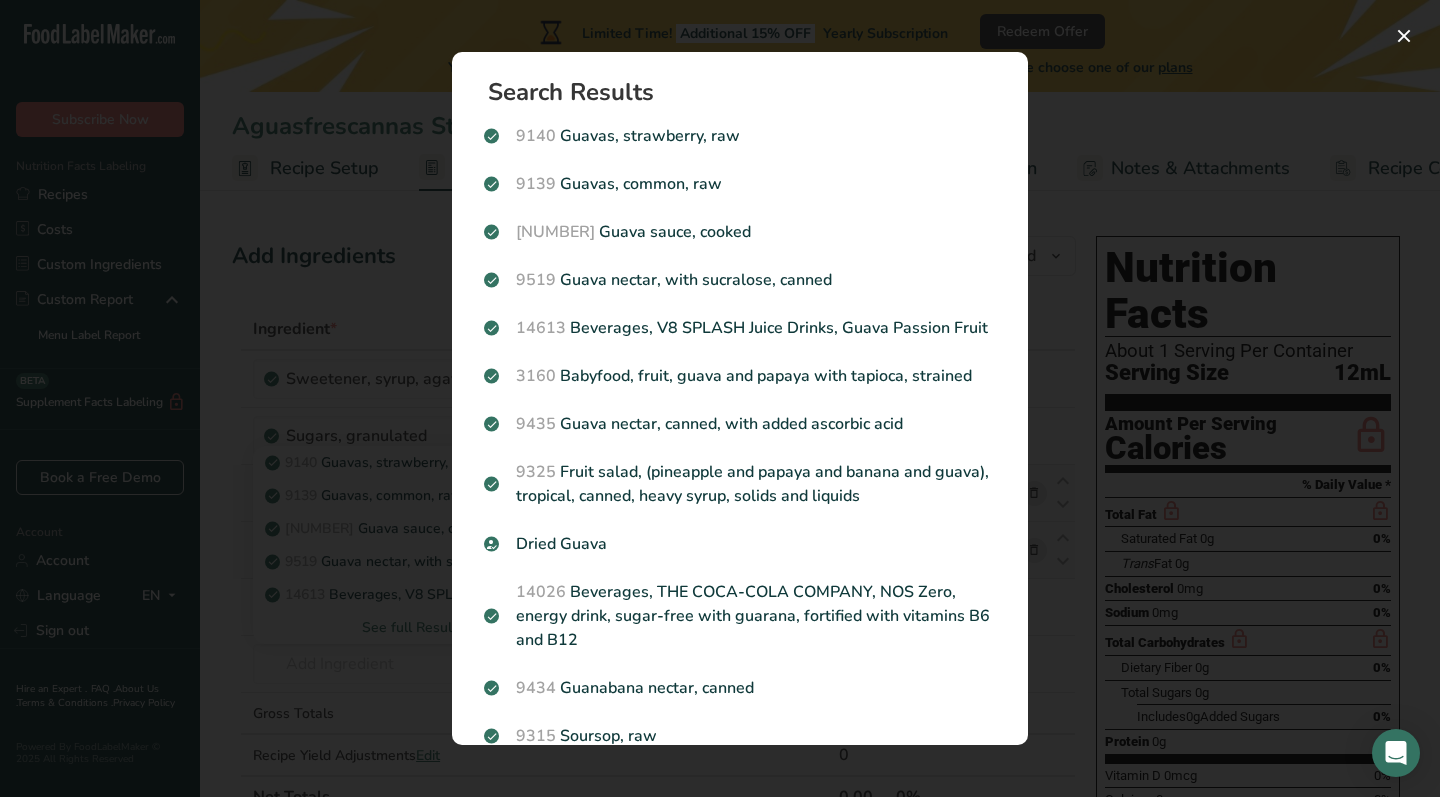 click at bounding box center (720, 398) 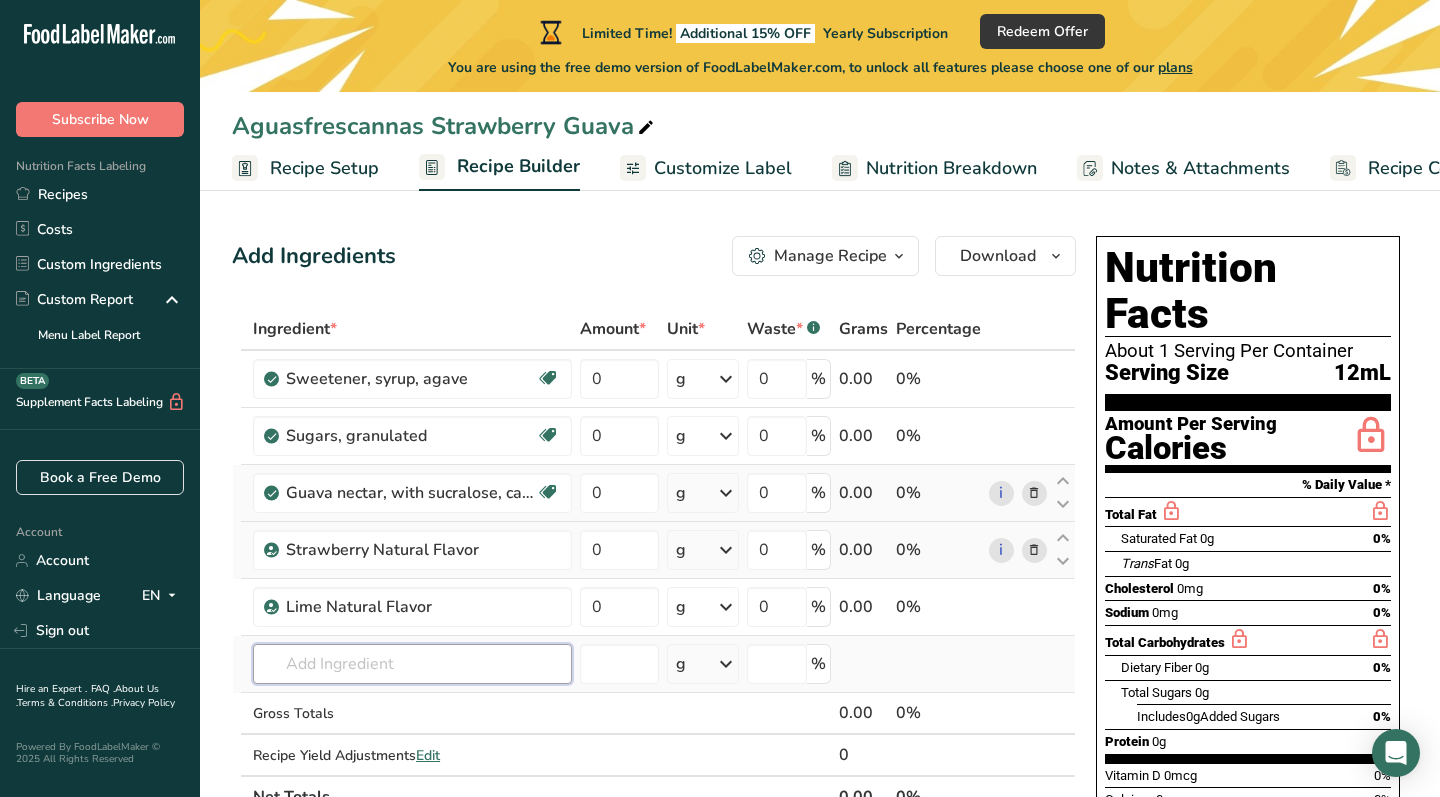 click at bounding box center (412, 664) 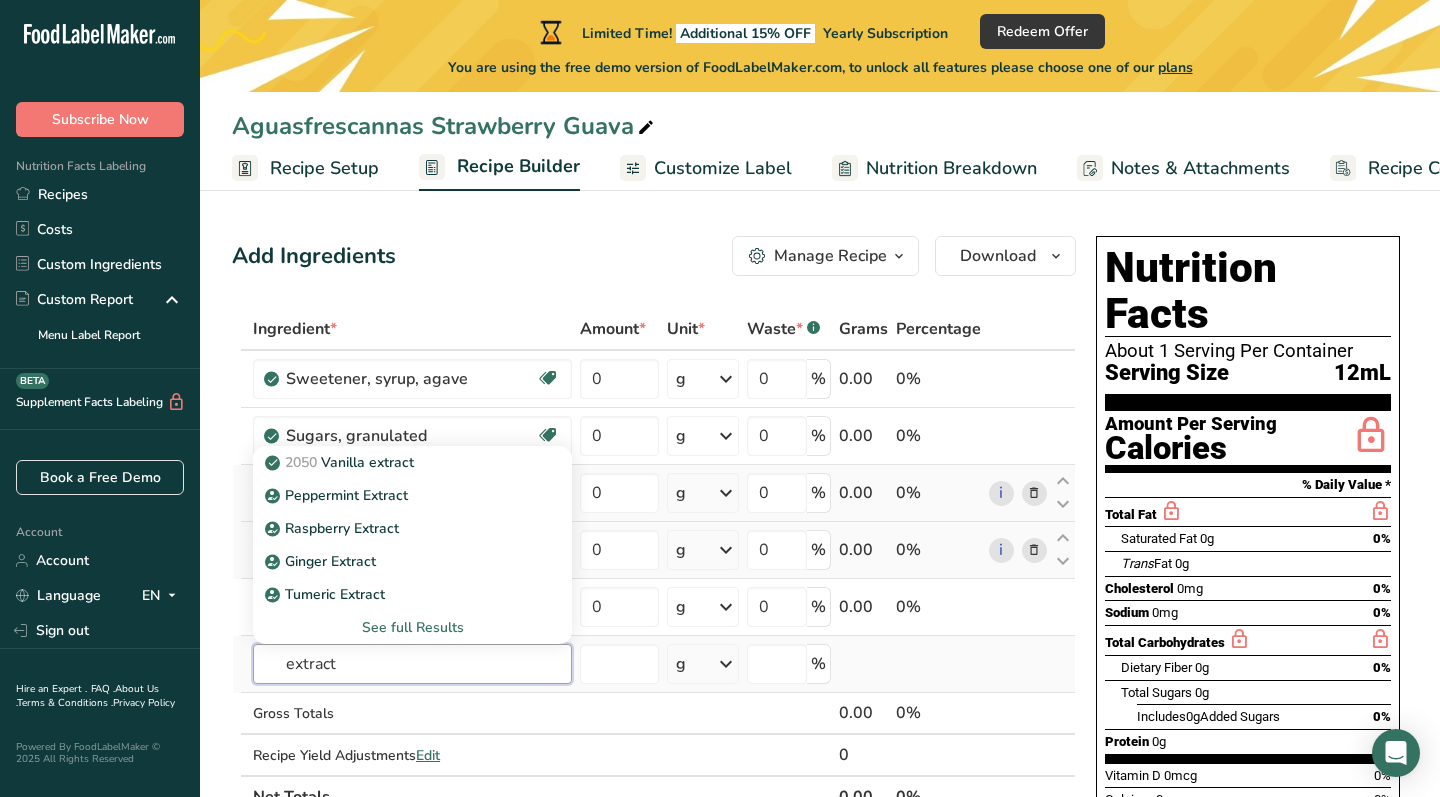 type on "extract" 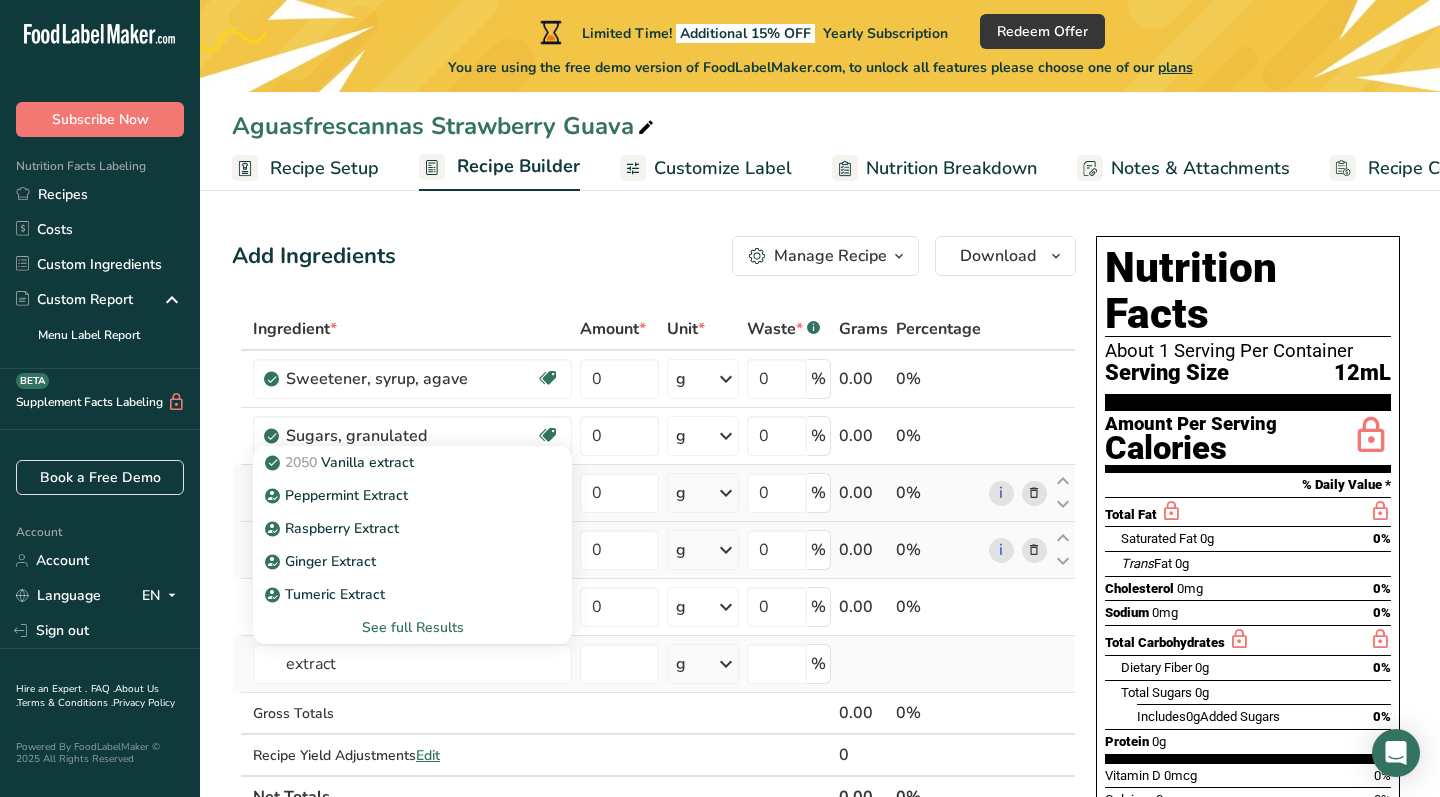 type 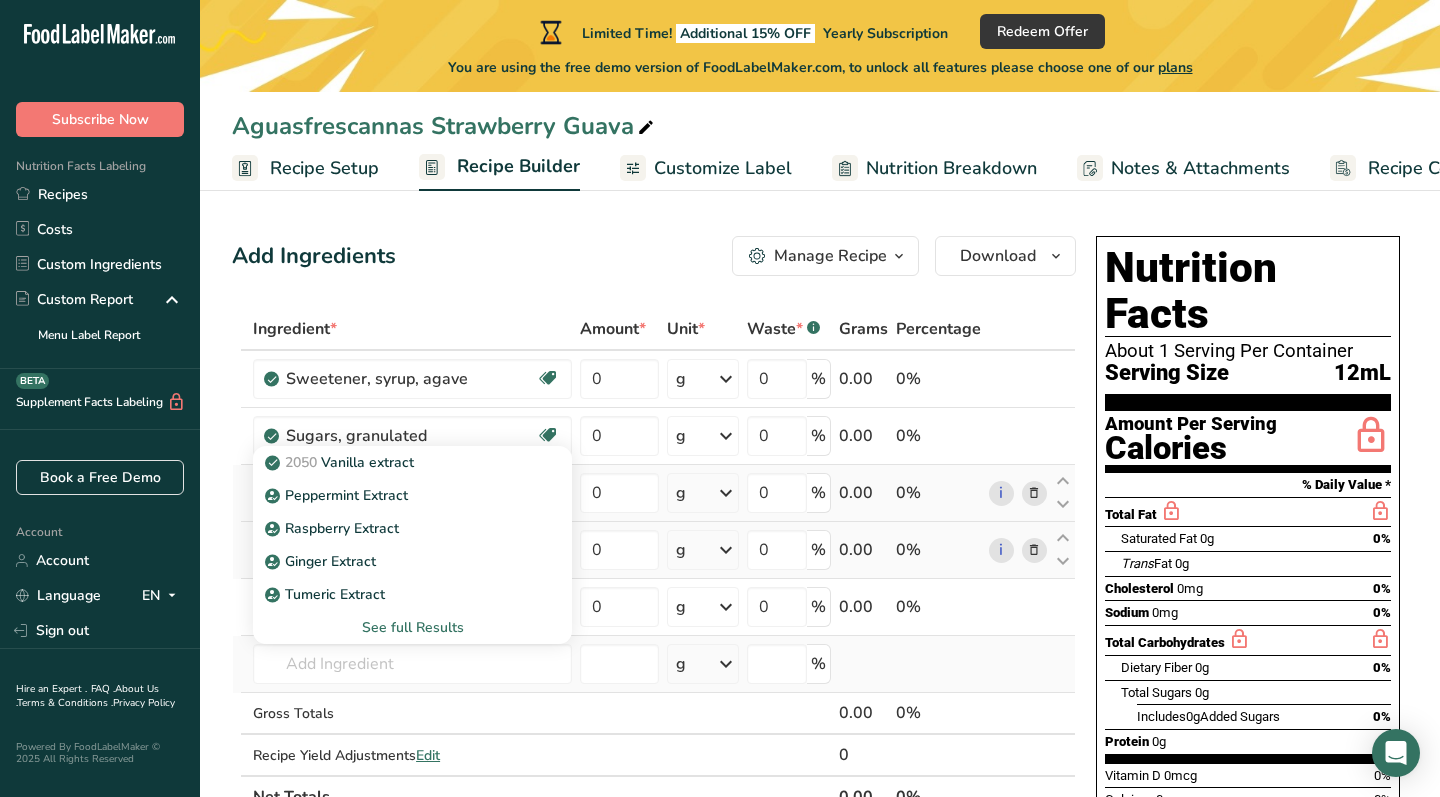 click on "See full Results" at bounding box center [412, 627] 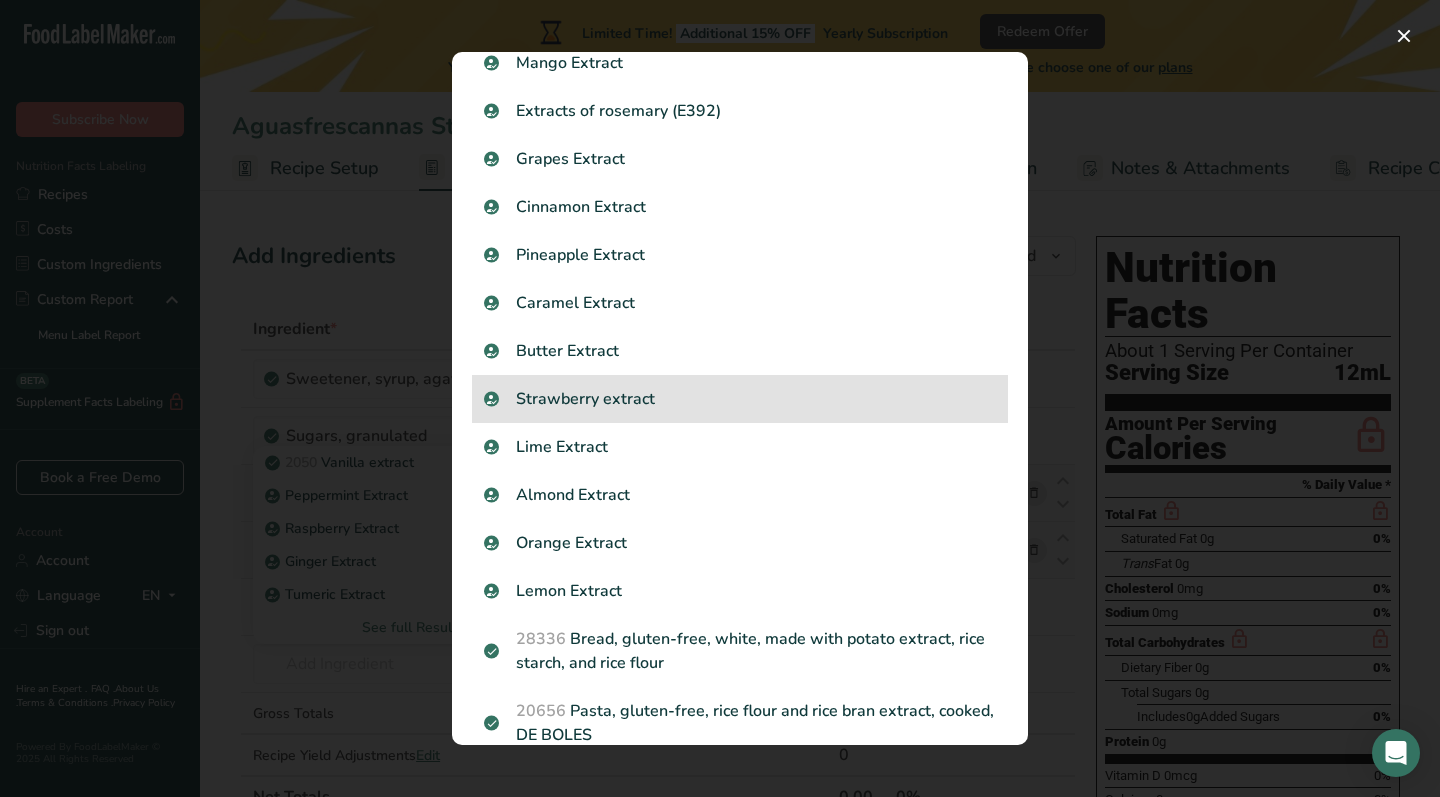 scroll, scrollTop: 991, scrollLeft: 0, axis: vertical 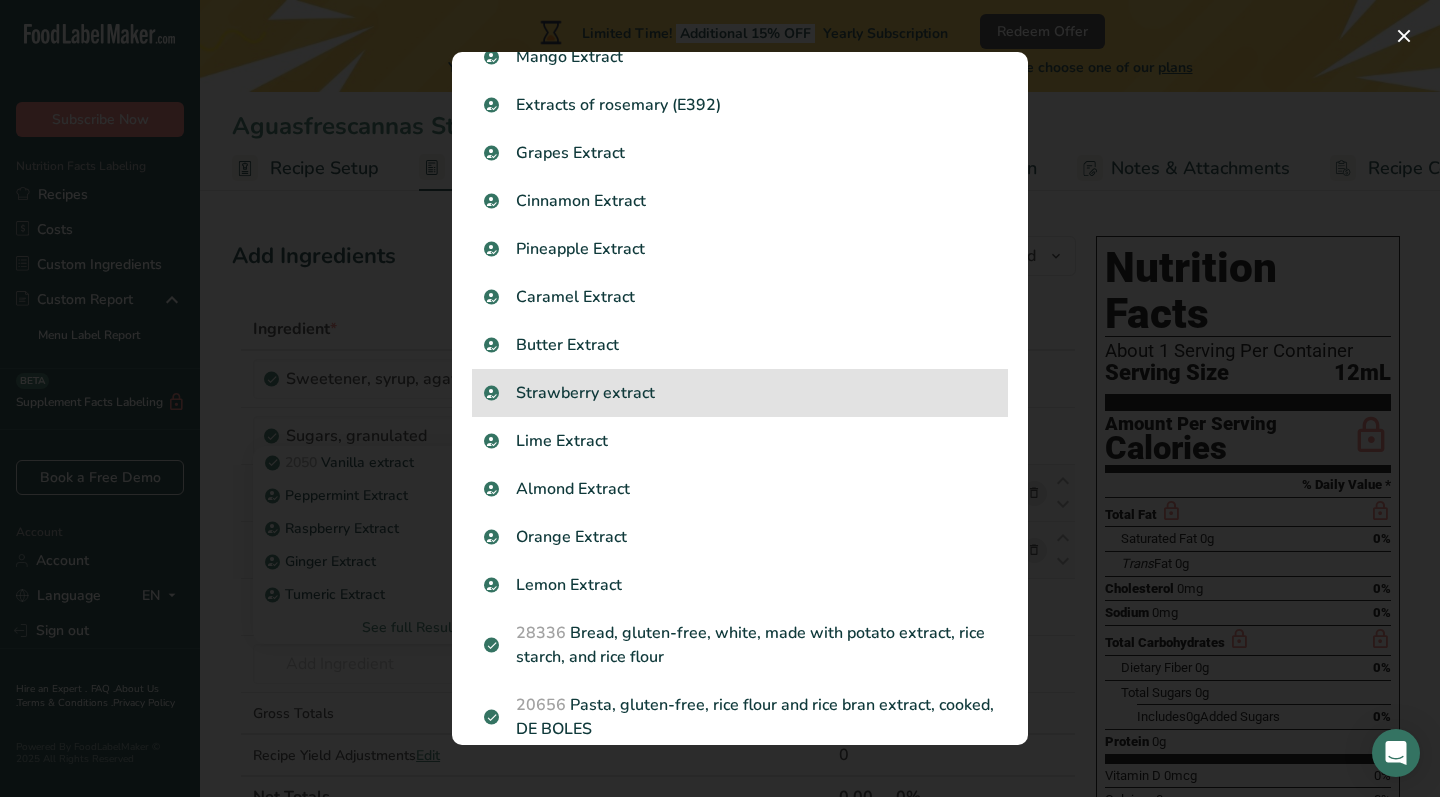 click on "Strawberry extract" at bounding box center (740, 393) 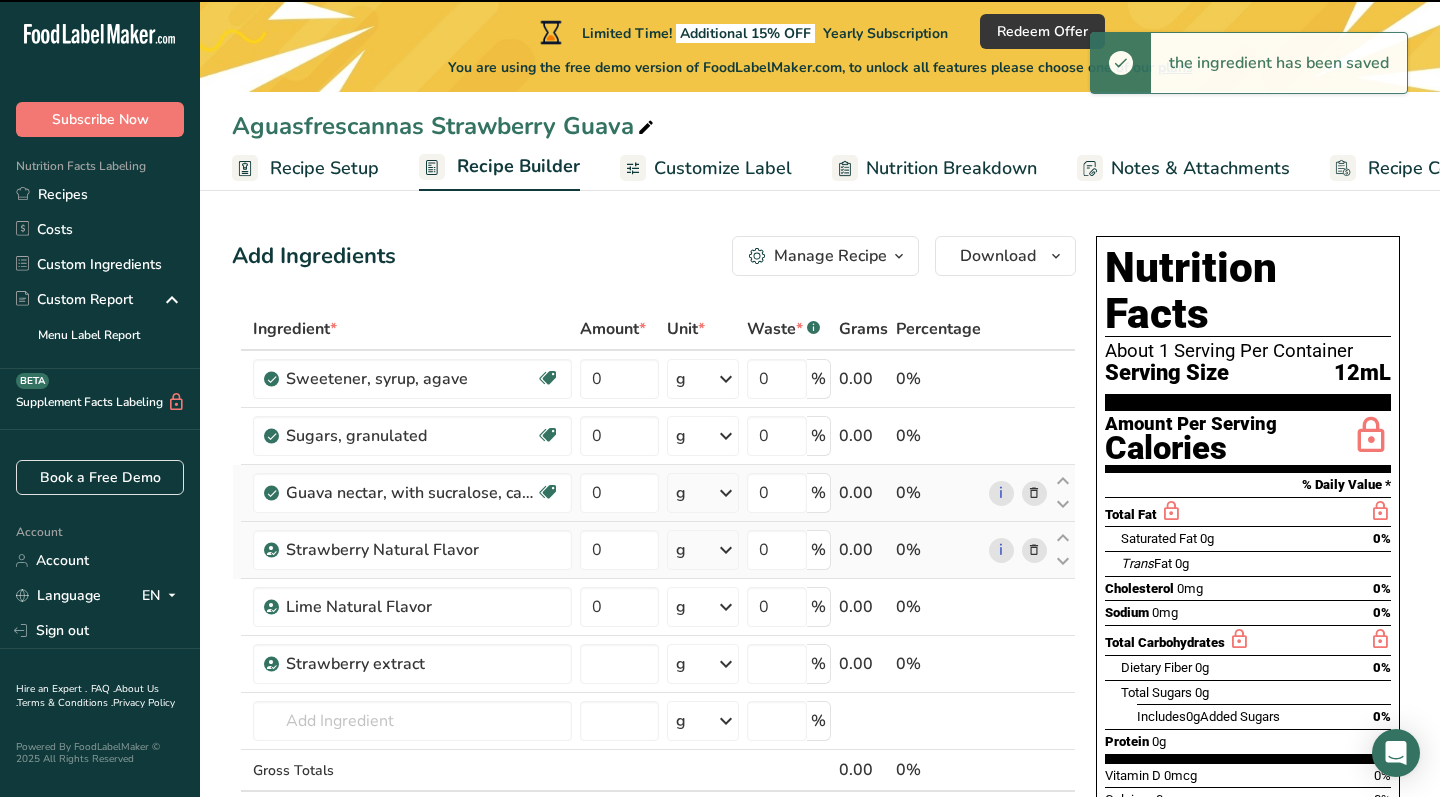 type on "0" 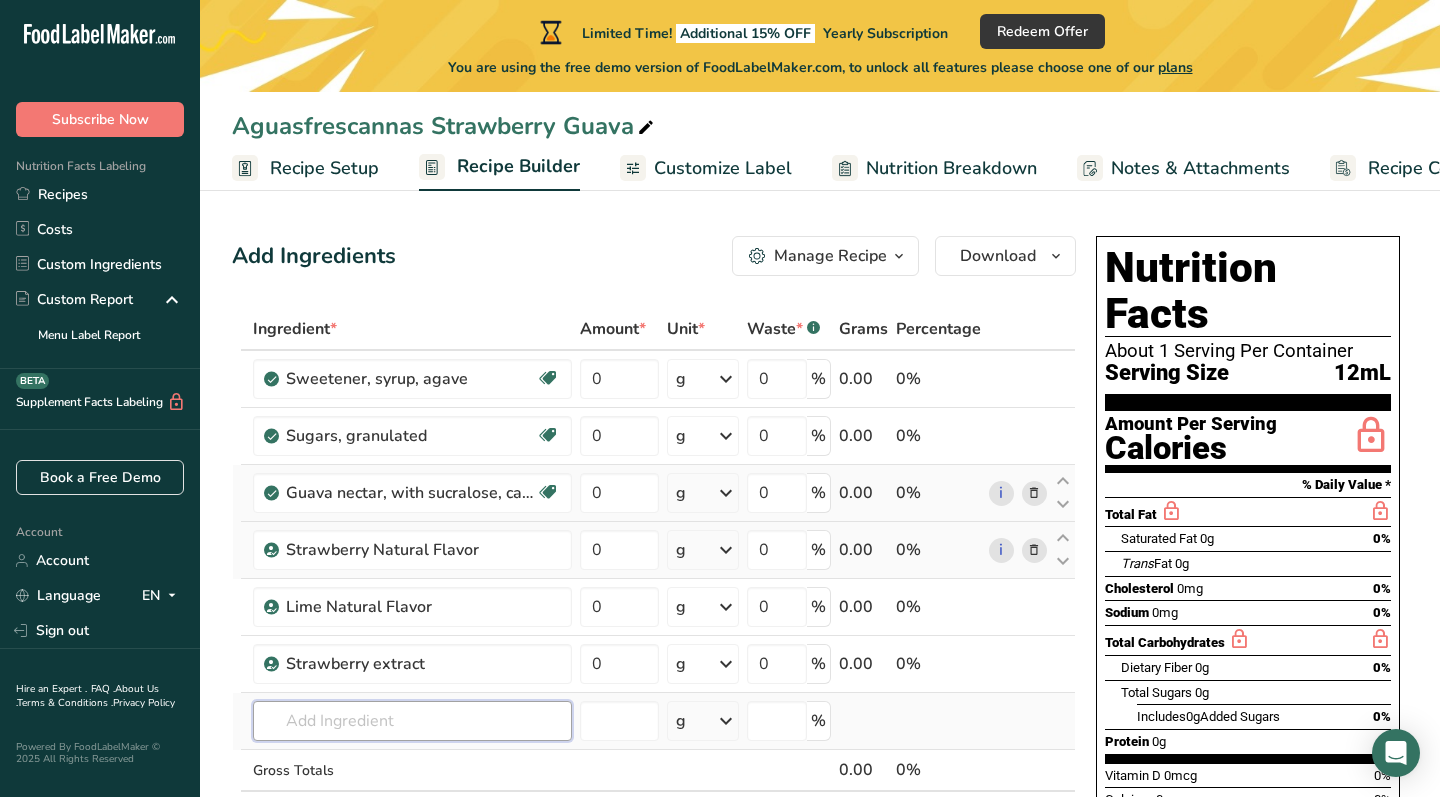 click at bounding box center [412, 721] 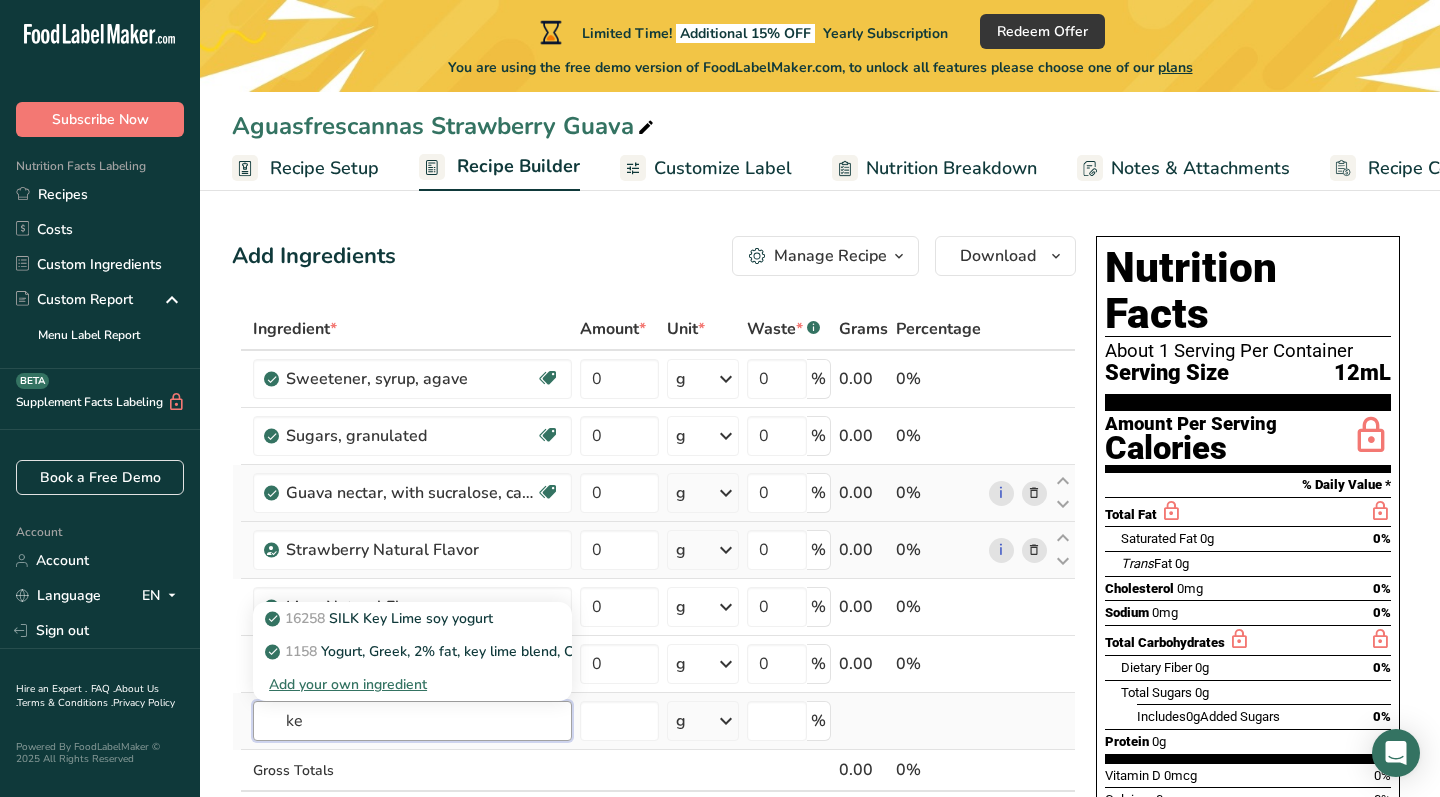 type on "k" 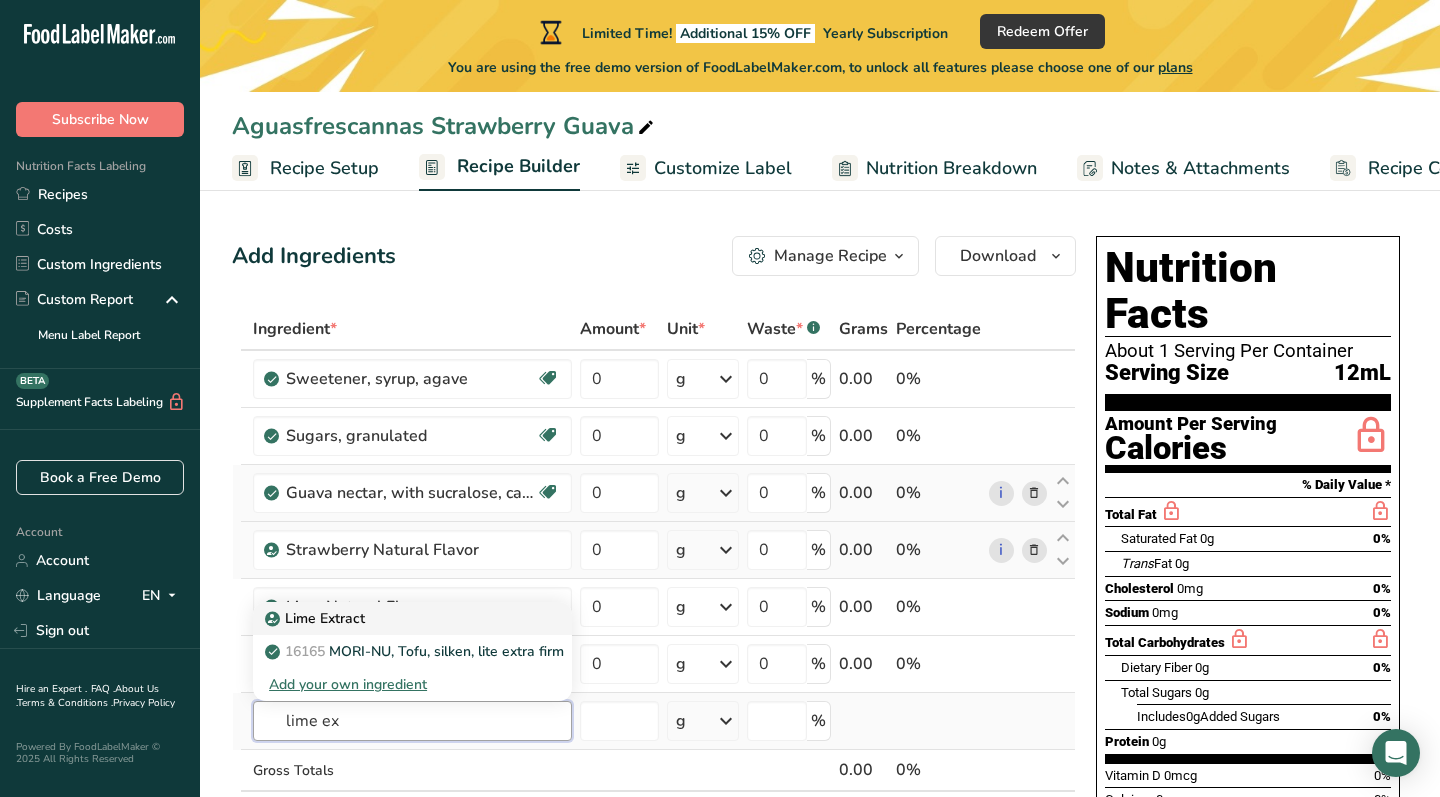 type on "lime ex" 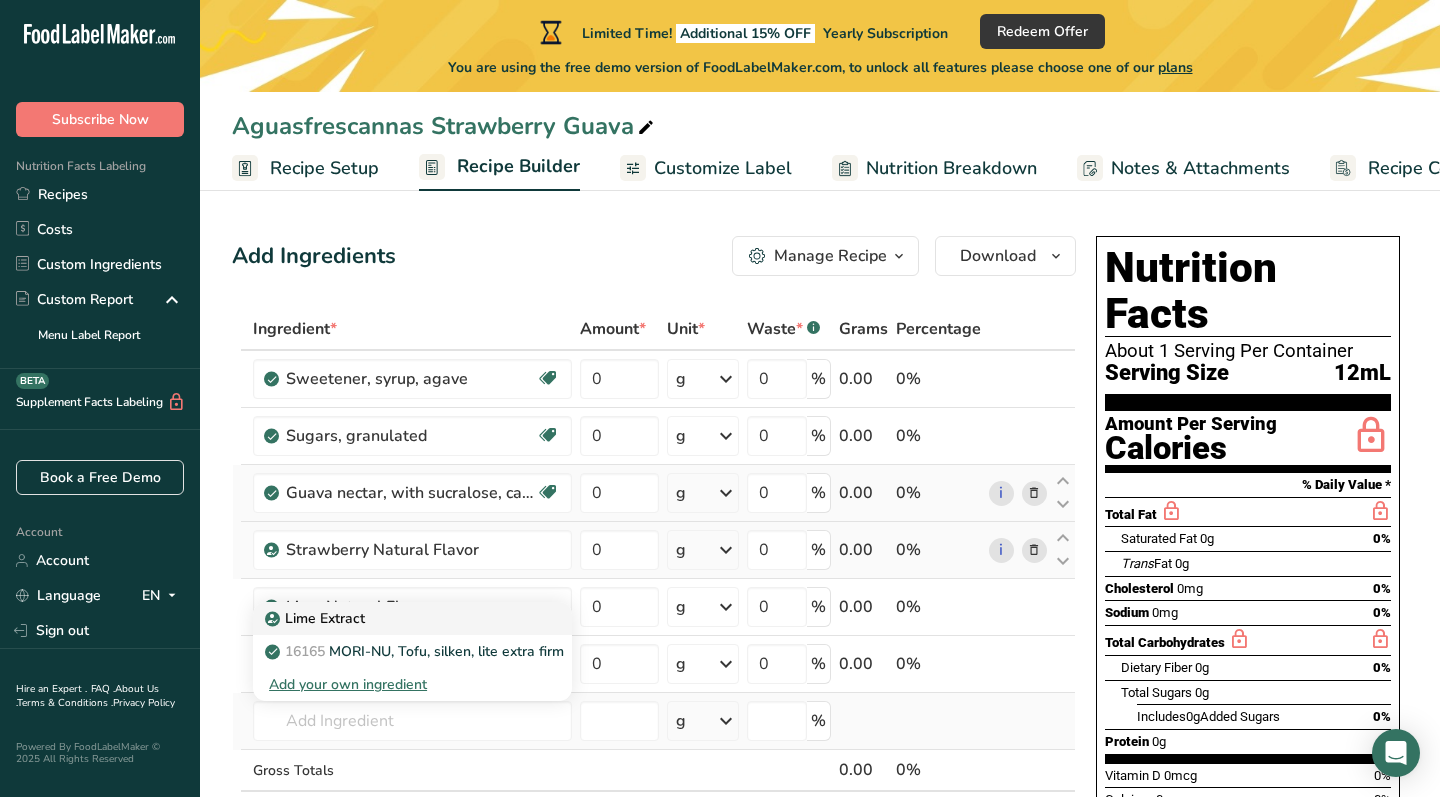 click on "Lime Extract" at bounding box center [317, 618] 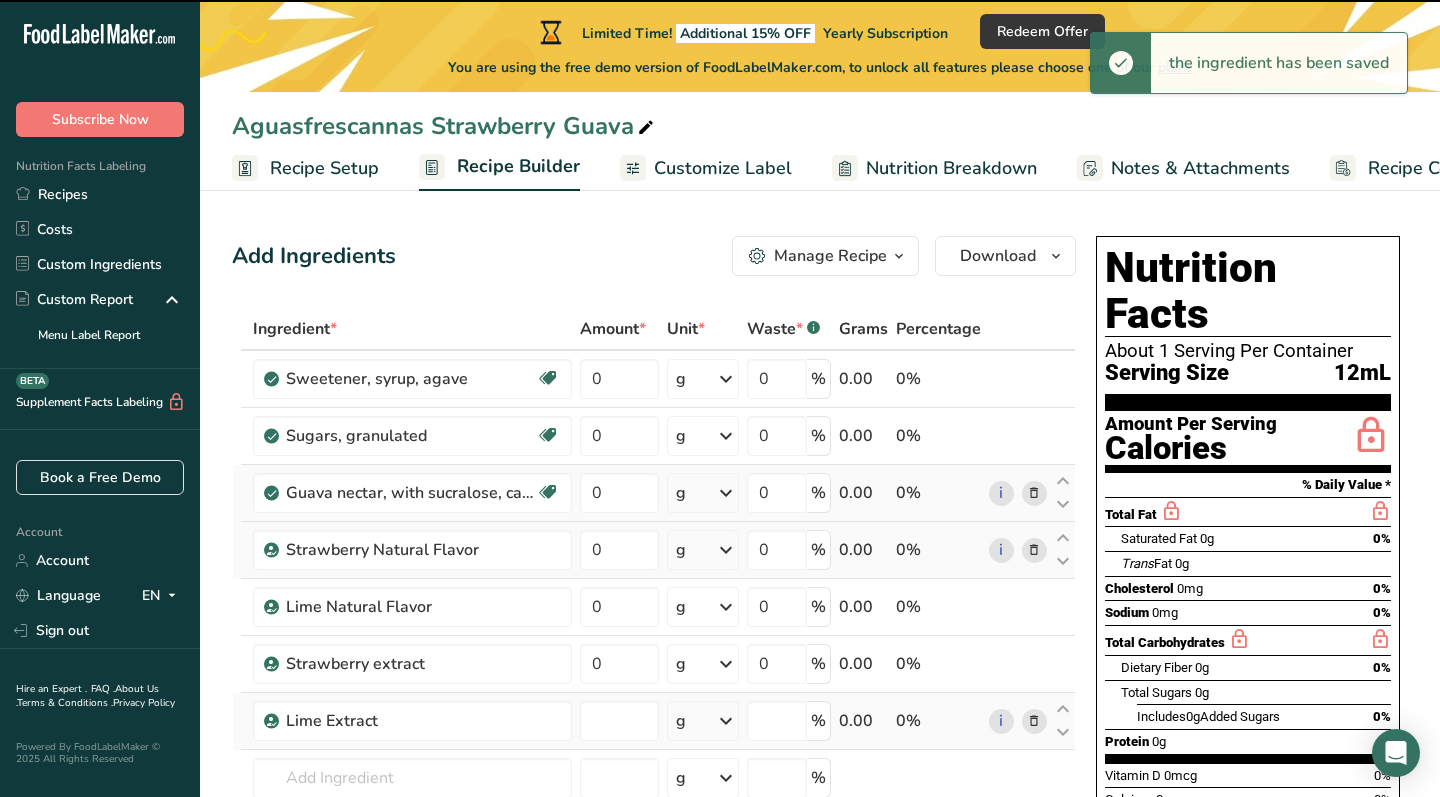 type on "0" 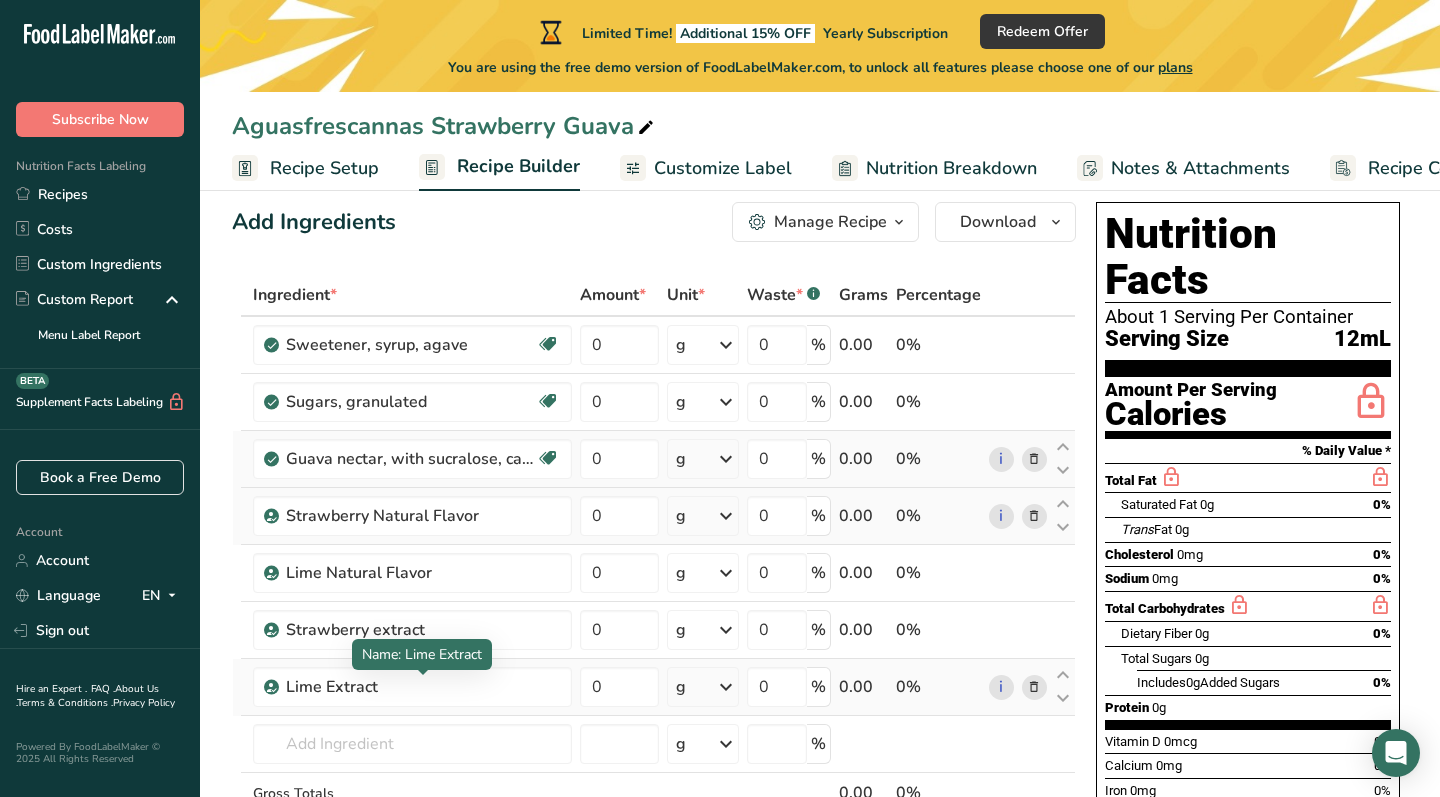 scroll, scrollTop: 50, scrollLeft: 0, axis: vertical 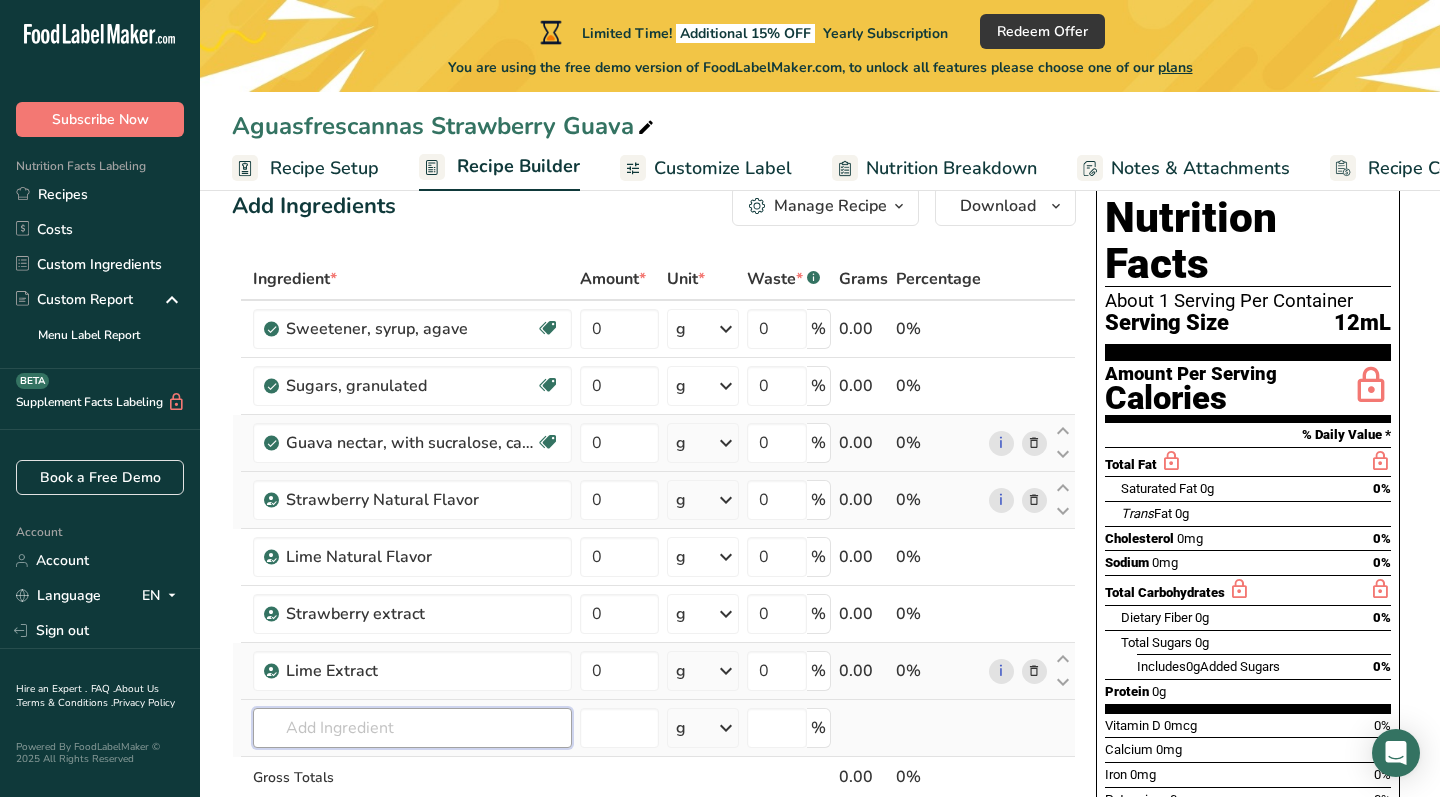 click at bounding box center (412, 728) 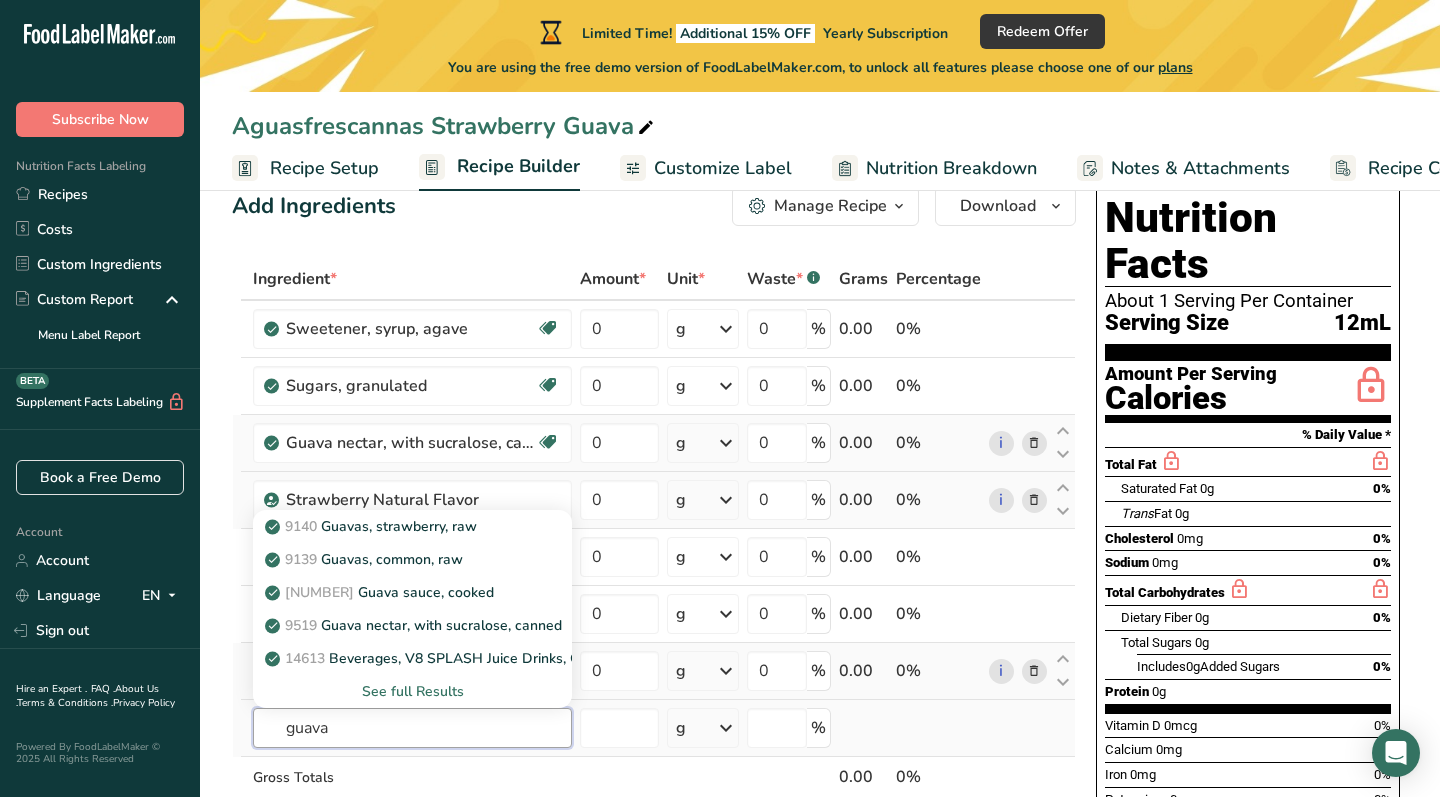 type on "guava" 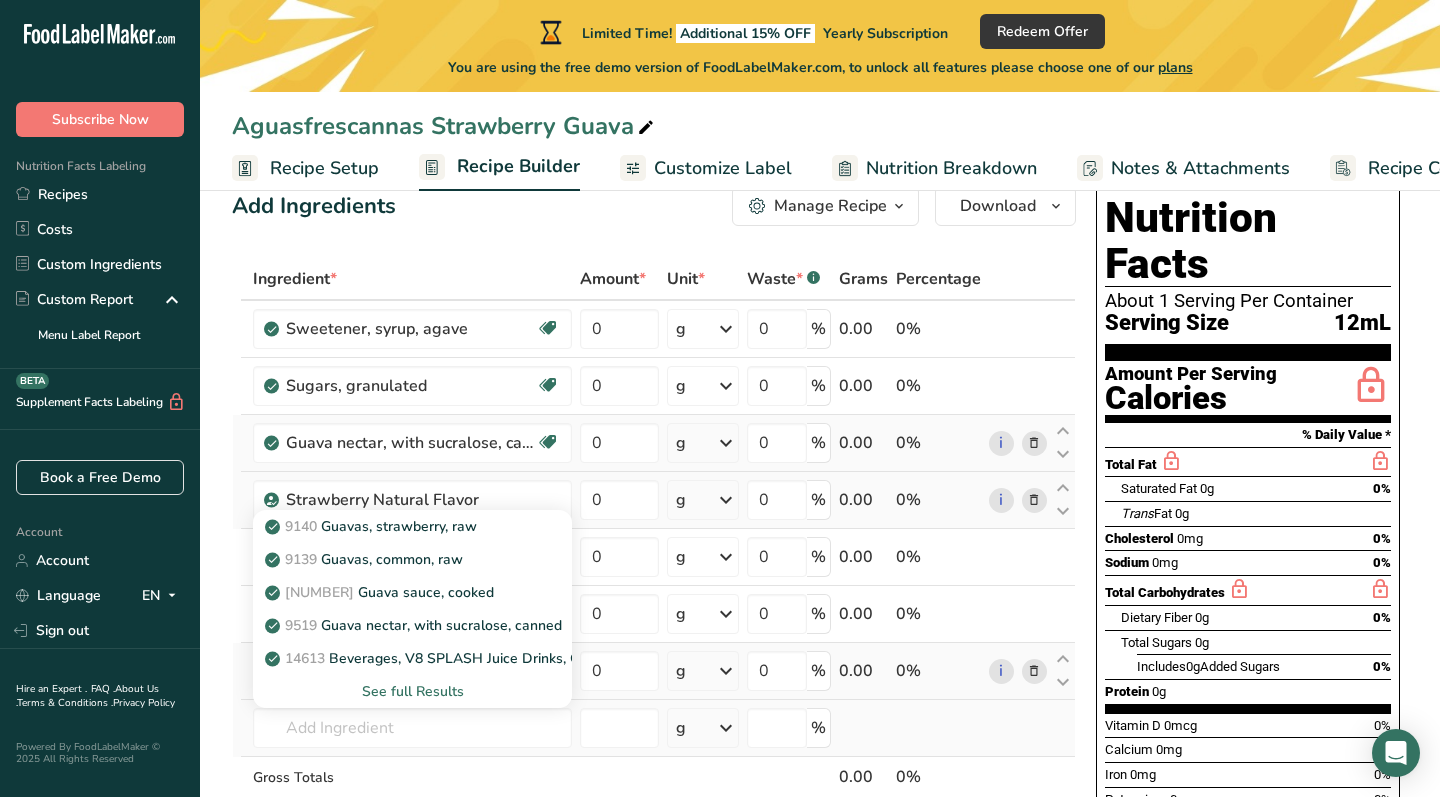 click on "See full Results" at bounding box center (412, 691) 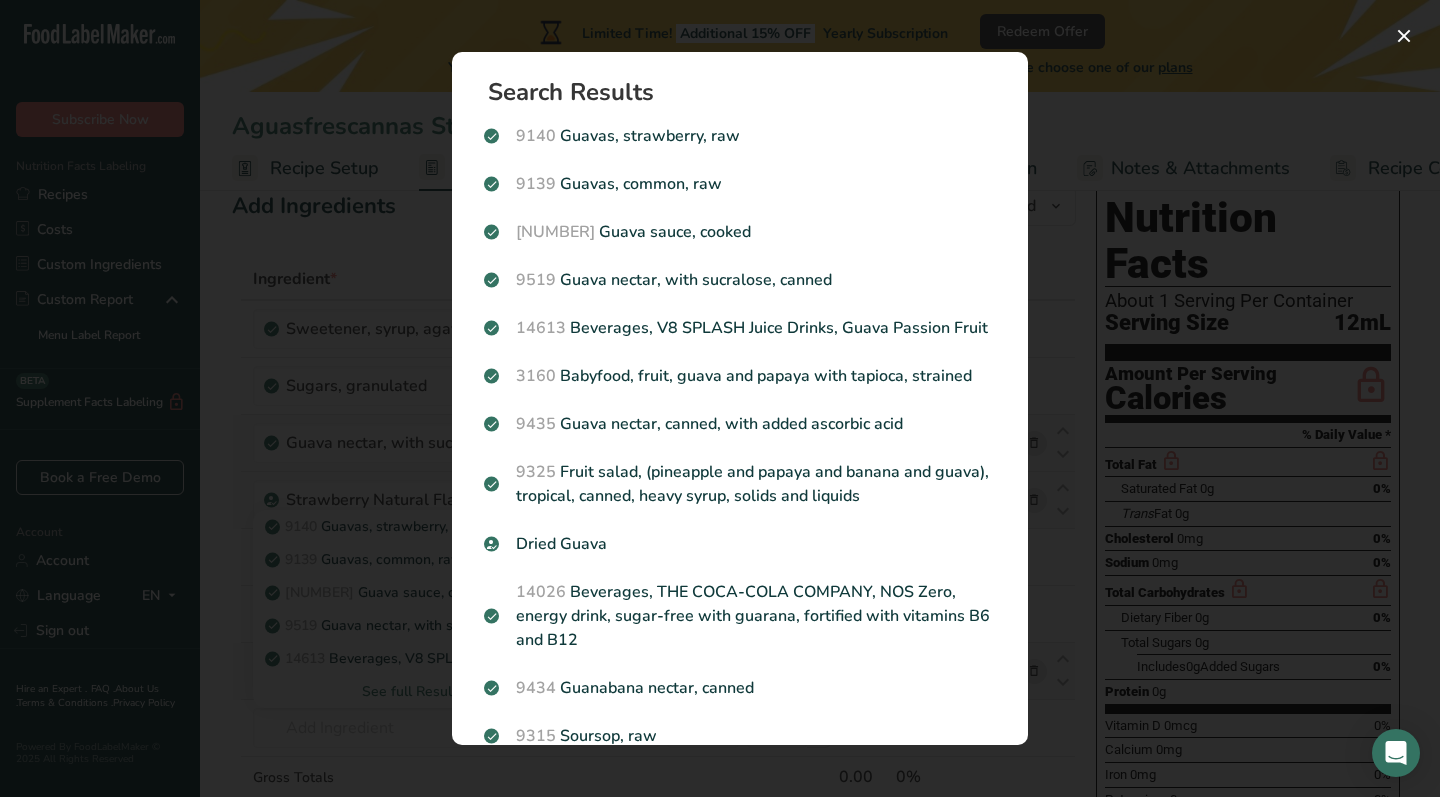 scroll, scrollTop: 0, scrollLeft: 0, axis: both 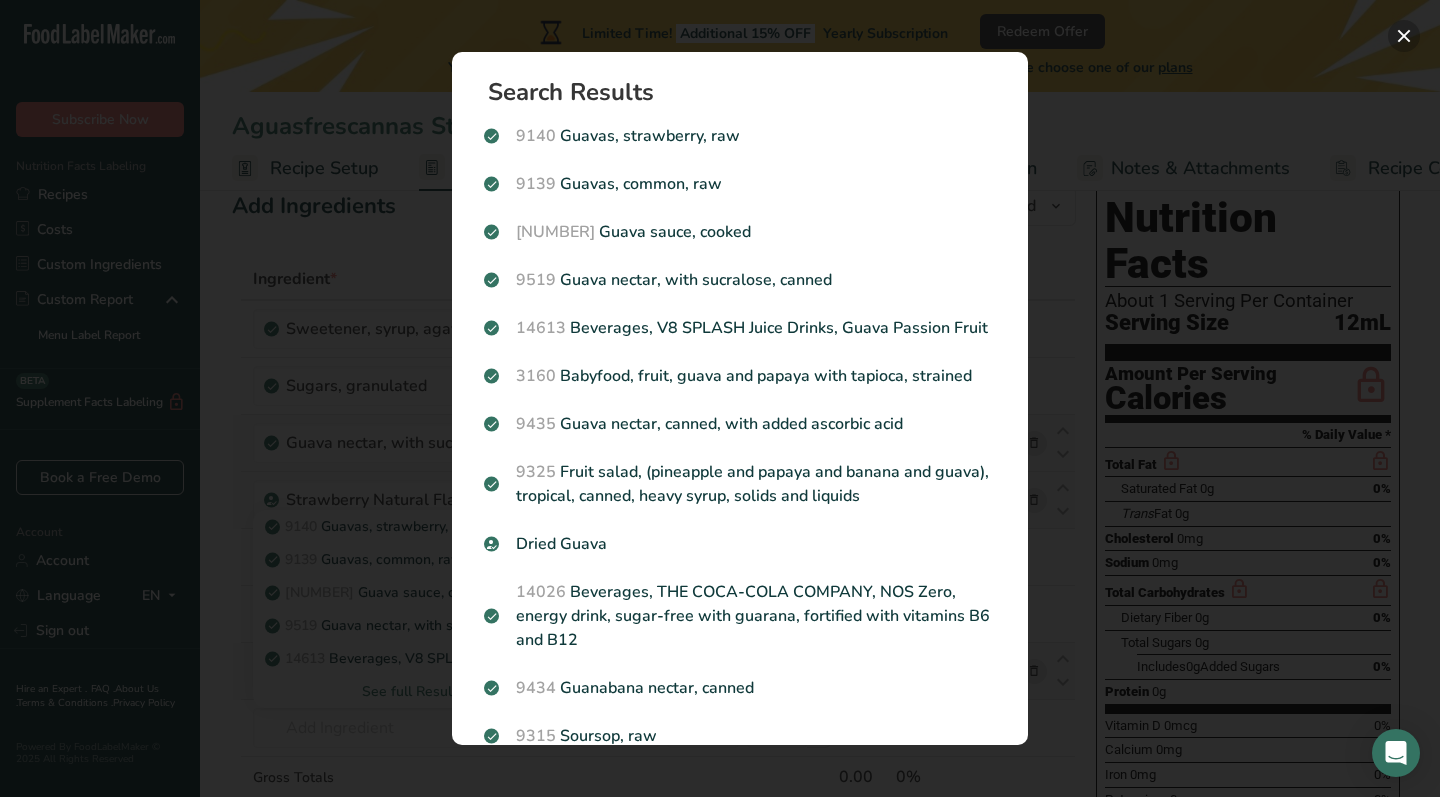 click at bounding box center [1404, 36] 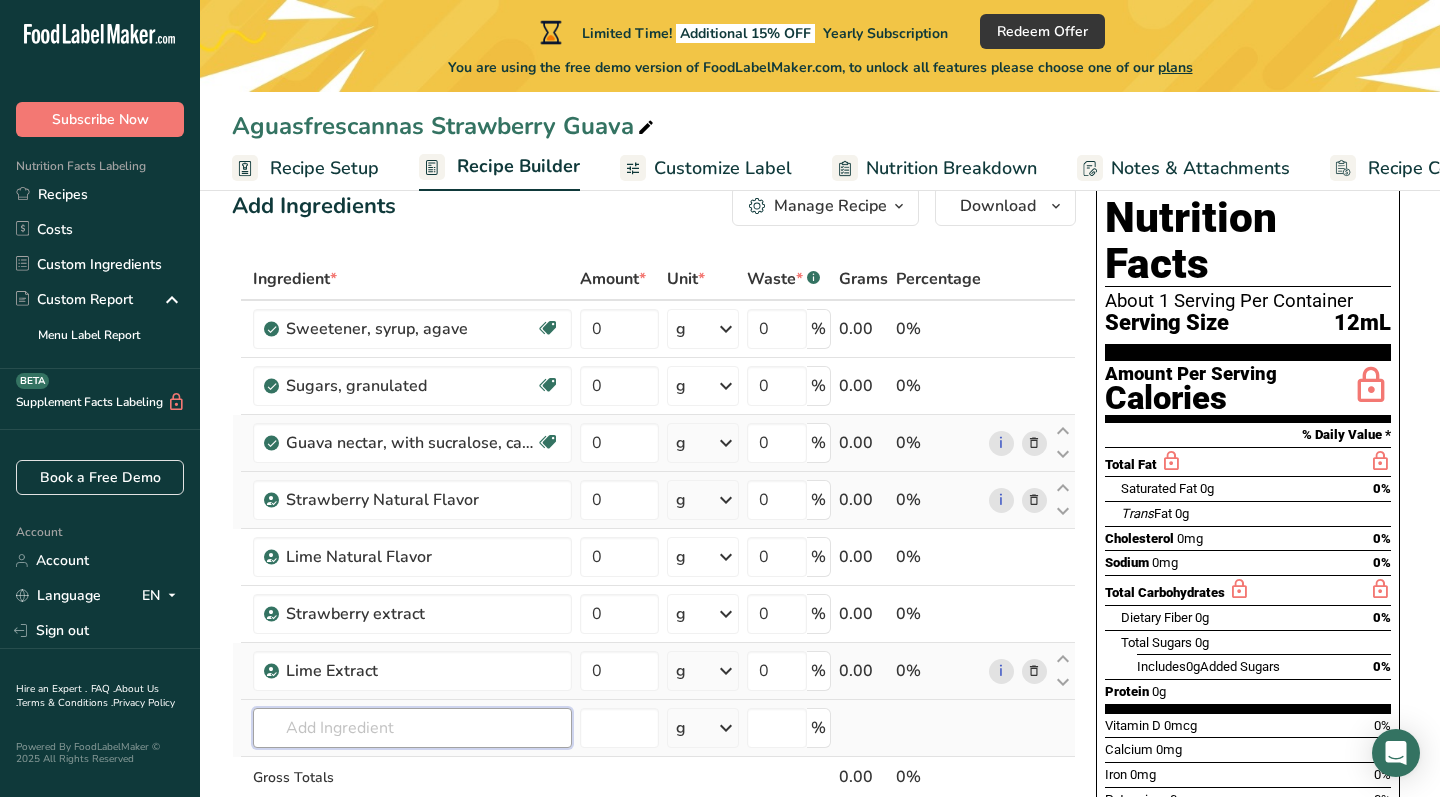 click at bounding box center [412, 728] 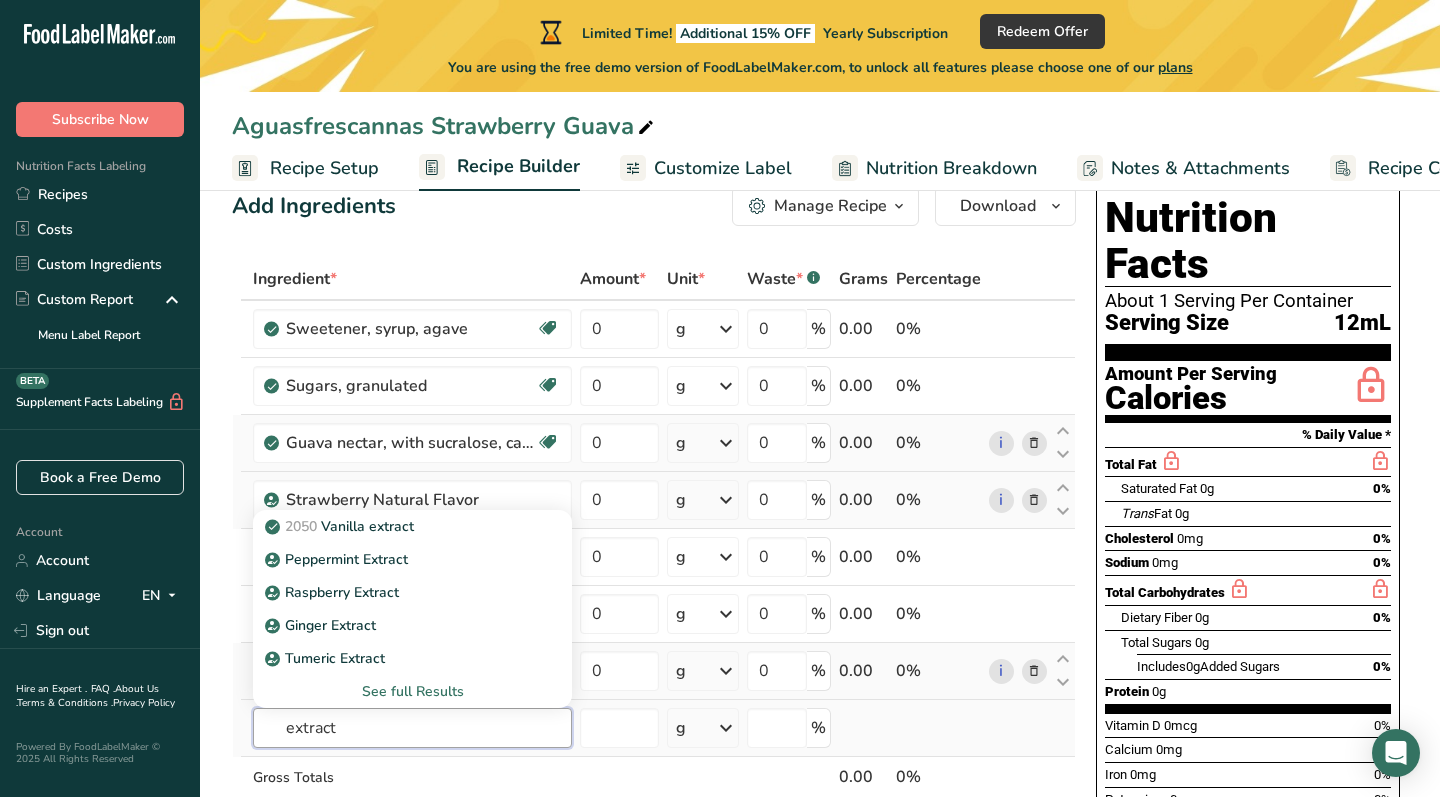 type on "extract" 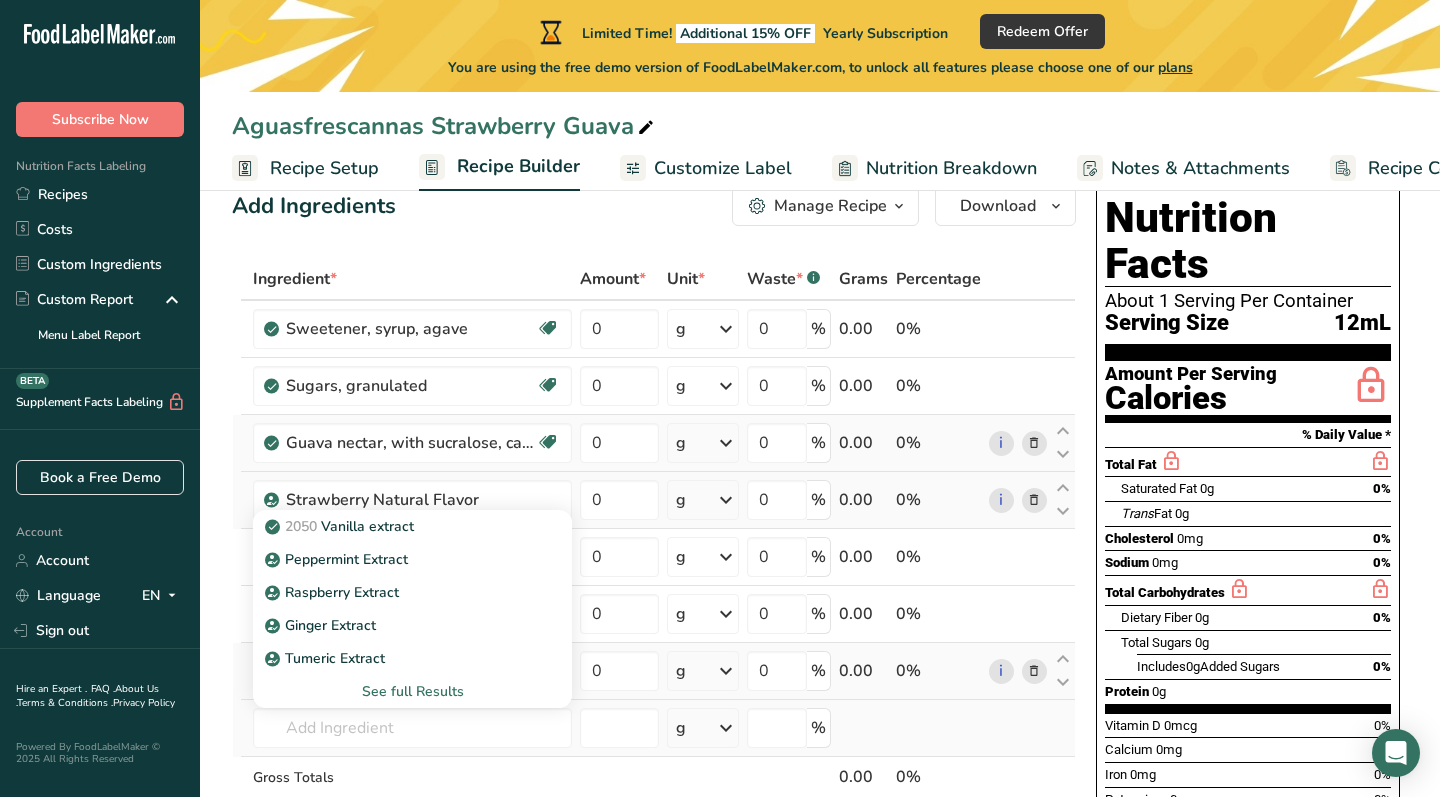 click on "See full Results" at bounding box center (412, 691) 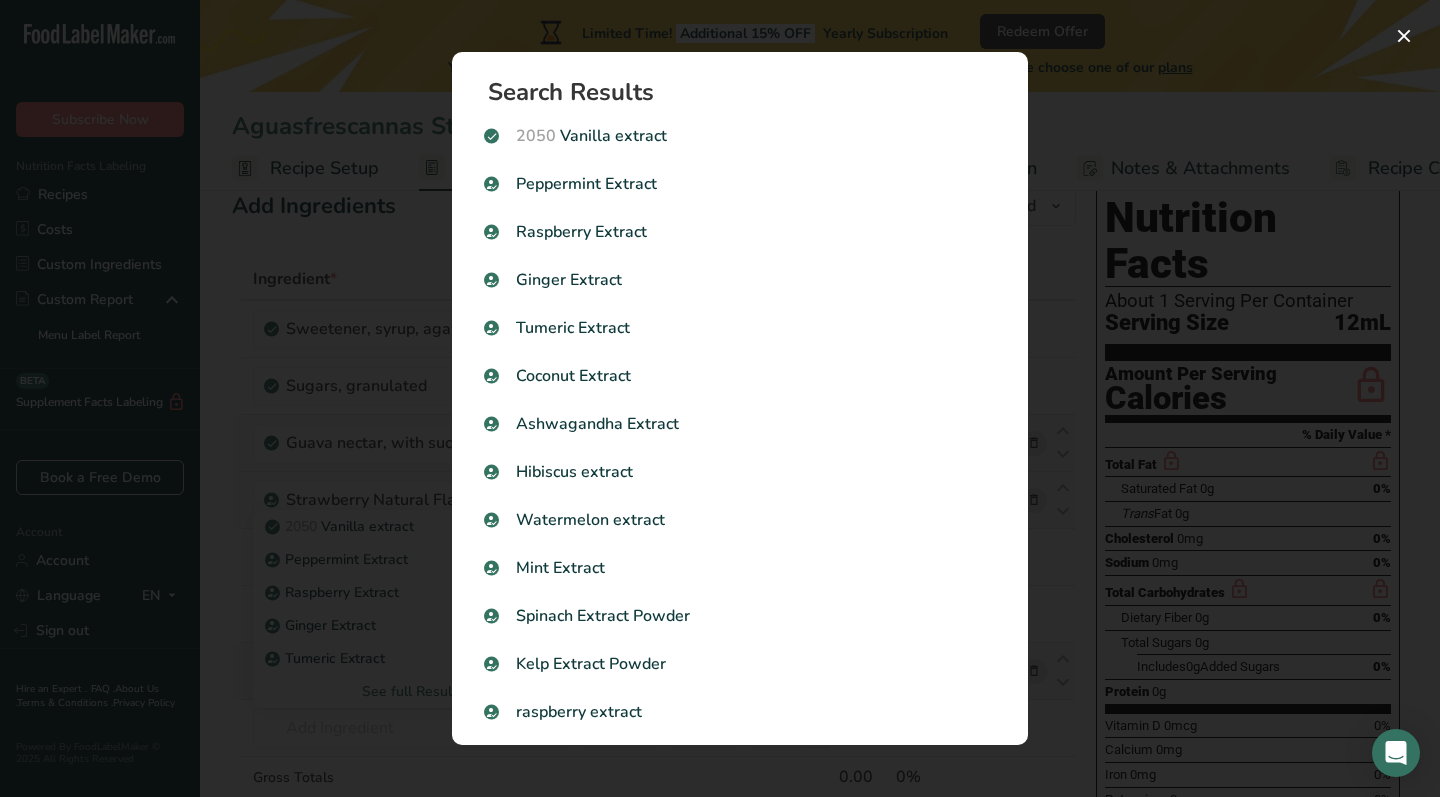 scroll, scrollTop: 0, scrollLeft: 0, axis: both 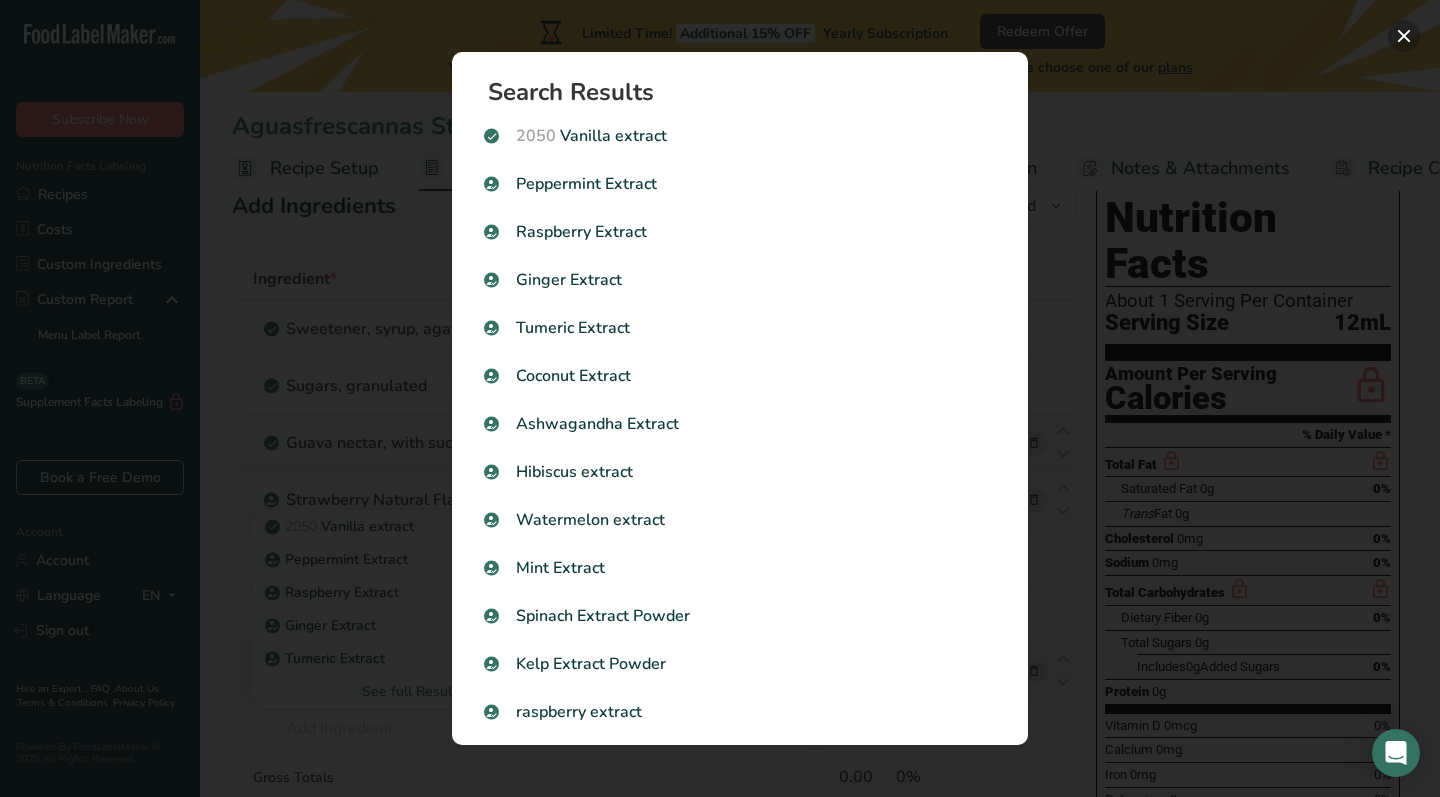 click at bounding box center [1404, 36] 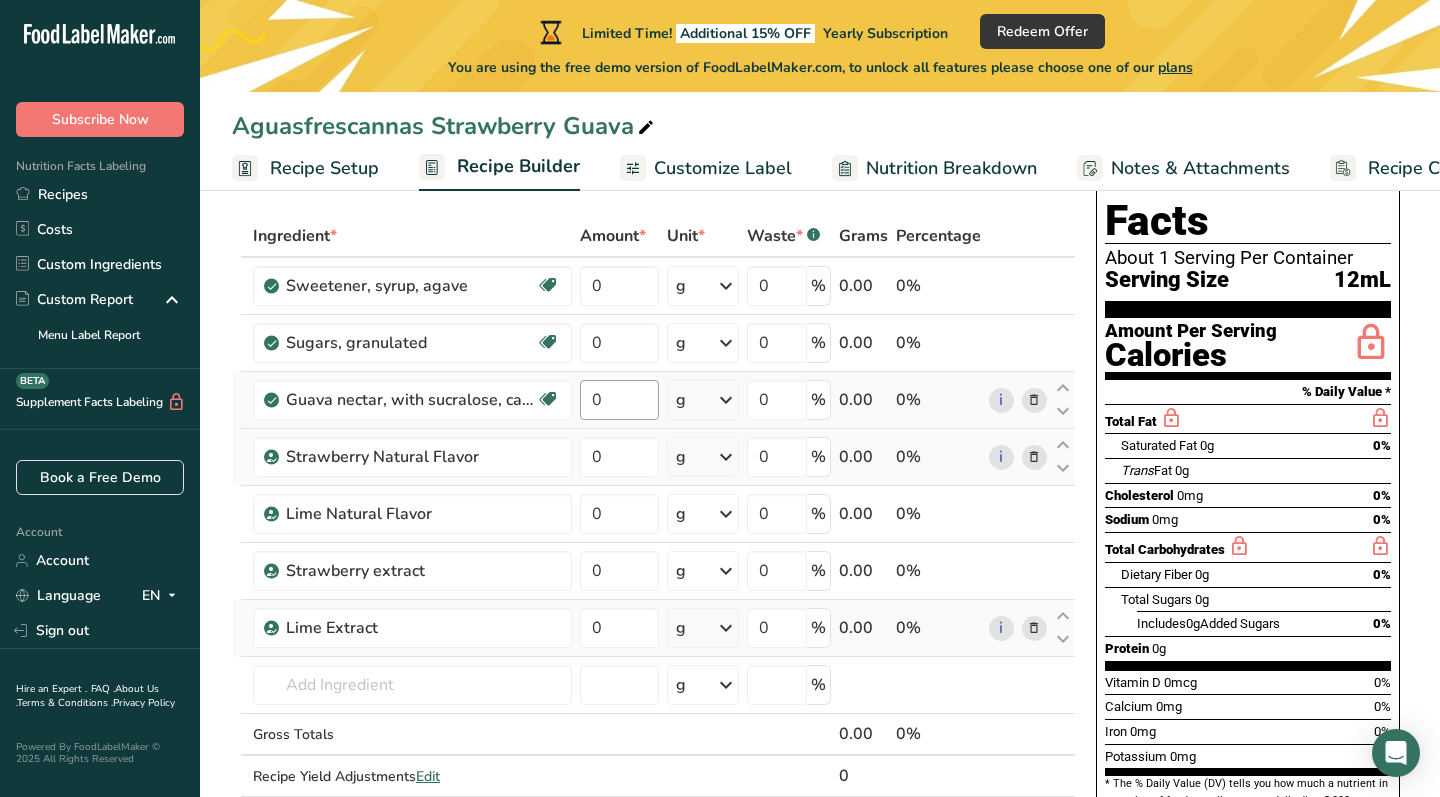 scroll, scrollTop: 94, scrollLeft: 0, axis: vertical 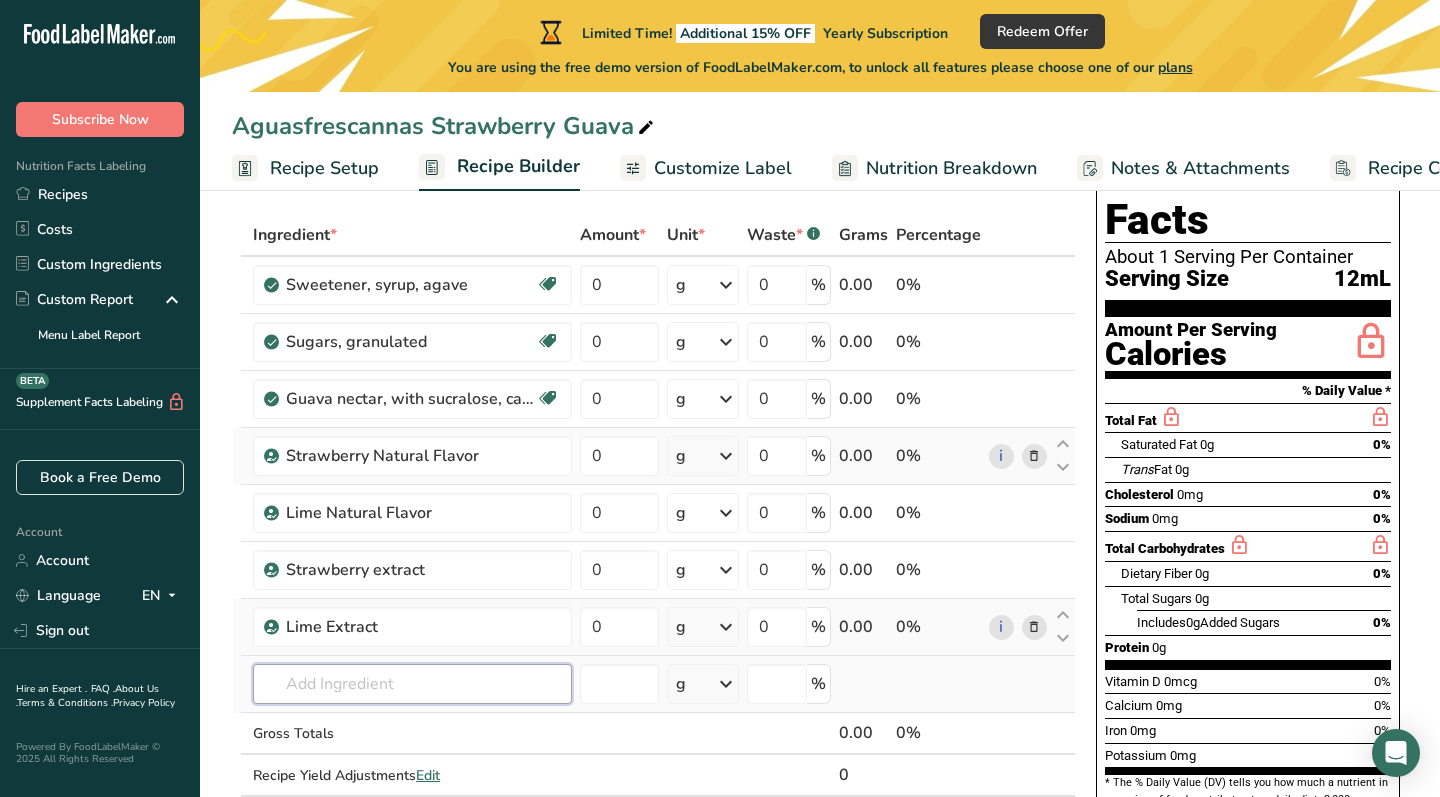 click at bounding box center [412, 684] 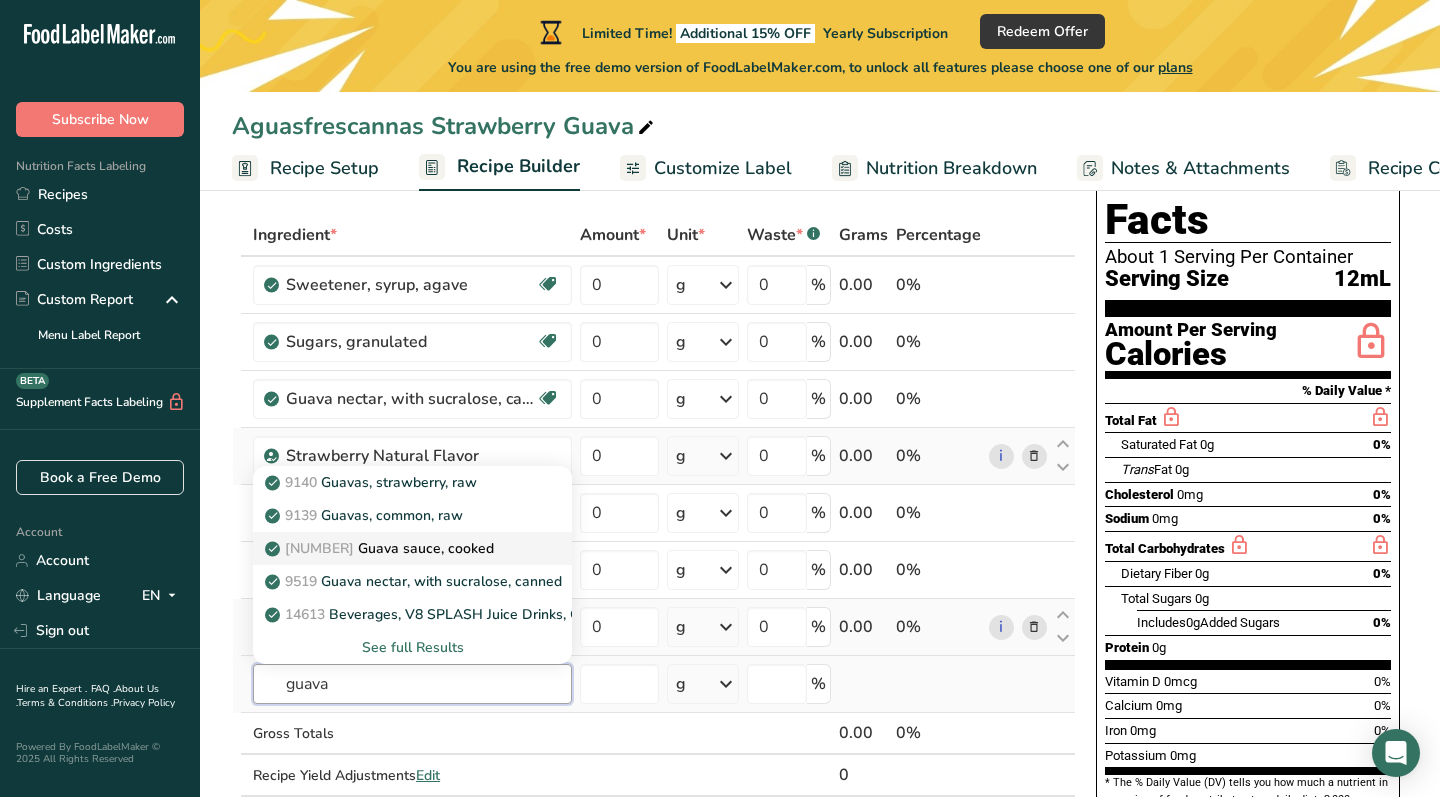 type on "guava" 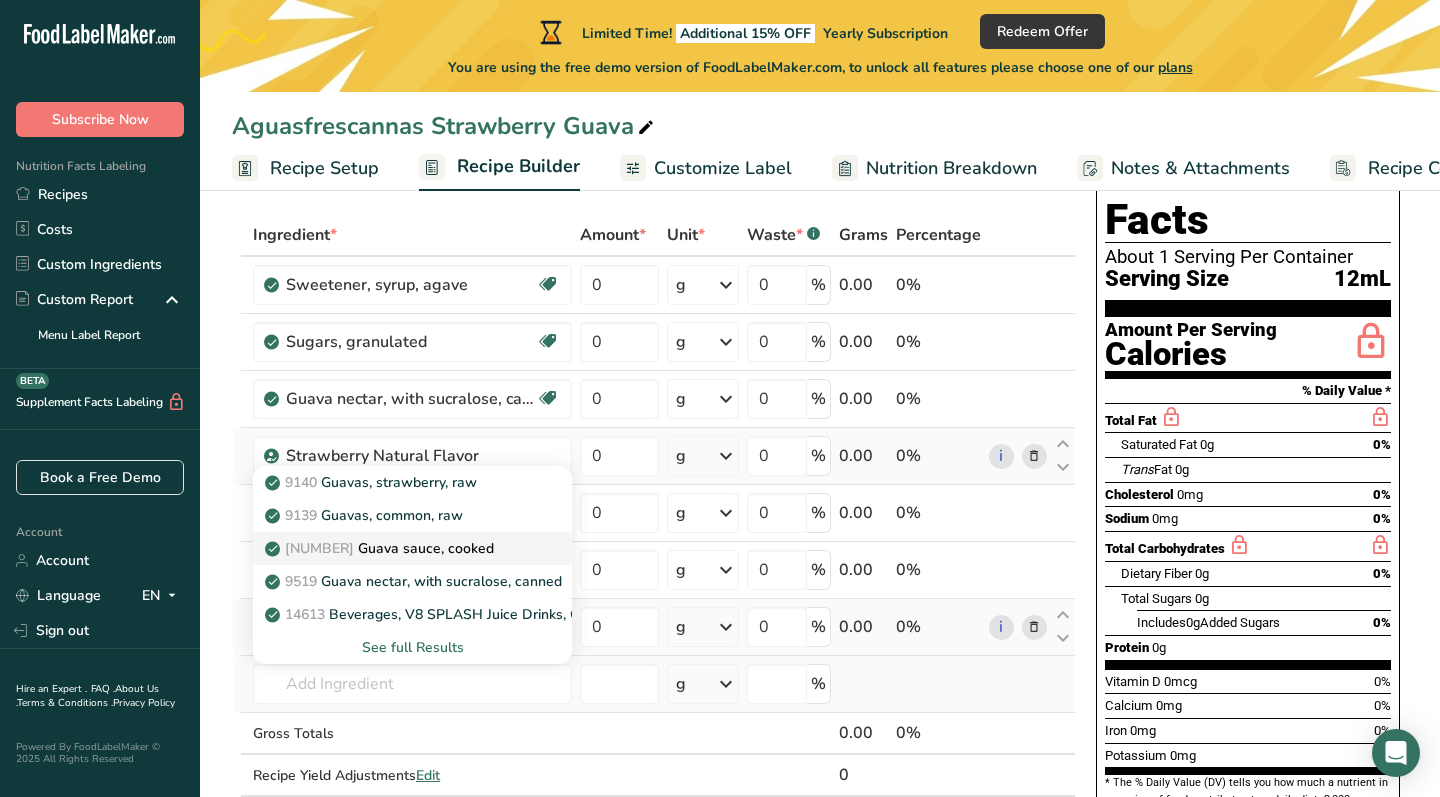 click on "9143
Guava sauce, cooked" at bounding box center [381, 548] 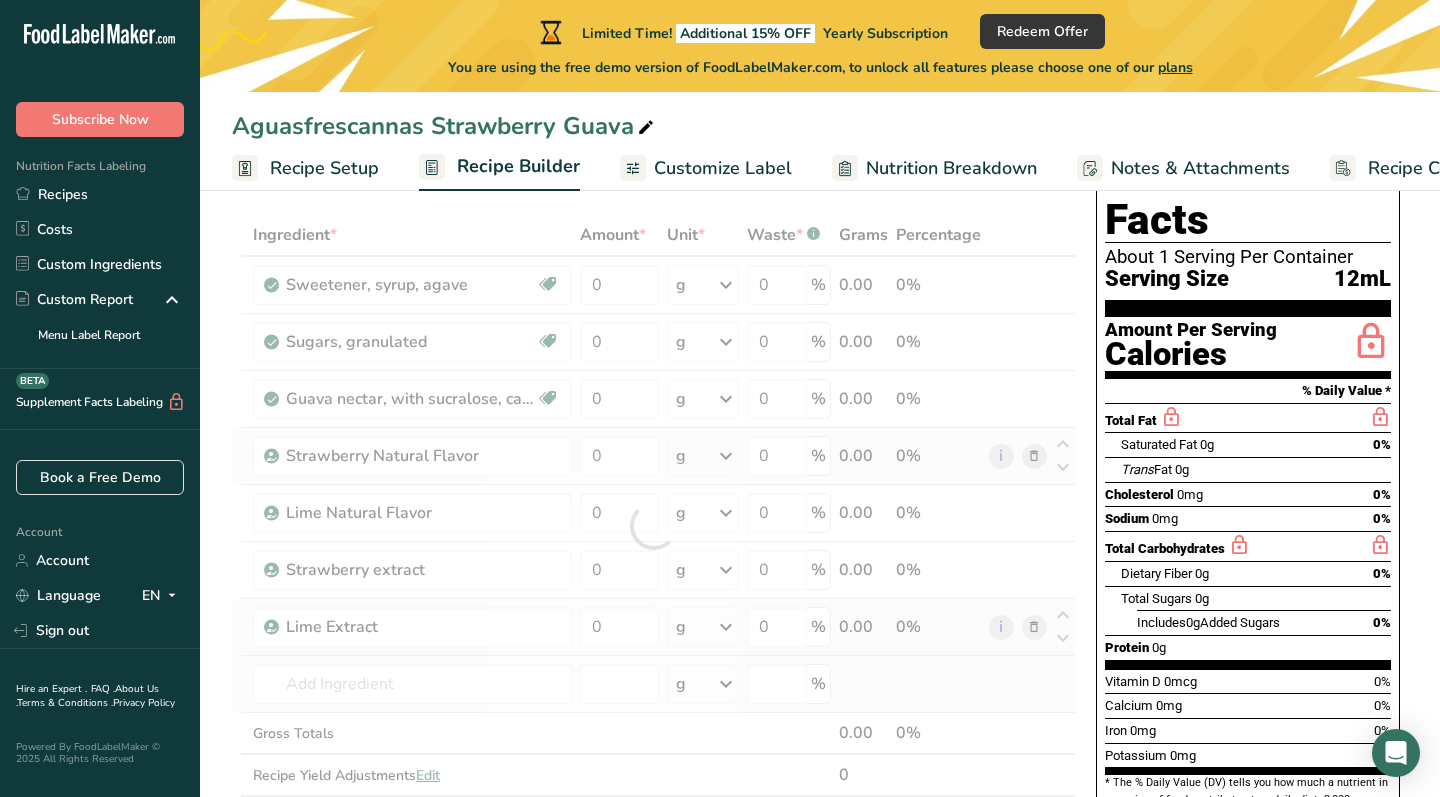 type on "Guava sauce, cooked" 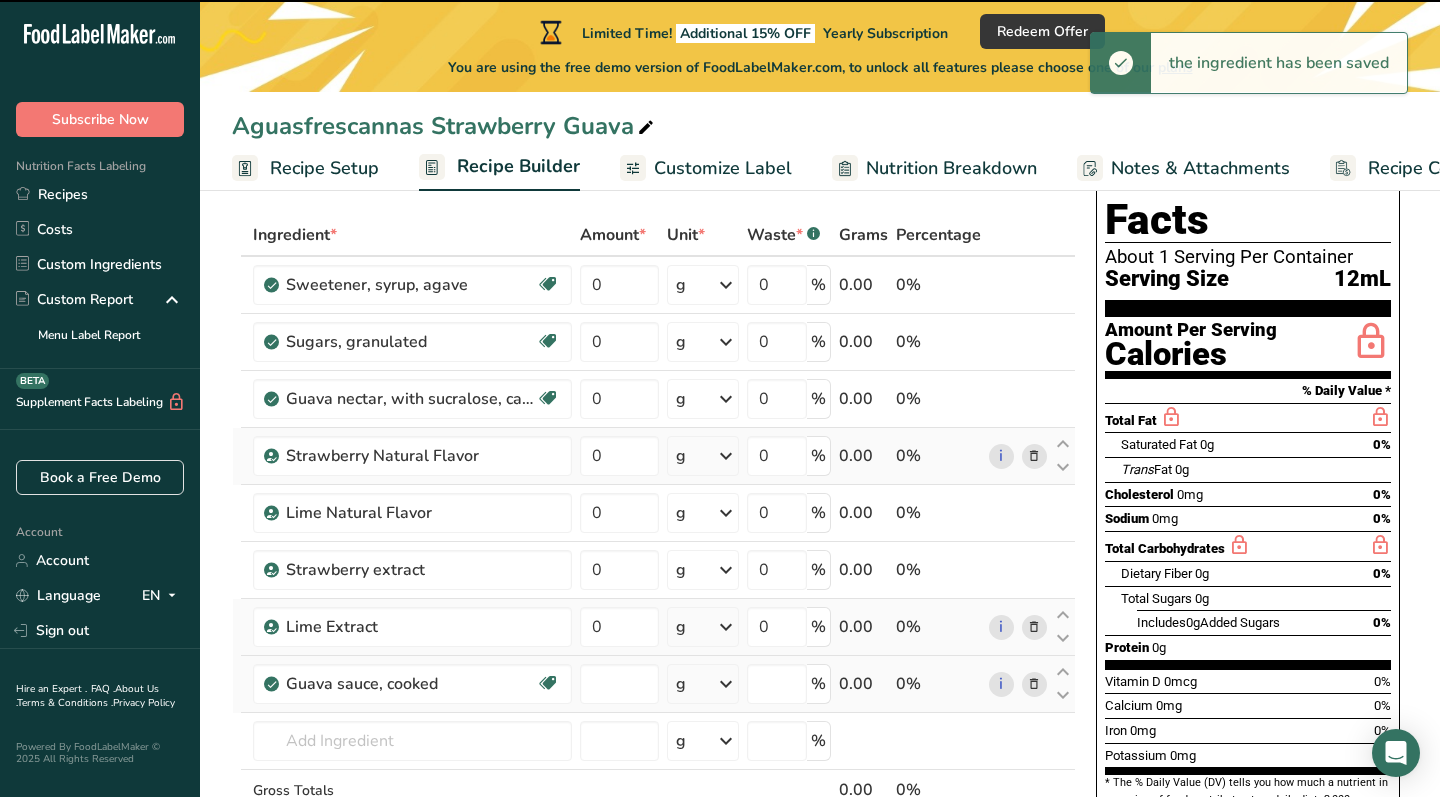 type on "0" 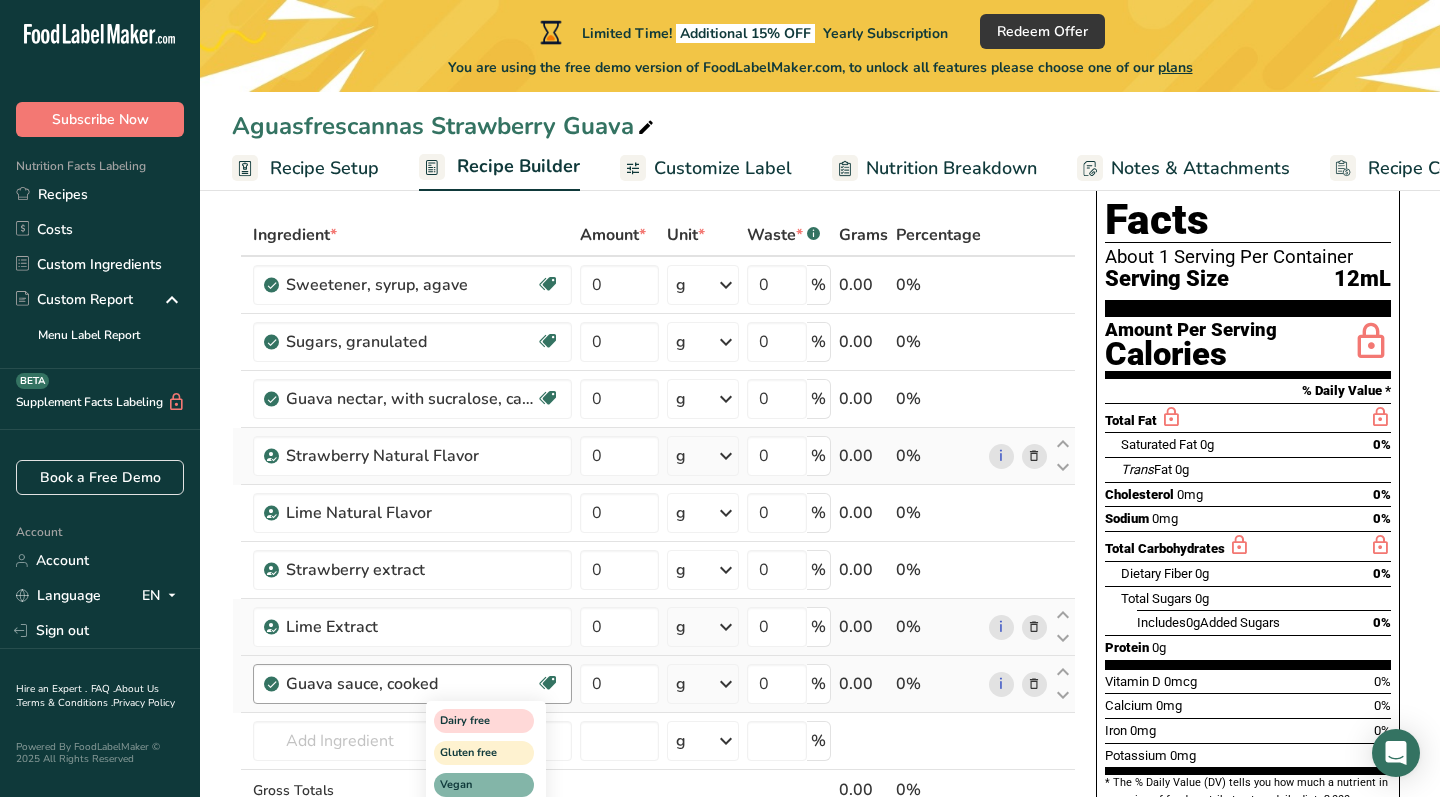 scroll, scrollTop: 155, scrollLeft: 0, axis: vertical 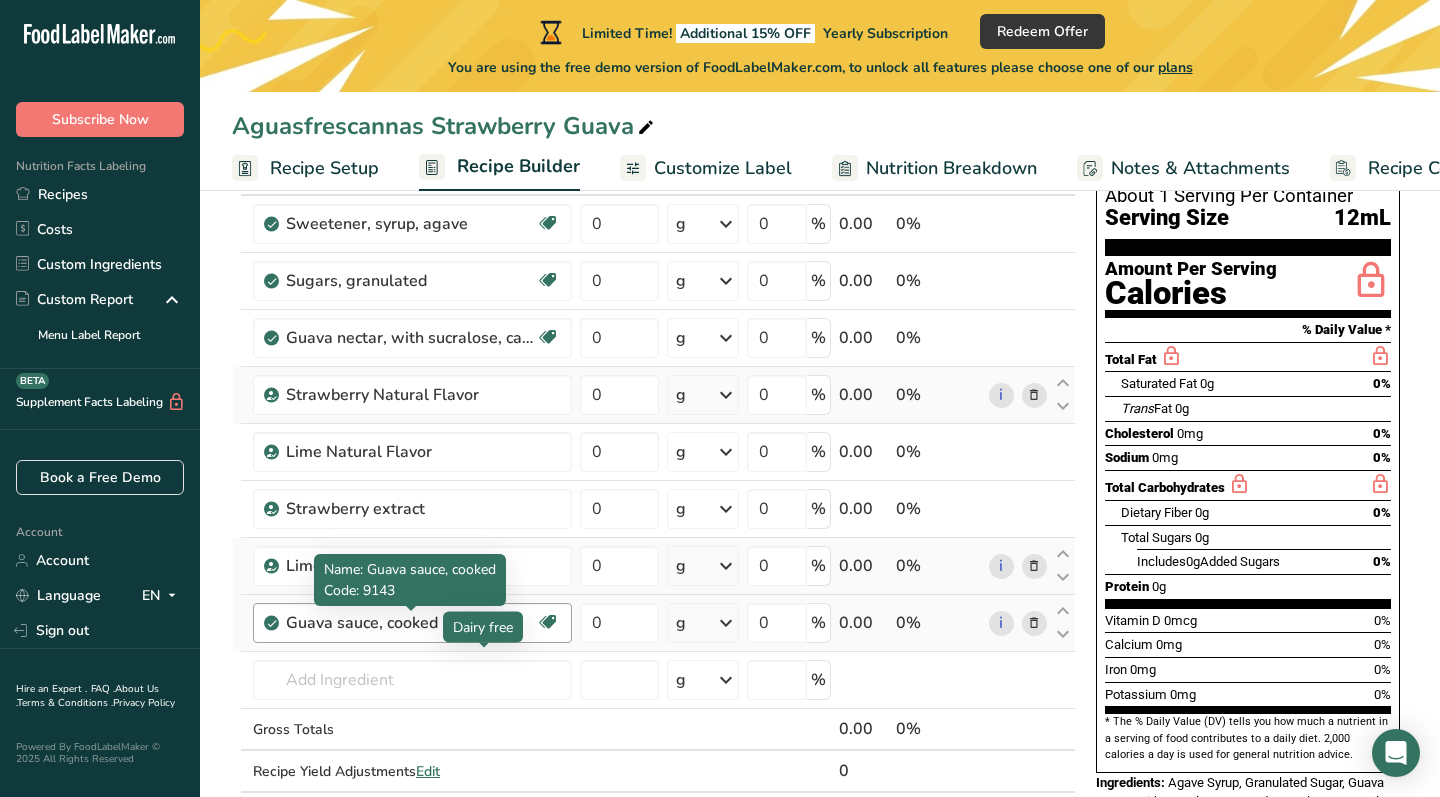 click on "Guava sauce, cooked" at bounding box center [411, 623] 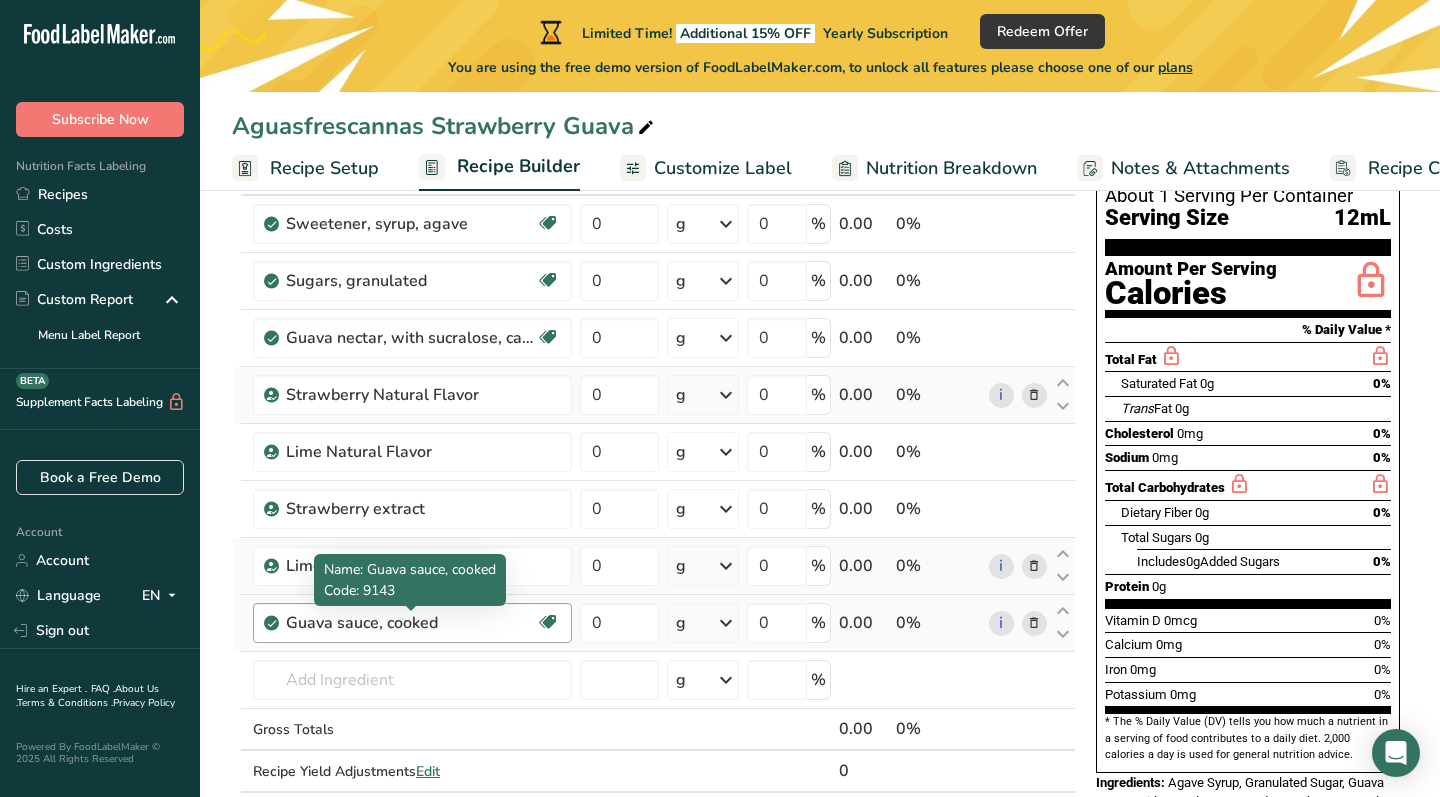 click on "Guava sauce, cooked" at bounding box center [411, 623] 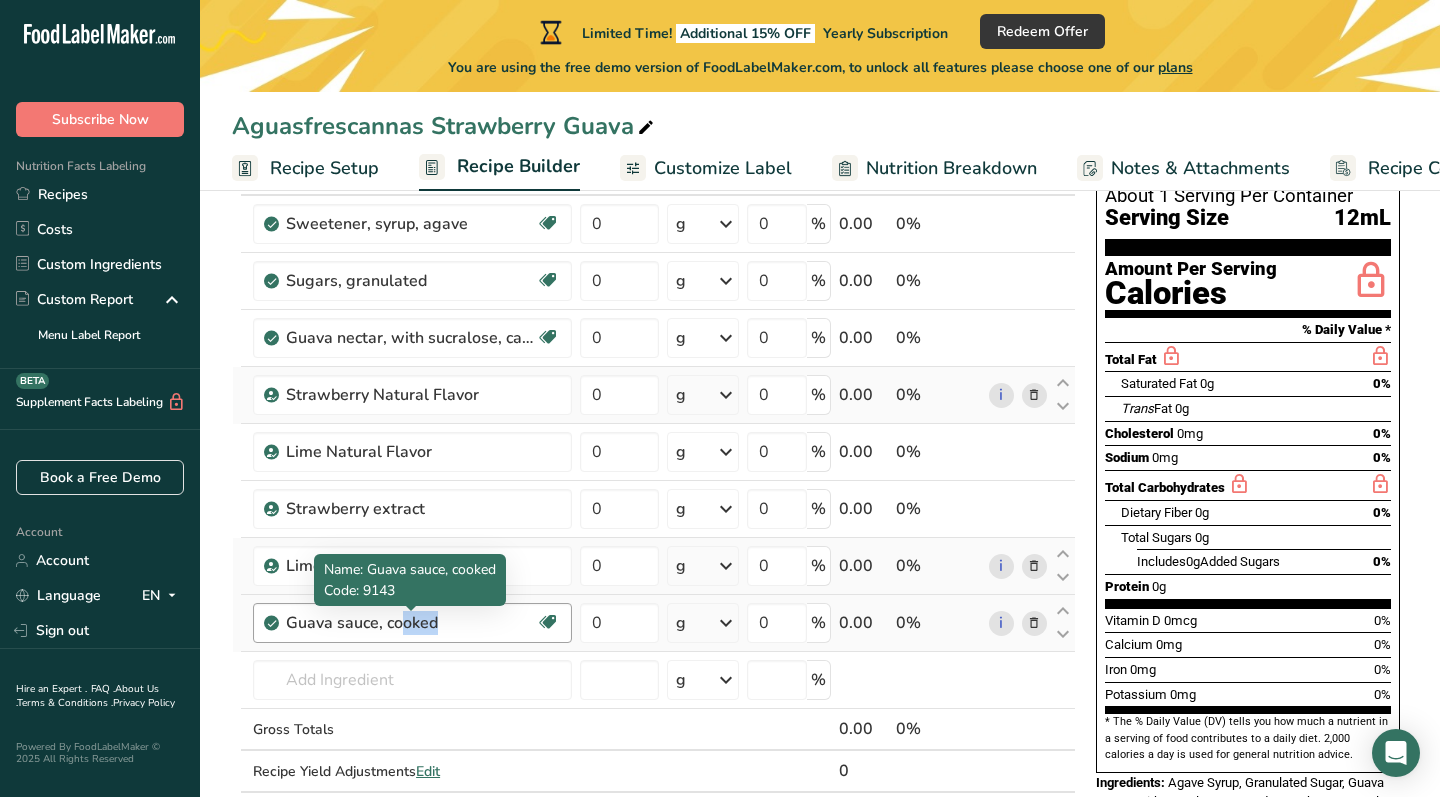 click on "Guava sauce, cooked" at bounding box center (411, 623) 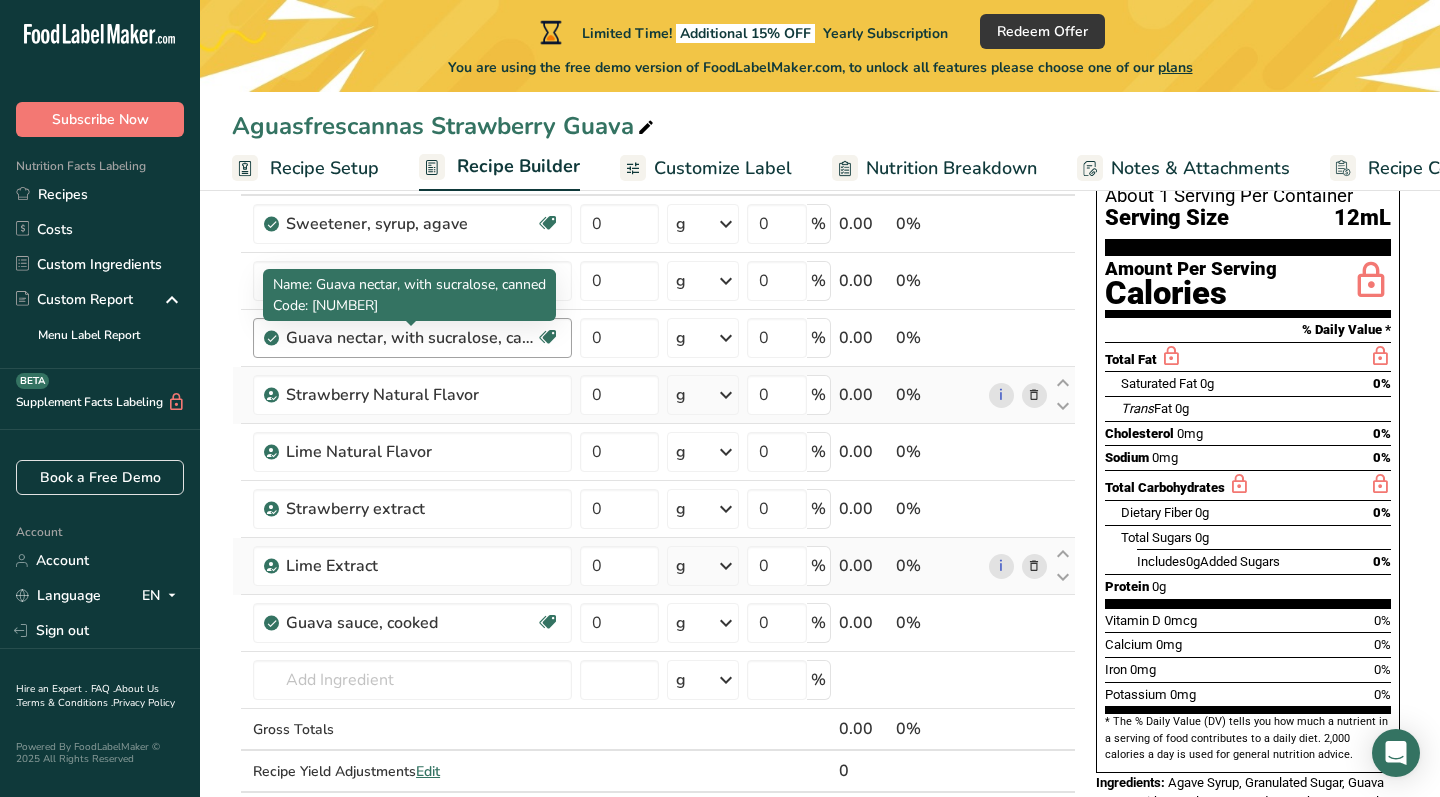 click on "Guava nectar, with sucralose, canned" at bounding box center [411, 338] 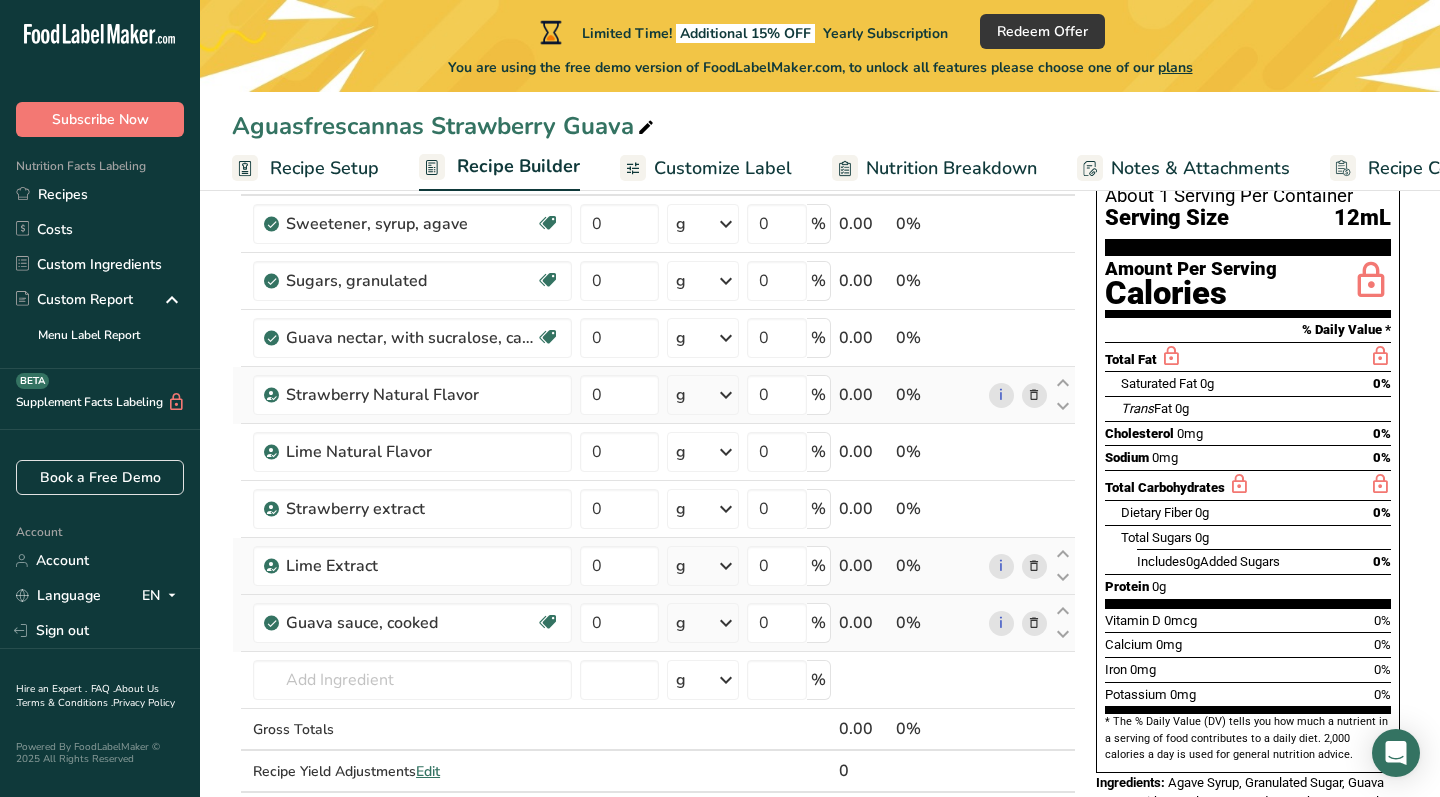 click at bounding box center (1034, 623) 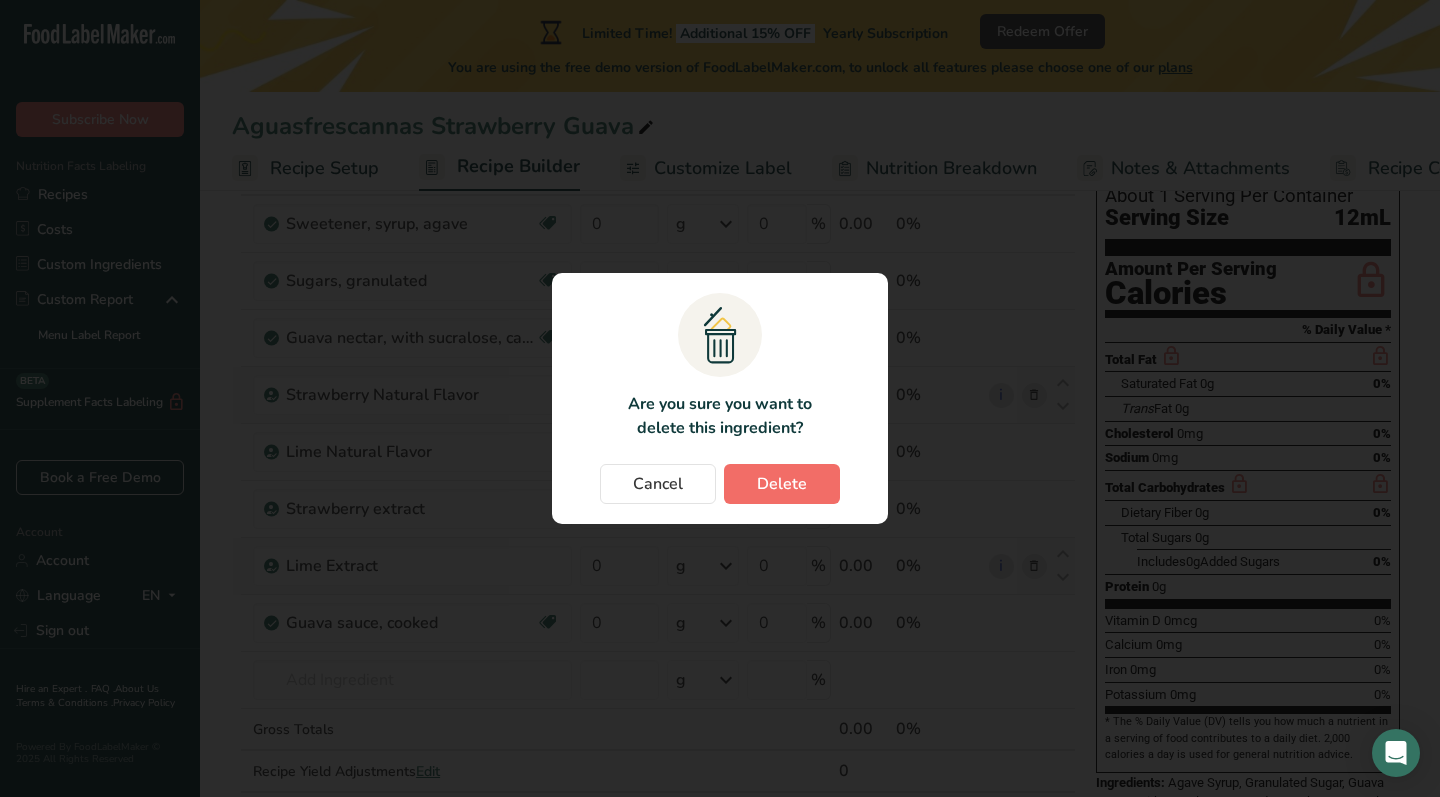 click on "Delete" at bounding box center [782, 484] 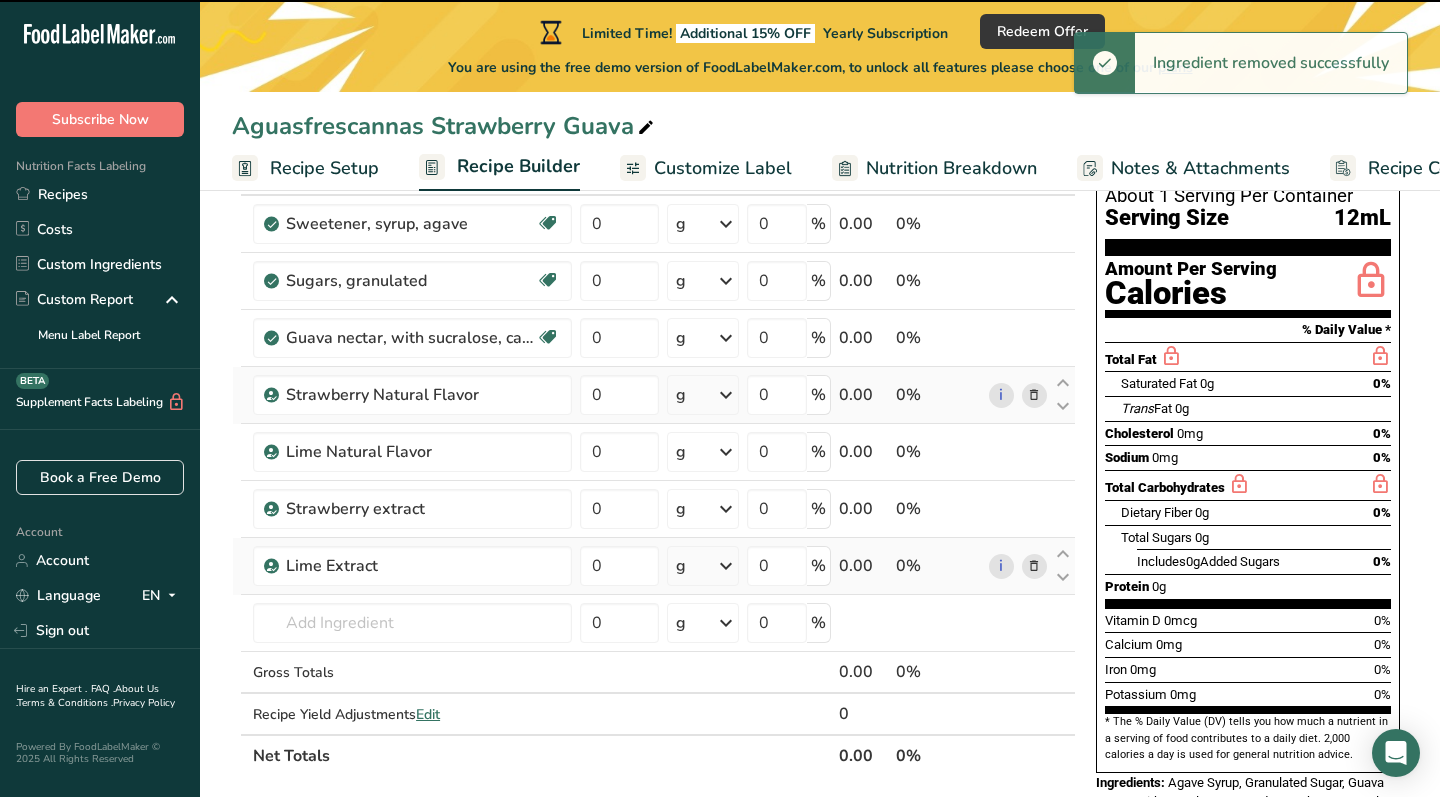 type 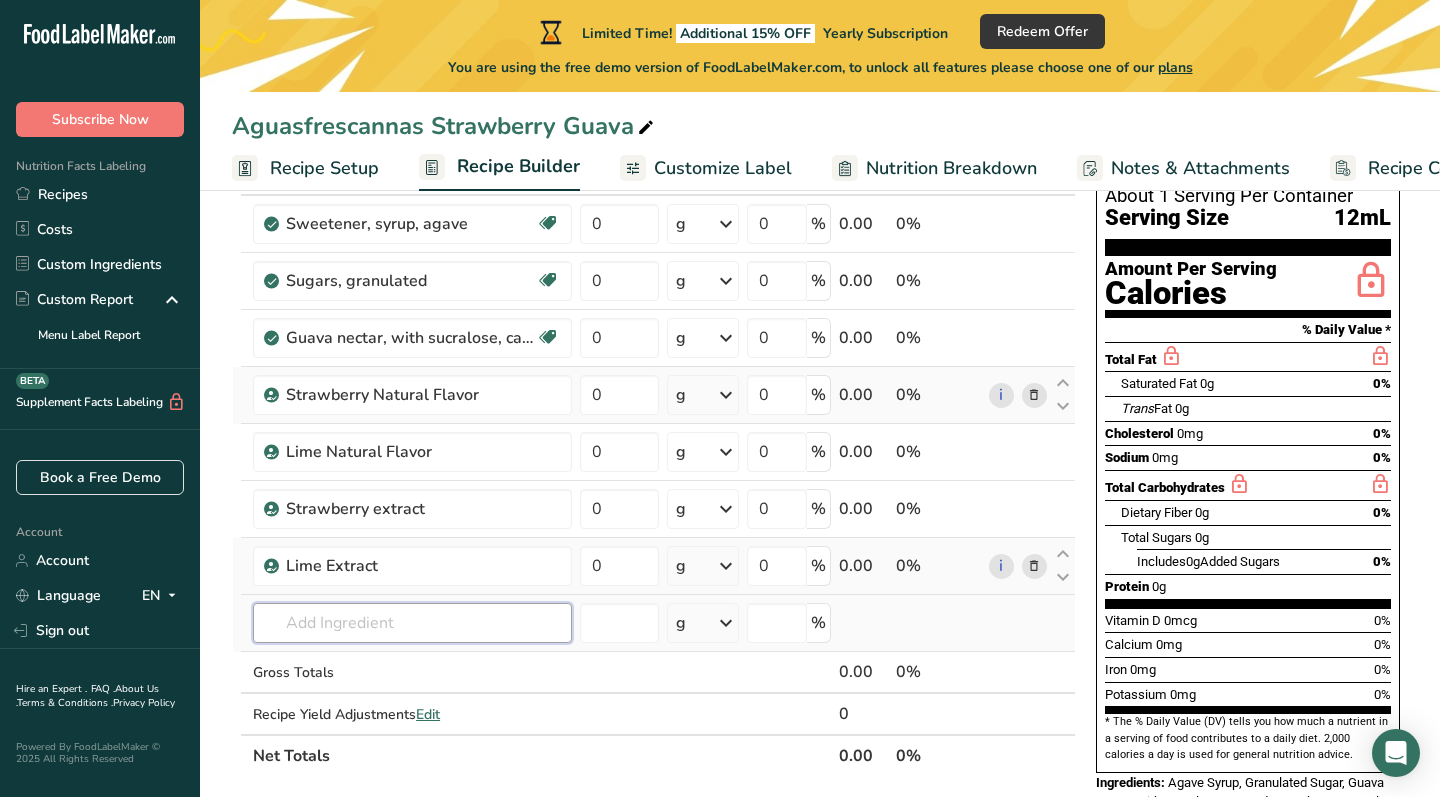 click at bounding box center [412, 623] 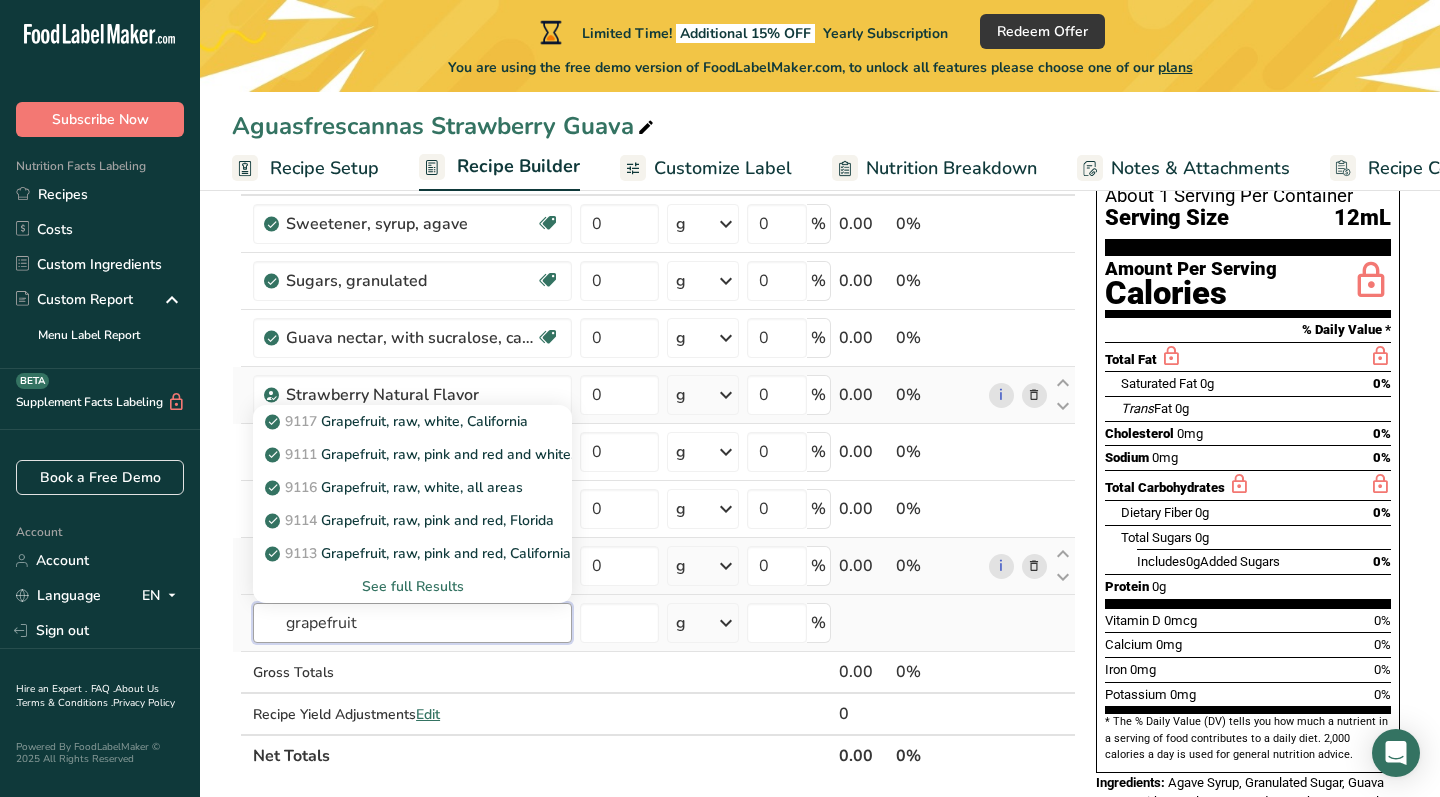 type on "grapefruit" 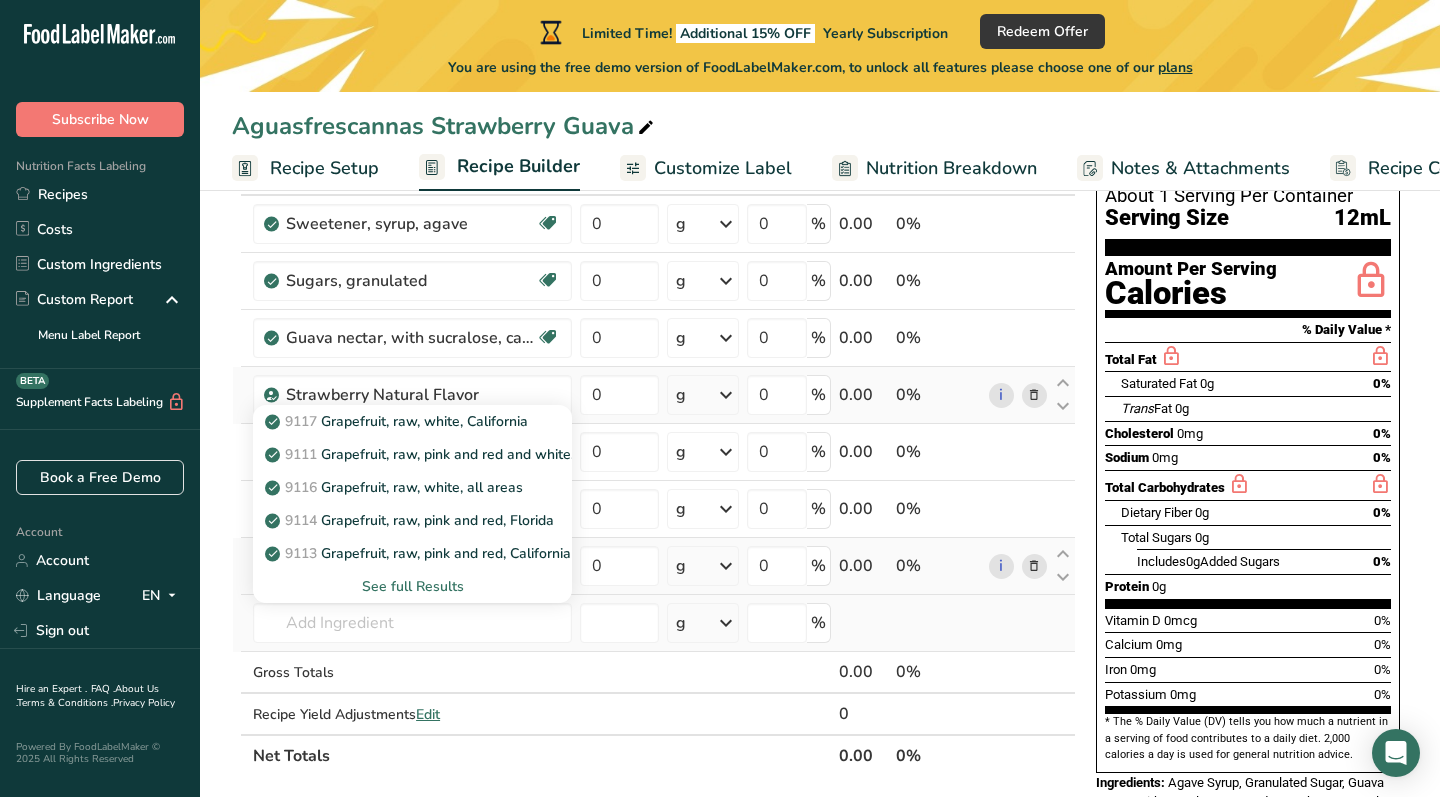 click on "See full Results" at bounding box center [412, 586] 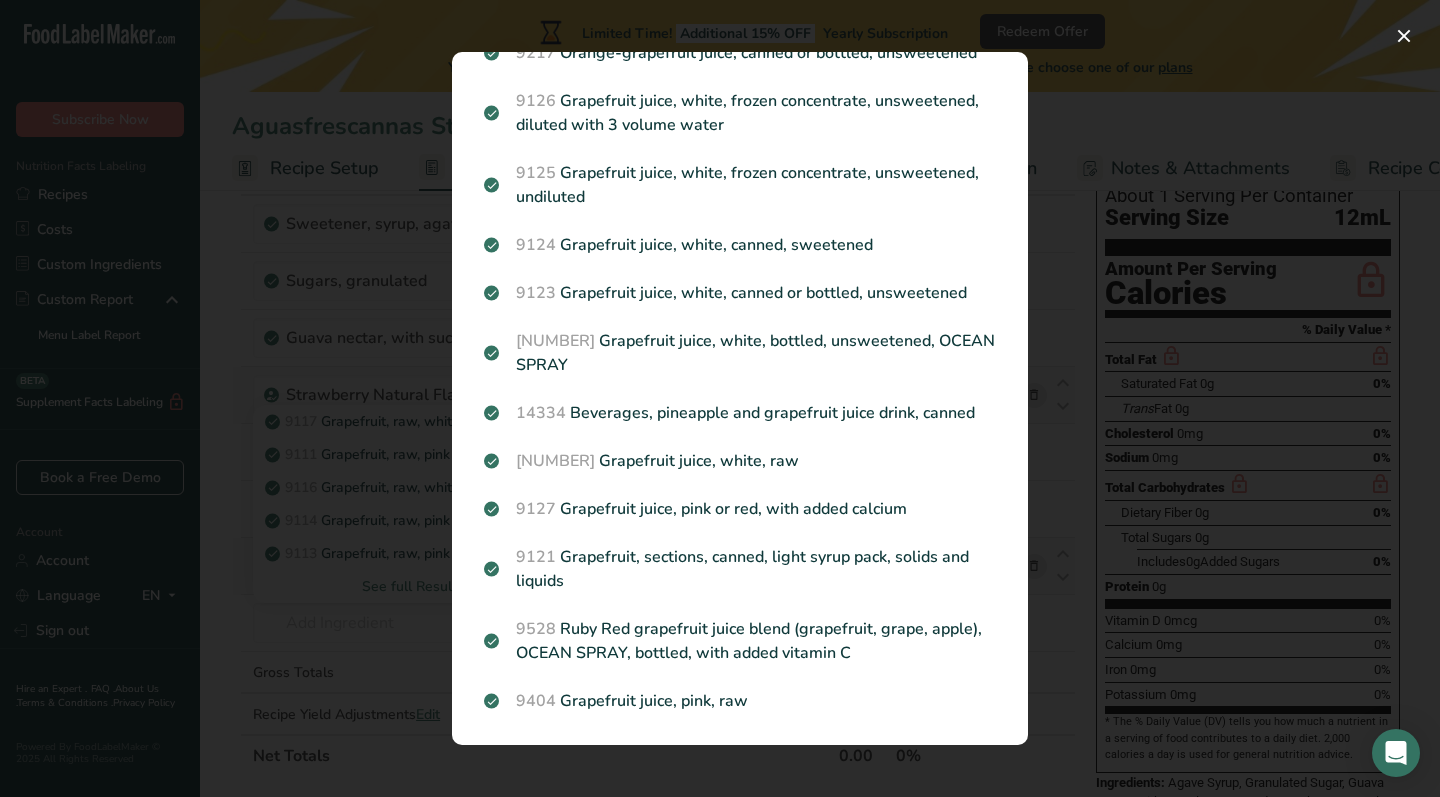 scroll, scrollTop: 515, scrollLeft: 0, axis: vertical 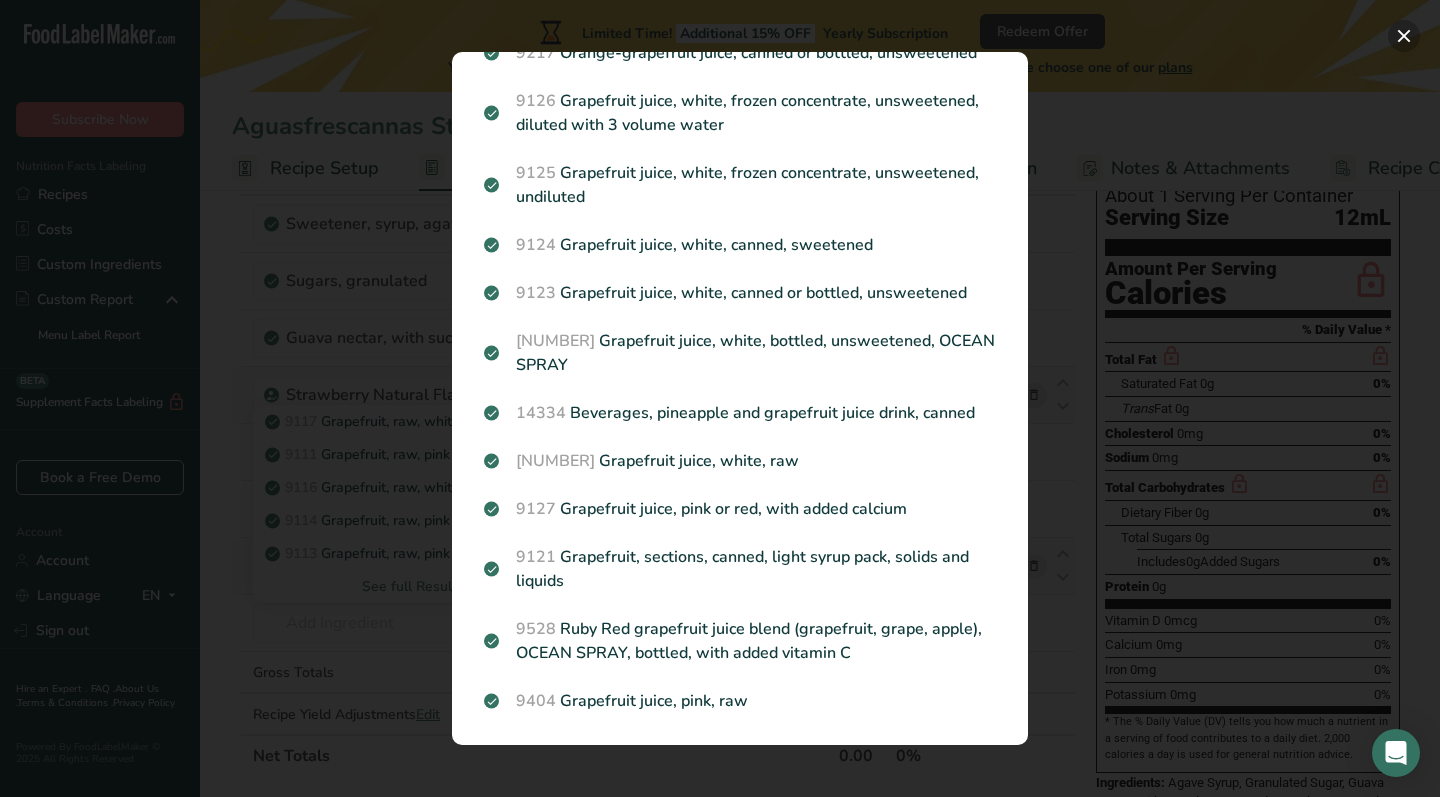 click at bounding box center [1404, 36] 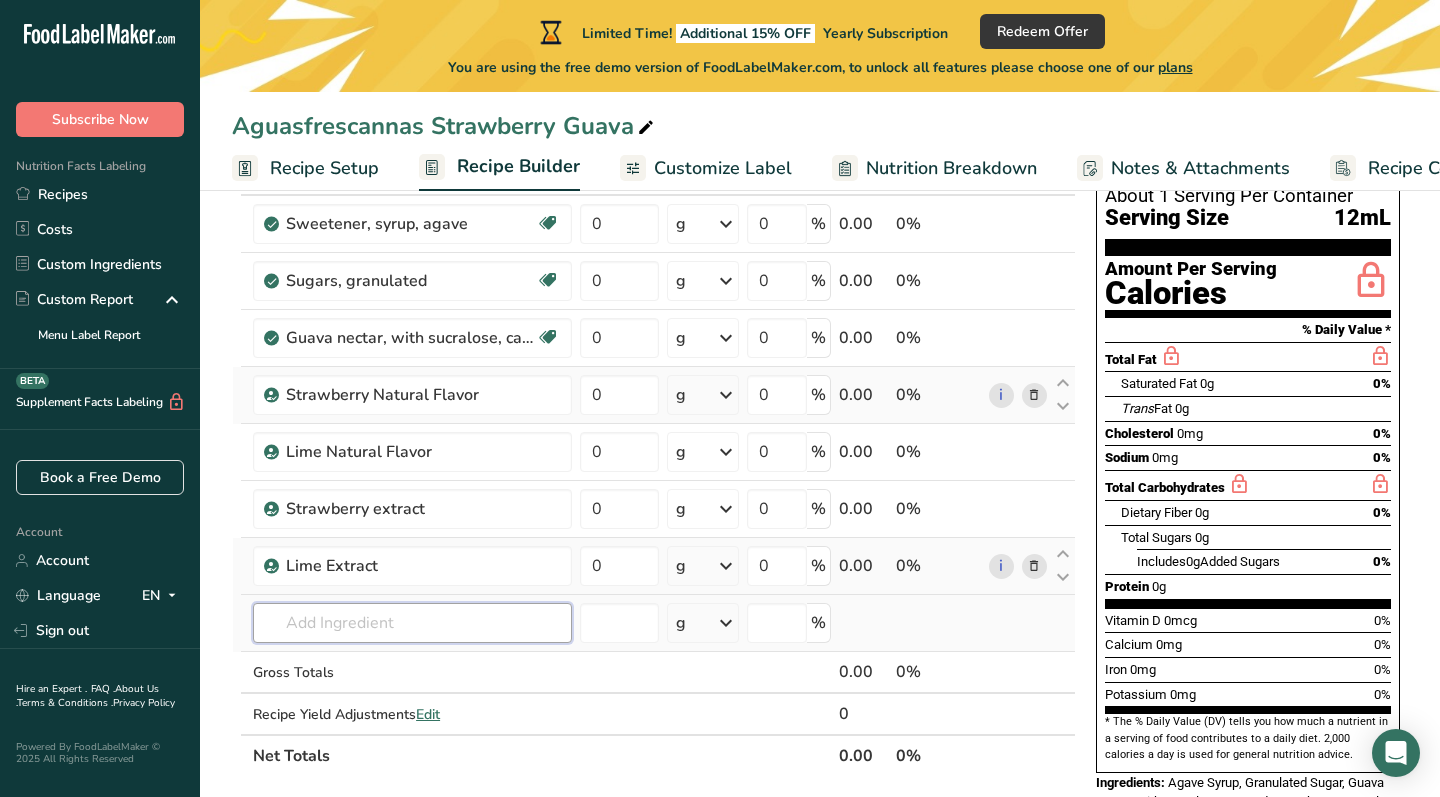 click at bounding box center (412, 623) 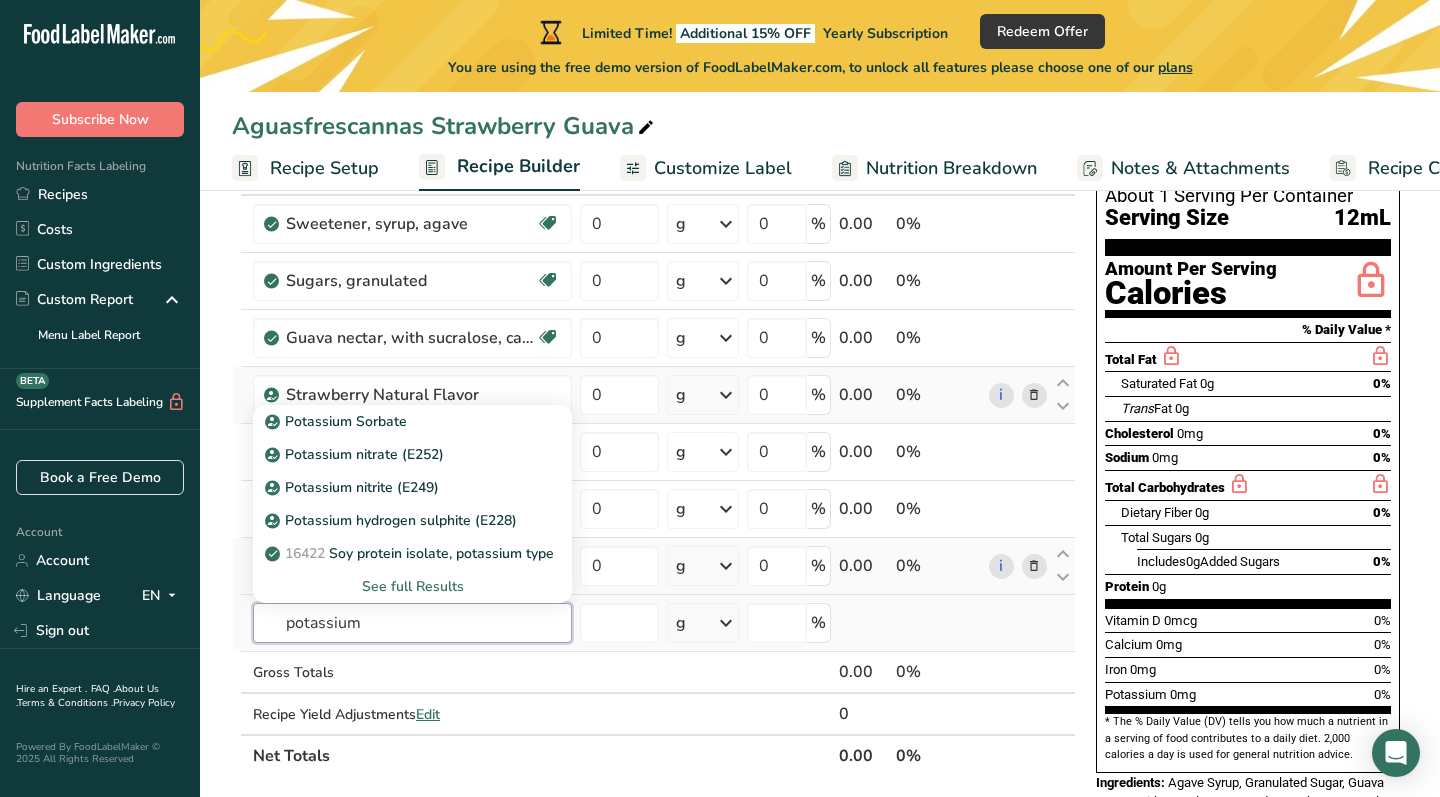type on "potassium" 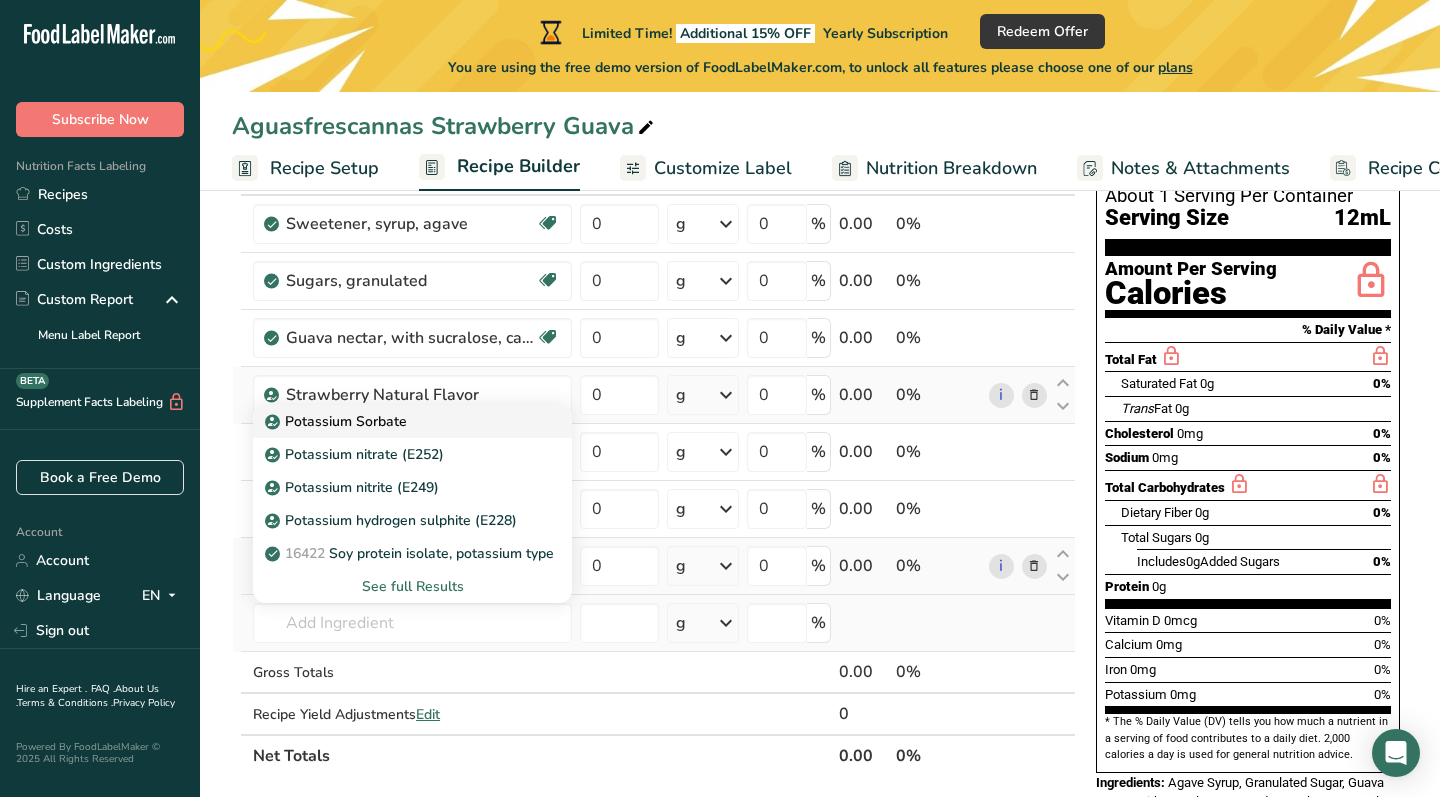 drag, startPoint x: 490, startPoint y: 614, endPoint x: 434, endPoint y: 416, distance: 205.76686 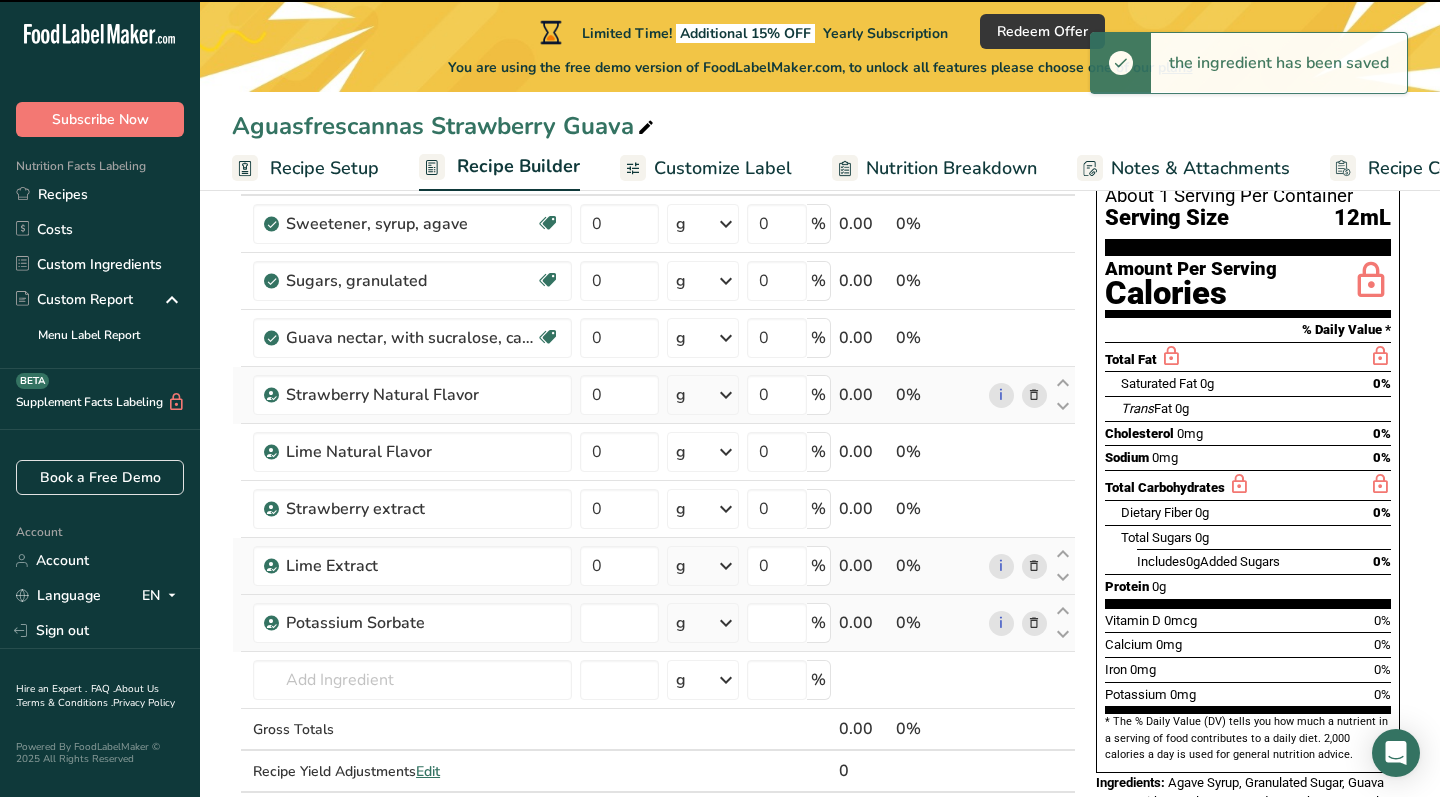 type on "0" 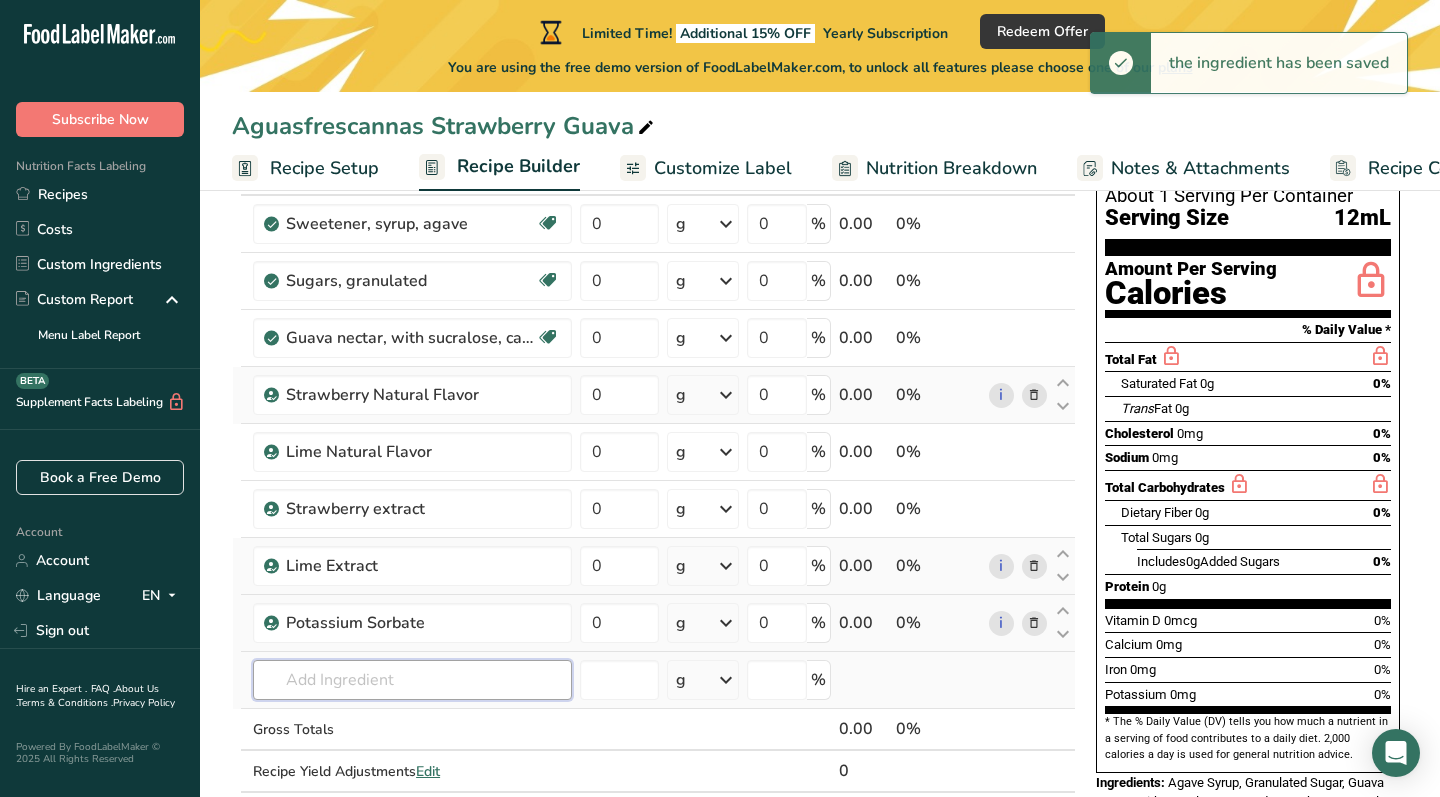 click at bounding box center (412, 680) 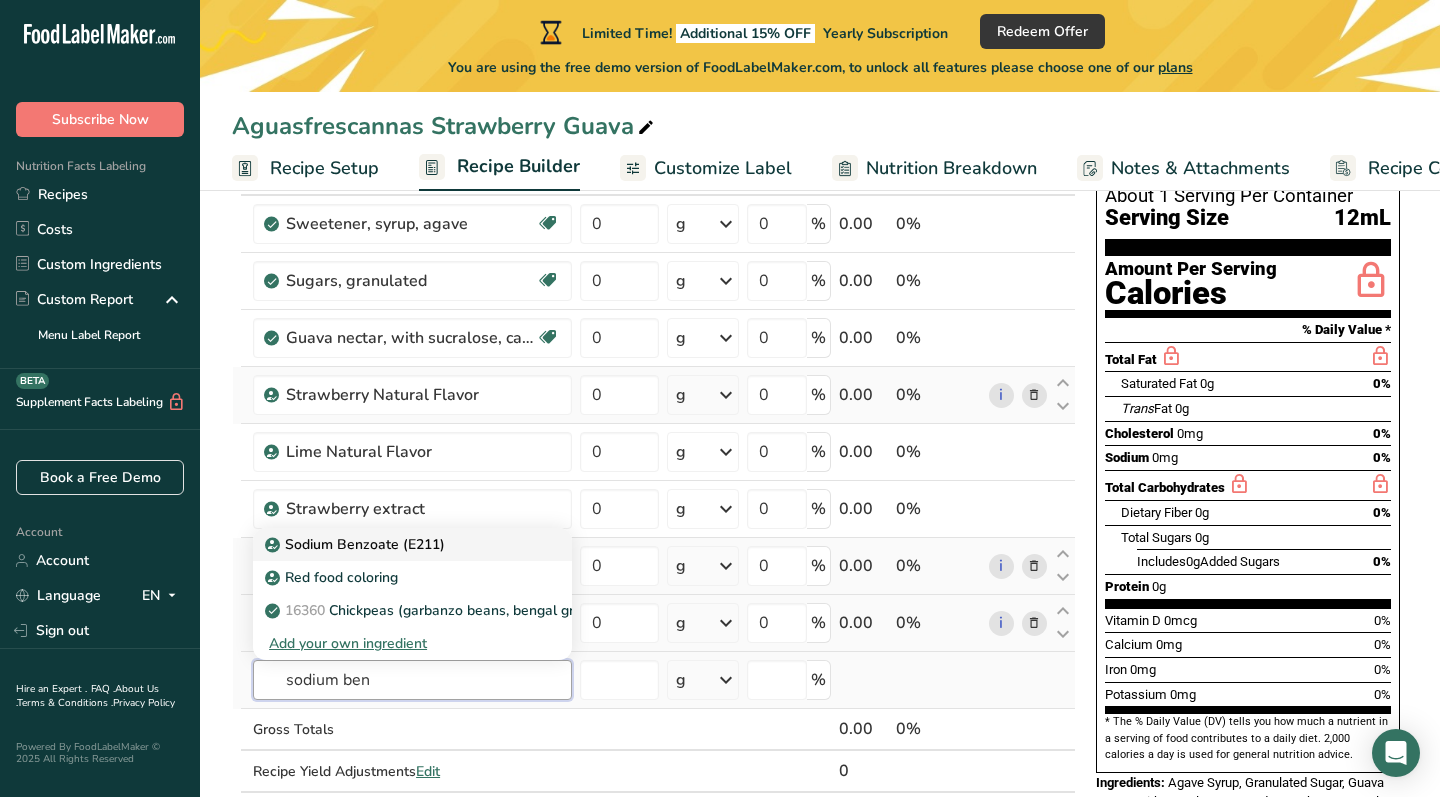 type on "sodium ben" 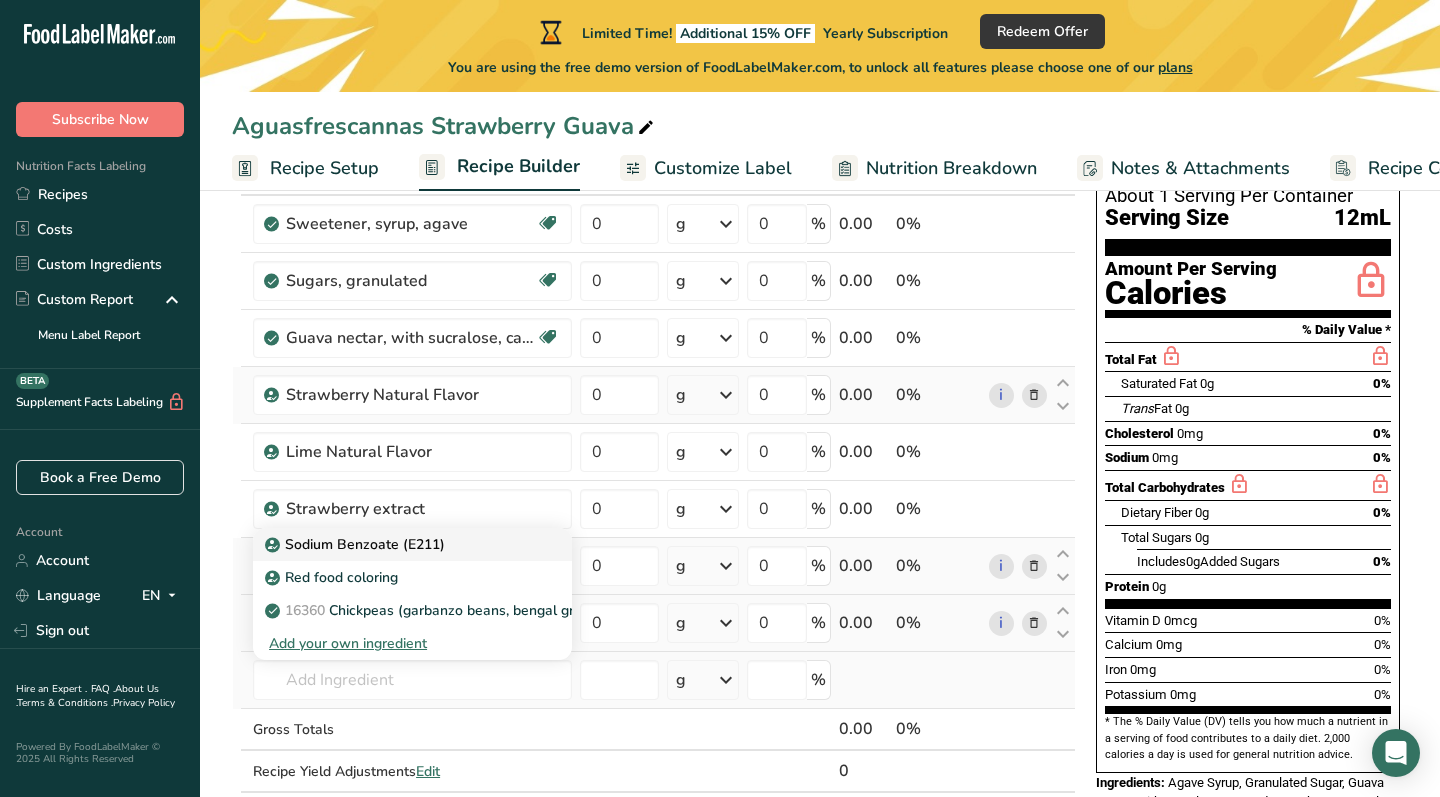 click on "Sodium Benzoate (E211)" at bounding box center (357, 544) 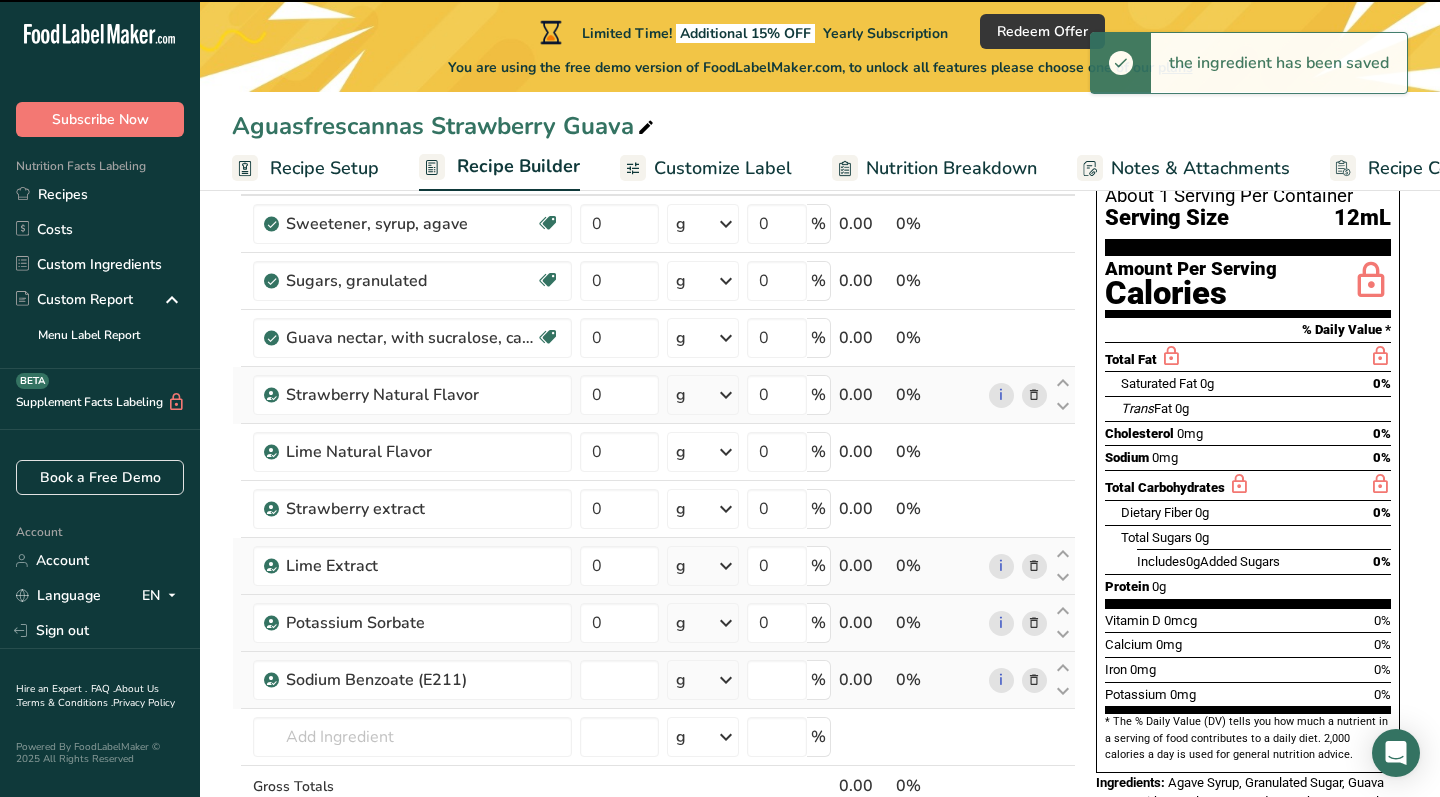 type on "0" 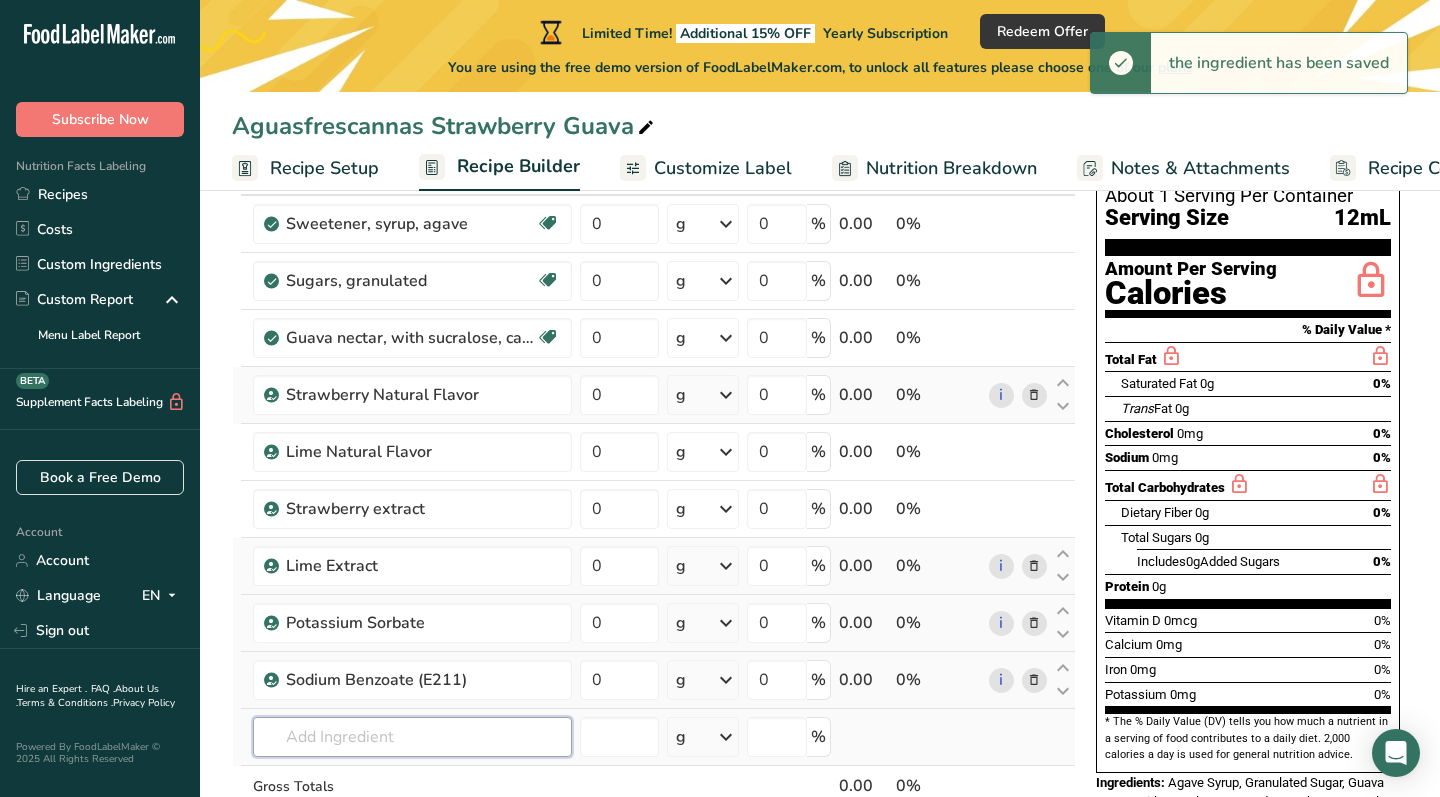 click at bounding box center (412, 737) 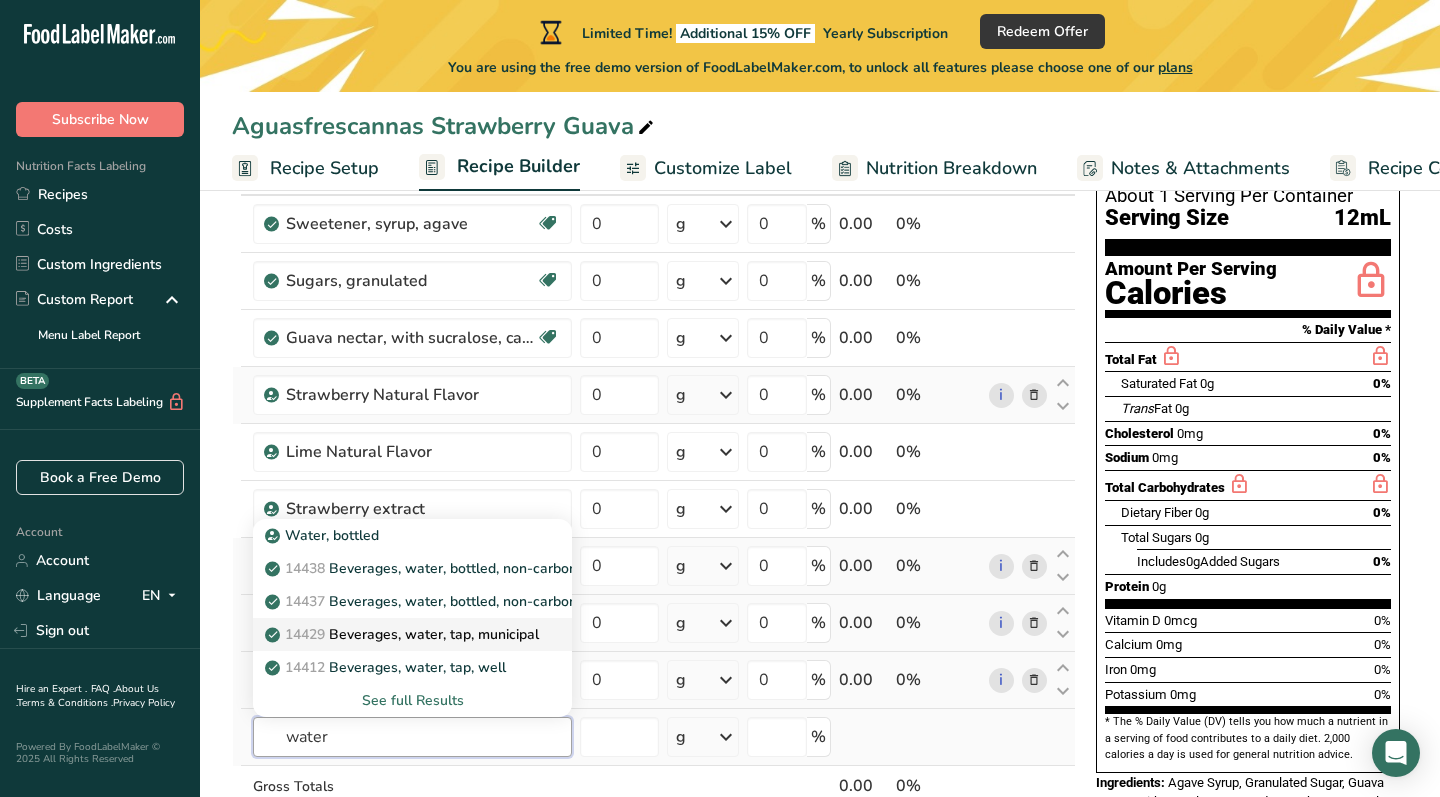 type on "water" 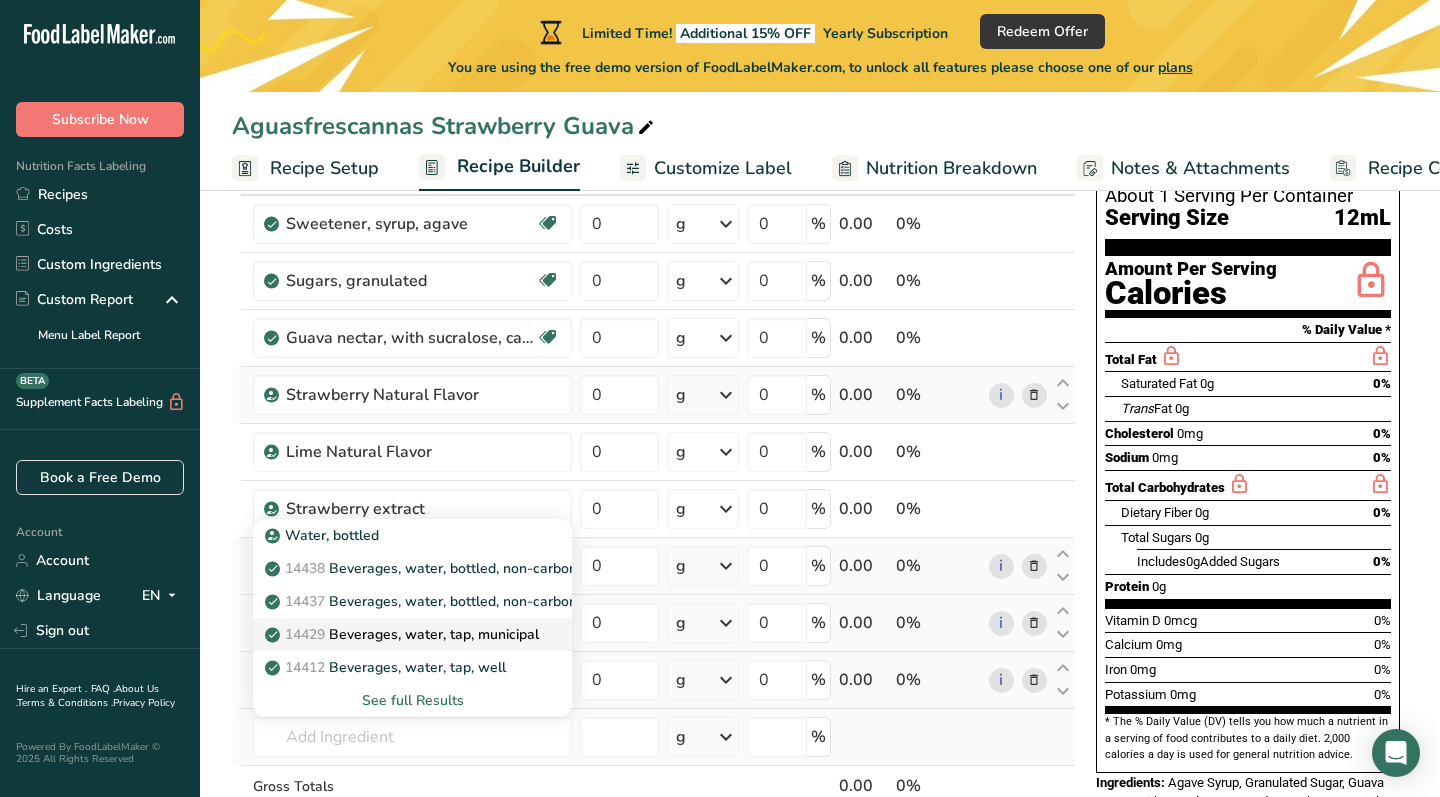 click on "14429
Beverages, water, tap, municipal" at bounding box center (404, 634) 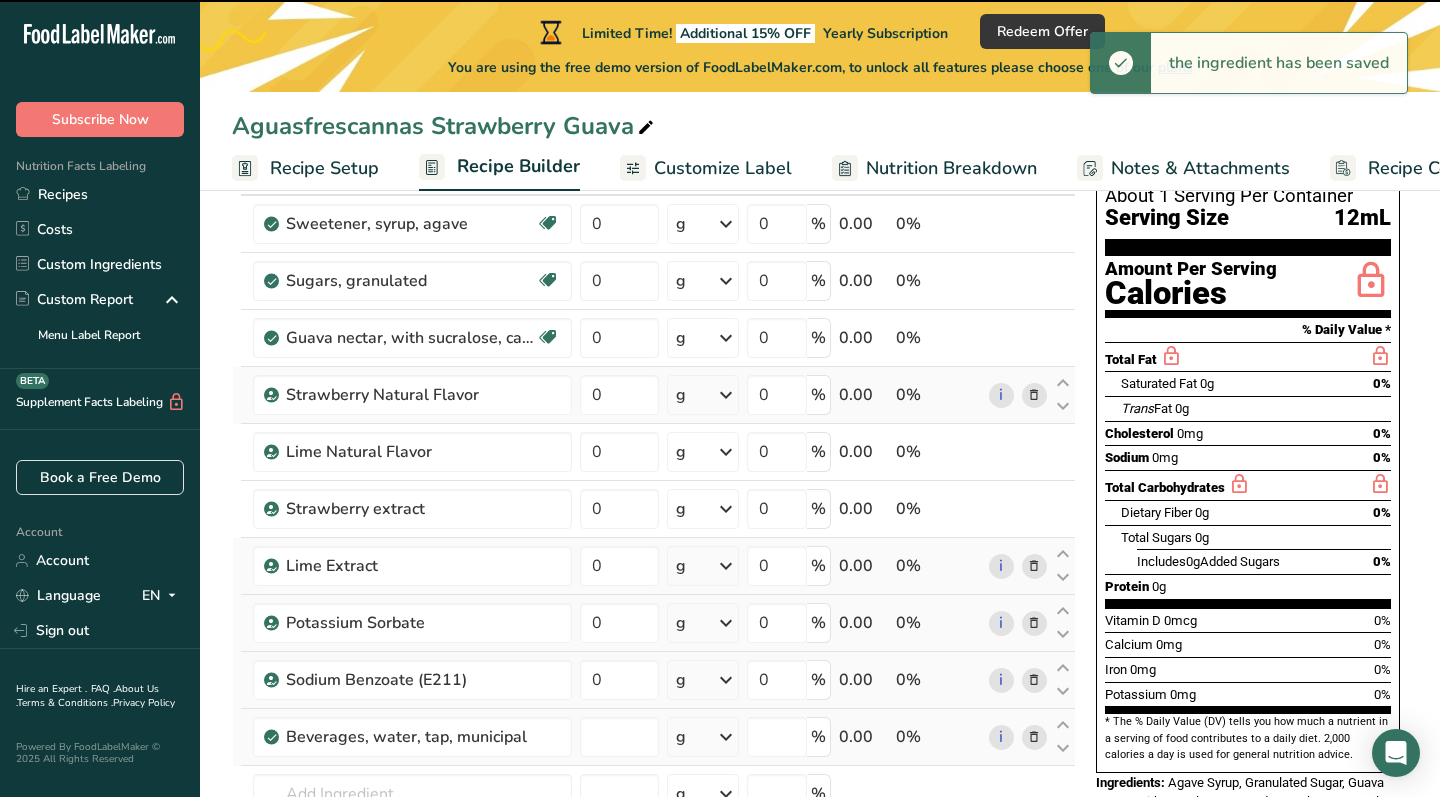 type on "0" 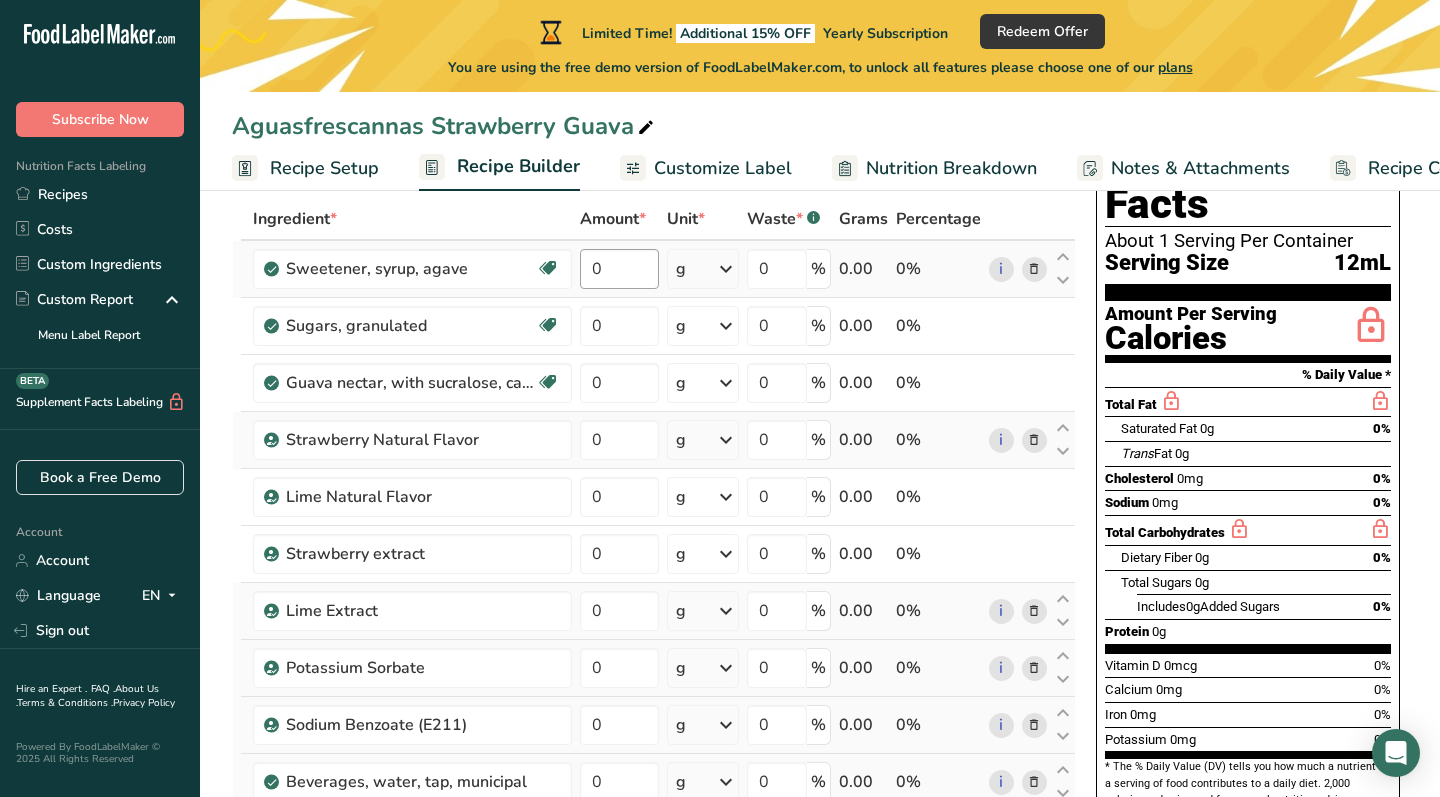 scroll, scrollTop: 108, scrollLeft: 0, axis: vertical 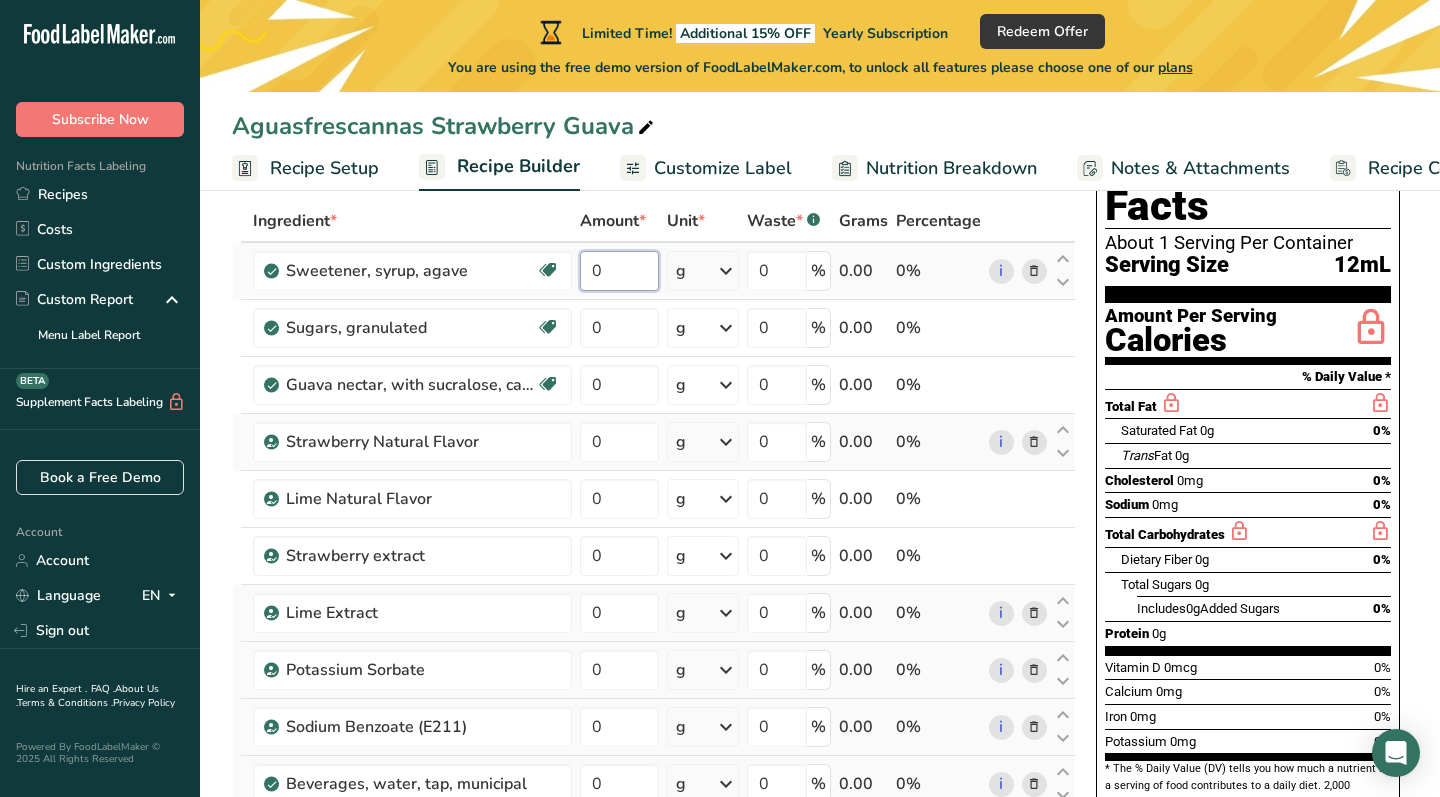 click on "0" at bounding box center (619, 271) 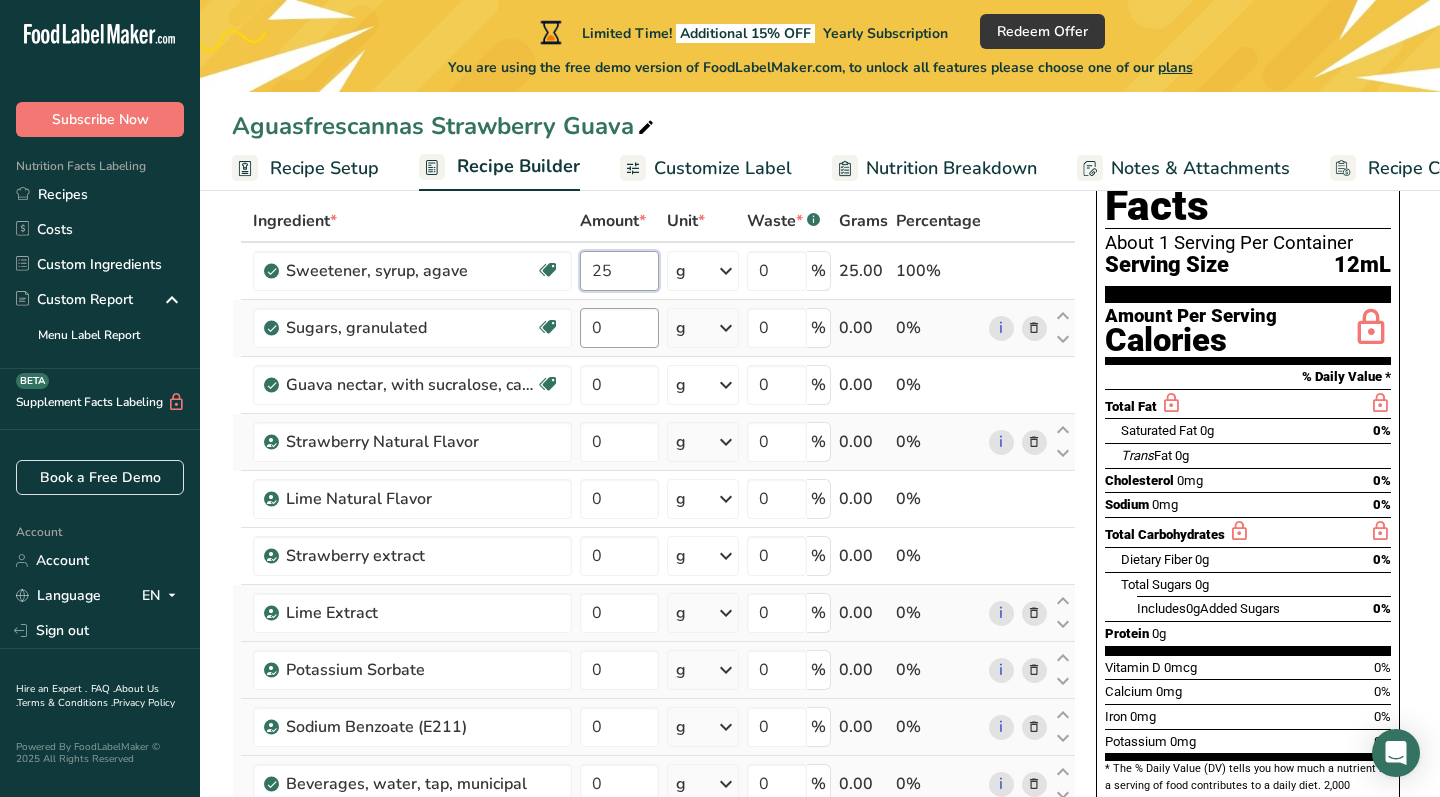 type on "25" 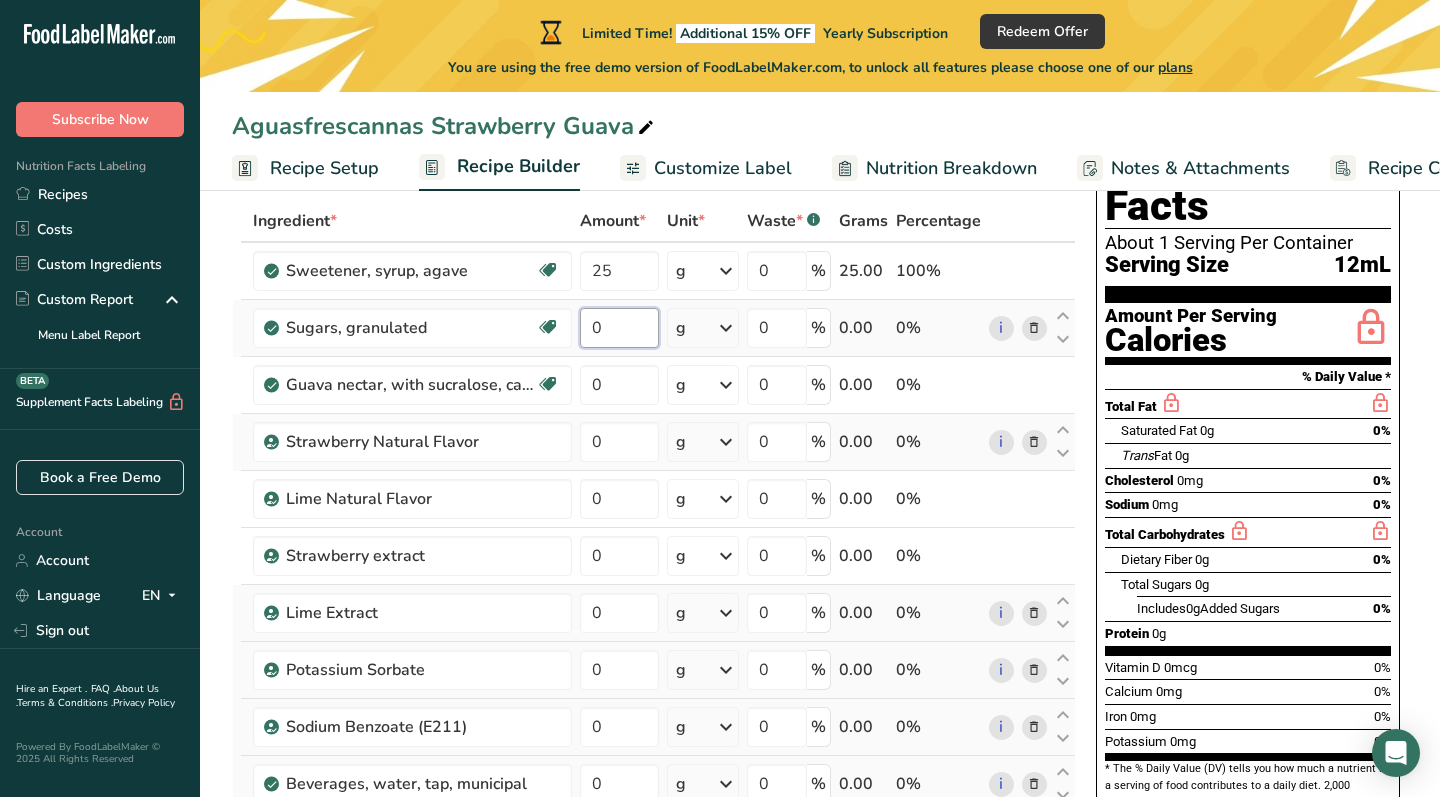 click on "Ingredient *
Amount *
Unit *
Waste *   .a-a{fill:#347362;}.b-a{fill:#fff;}          Grams
Percentage
Sweetener, syrup, agave
Dairy free
Gluten free
Vegan
Vegetarian
Soy free
25
g
Portions
1 tsp
0.25 cup
Weight Units
g
kg
mg
See more
Volume Units
l
Volume units require a density conversion. If you know your ingredient's density enter it below. Otherwise, click on "RIA" our AI Regulatory bot - she will be able to help you
lb/ft3
g/cm3
Confirm
mL
lb/ft3" at bounding box center [654, 597] 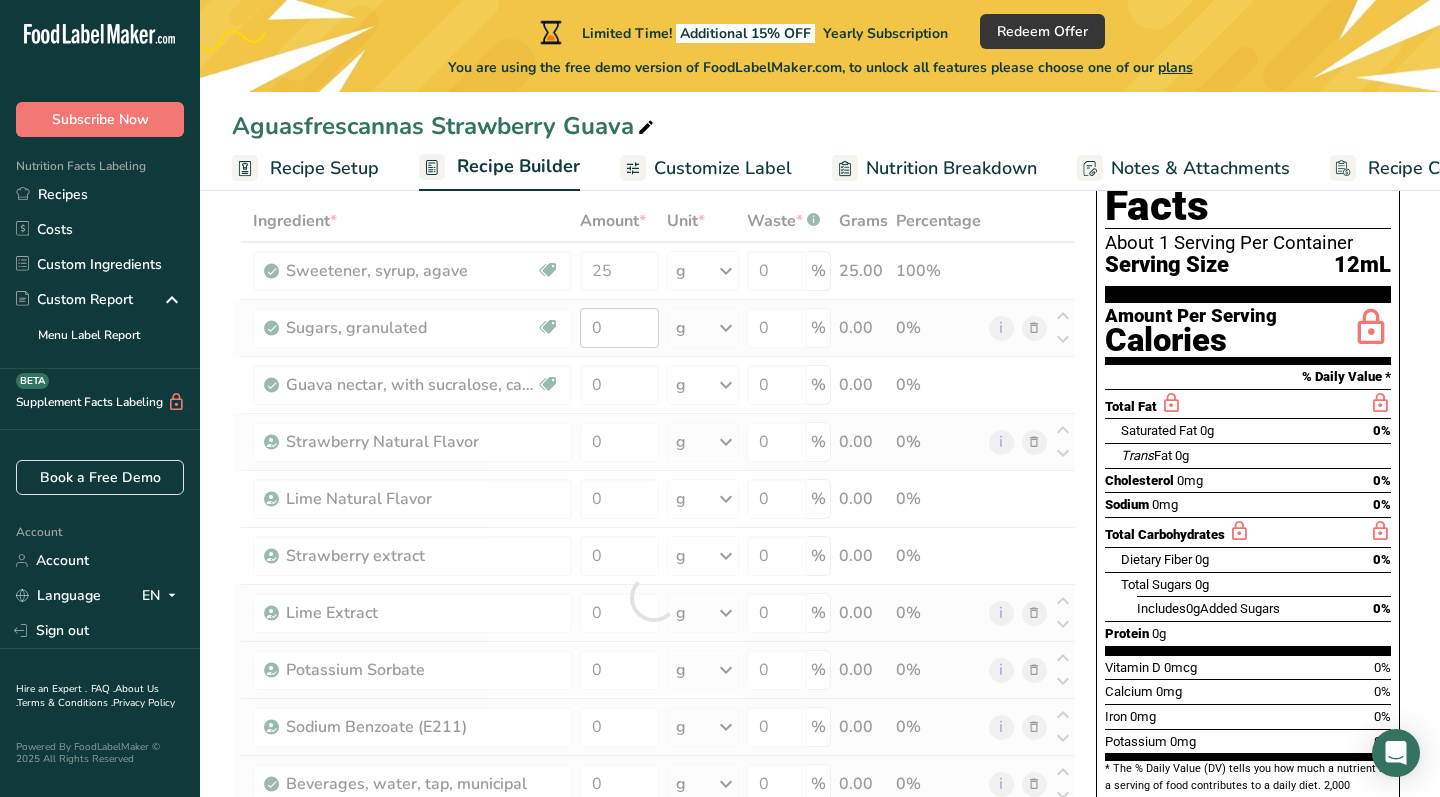 click at bounding box center [654, 597] 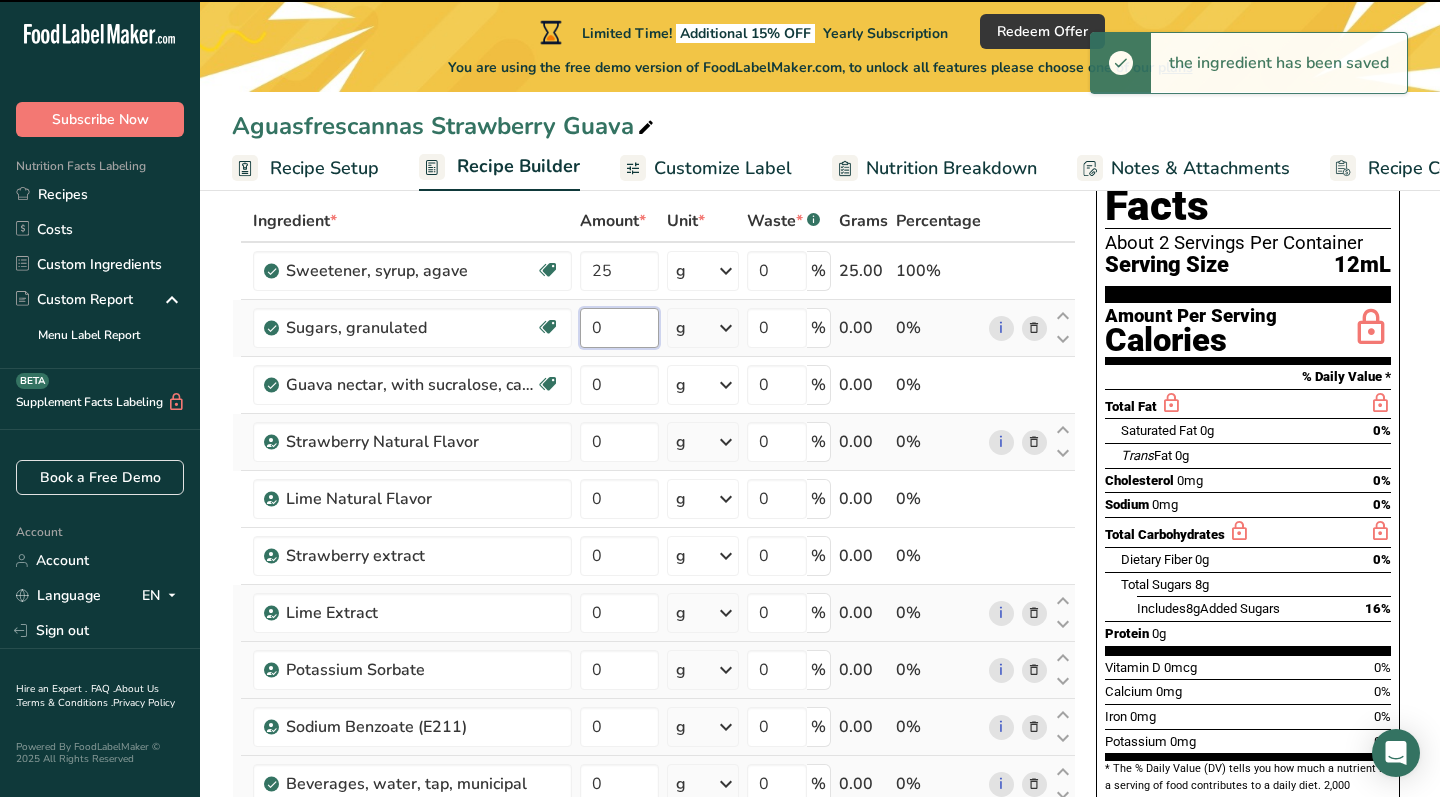 click on "0" at bounding box center [619, 328] 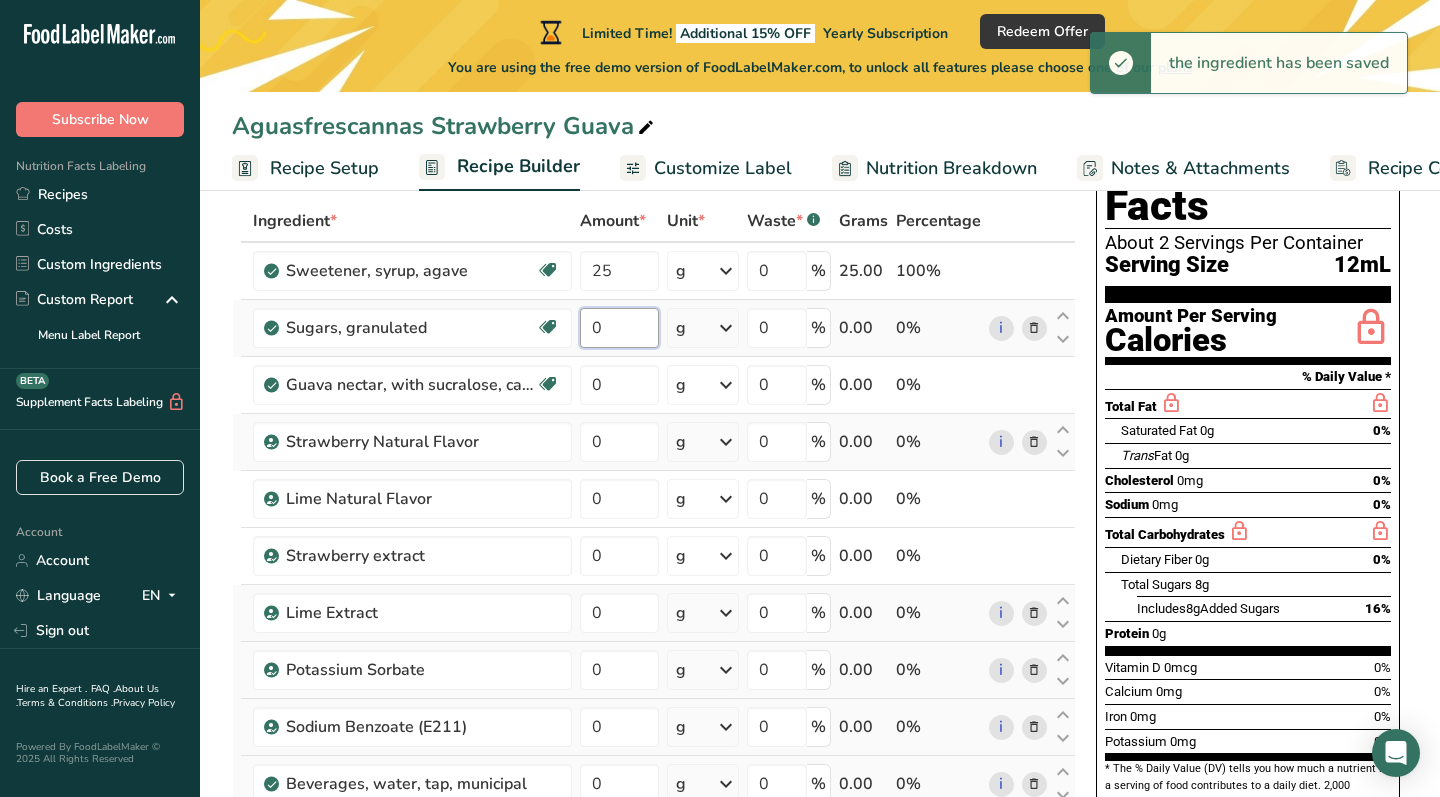 click on "0" at bounding box center [619, 328] 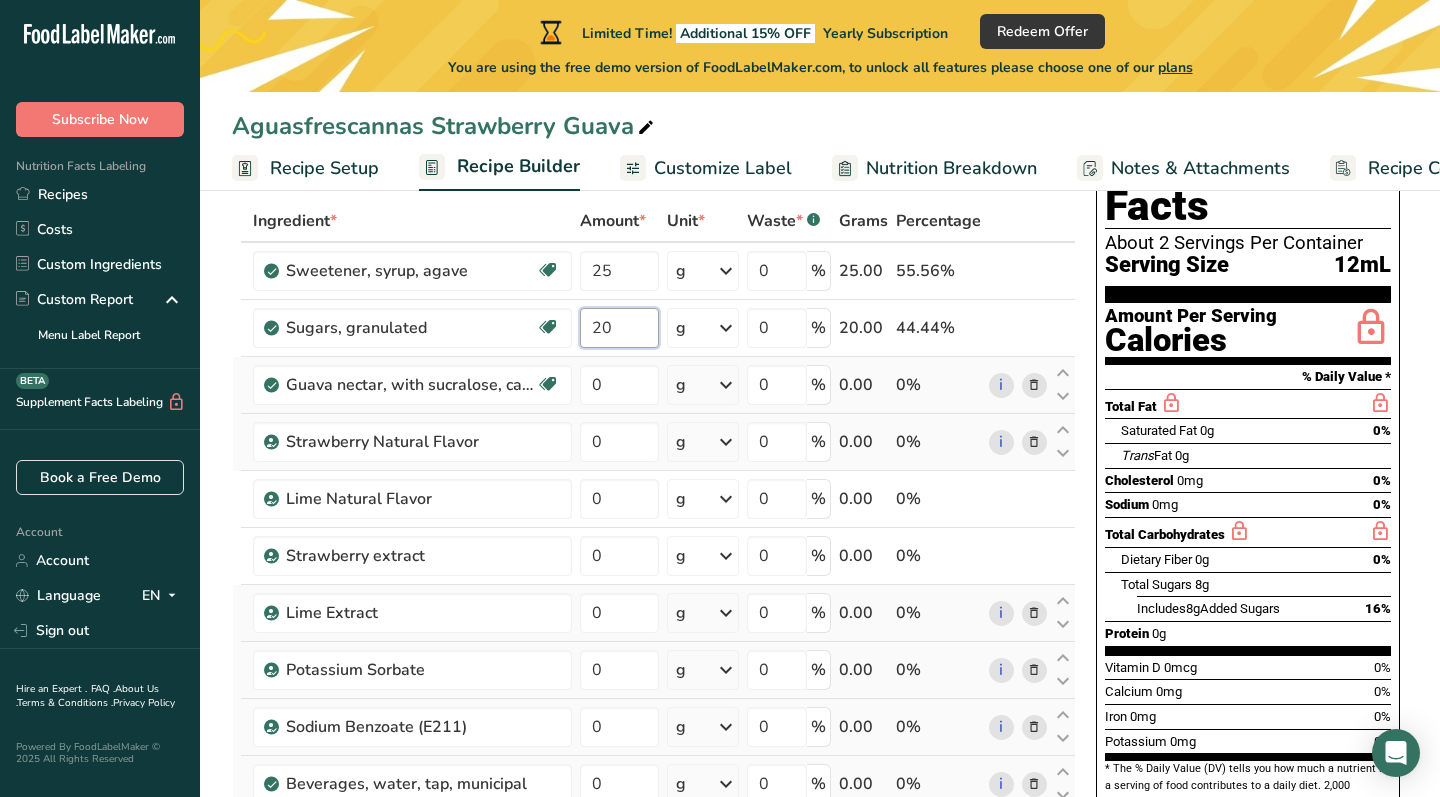 type on "20" 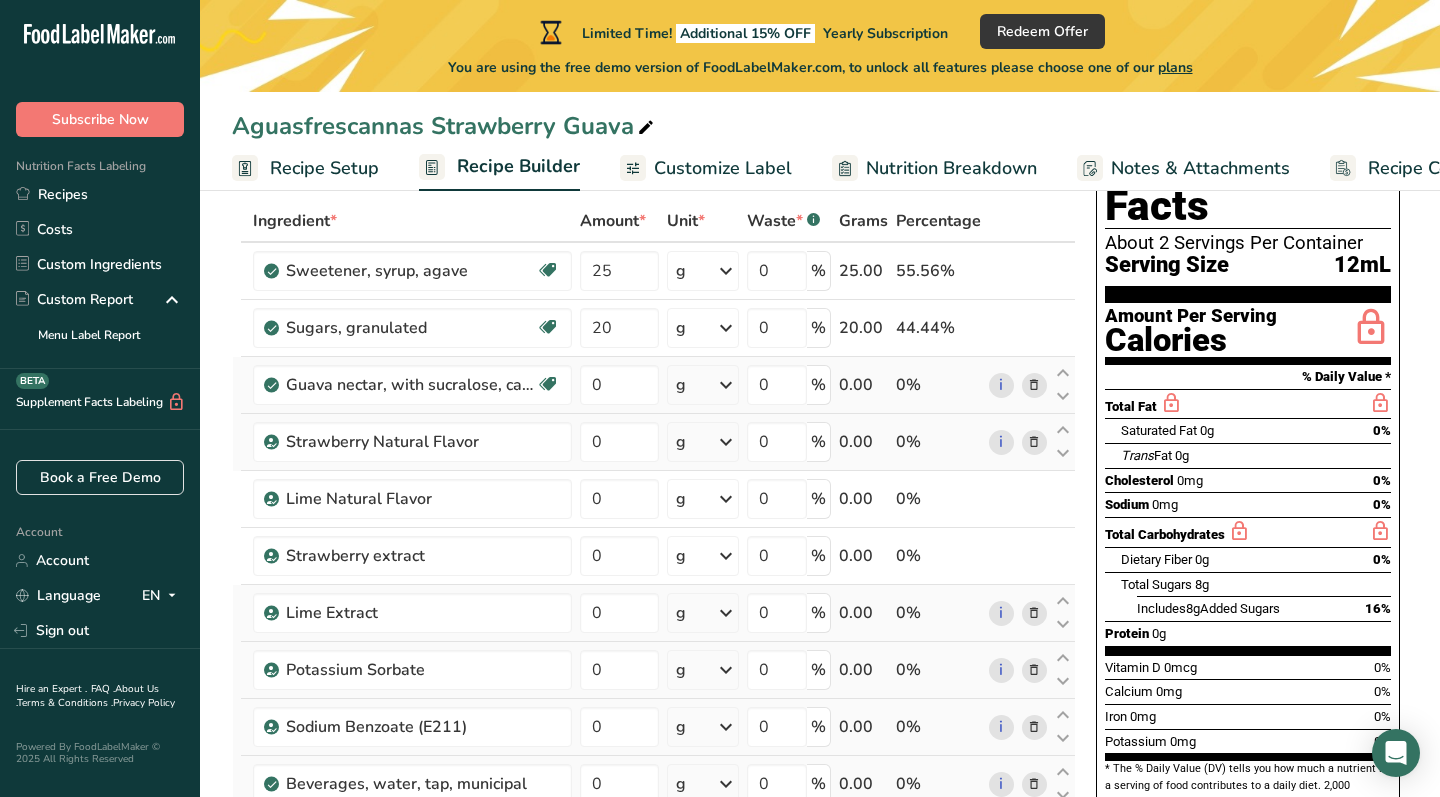 click on "Ingredient *
Amount *
Unit *
Waste *   .a-a{fill:#347362;}.b-a{fill:#fff;}          Grams
Percentage
Sweetener, syrup, agave
Dairy free
Gluten free
Vegan
Vegetarian
Soy free
25
g
Portions
1 tsp
0.25 cup
Weight Units
g
kg
mg
See more
Volume Units
l
Volume units require a density conversion. If you know your ingredient's density enter it below. Otherwise, click on "RIA" our AI Regulatory bot - she will be able to help you
lb/ft3
g/cm3
Confirm
mL
lb/ft3" at bounding box center [654, 597] 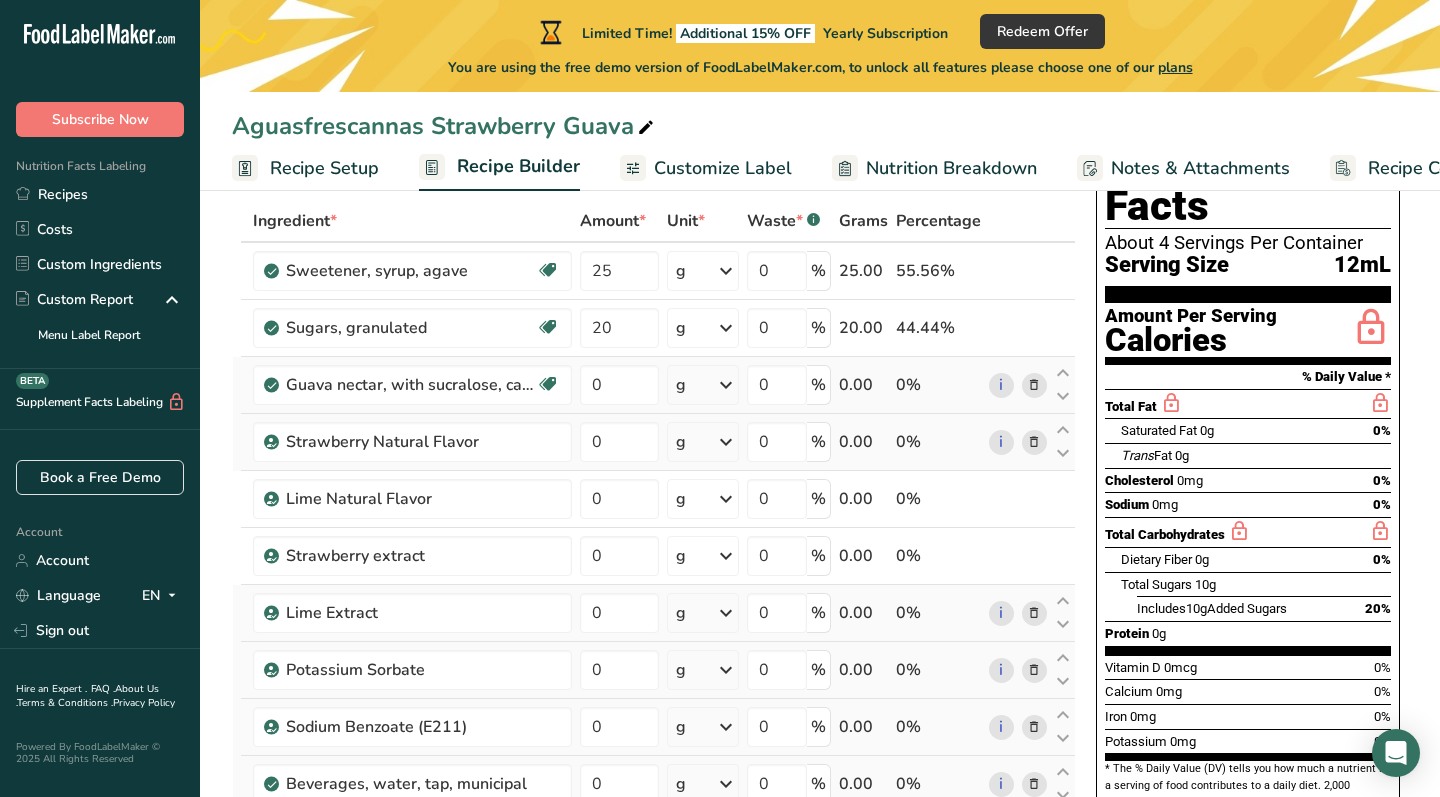 click at bounding box center [1034, 385] 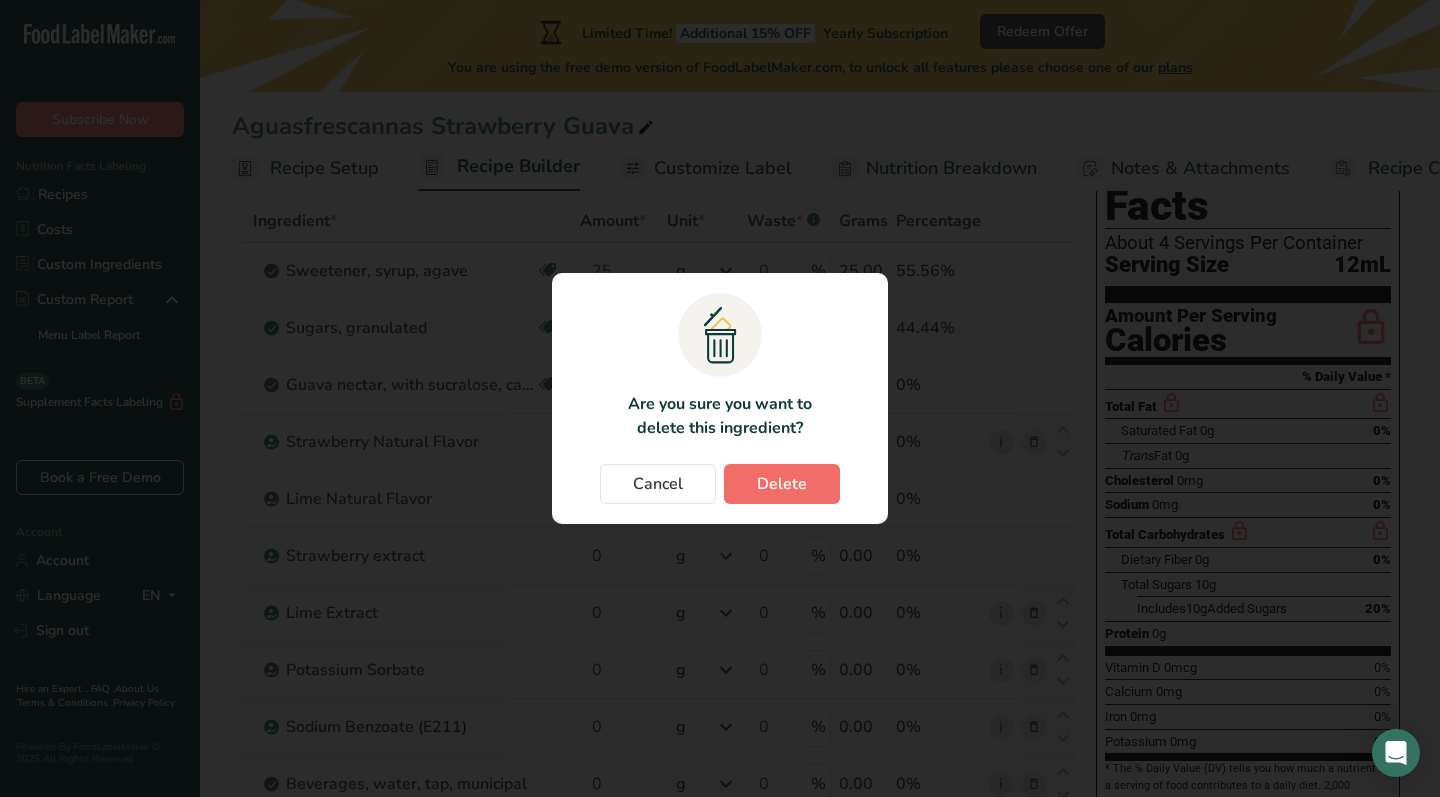 click on "Delete" at bounding box center (782, 484) 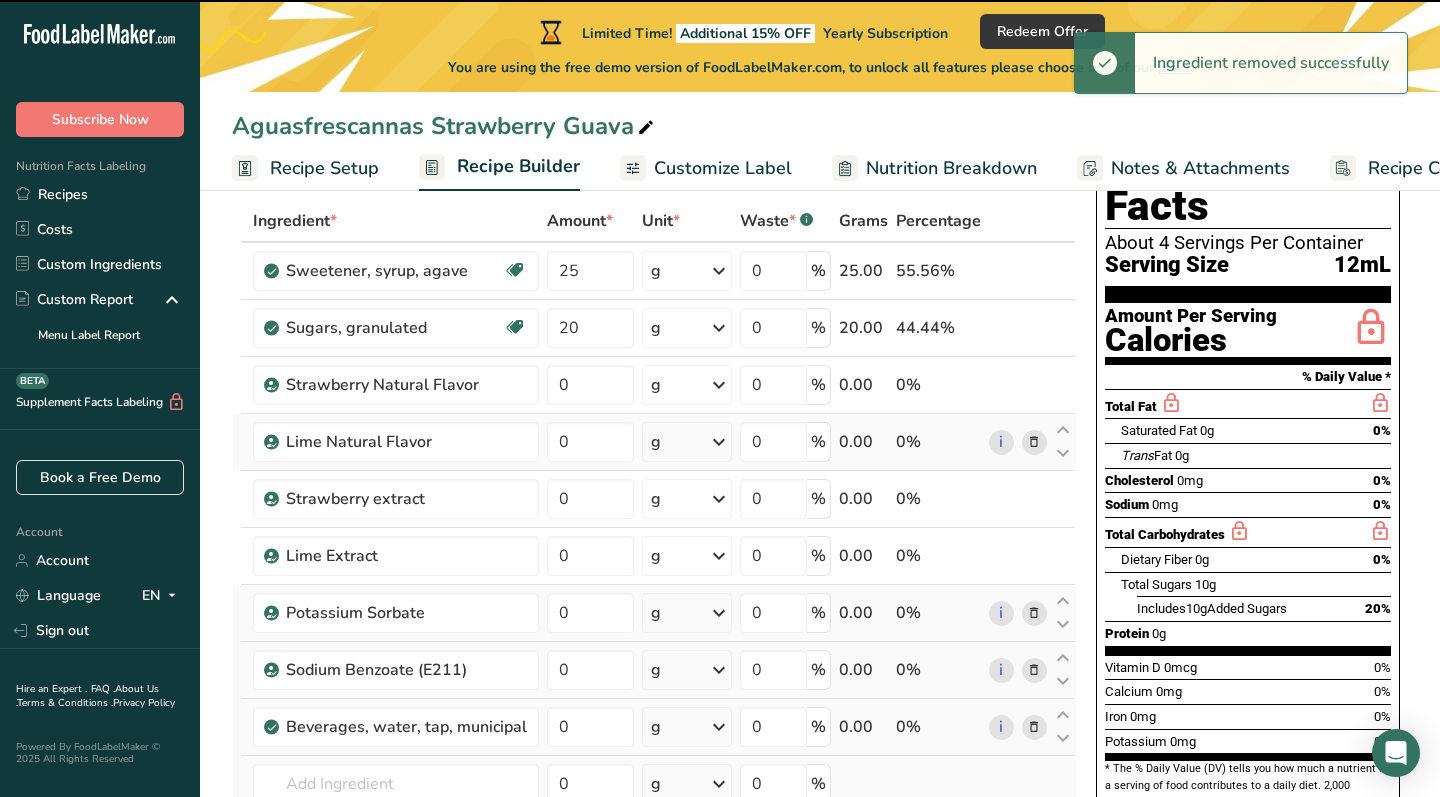 type 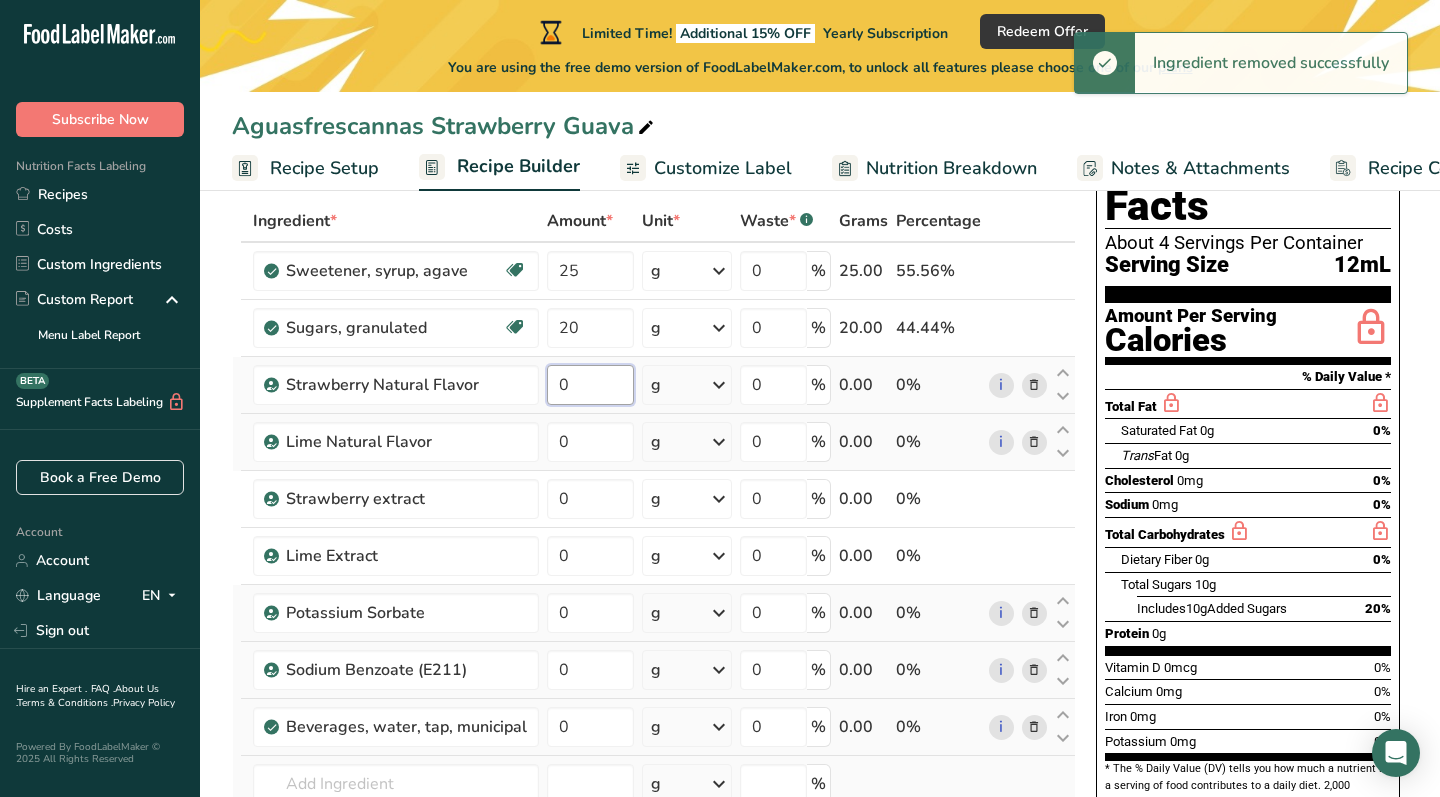click on "0" at bounding box center (590, 385) 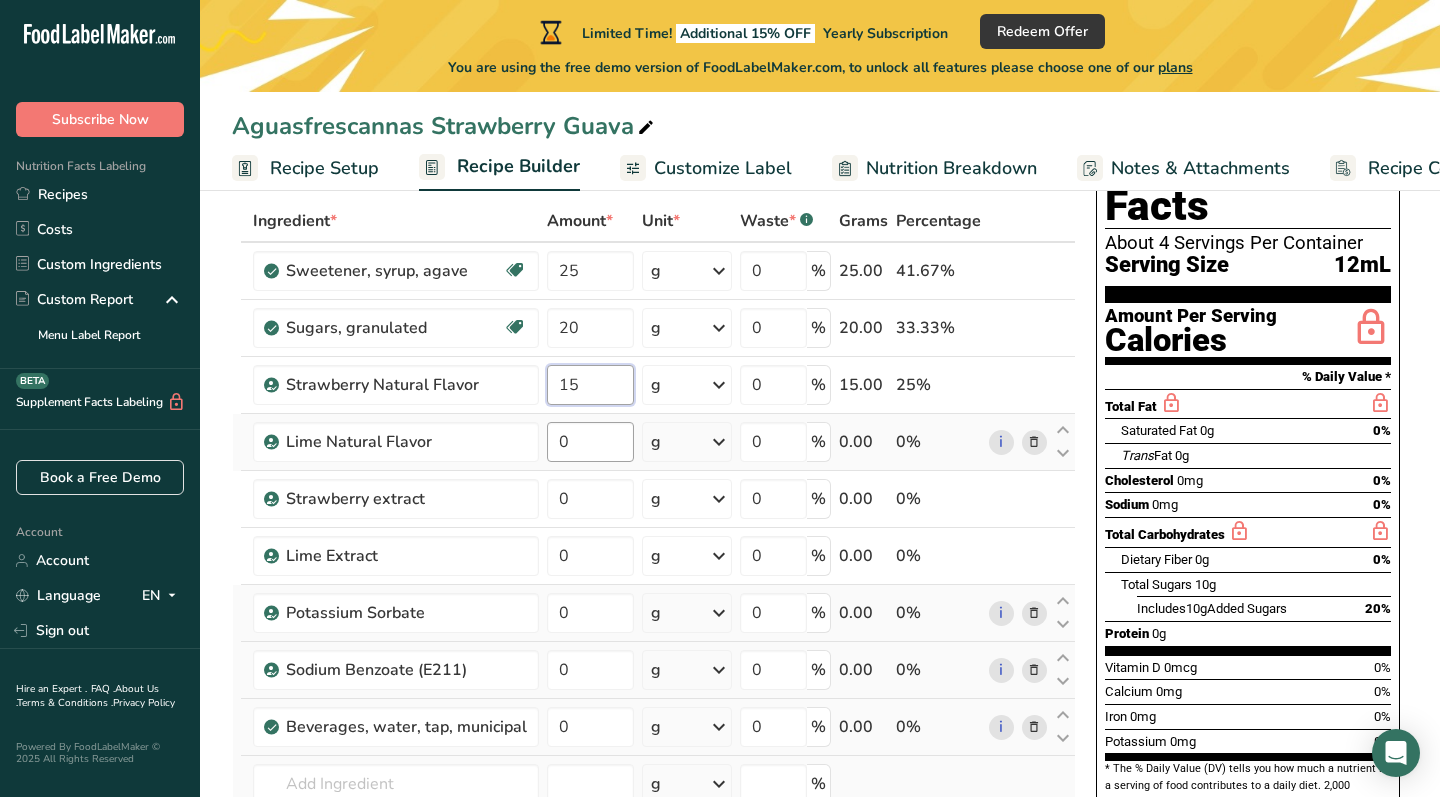 type on "15" 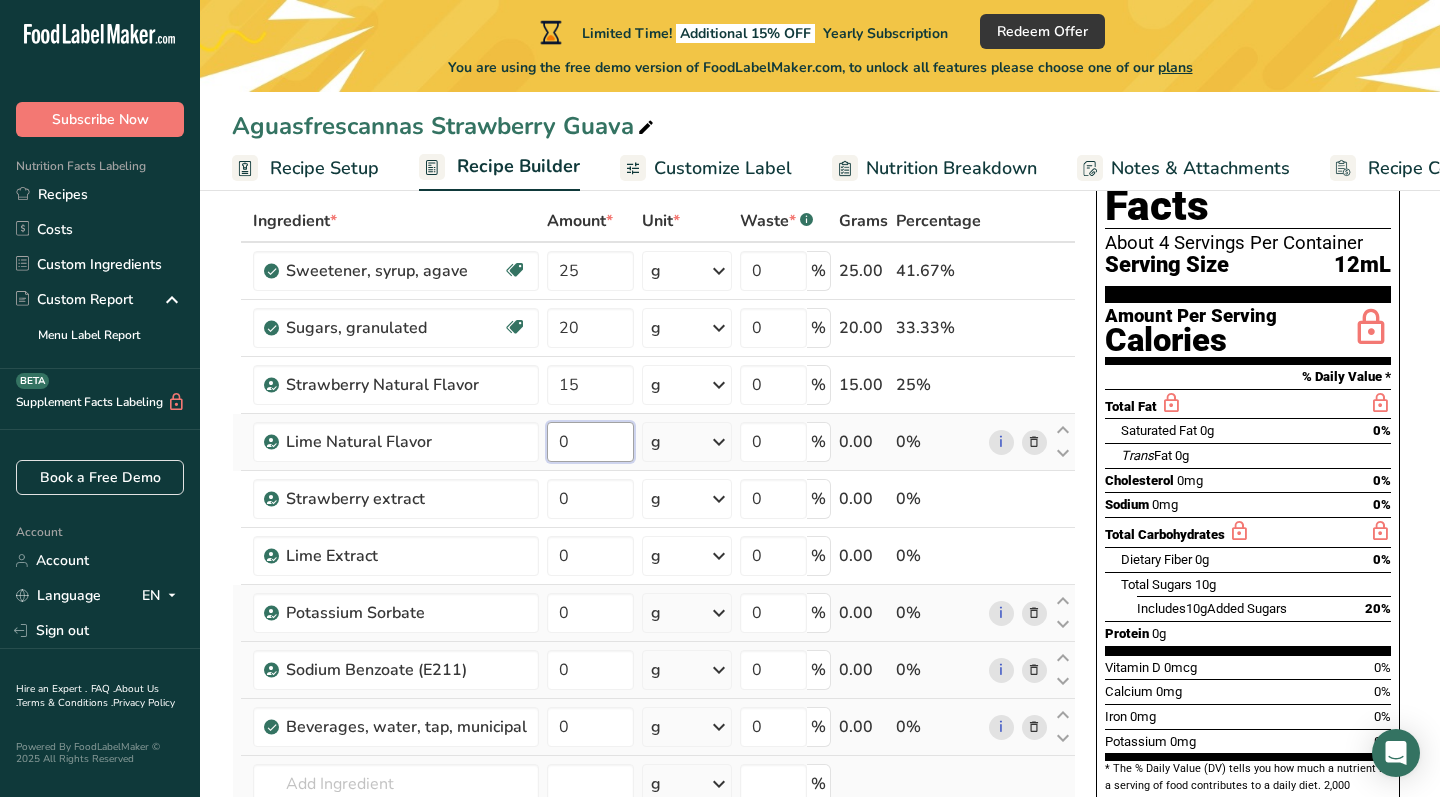 click on "Ingredient *
Amount *
Unit *
Waste *   .a-a{fill:#347362;}.b-a{fill:#fff;}          Grams
Percentage
Sweetener, syrup, agave
Dairy free
Gluten free
Vegan
Vegetarian
Soy free
25
g
Portions
1 tsp
0.25 cup
Weight Units
g
kg
mg
See more
Volume Units
l
Volume units require a density conversion. If you know your ingredient's density enter it below. Otherwise, click on "RIA" our AI Regulatory bot - she will be able to help you
lb/ft3
g/cm3
Confirm
mL
lb/ft3" at bounding box center (654, 569) 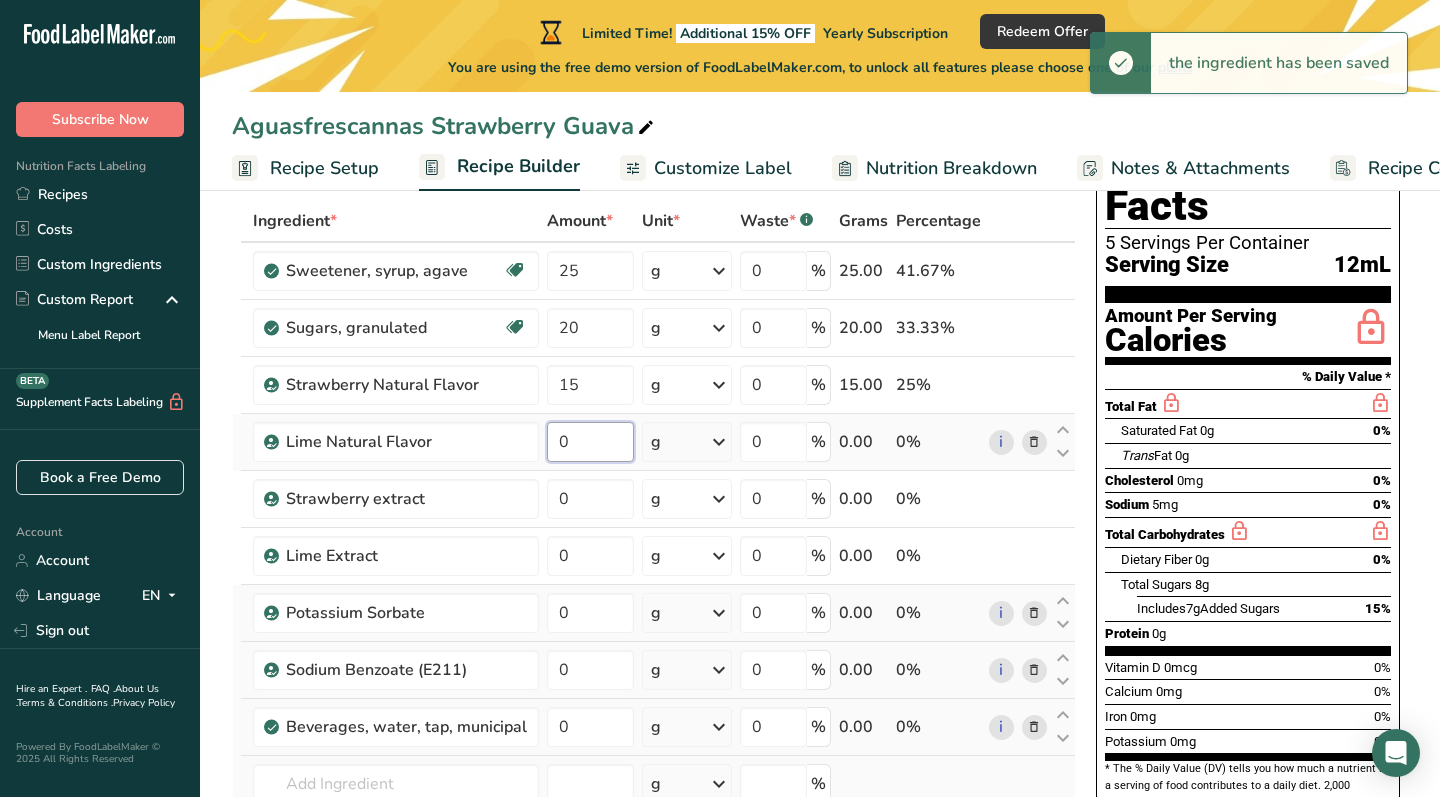 click on "0" at bounding box center [590, 442] 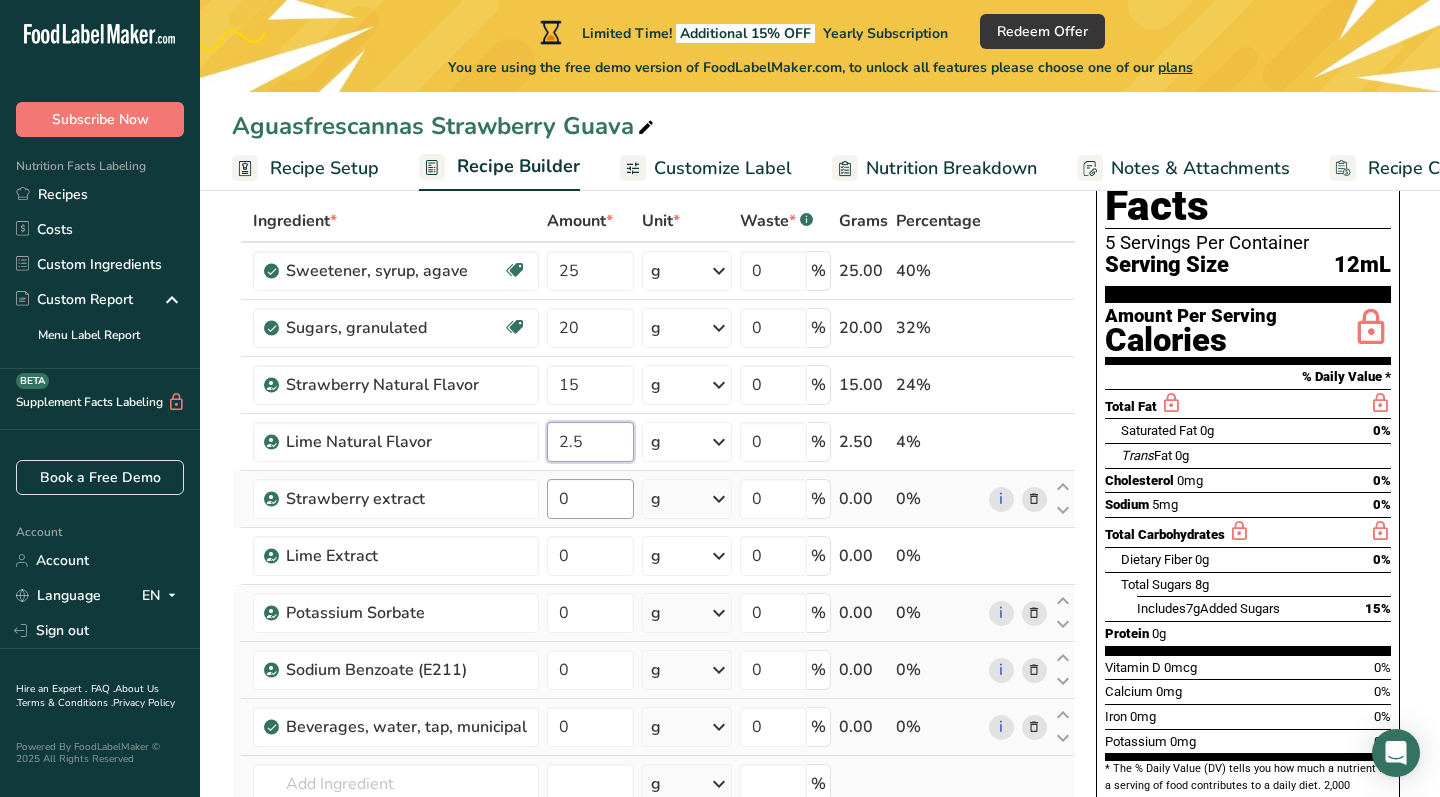type on "2.5" 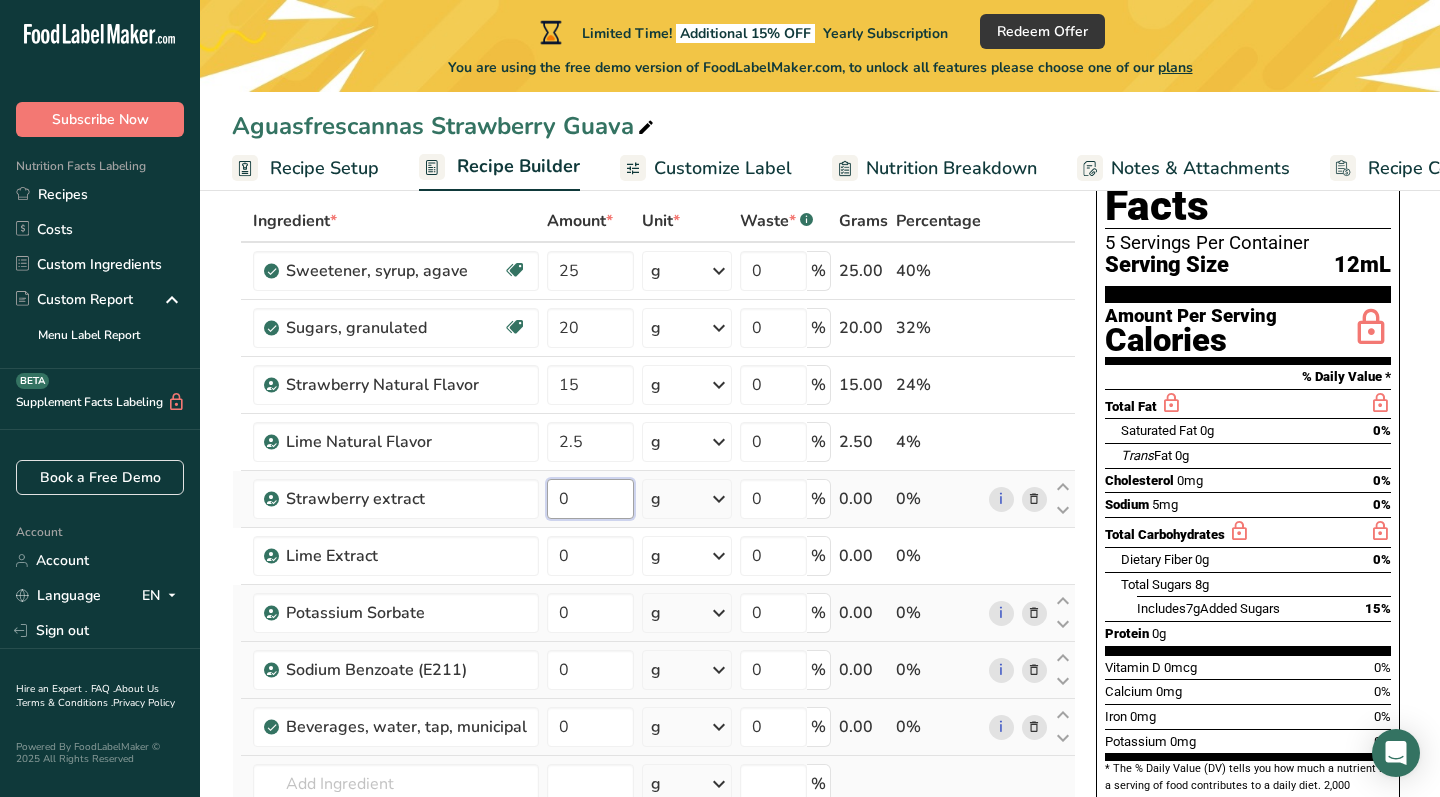 click on "Ingredient *
Amount *
Unit *
Waste *   .a-a{fill:#347362;}.b-a{fill:#fff;}          Grams
Percentage
Sweetener, syrup, agave
Dairy free
Gluten free
Vegan
Vegetarian
Soy free
25
g
Portions
1 tsp
0.25 cup
Weight Units
g
kg
mg
See more
Volume Units
l
Volume units require a density conversion. If you know your ingredient's density enter it below. Otherwise, click on "RIA" our AI Regulatory bot - she will be able to help you
lb/ft3
g/cm3
Confirm
mL
lb/ft3" at bounding box center [654, 569] 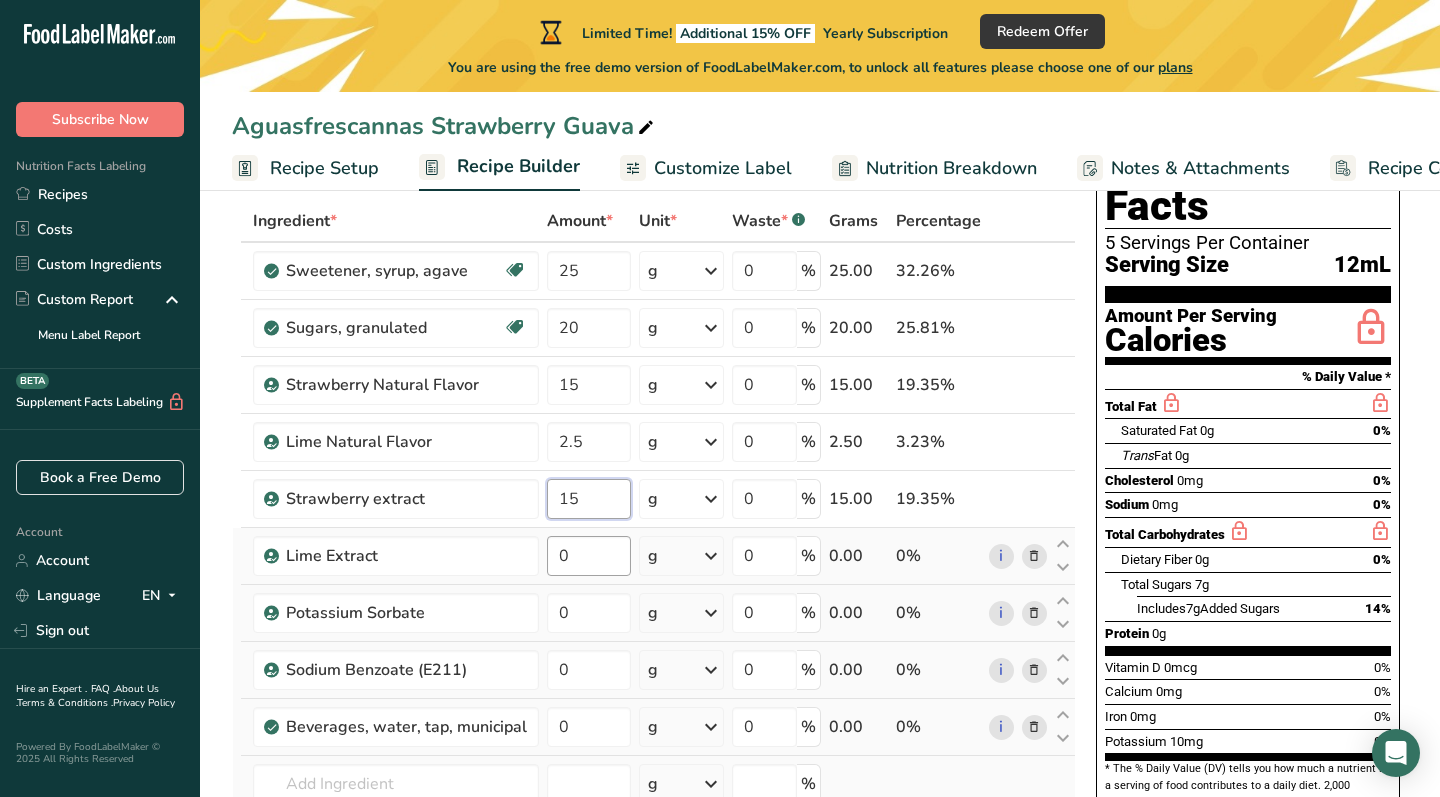 type on "15" 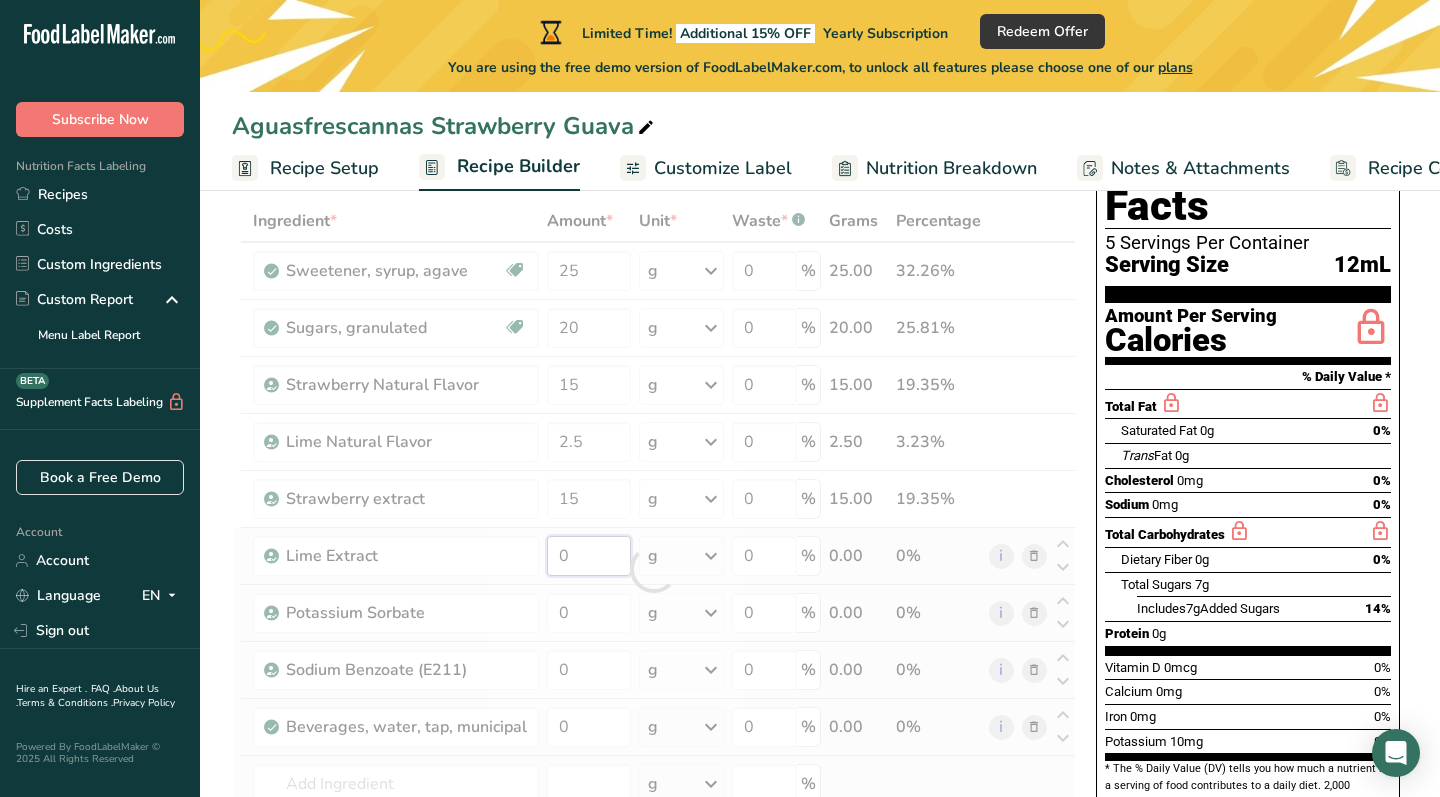 click on "Ingredient *
Amount *
Unit *
Waste *   .a-a{fill:#347362;}.b-a{fill:#fff;}          Grams
Percentage
Sweetener, syrup, agave
Dairy free
Gluten free
Vegan
Vegetarian
Soy free
25
g
Portions
1 tsp
0.25 cup
Weight Units
g
kg
mg
See more
Volume Units
l
Volume units require a density conversion. If you know your ingredient's density enter it below. Otherwise, click on "RIA" our AI Regulatory bot - she will be able to help you
lb/ft3
g/cm3
Confirm
mL
lb/ft3" at bounding box center (654, 569) 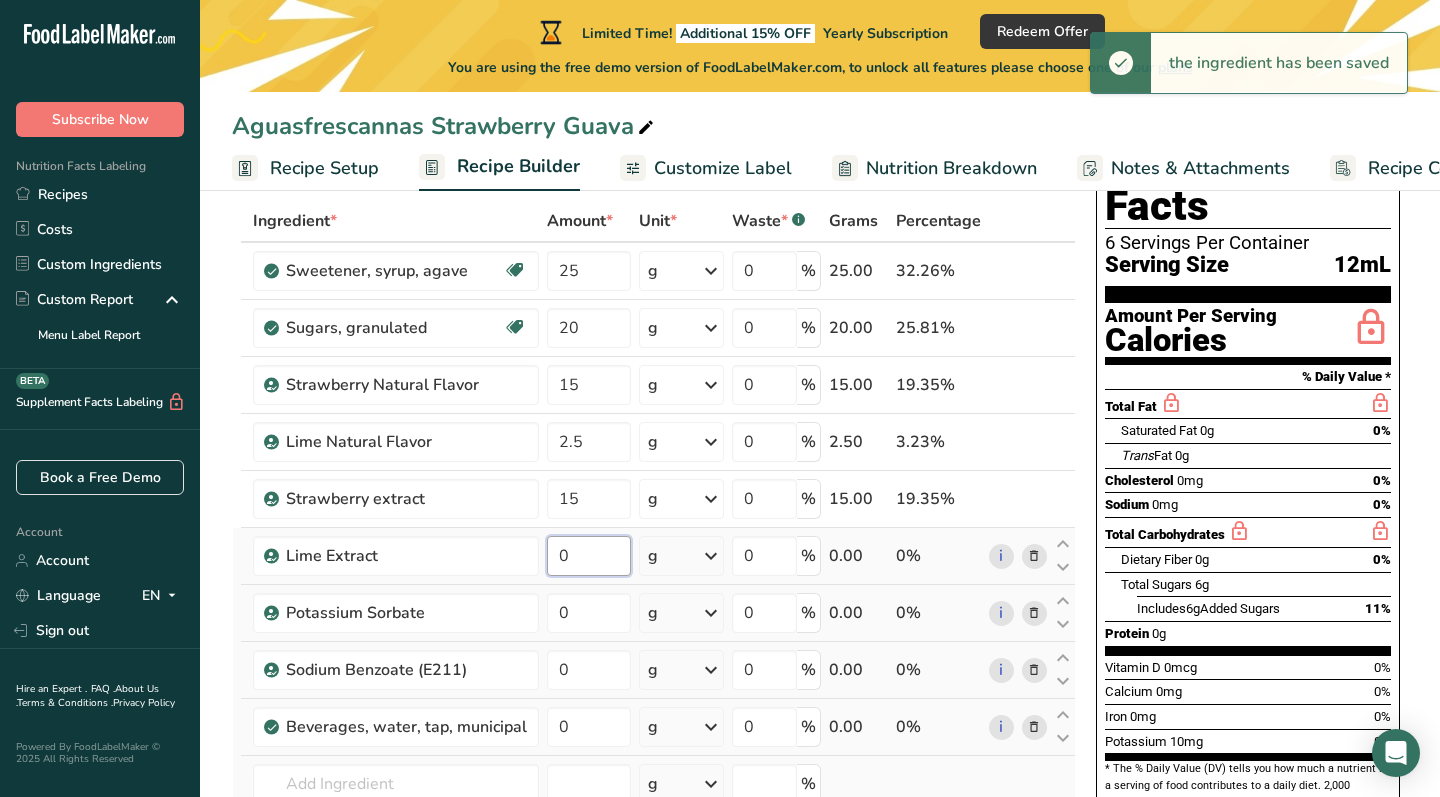 click on "0" at bounding box center (589, 556) 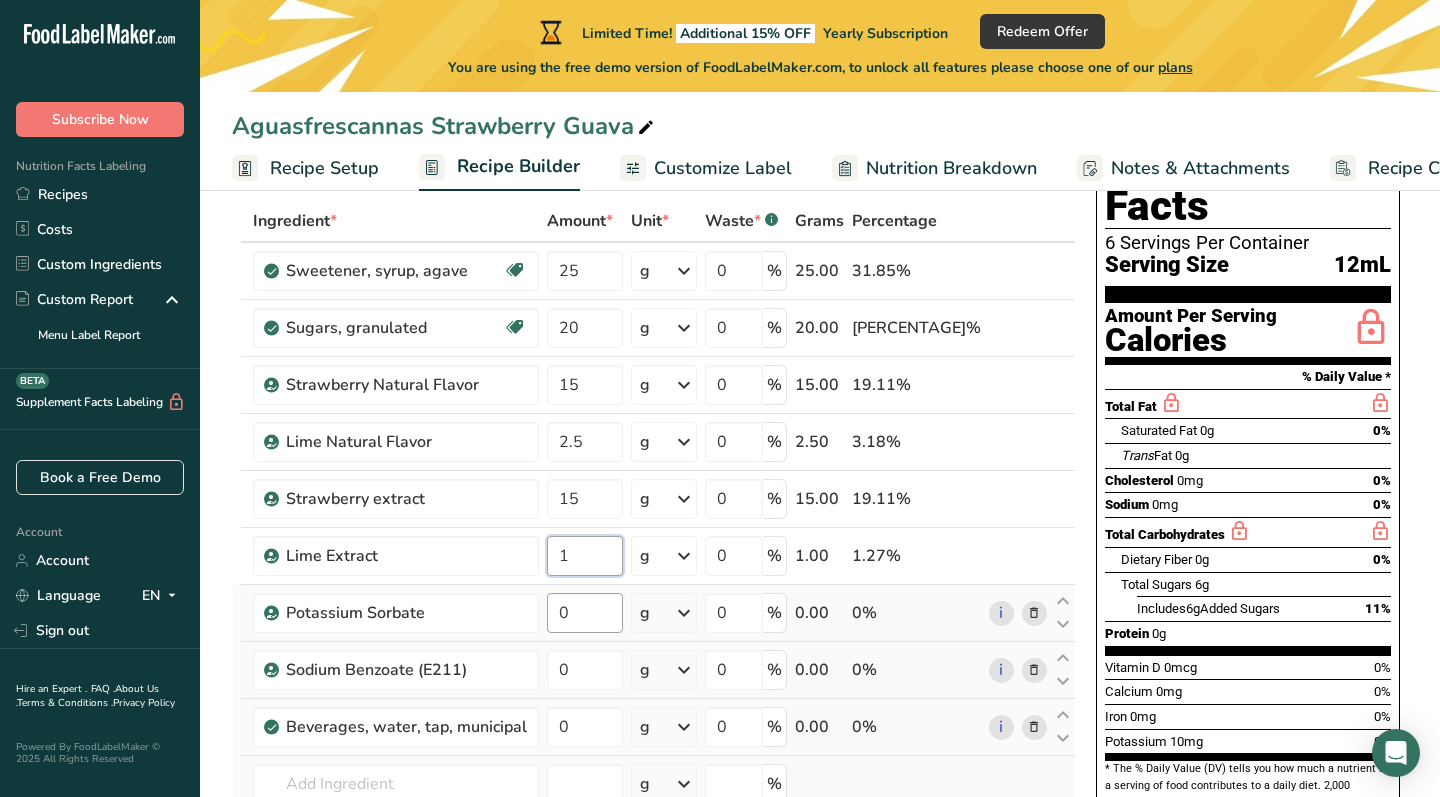 type on "1" 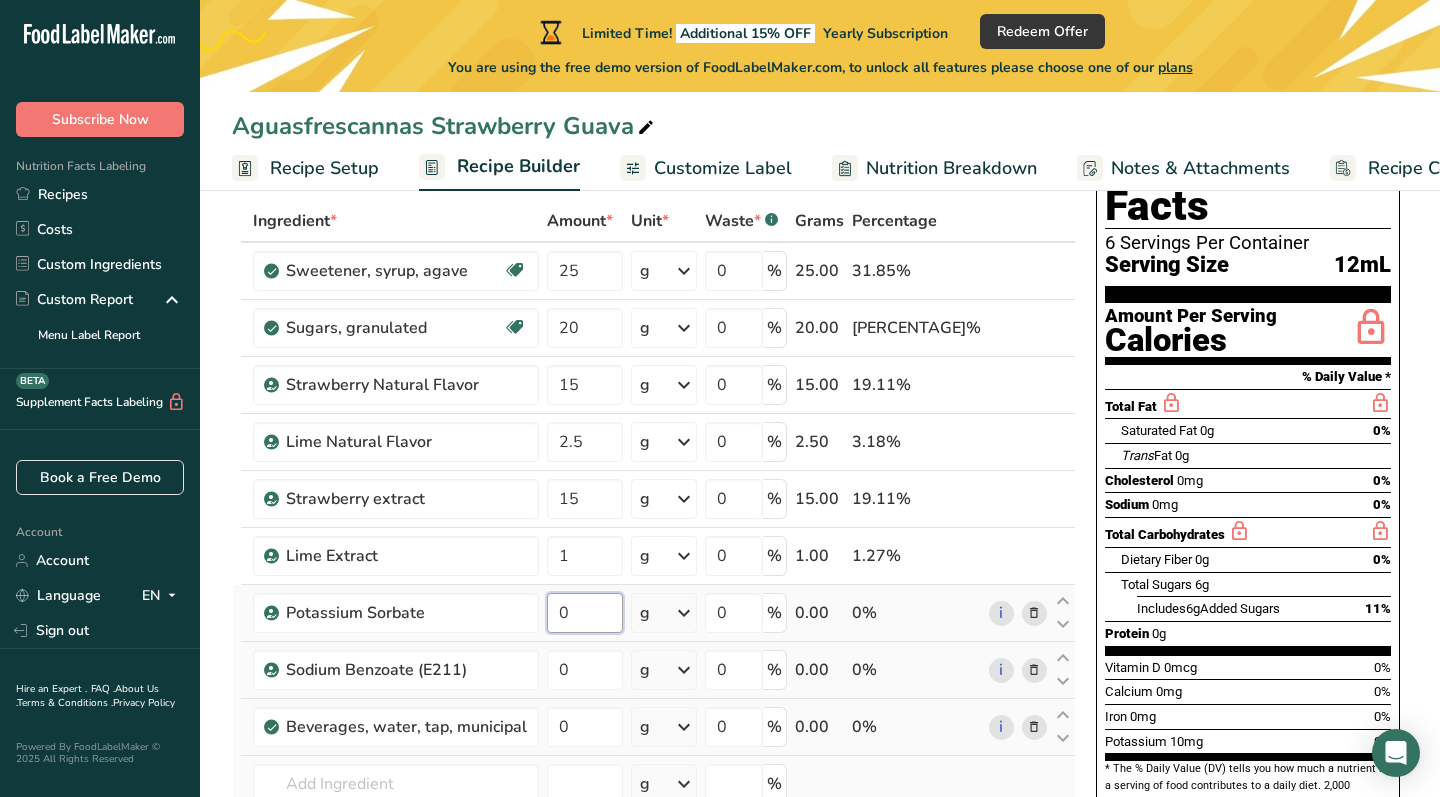 click on "Ingredient *
Amount *
Unit *
Waste *   .a-a{fill:#347362;}.b-a{fill:#fff;}          Grams
Percentage
Sweetener, syrup, agave
Dairy free
Gluten free
Vegan
Vegetarian
Soy free
25
g
Portions
1 tsp
0.25 cup
Weight Units
g
kg
mg
See more
Volume Units
l
Volume units require a density conversion. If you know your ingredient's density enter it below. Otherwise, click on "RIA" our AI Regulatory bot - she will be able to help you
lb/ft3
g/cm3
Confirm
mL
lb/ft3" at bounding box center (654, 569) 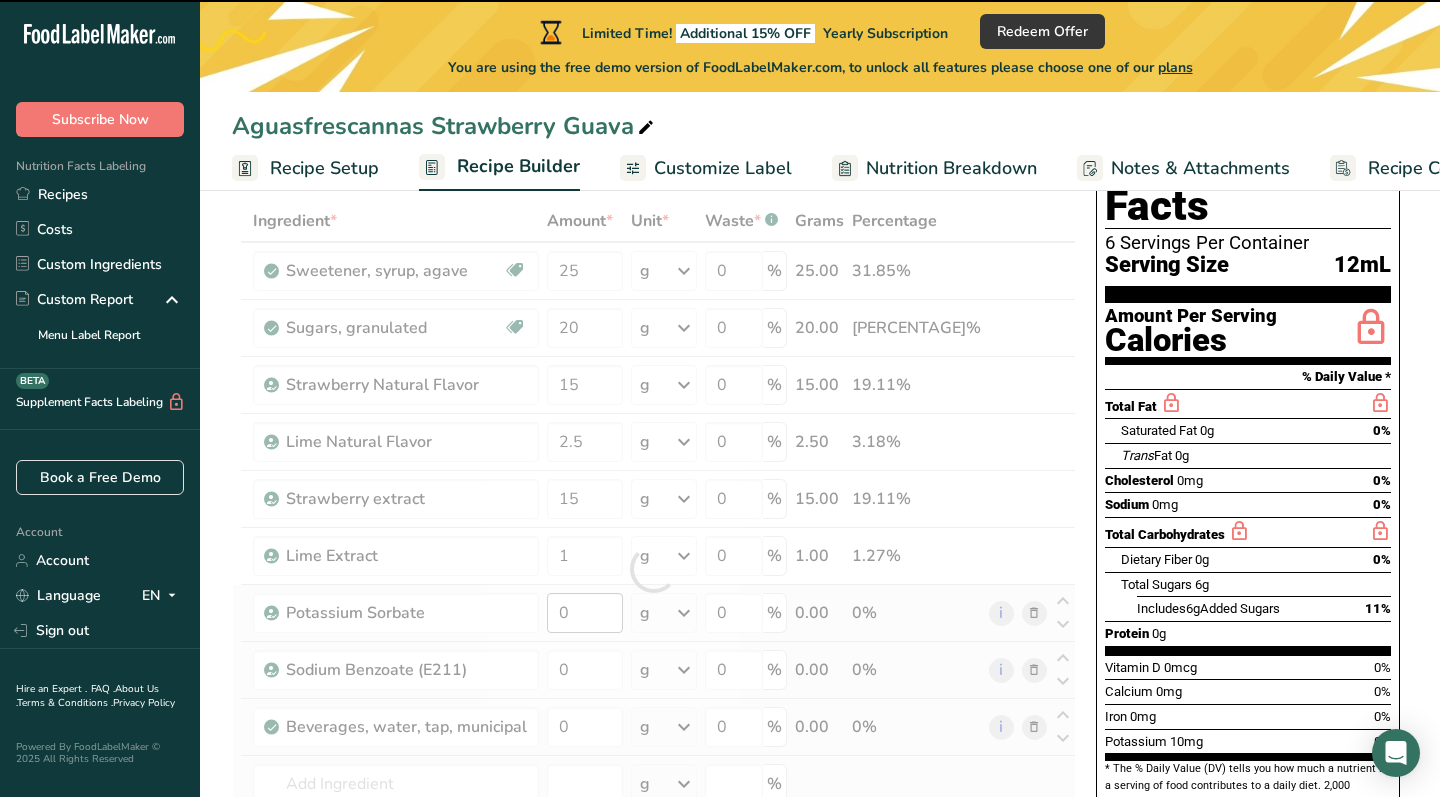 click at bounding box center [654, 569] 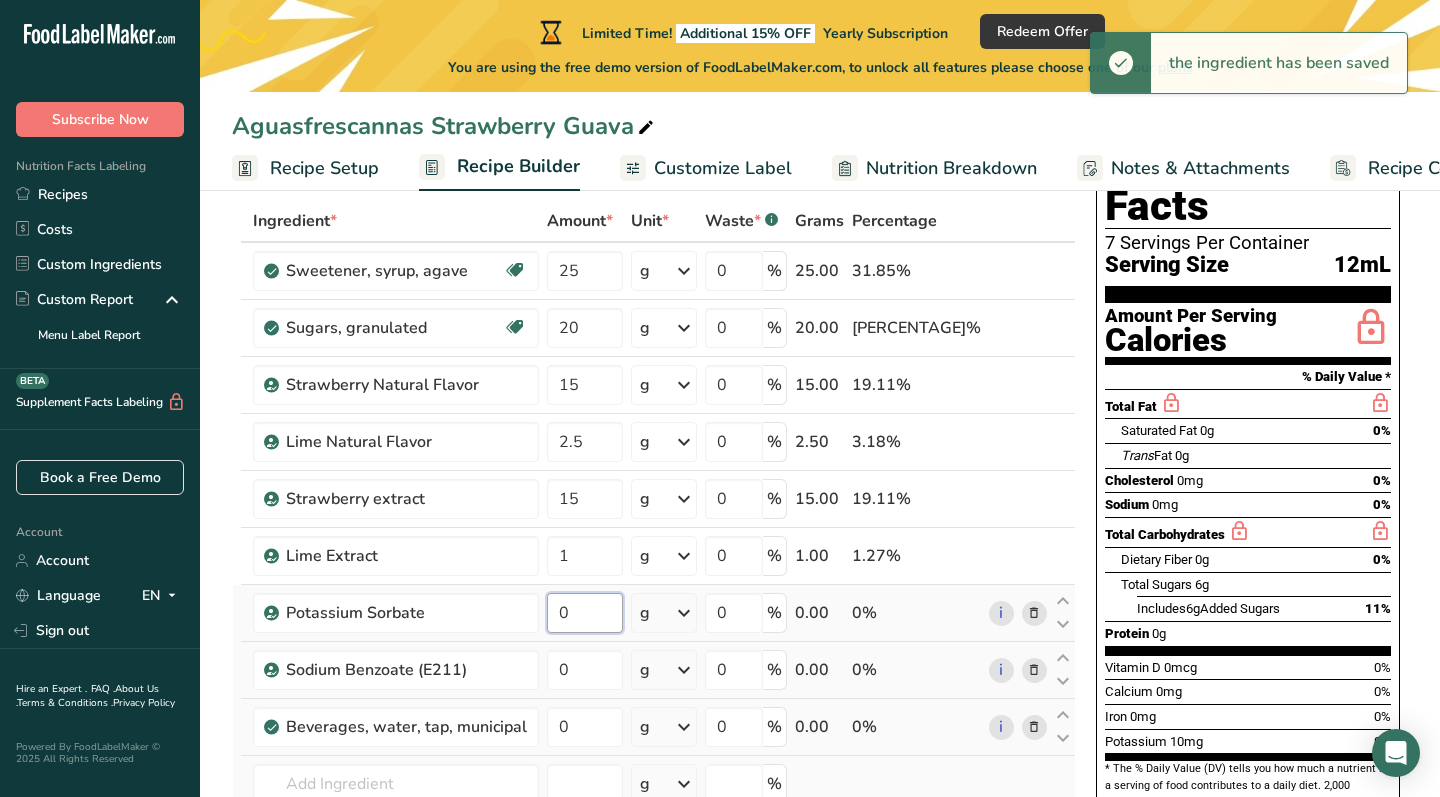 click on "0" at bounding box center (585, 613) 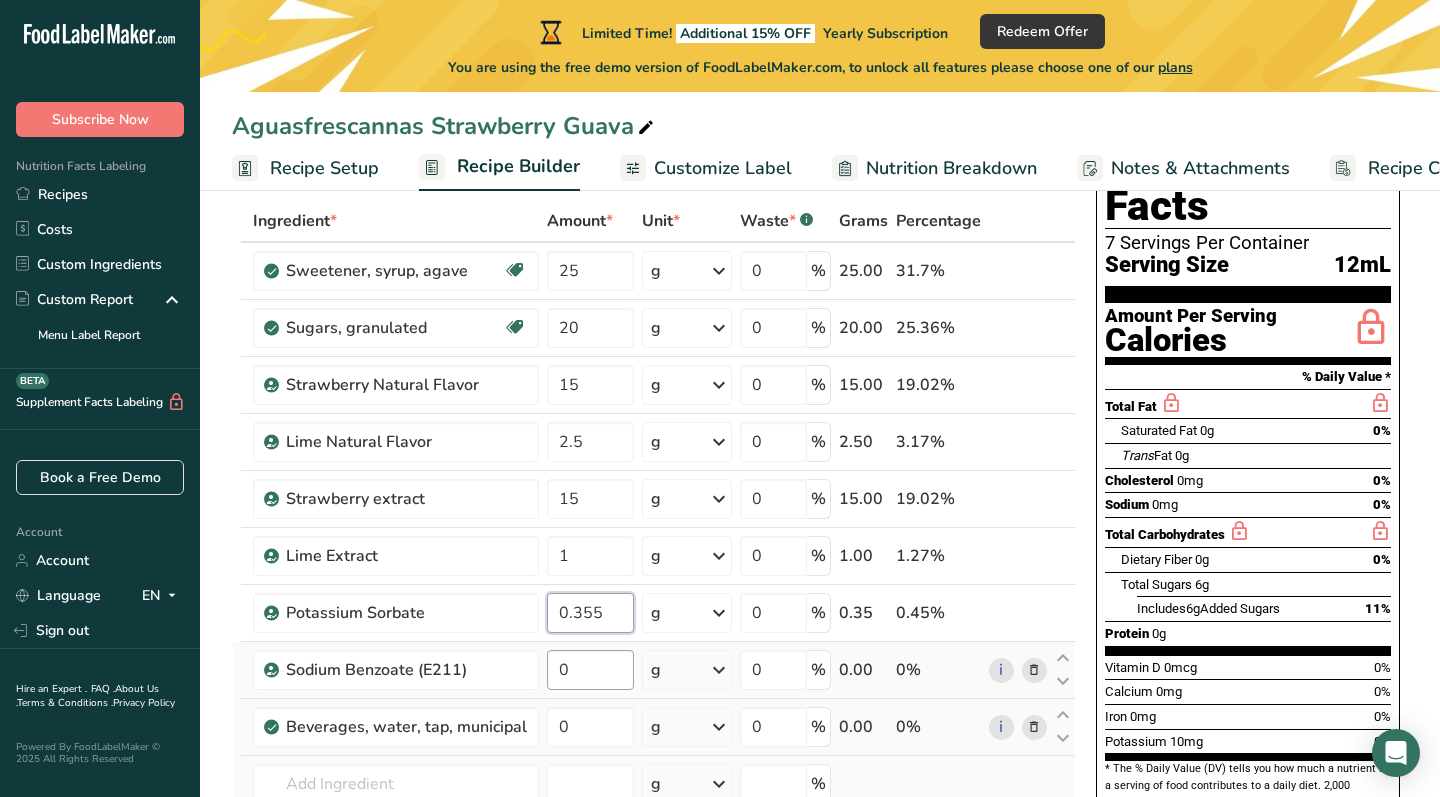 type on "0.355" 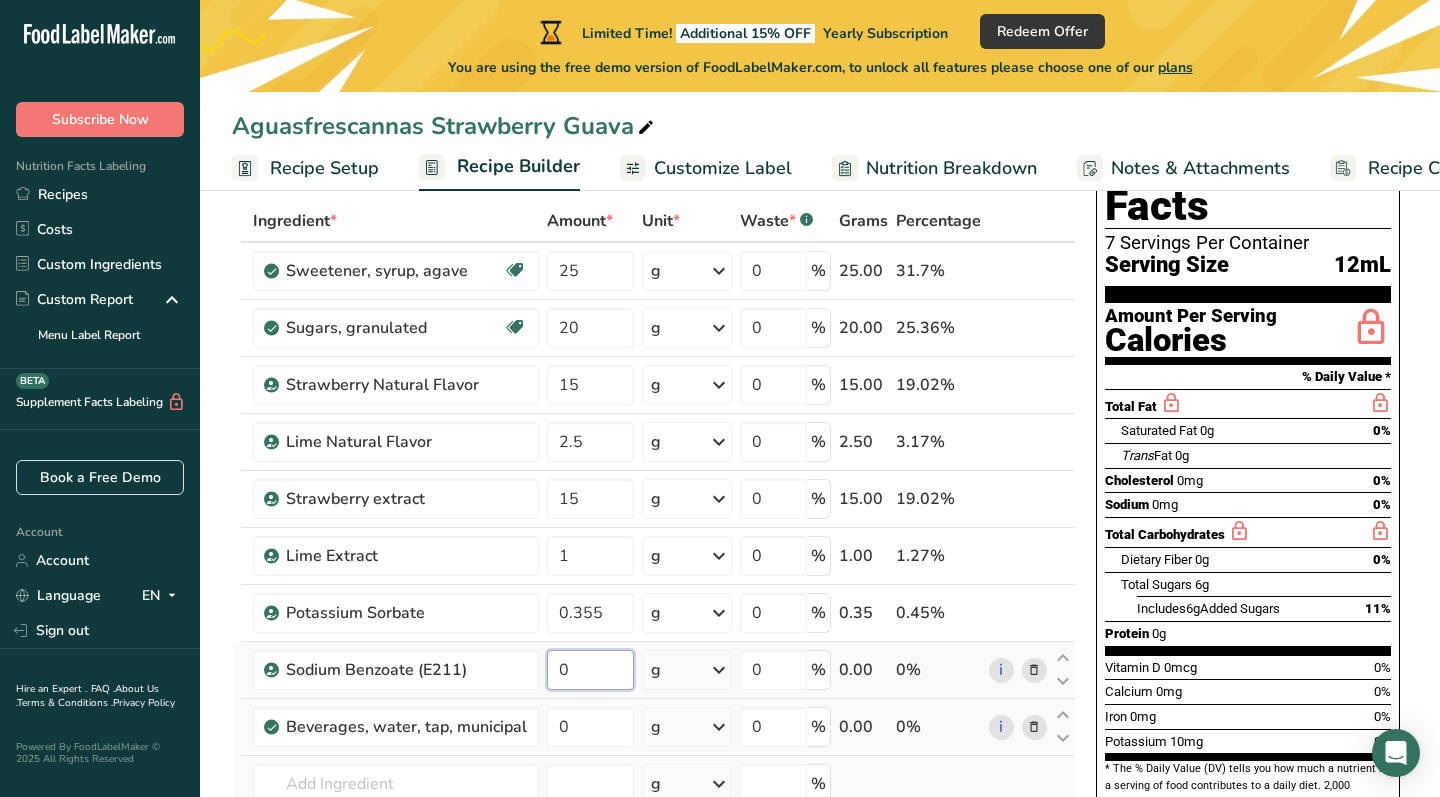 click on "Ingredient *
Amount *
Unit *
Waste *   .a-a{fill:#347362;}.b-a{fill:#fff;}          Grams
Percentage
Sweetener, syrup, agave
Dairy free
Gluten free
Vegan
Vegetarian
Soy free
25
g
Portions
1 tsp
0.25 cup
Weight Units
g
kg
mg
See more
Volume Units
l
Volume units require a density conversion. If you know your ingredient's density enter it below. Otherwise, click on "RIA" our AI Regulatory bot - she will be able to help you
lb/ft3
g/cm3
Confirm
mL
lb/ft3" at bounding box center (654, 569) 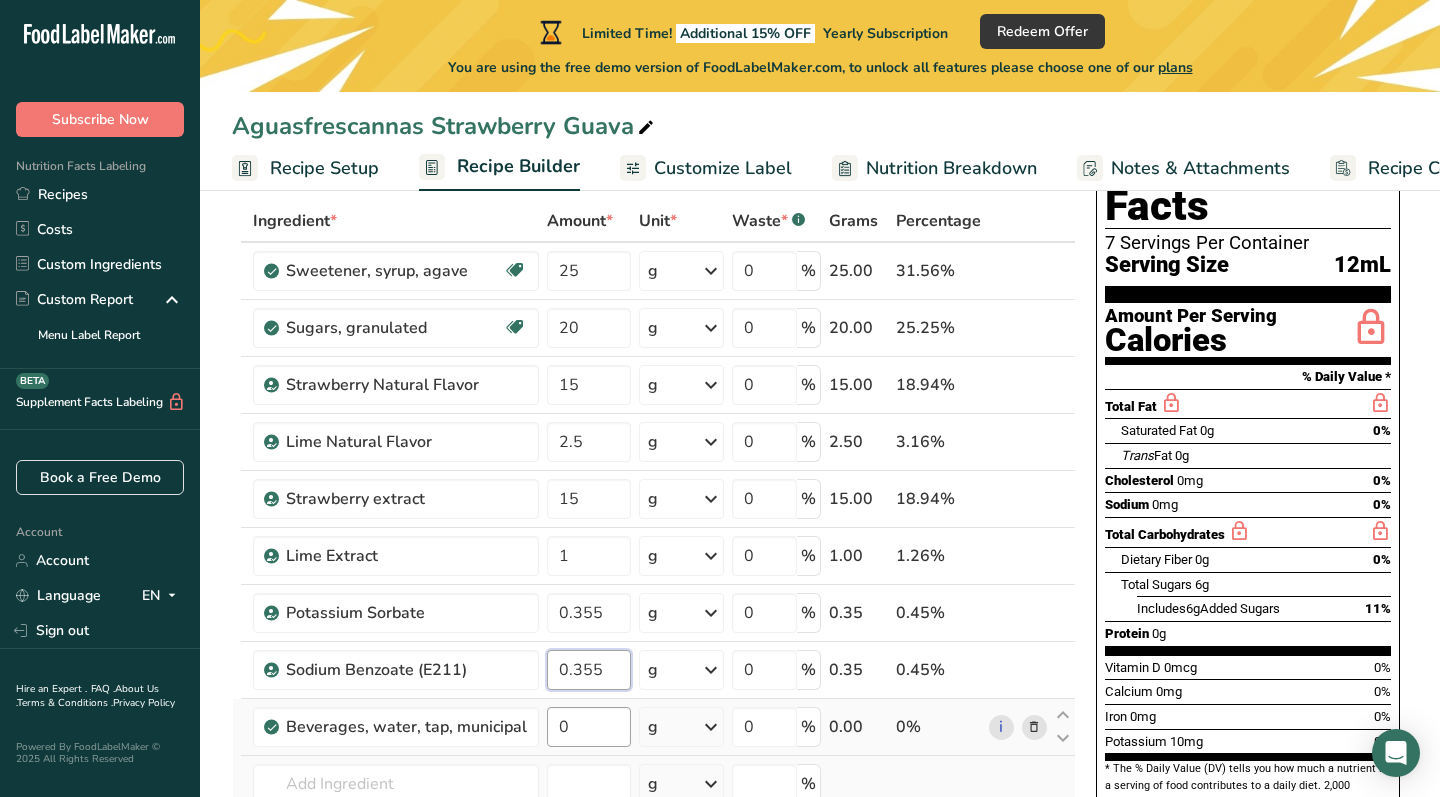 type on "0.355" 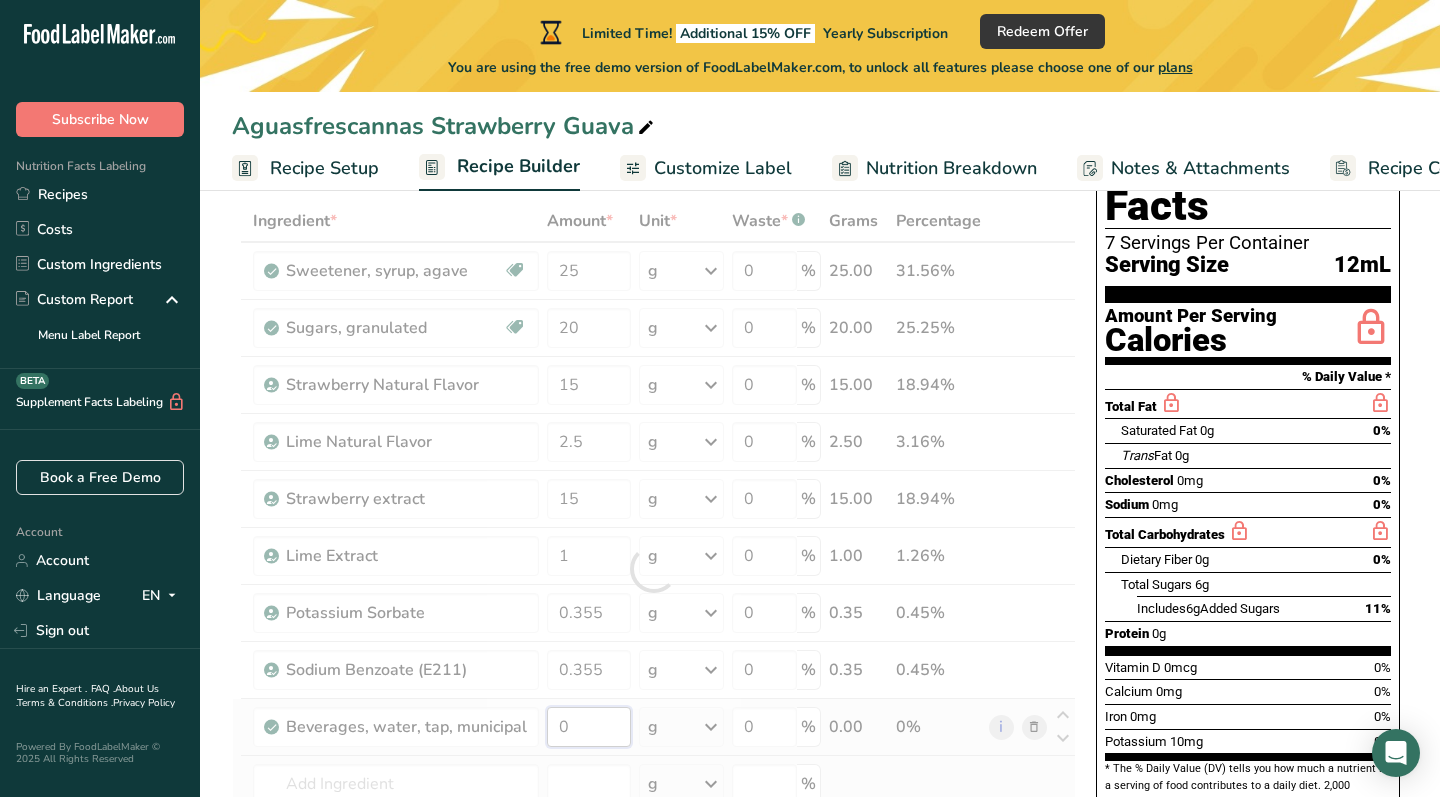 click on "Ingredient *
Amount *
Unit *
Waste *   .a-a{fill:#347362;}.b-a{fill:#fff;}          Grams
Percentage
Sweetener, syrup, agave
Dairy free
Gluten free
Vegan
Vegetarian
Soy free
25
g
Portions
1 tsp
0.25 cup
Weight Units
g
kg
mg
See more
Volume Units
l
Volume units require a density conversion. If you know your ingredient's density enter it below. Otherwise, click on "RIA" our AI Regulatory bot - she will be able to help you
lb/ft3
g/cm3
Confirm
mL
lb/ft3" at bounding box center [654, 569] 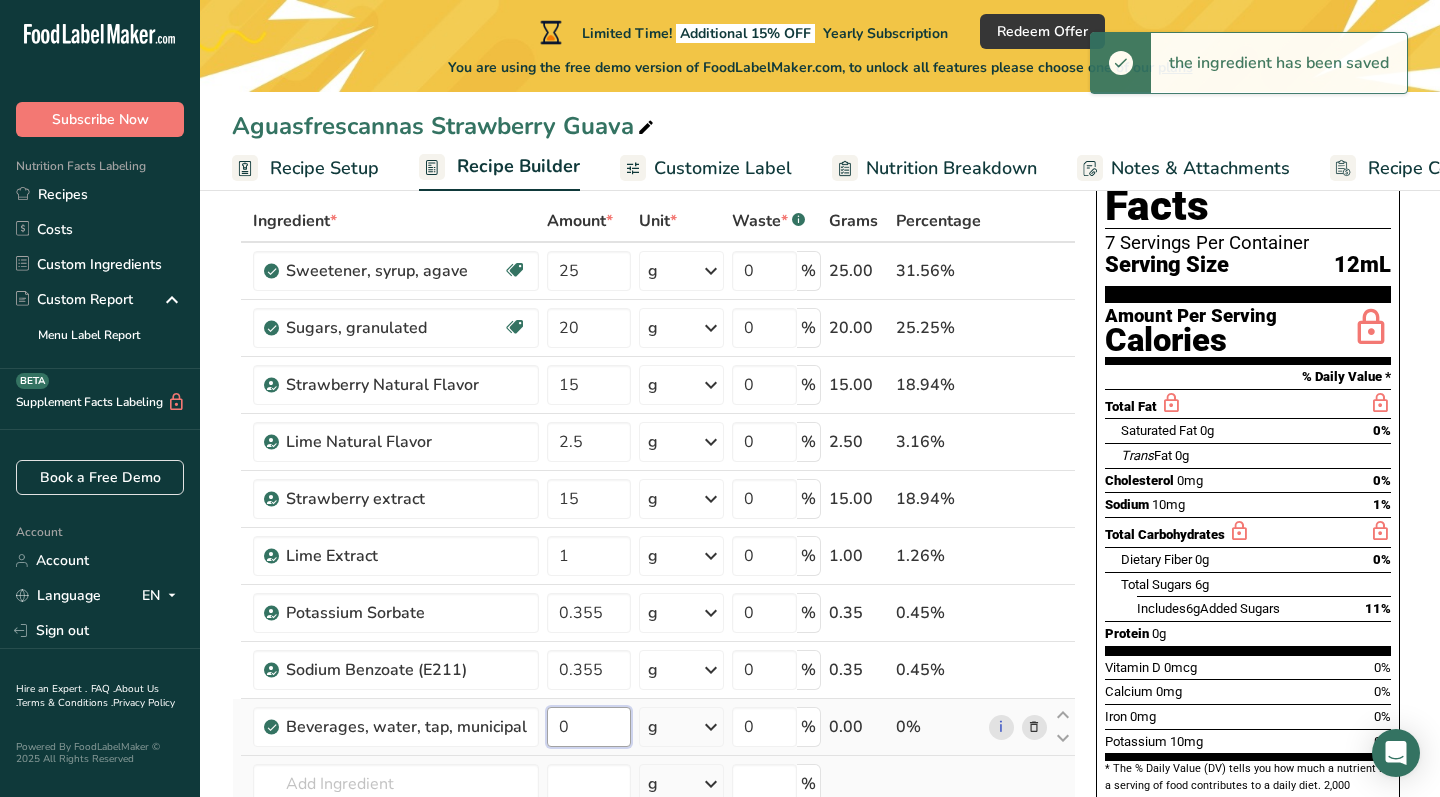 click on "0" at bounding box center (589, 727) 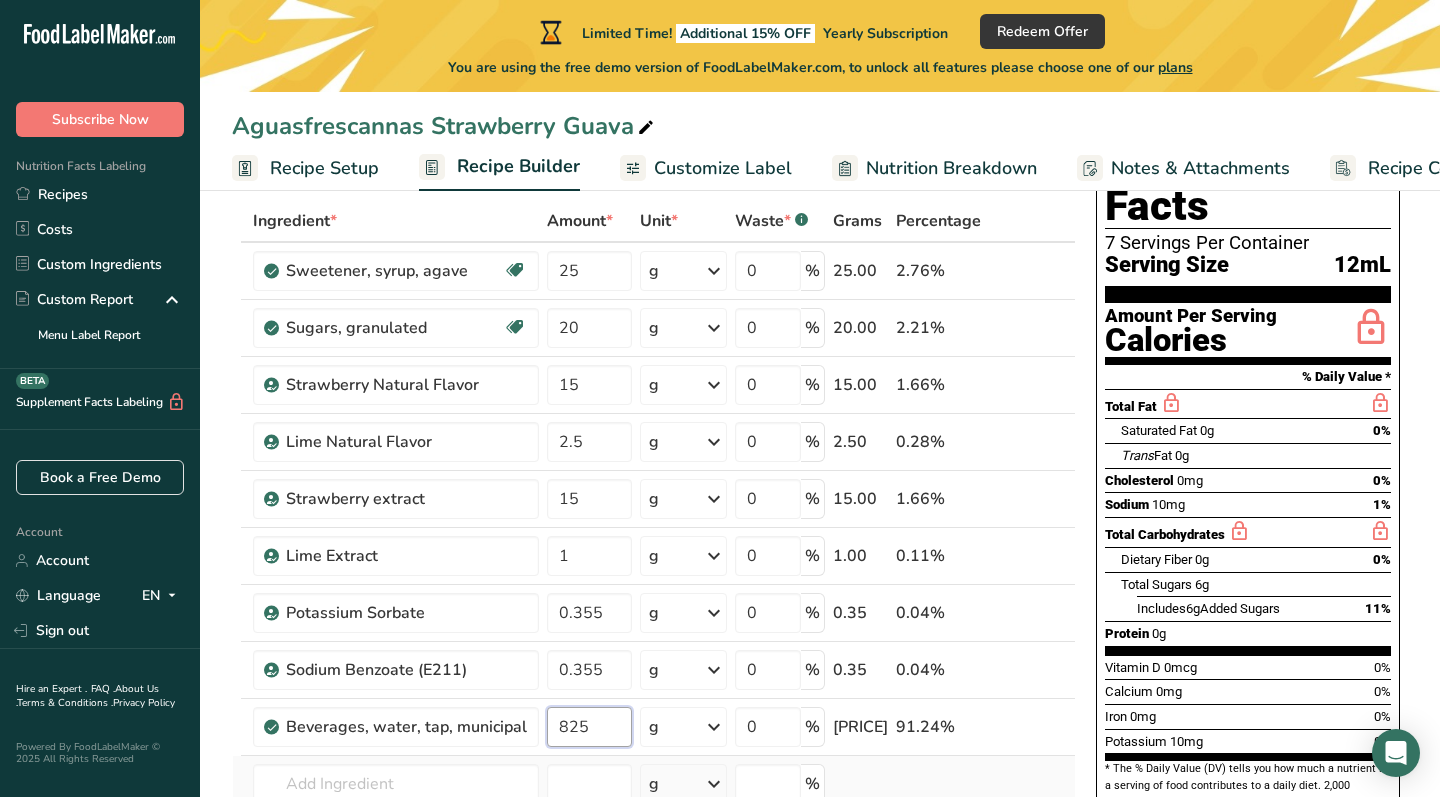 type on "825" 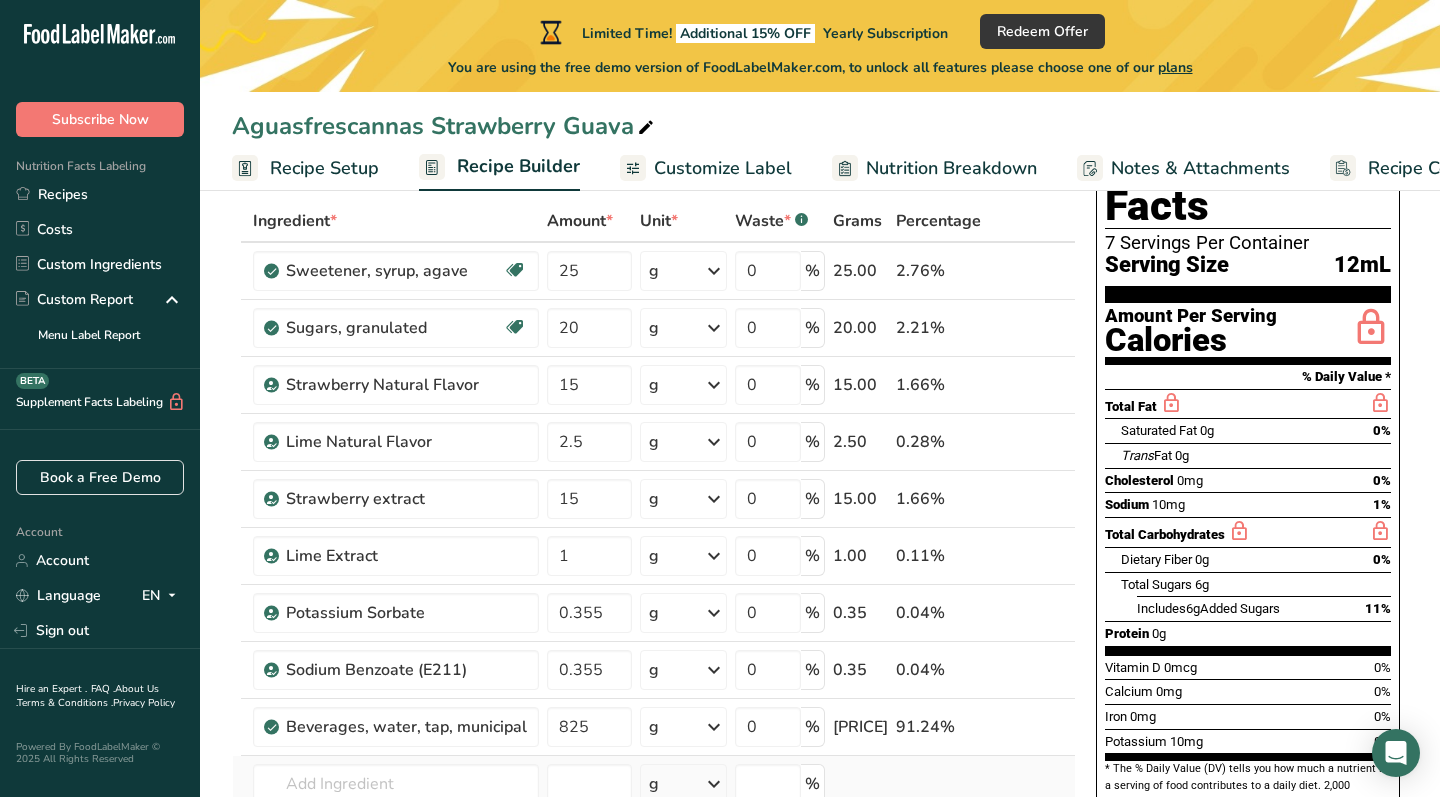 click on "Add Ingredients
Manage Recipe         Delete Recipe             Duplicate Recipe               Scale Recipe               Save as Sub-Recipe   .a-a{fill:#347362;}.b-a{fill:#fff;}                                 Nutrition Breakdown                 Recipe Card
NEW
Amino Acids Pattern Report             Activity History
Download
Choose your preferred label style
Standard FDA label
Standard FDA label
The most common format for nutrition facts labels in compliance with the FDA's typeface, style and requirements
Tabular FDA label
A label format compliant with the FDA regulations presented in a tabular (horizontal) display.
Linear FDA label
A simple linear display for small sized packages.
Simplified FDA label" at bounding box center (820, 874) 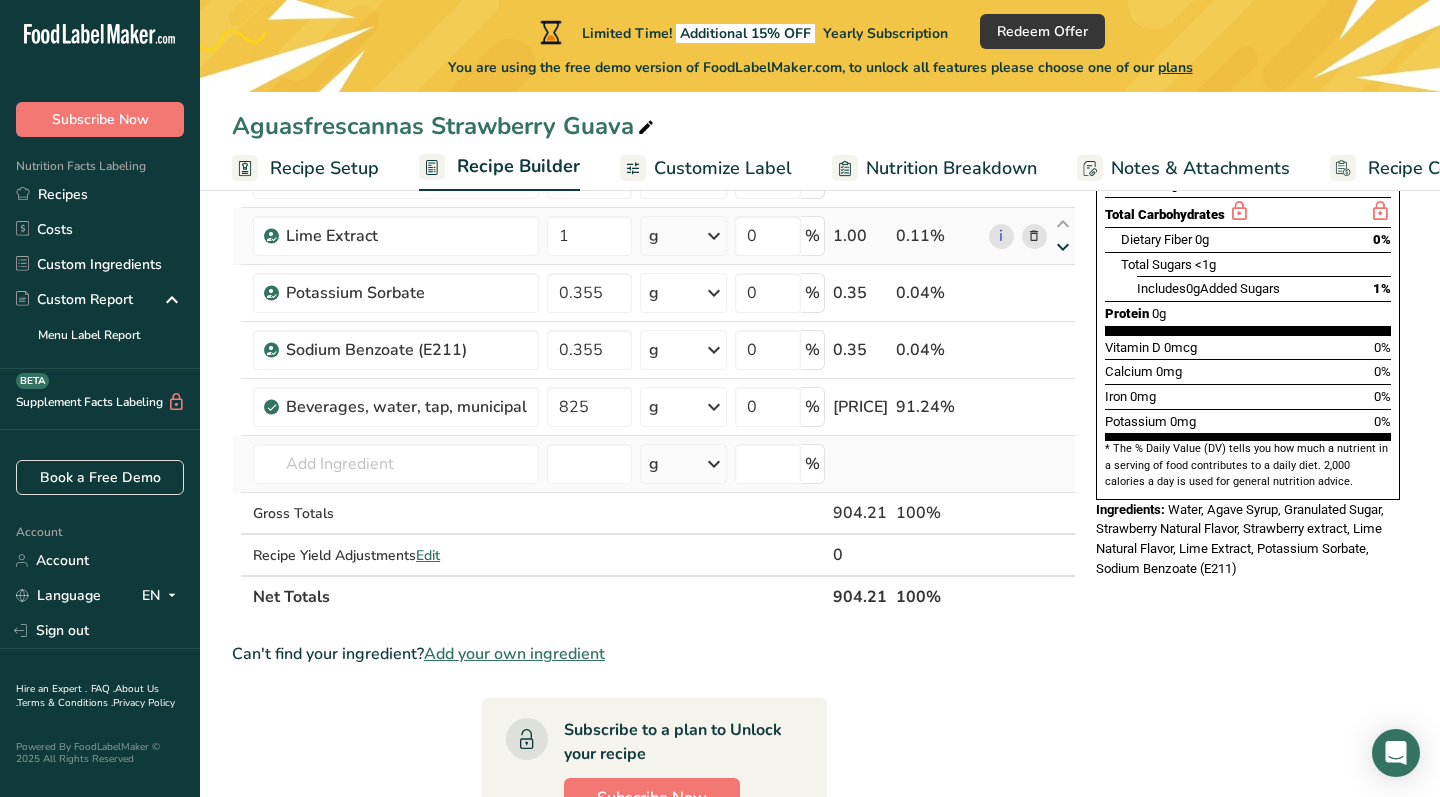 scroll, scrollTop: 429, scrollLeft: 0, axis: vertical 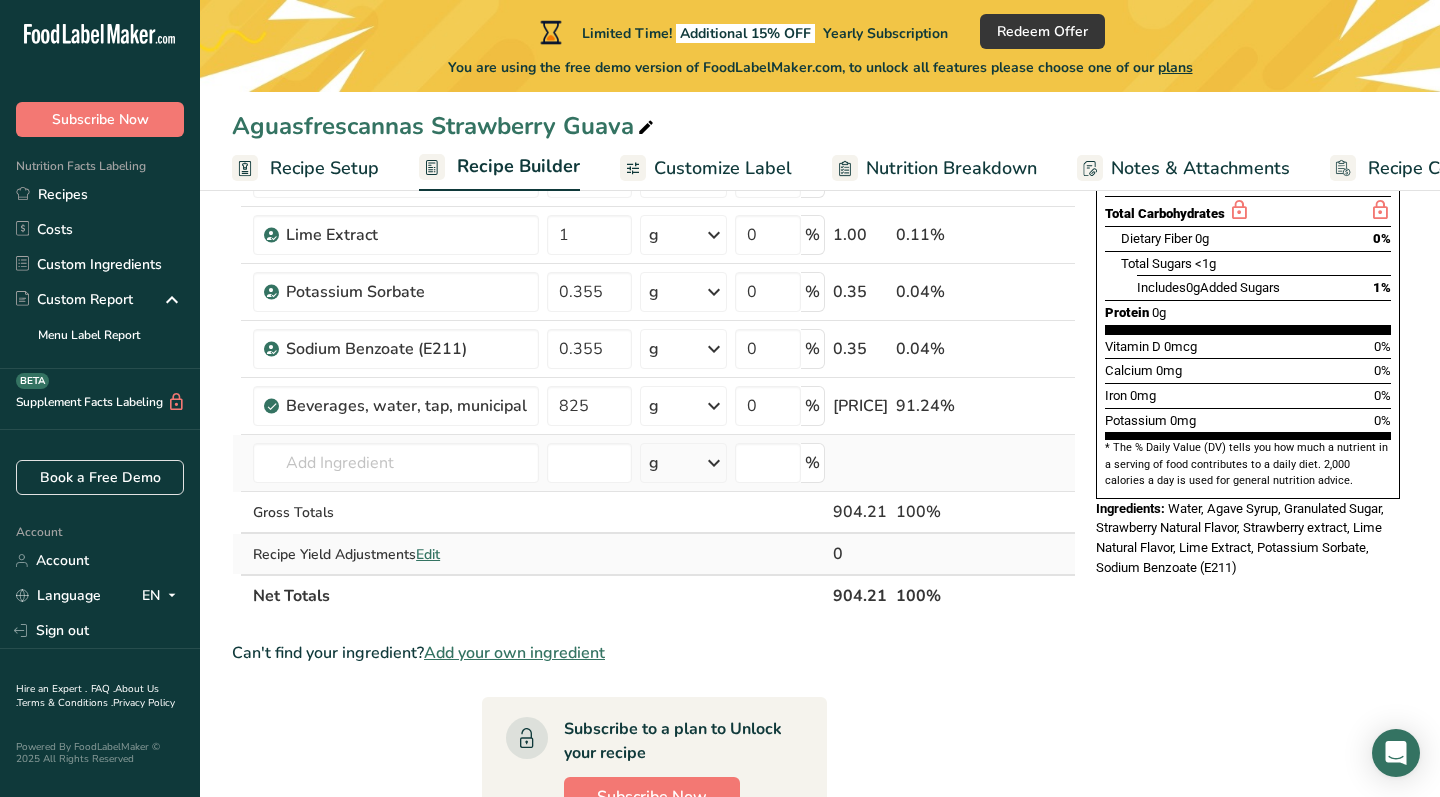 click on "Edit" at bounding box center [428, 554] 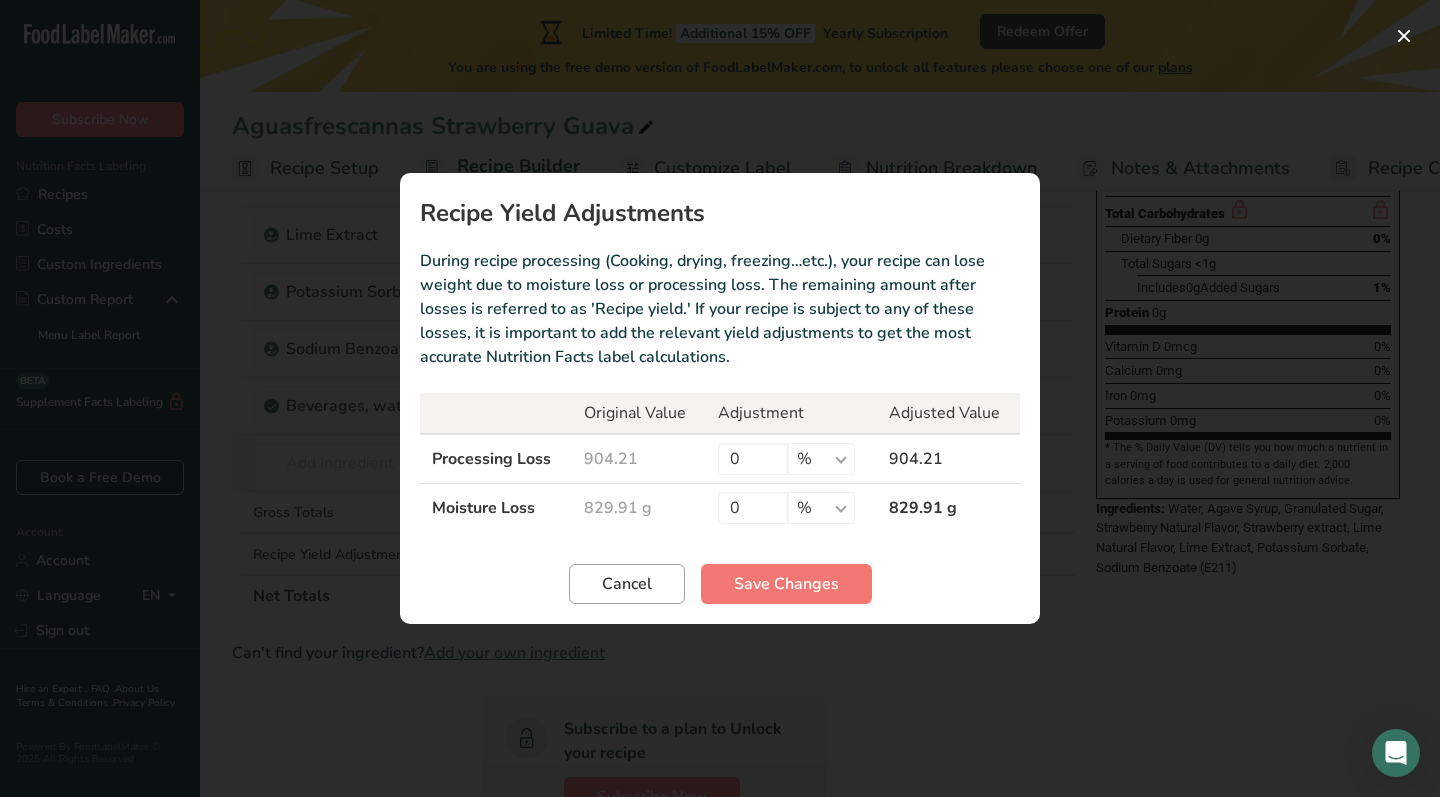 click on "Cancel" at bounding box center (627, 584) 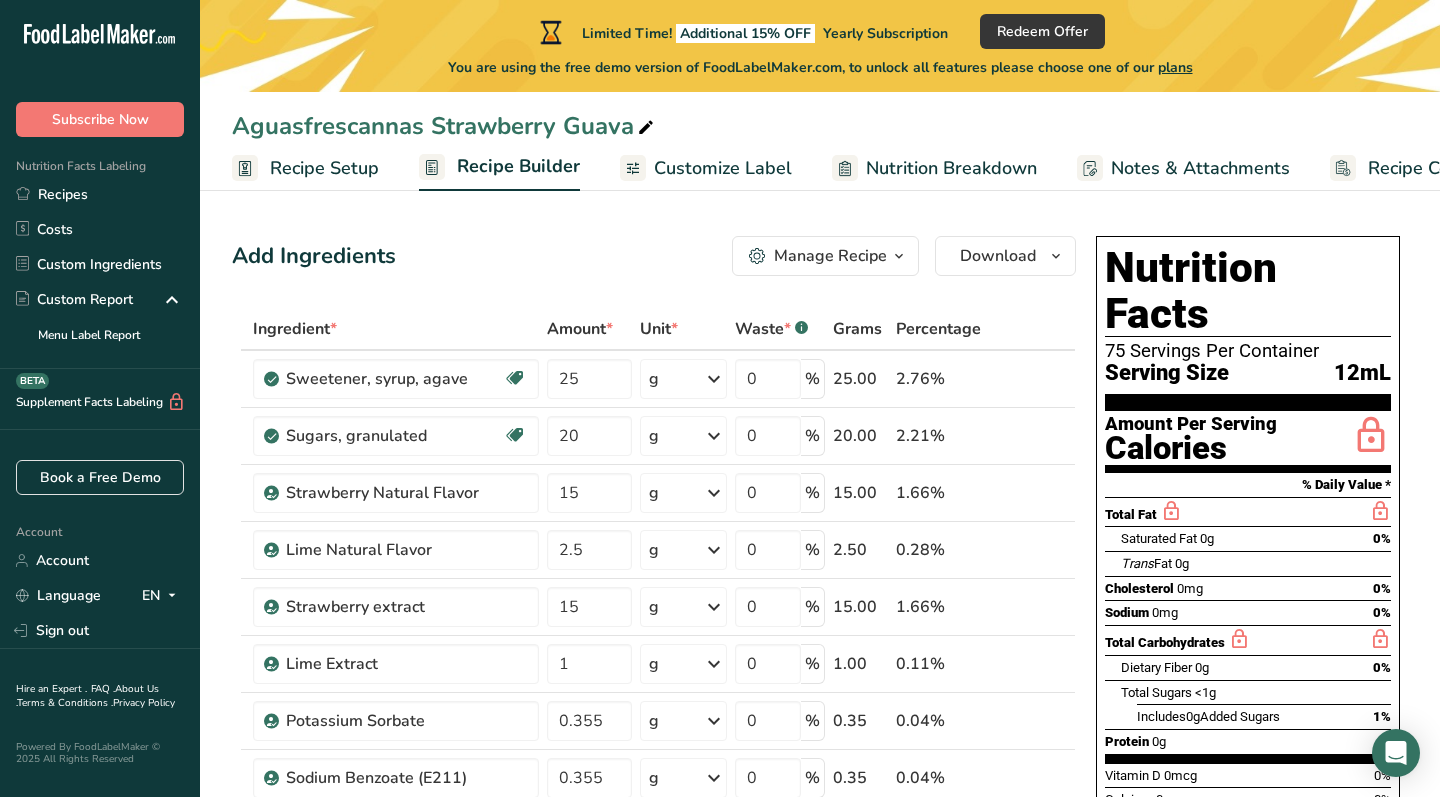 scroll, scrollTop: 0, scrollLeft: 0, axis: both 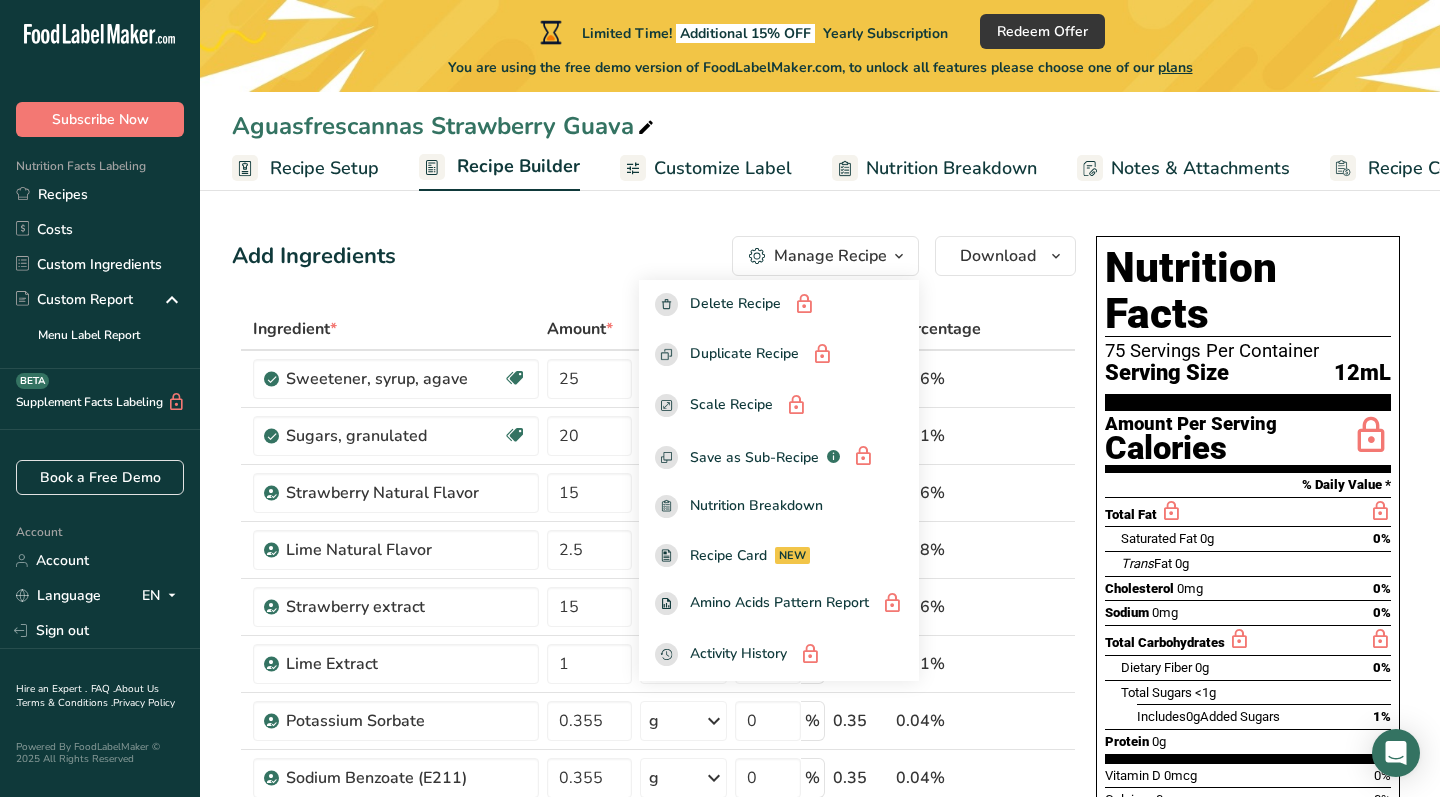 click on "Add Ingredients
Manage Recipe         Delete Recipe             Duplicate Recipe               Scale Recipe               Save as Sub-Recipe   .a-a{fill:#347362;}.b-a{fill:#fff;}                                 Nutrition Breakdown                 Recipe Card
NEW
Amino Acids Pattern Report             Activity History
Download
Choose your preferred label style
Standard FDA label
Standard FDA label
The most common format for nutrition facts labels in compliance with the FDA's typeface, style and requirements
Tabular FDA label
A label format compliant with the FDA regulations presented in a tabular (horizontal) display.
Linear FDA label
A simple linear display for small sized packages.
Simplified FDA label" at bounding box center [820, 982] 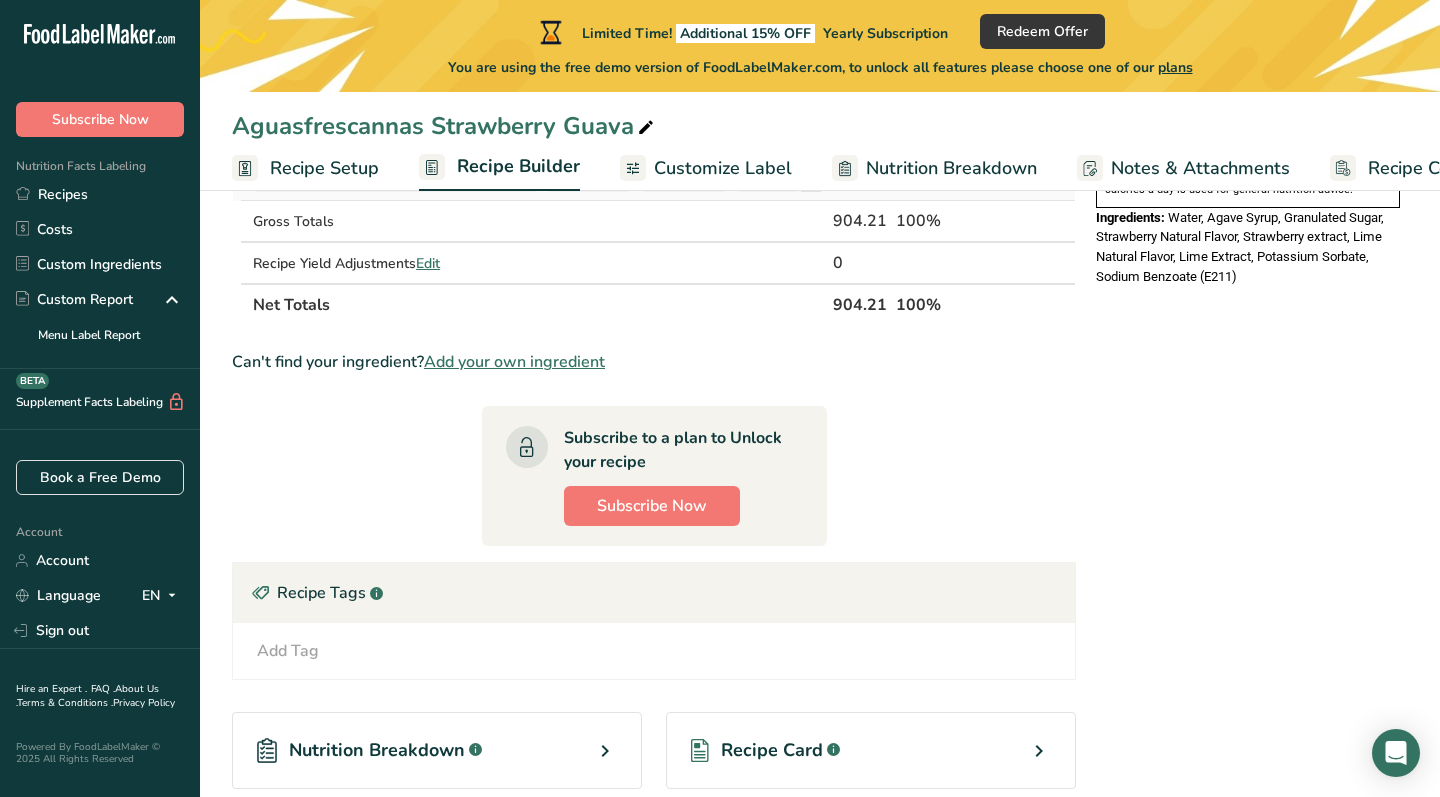 scroll, scrollTop: 723, scrollLeft: 0, axis: vertical 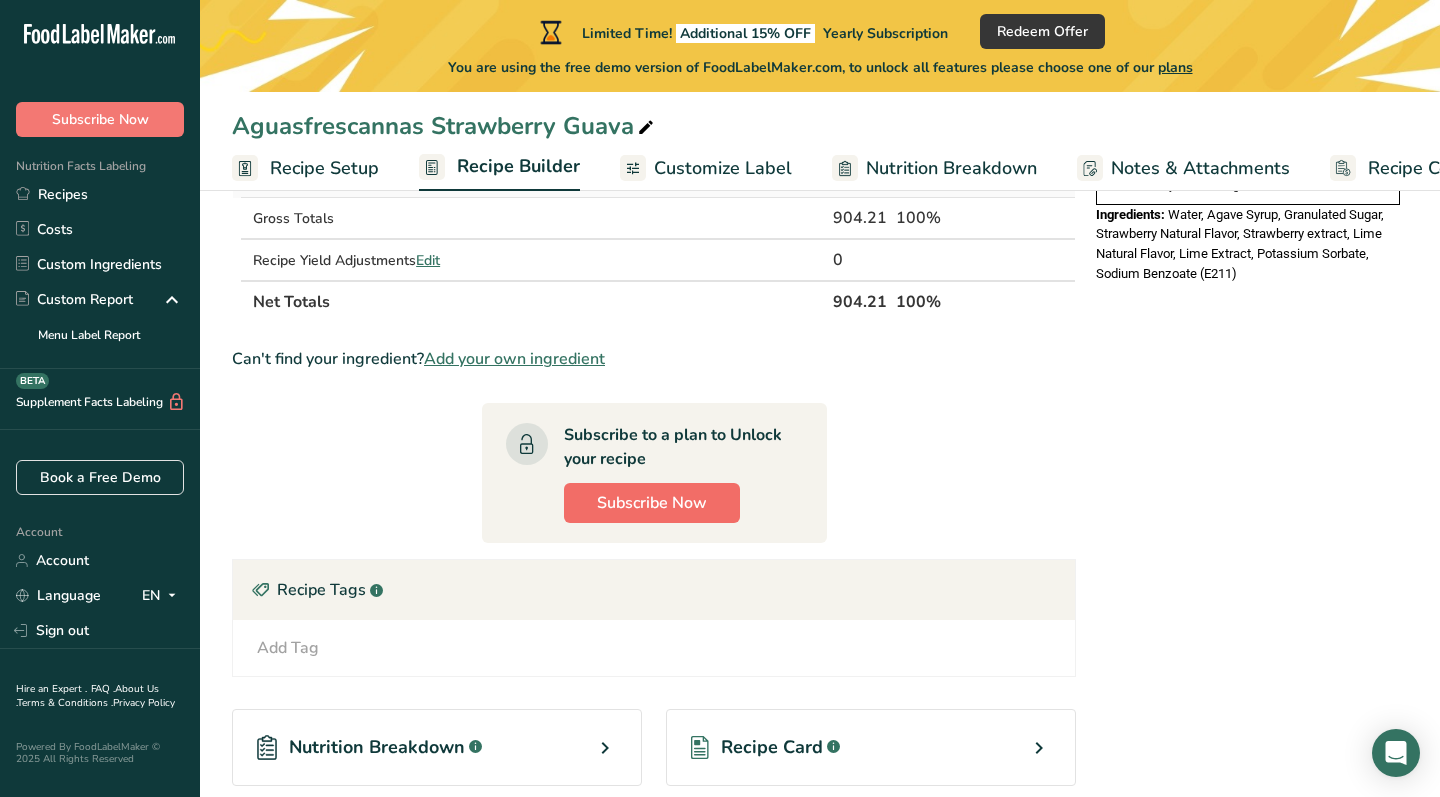 click on "Subscribe Now" at bounding box center [652, 503] 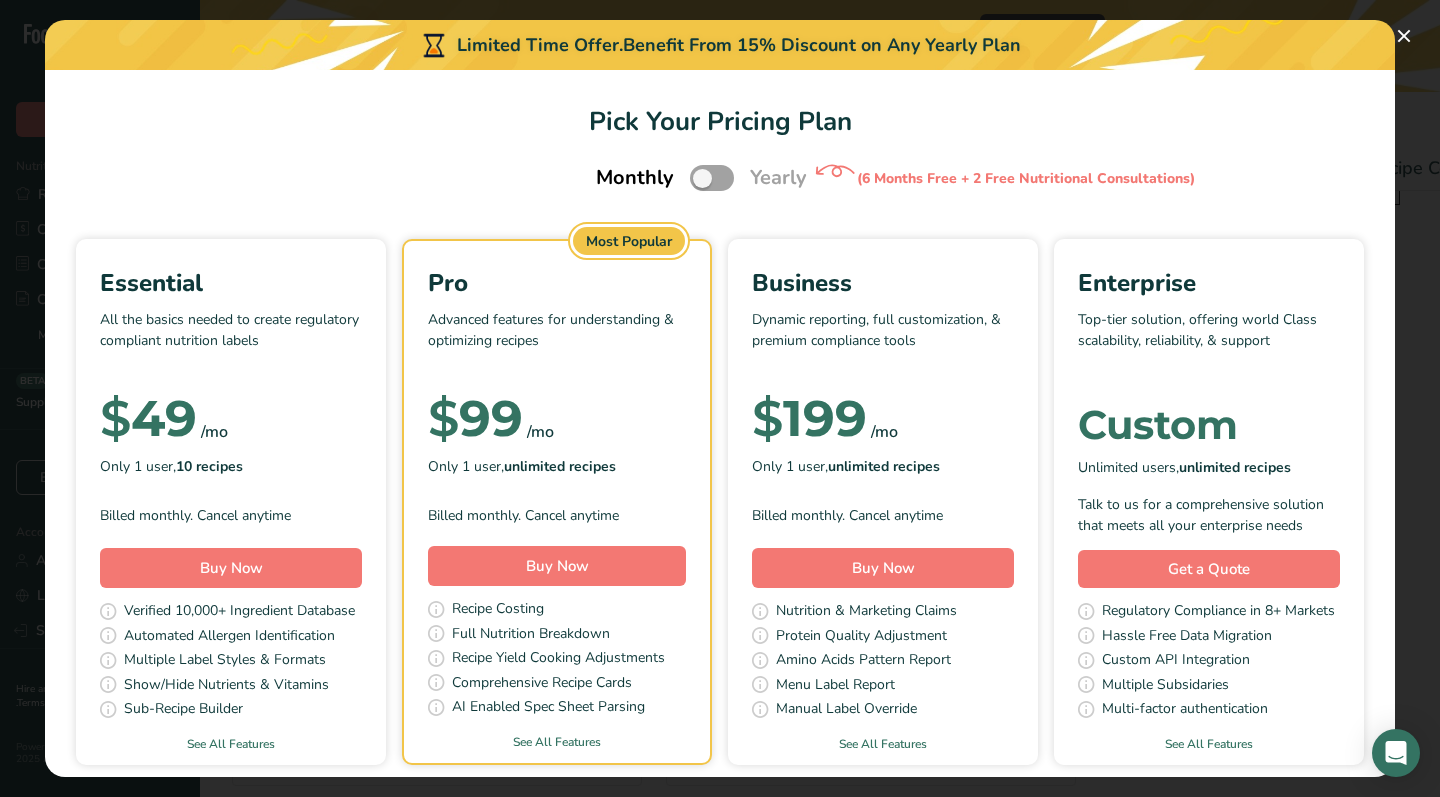 click at bounding box center [231, 384] 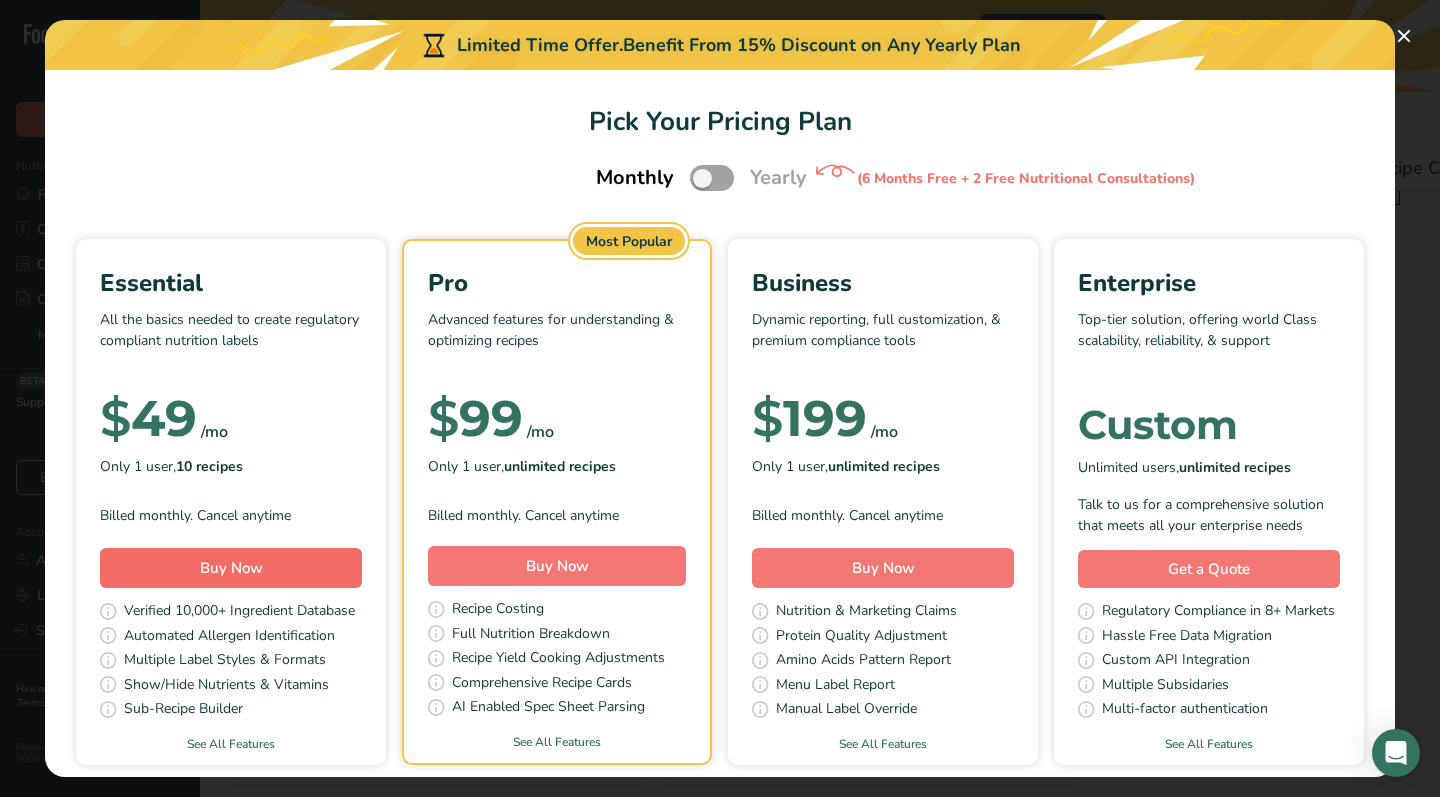 click on "Buy Now" at bounding box center [231, 568] 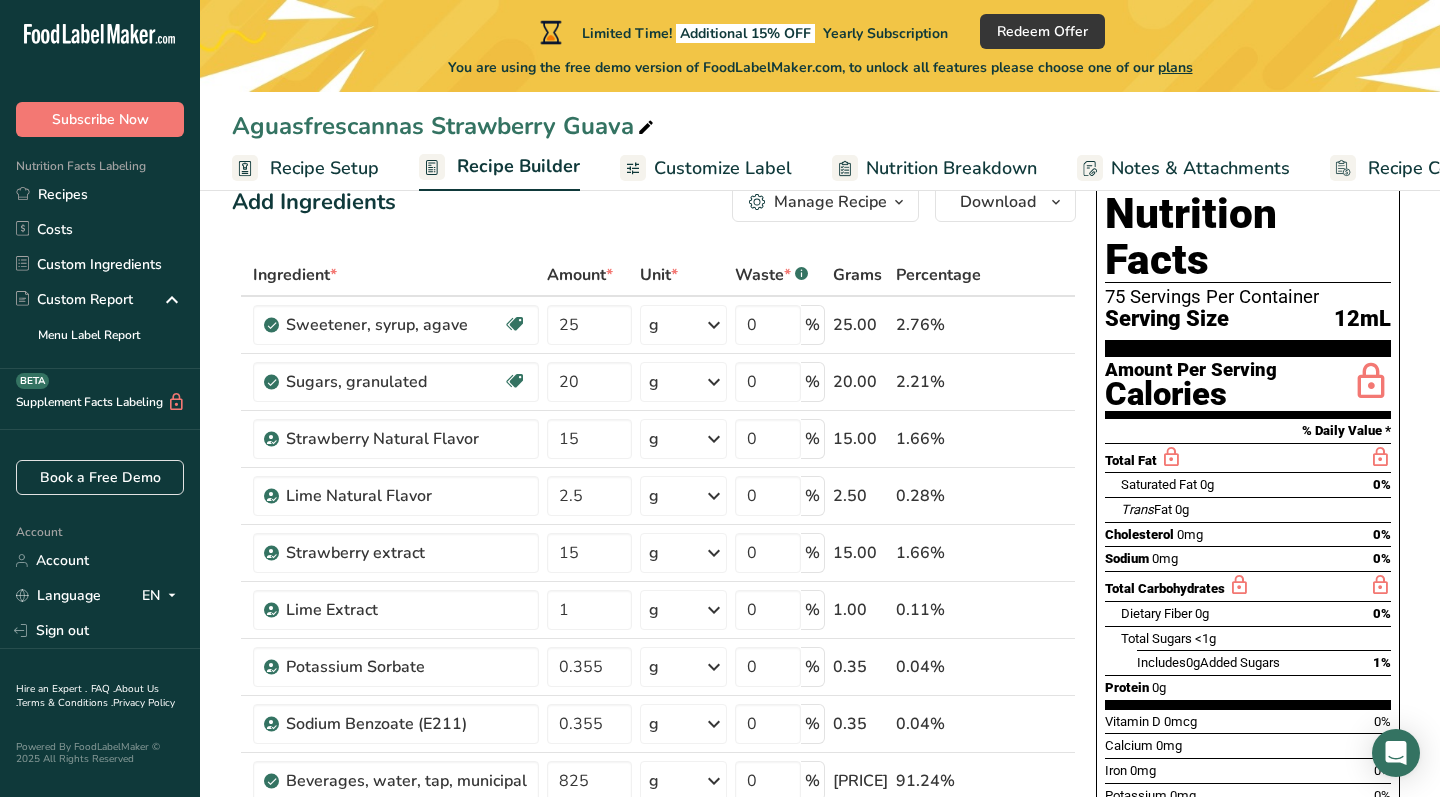 scroll, scrollTop: 18, scrollLeft: 0, axis: vertical 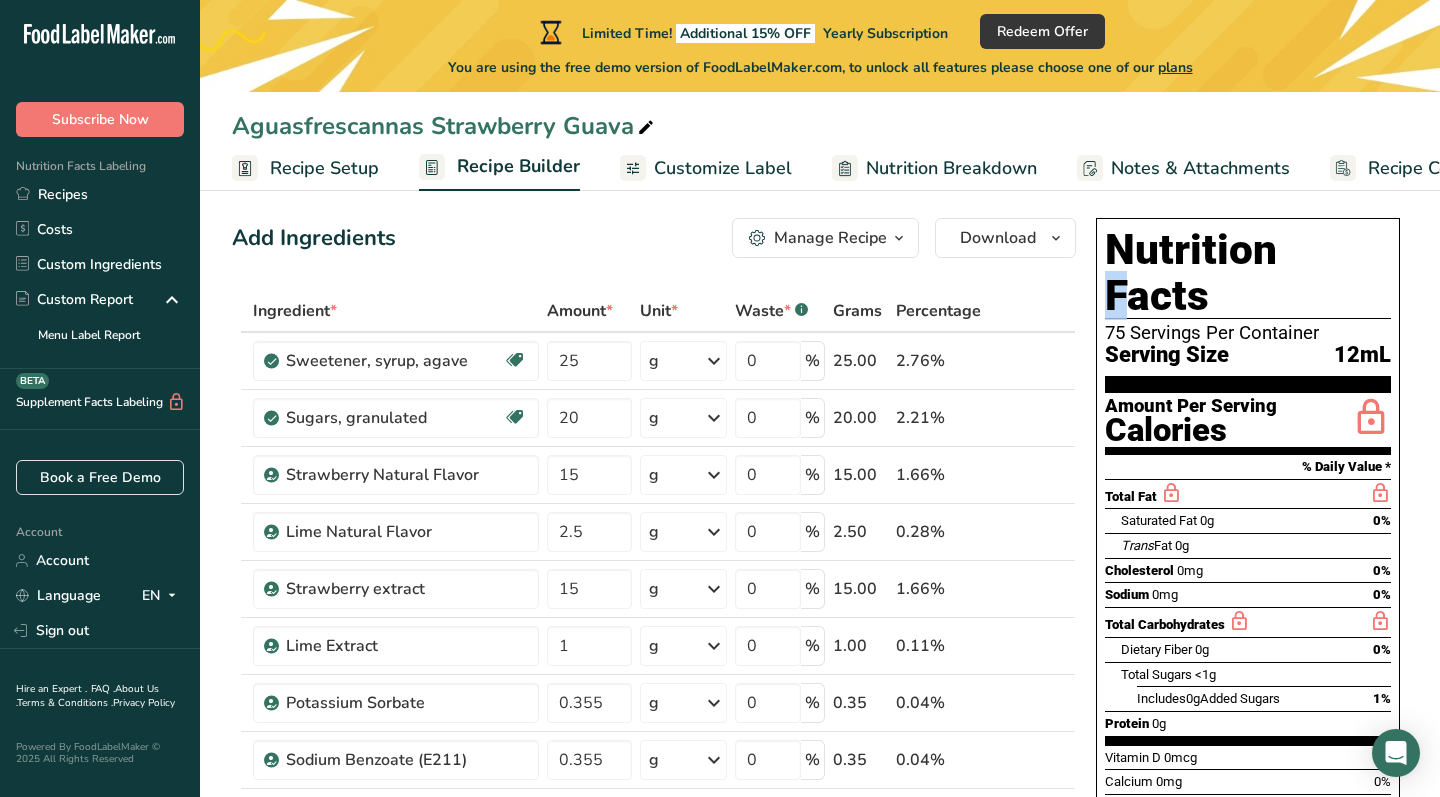 drag, startPoint x: 1111, startPoint y: 235, endPoint x: 1154, endPoint y: 252, distance: 46.238514 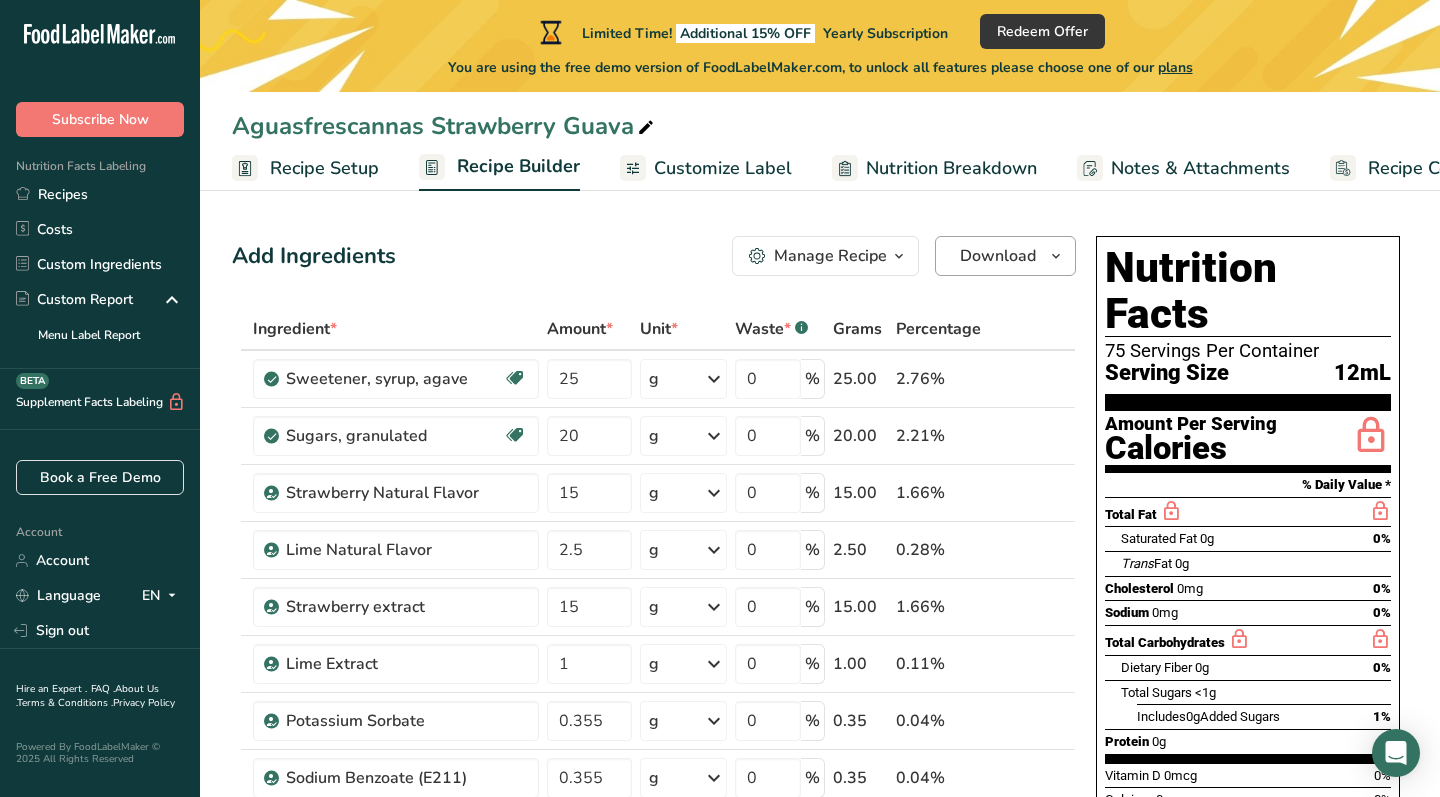 scroll, scrollTop: 0, scrollLeft: 0, axis: both 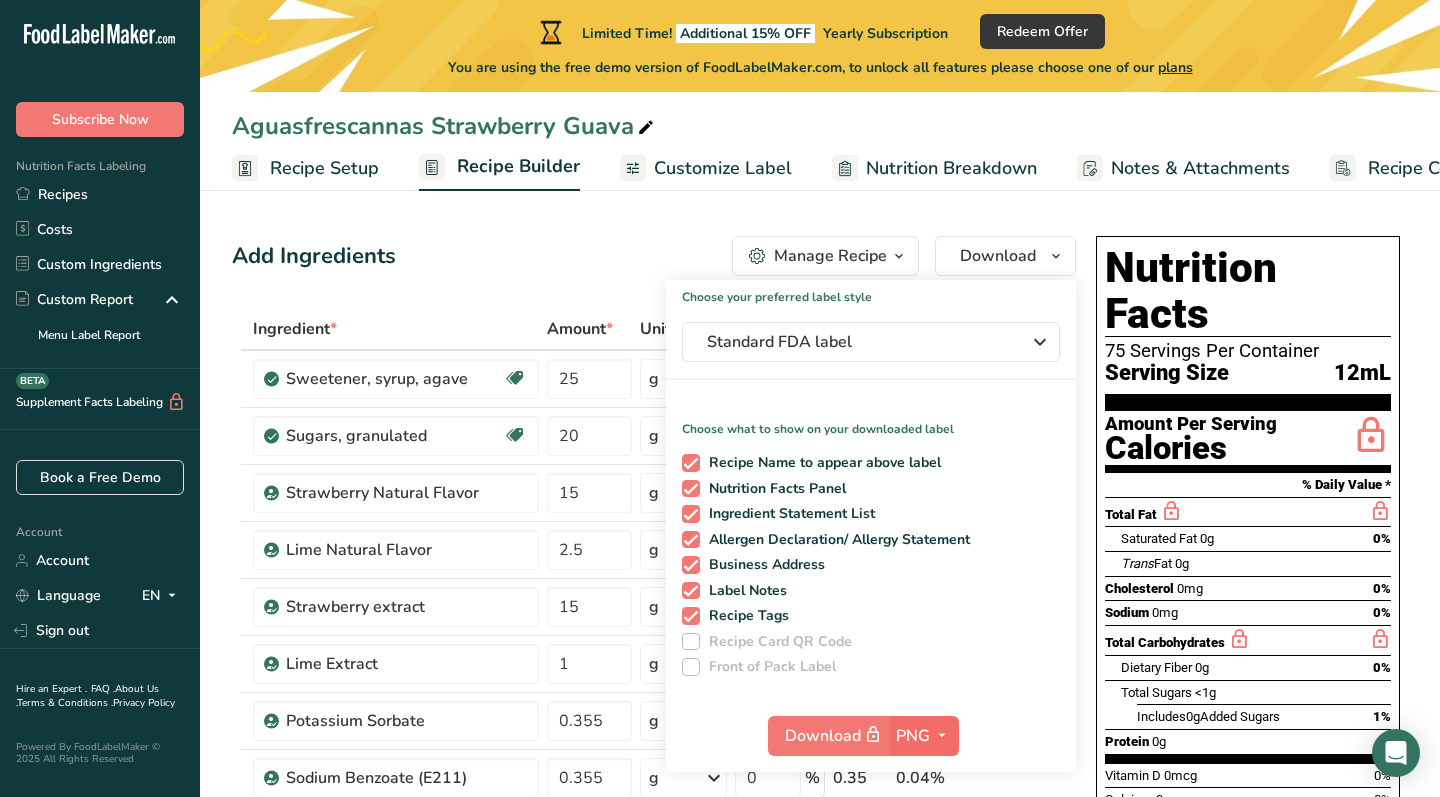 click at bounding box center [942, 736] 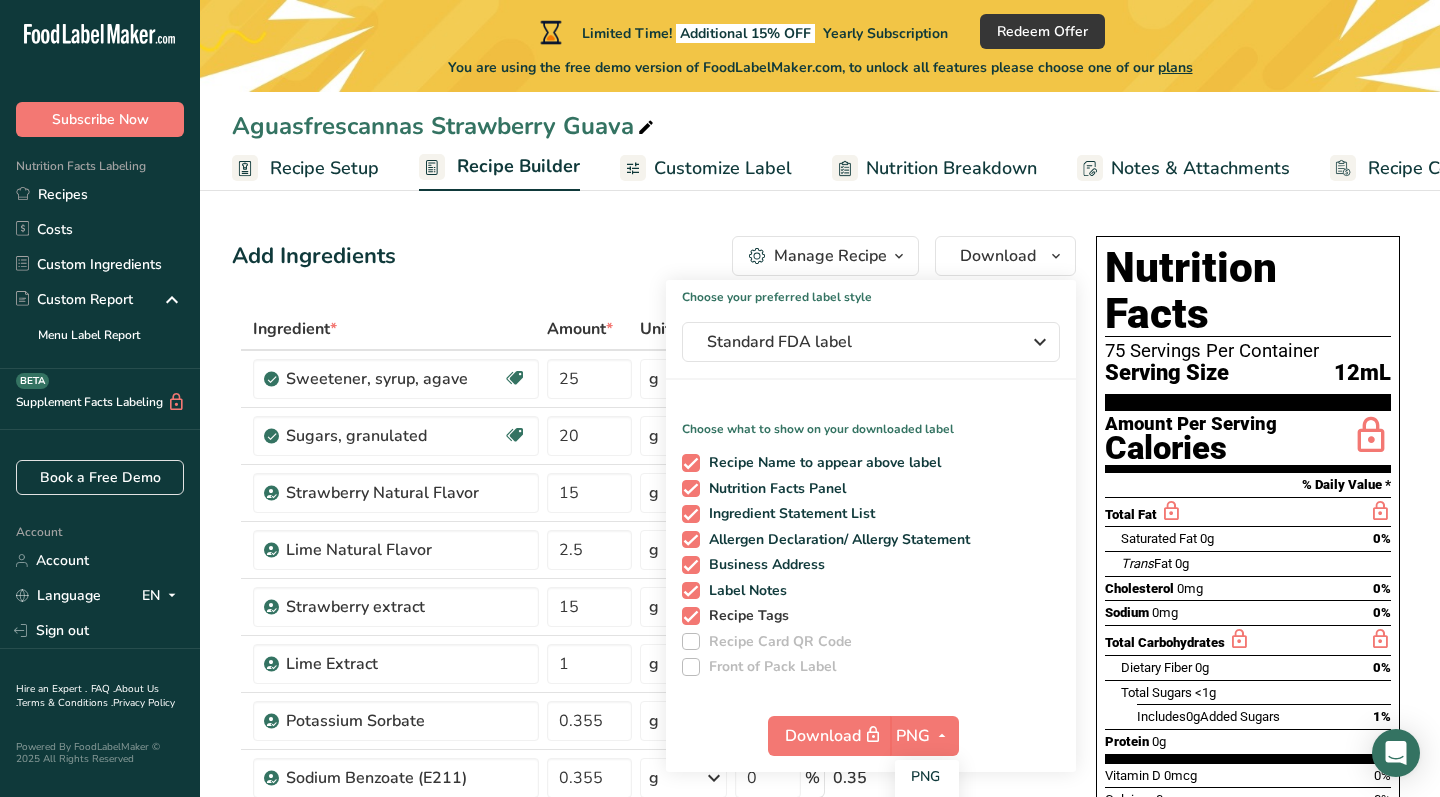 click on "Recipe Tags" at bounding box center (867, 616) 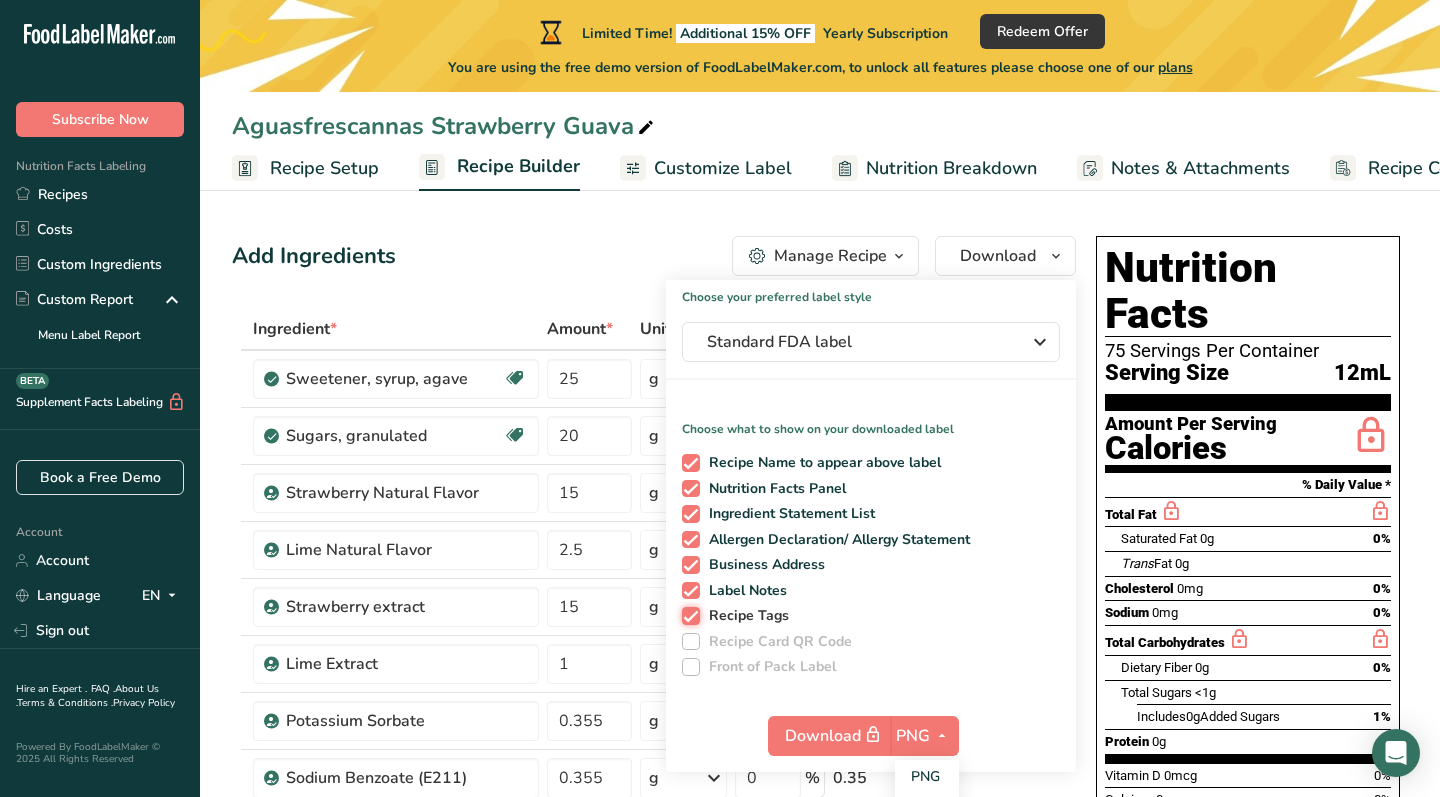 click on "Recipe Tags" at bounding box center [688, 615] 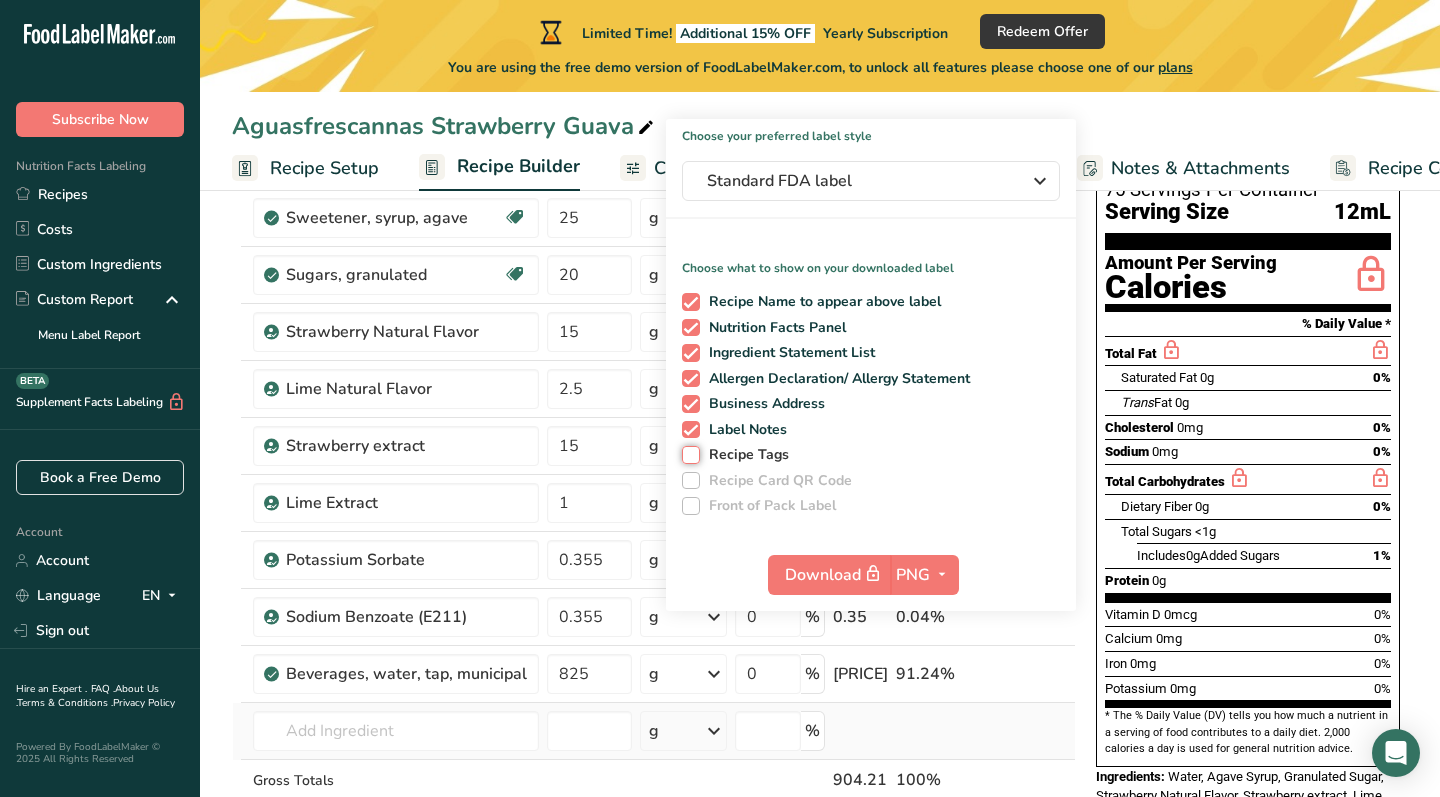 scroll, scrollTop: 170, scrollLeft: 0, axis: vertical 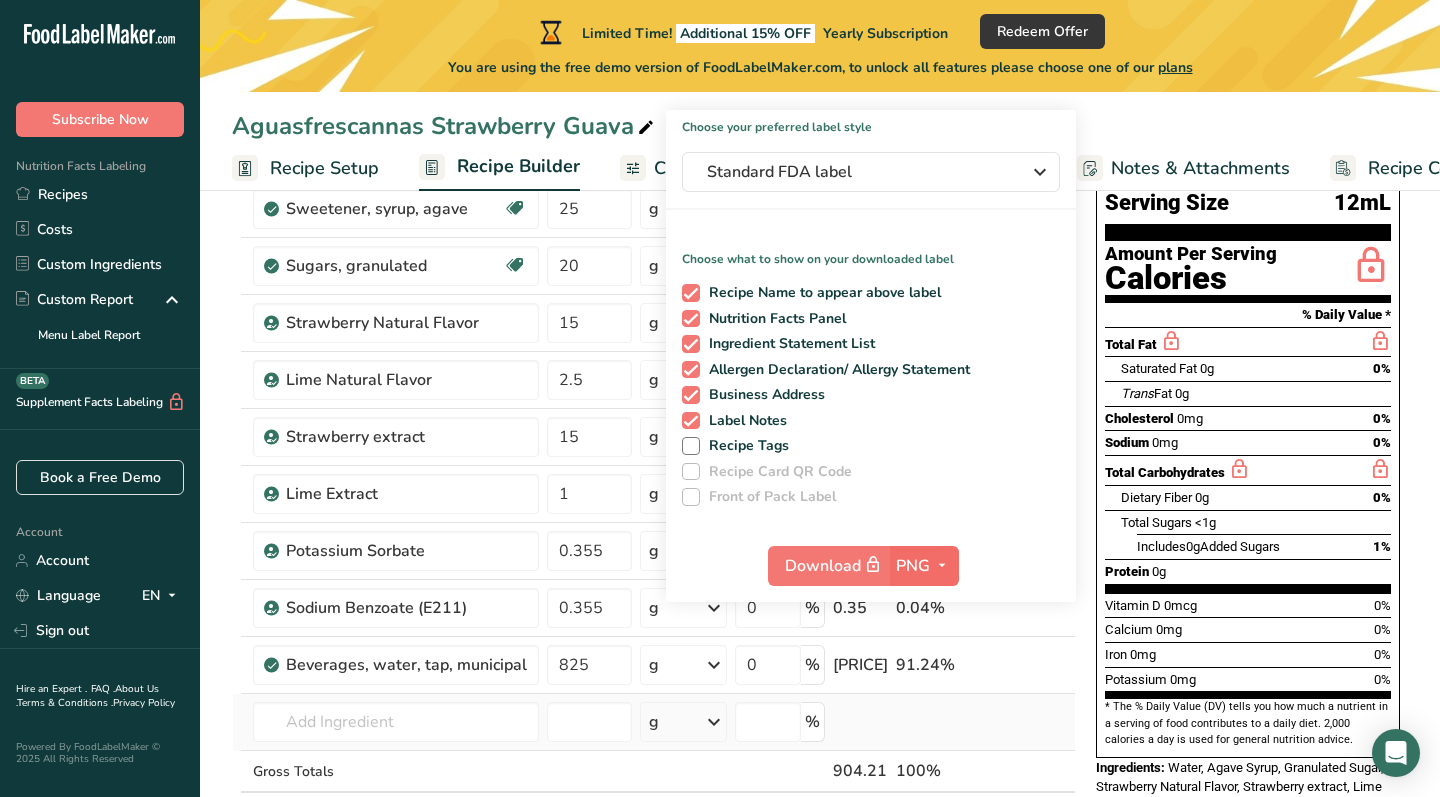 click on "PNG" at bounding box center [913, 566] 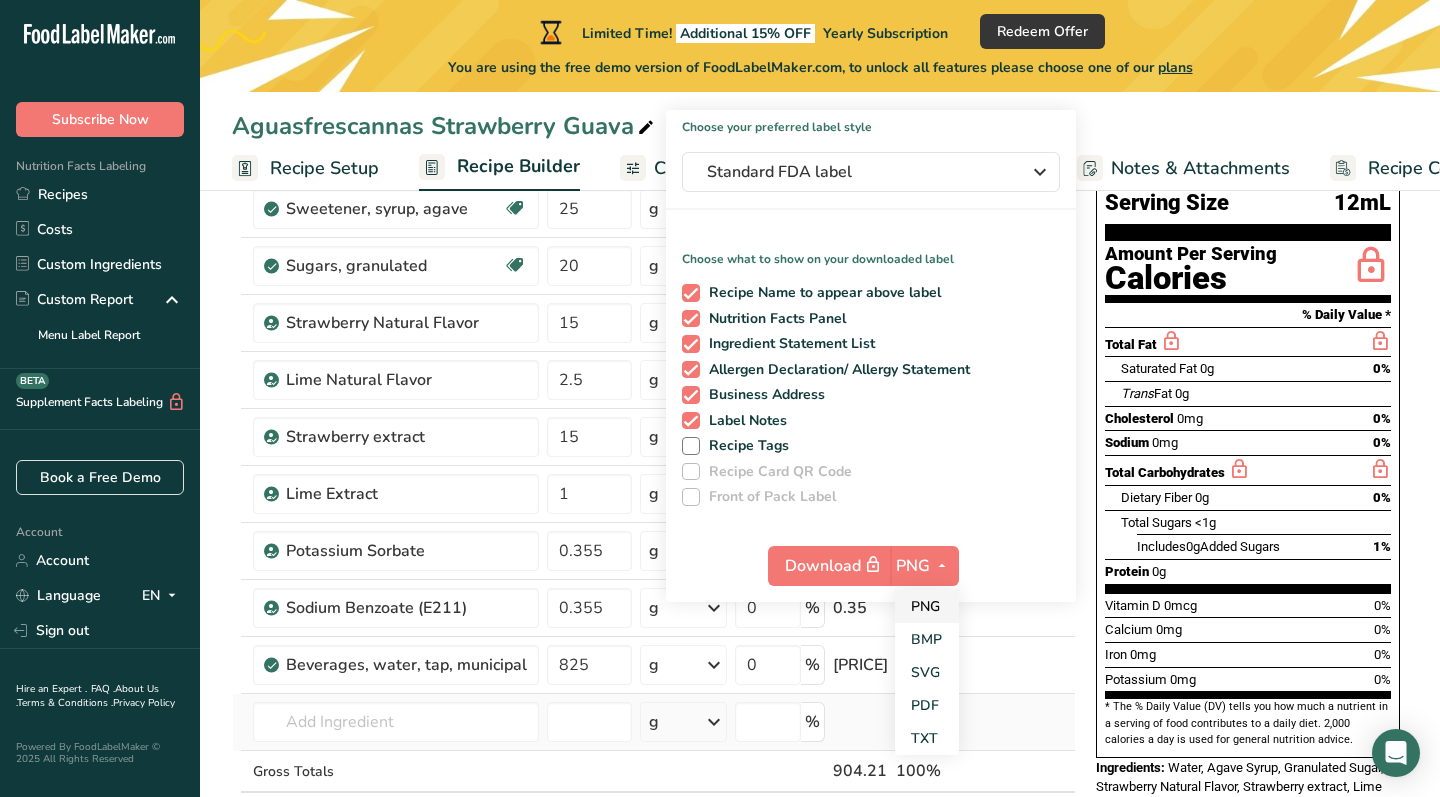 click on "PNG" at bounding box center (927, 606) 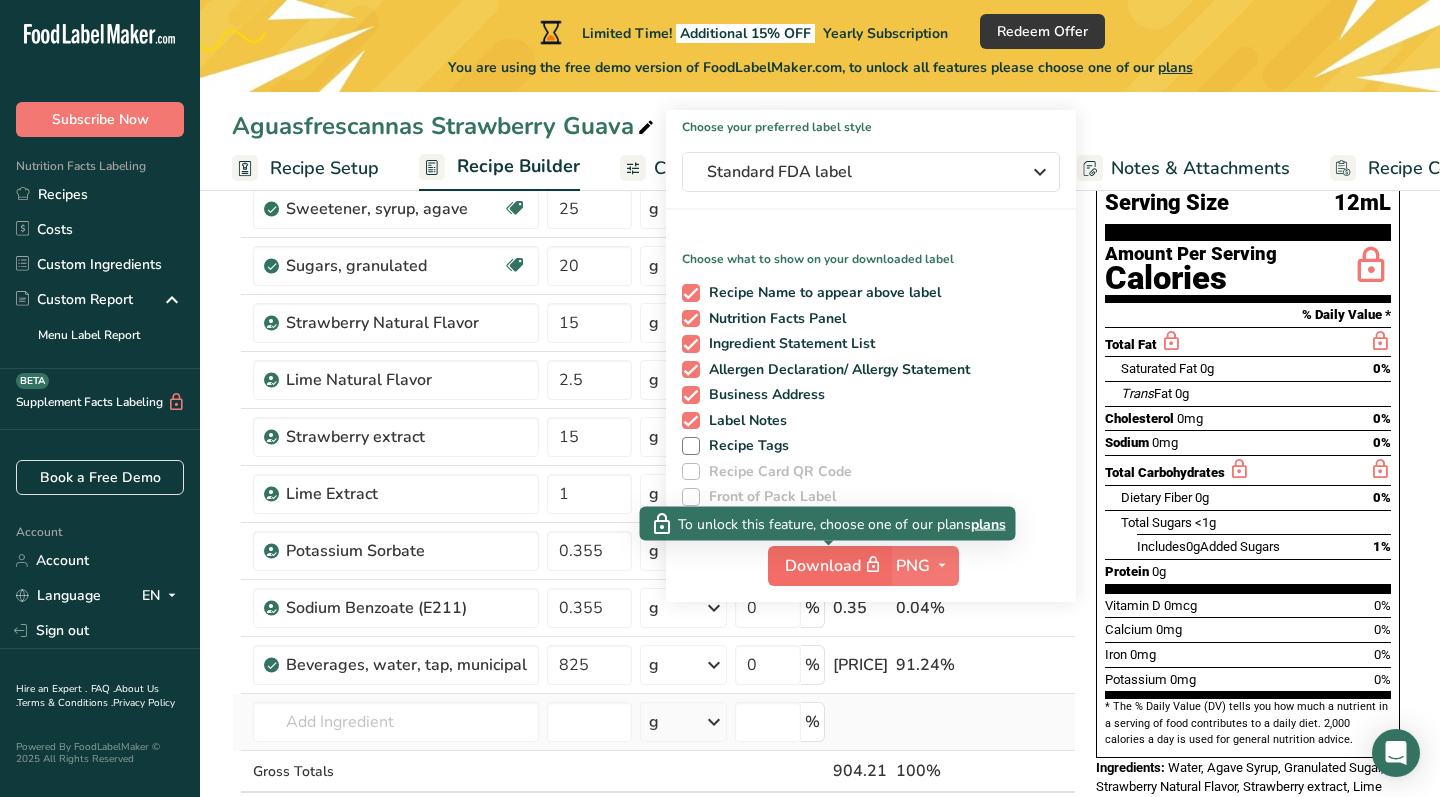 click on "Download" at bounding box center [835, 565] 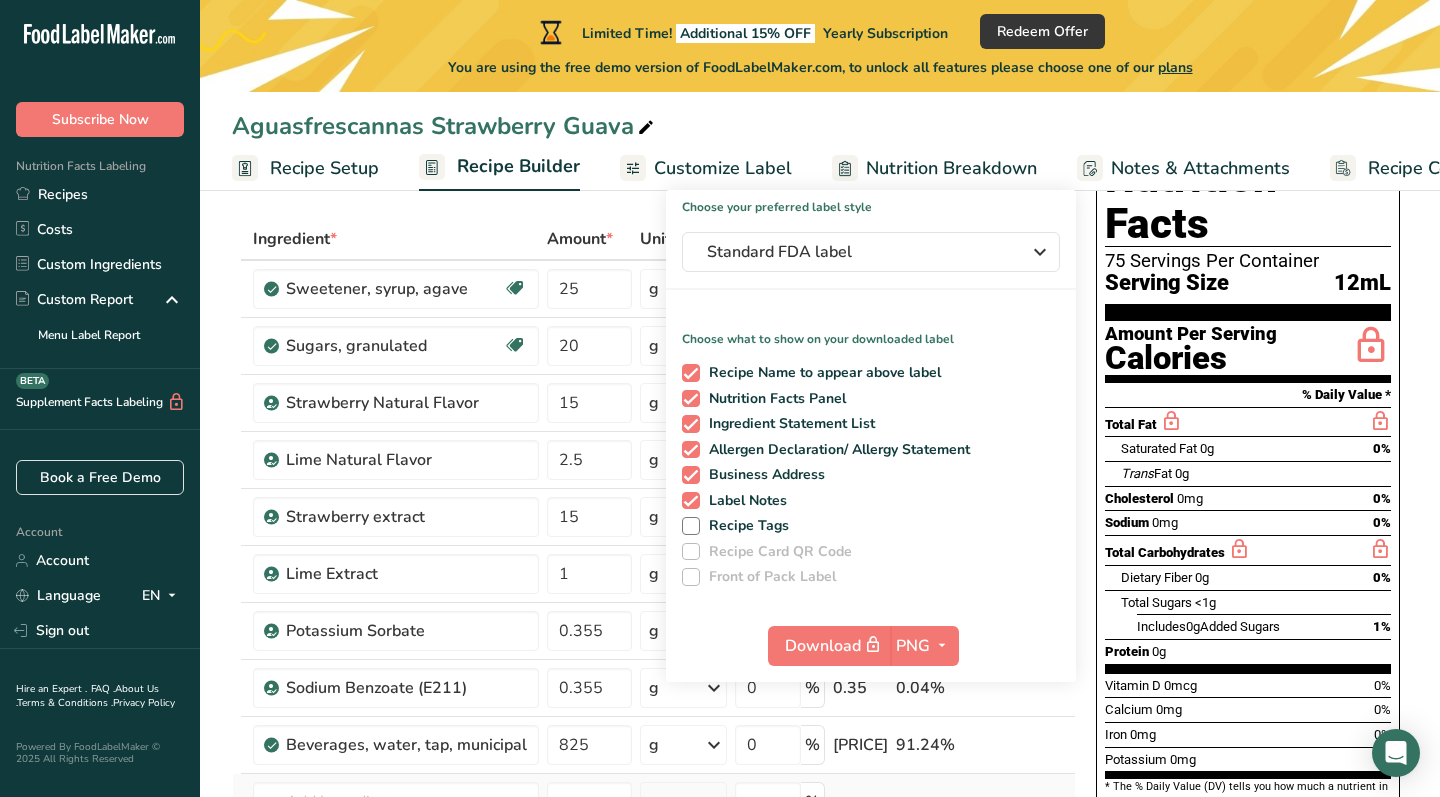 scroll, scrollTop: 86, scrollLeft: 0, axis: vertical 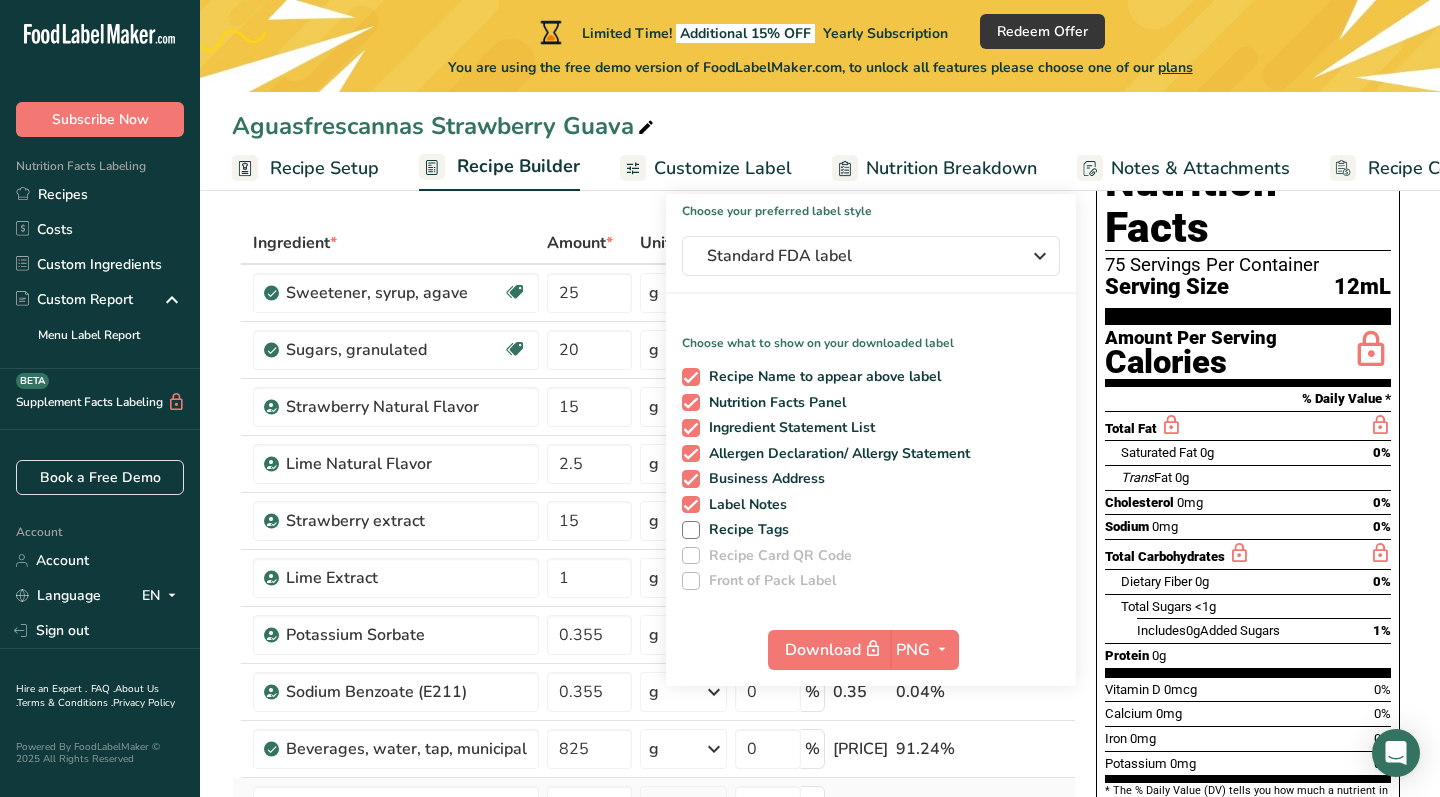 click on "Dietary Fiber
0g
0%" at bounding box center [1256, 581] 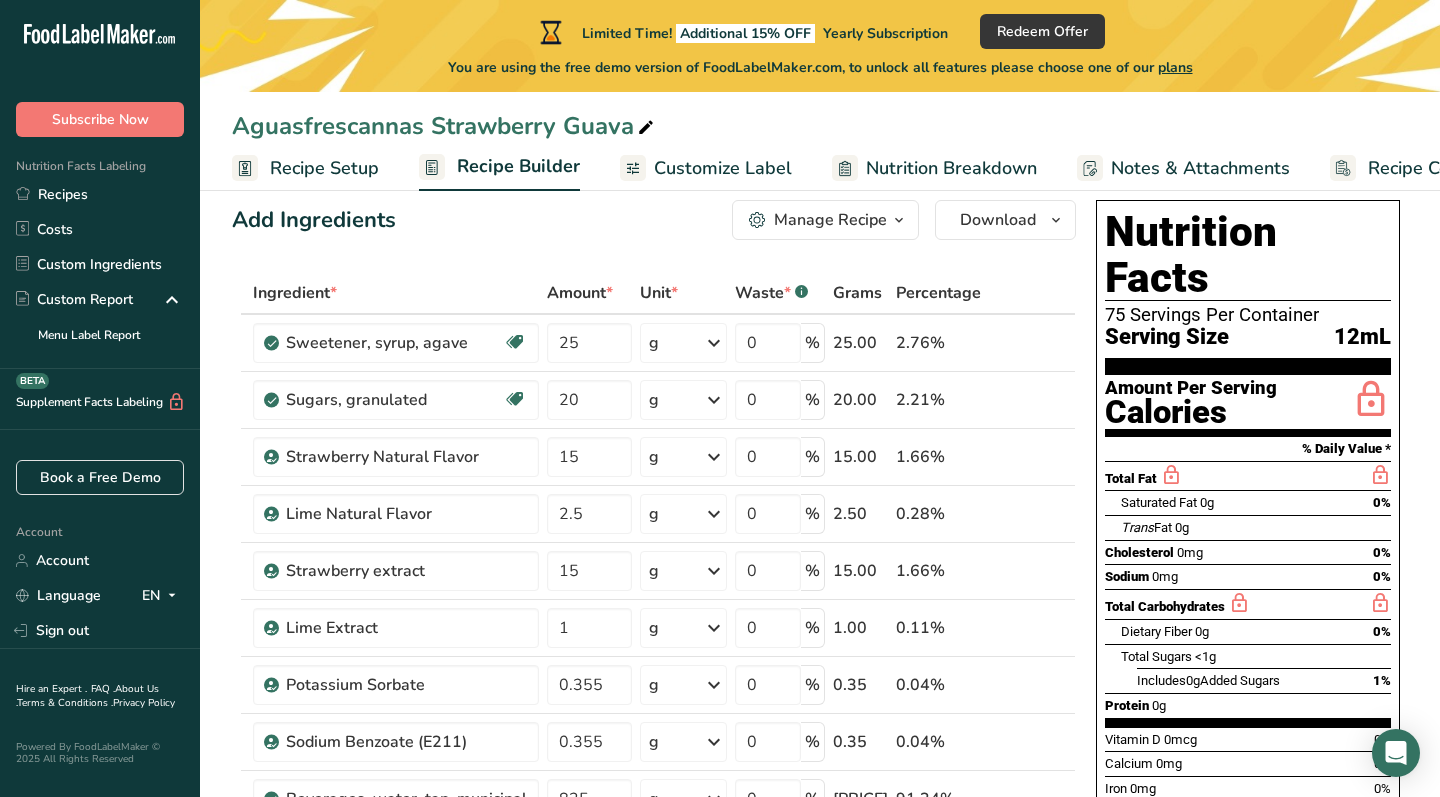 scroll, scrollTop: 39, scrollLeft: 0, axis: vertical 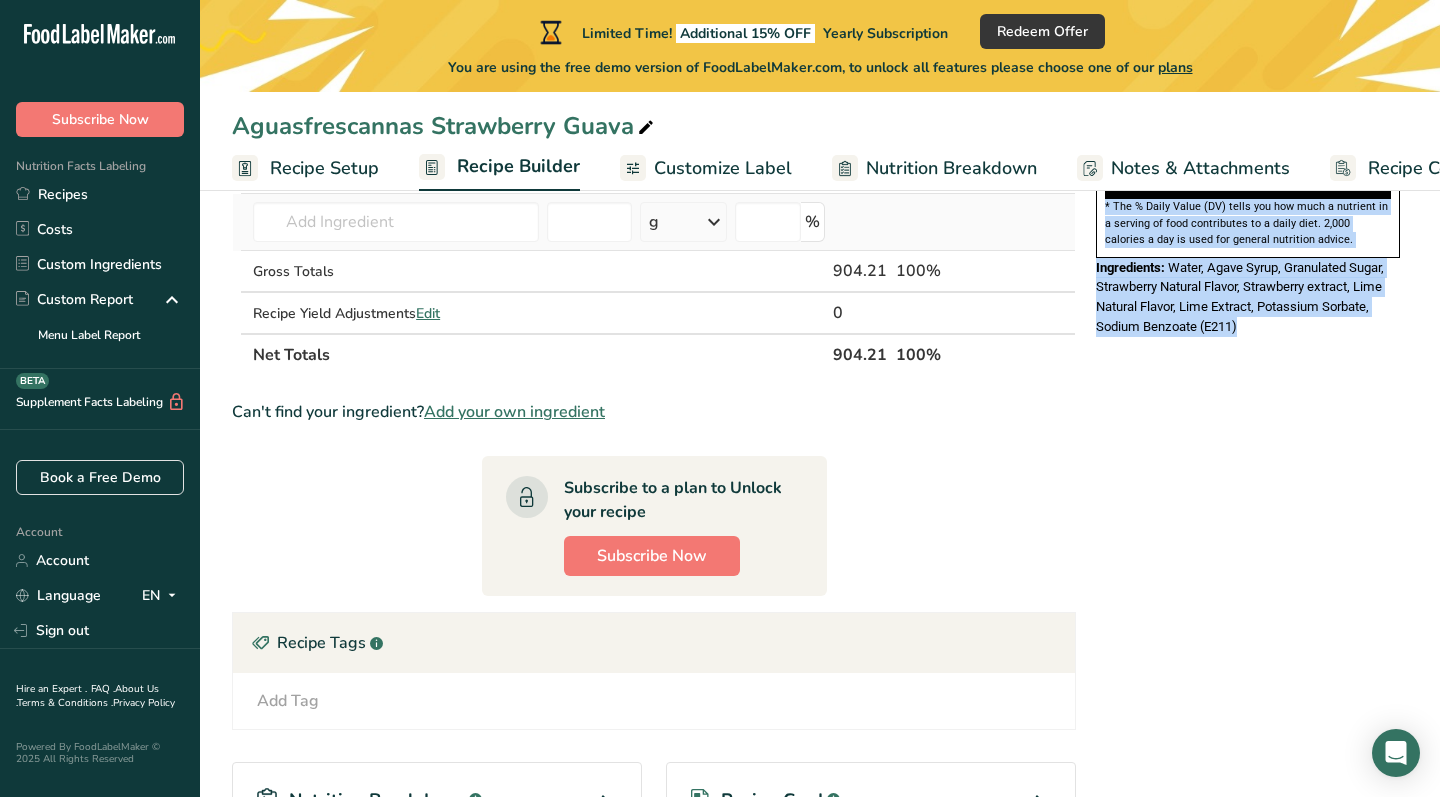 drag, startPoint x: 1106, startPoint y: 214, endPoint x: 1330, endPoint y: 764, distance: 593.8653 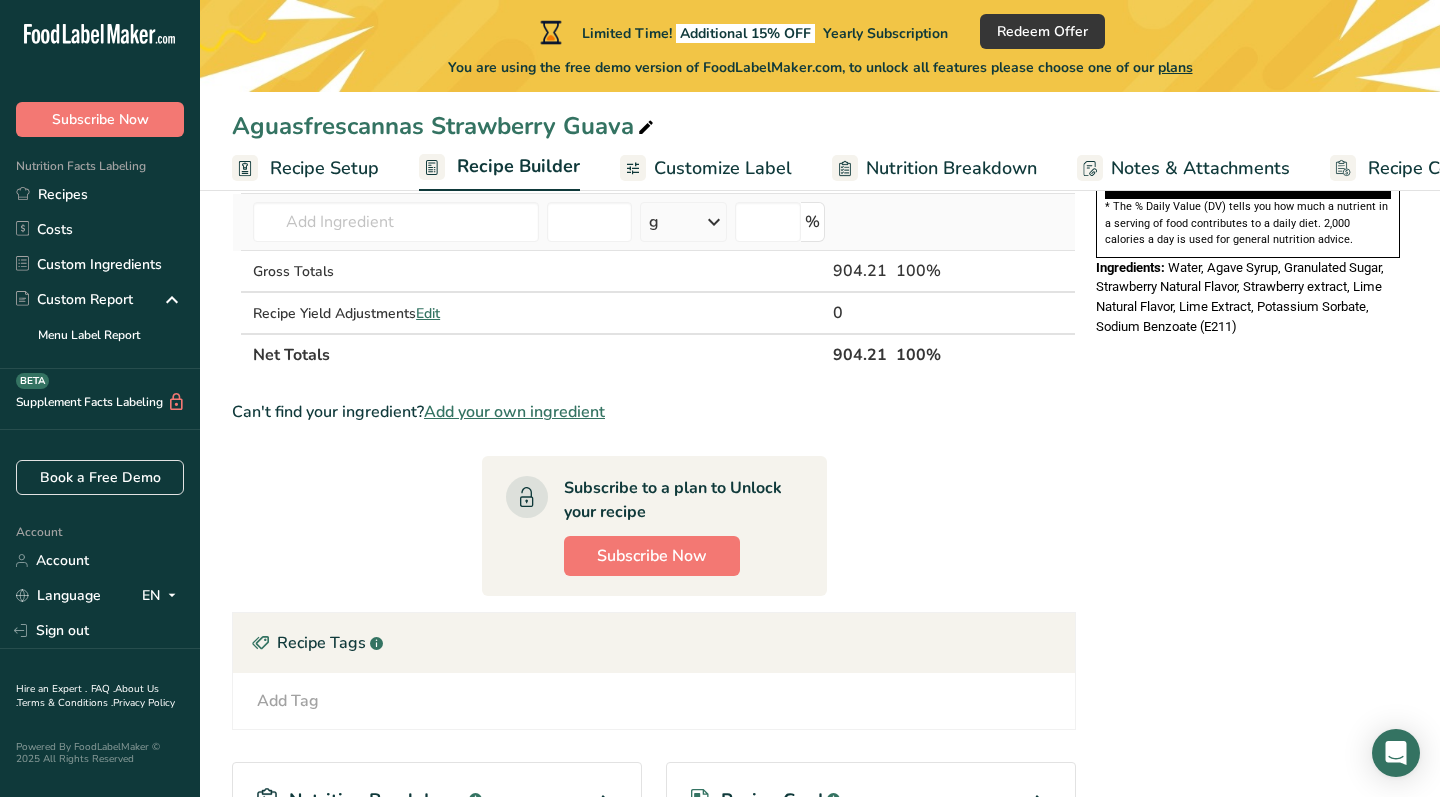 click on "Nutrition Facts
75 Servings Per Container
Serving Size
12mL
Amount Per Serving
Calories
% Daily Value *
Total Fat
Saturated Fat
0g
0%
Trans  Fat
0g
Cholesterol
0mg
0%
Sodium
0mg
0%
Total Carbohydrates
Dietary Fiber
0g
0%
Total Sugars
<1g
Includes" at bounding box center (1248, 312) 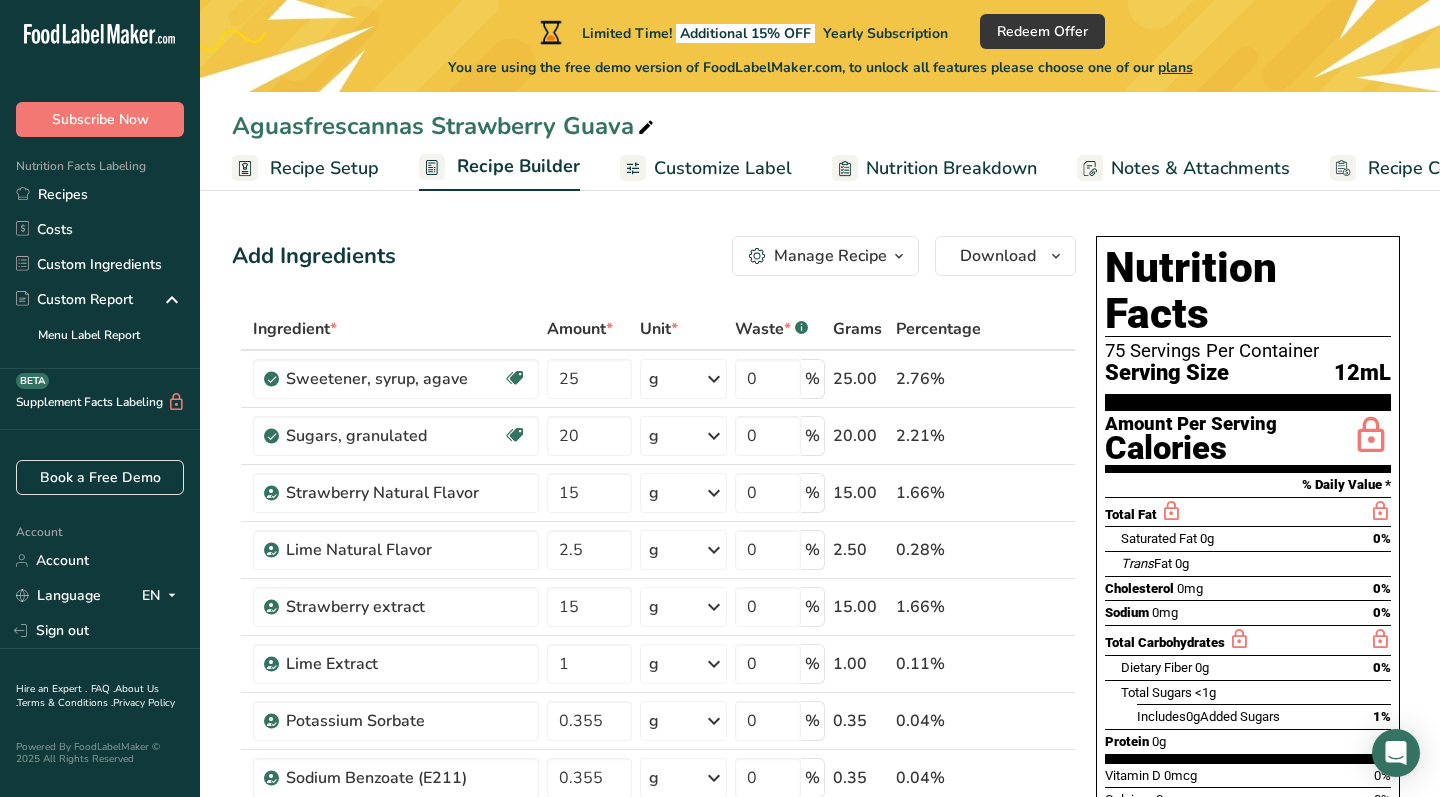scroll, scrollTop: 0, scrollLeft: 0, axis: both 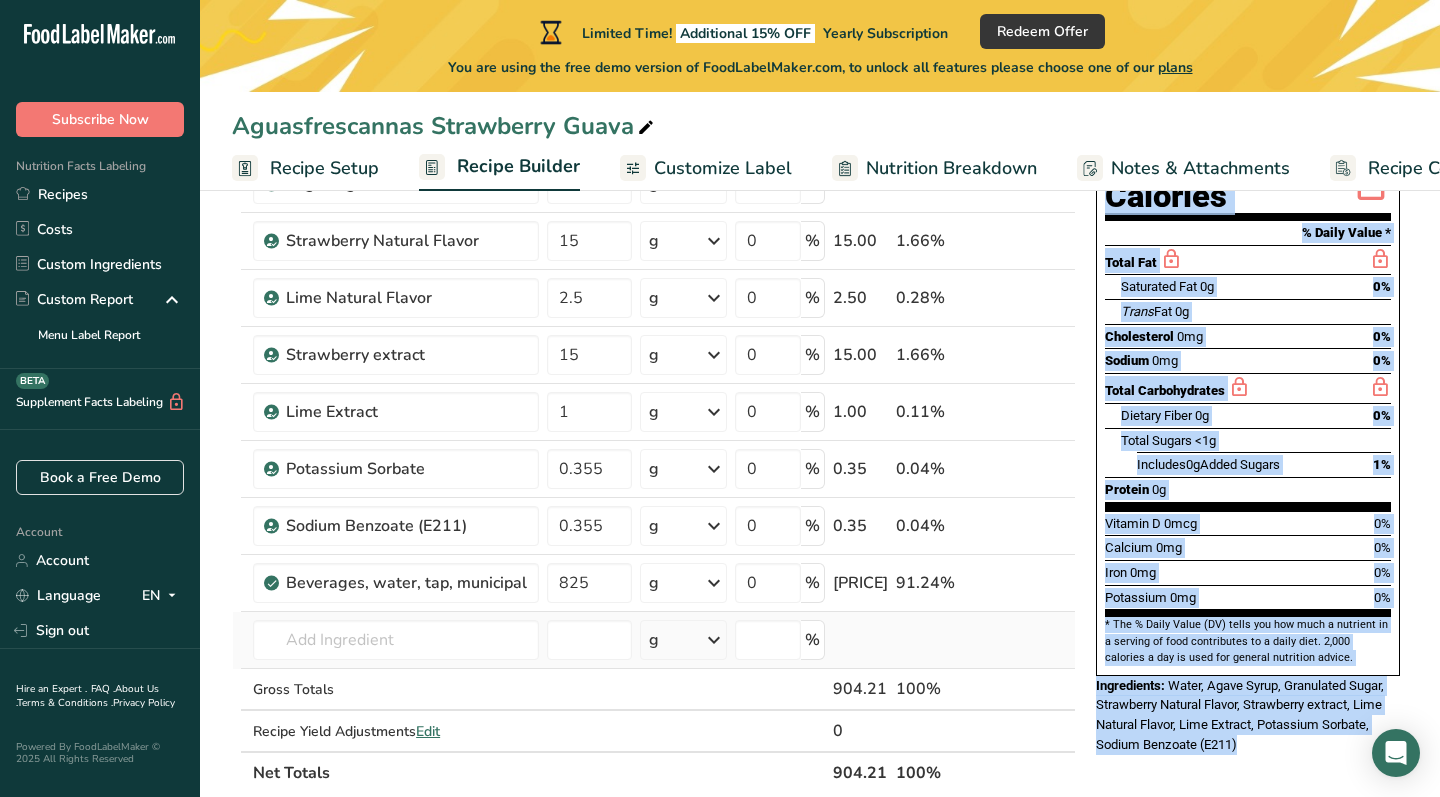 drag, startPoint x: 1106, startPoint y: 268, endPoint x: 1315, endPoint y: 687, distance: 468.23285 